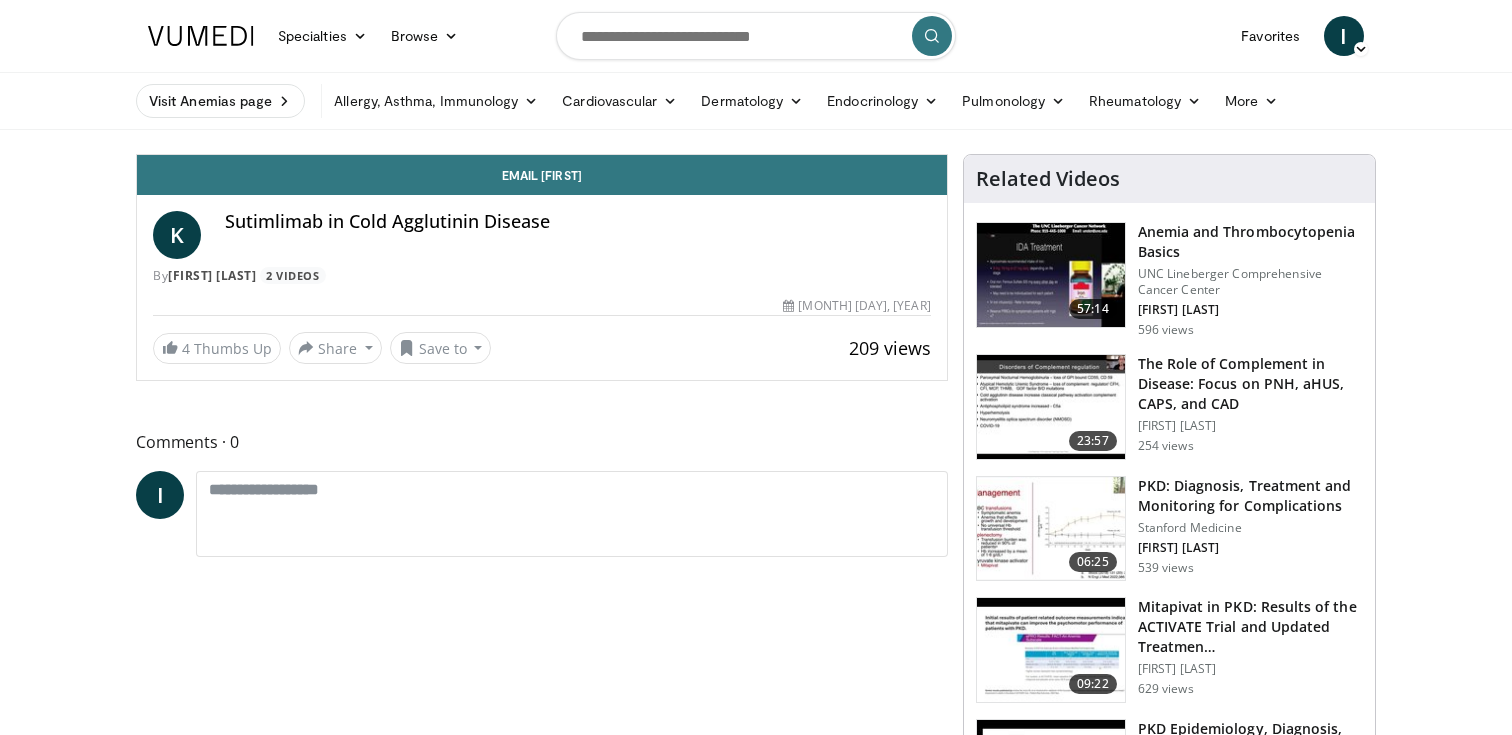scroll, scrollTop: 0, scrollLeft: 0, axis: both 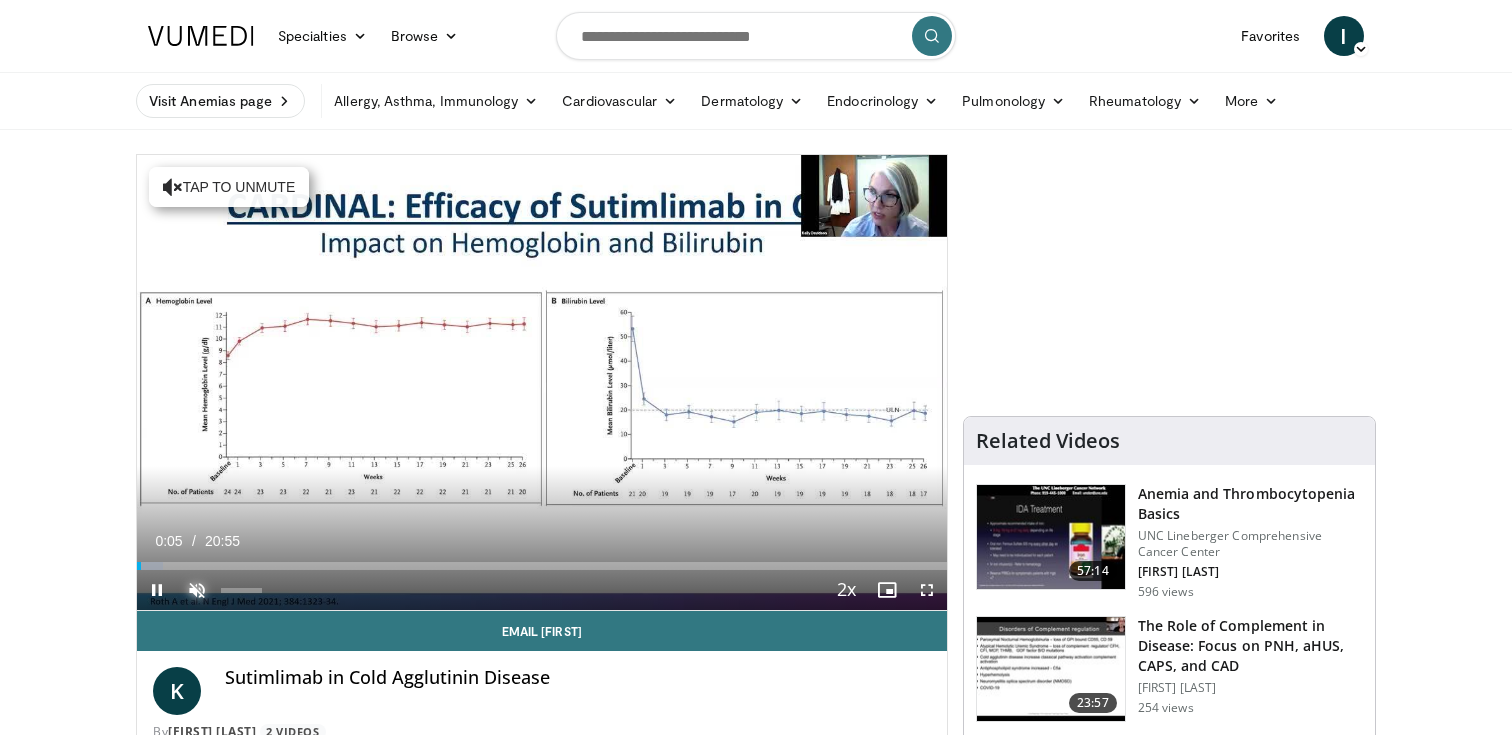 click at bounding box center [197, 590] 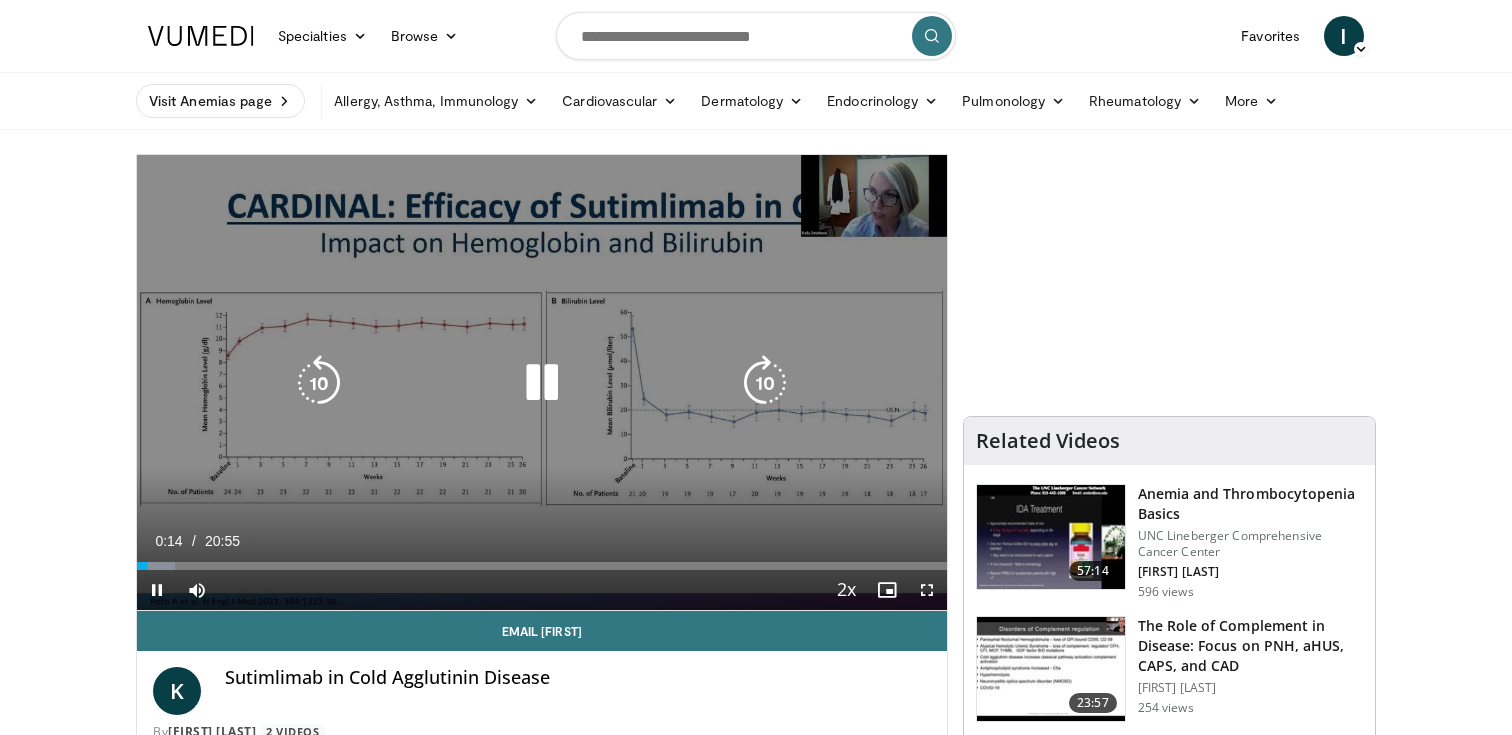 click at bounding box center (765, 383) 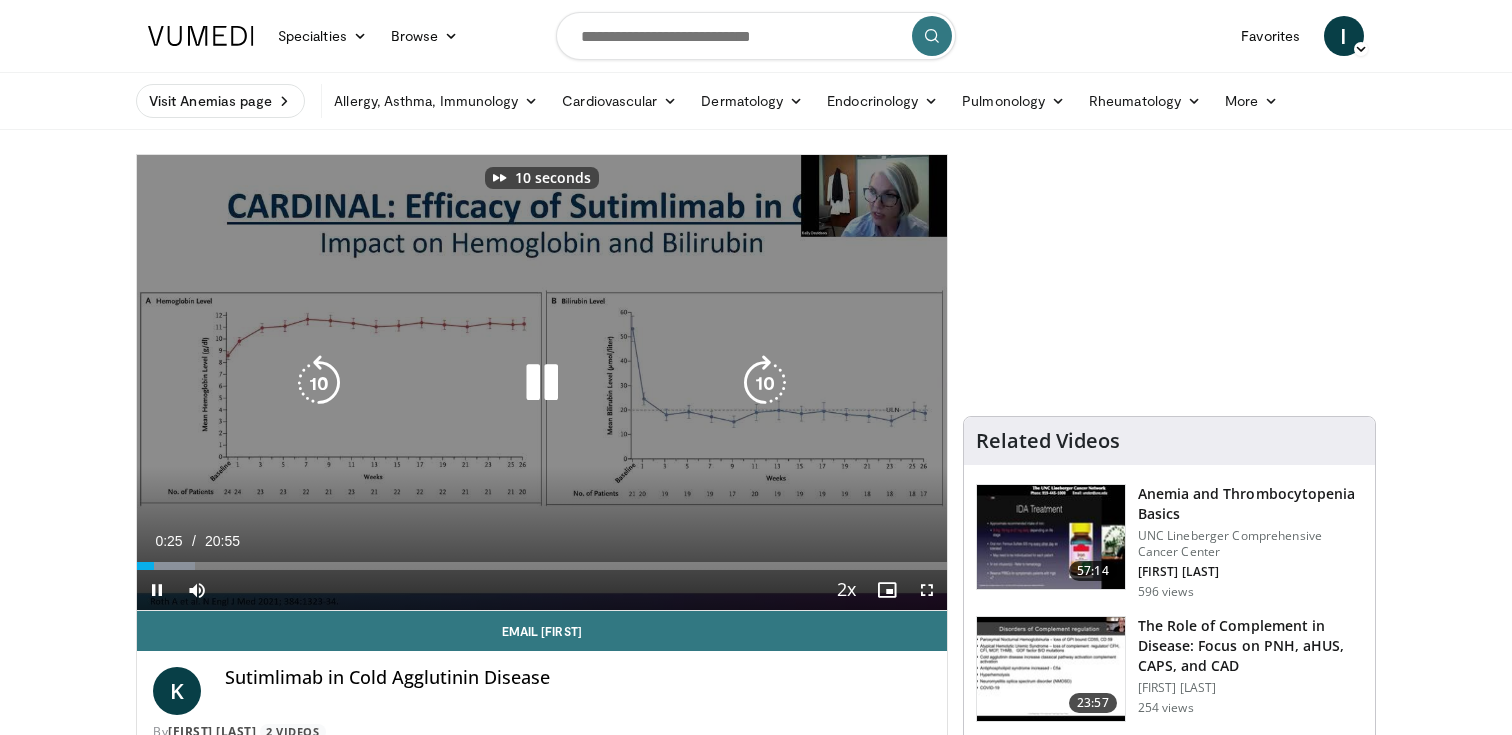 click at bounding box center (542, 383) 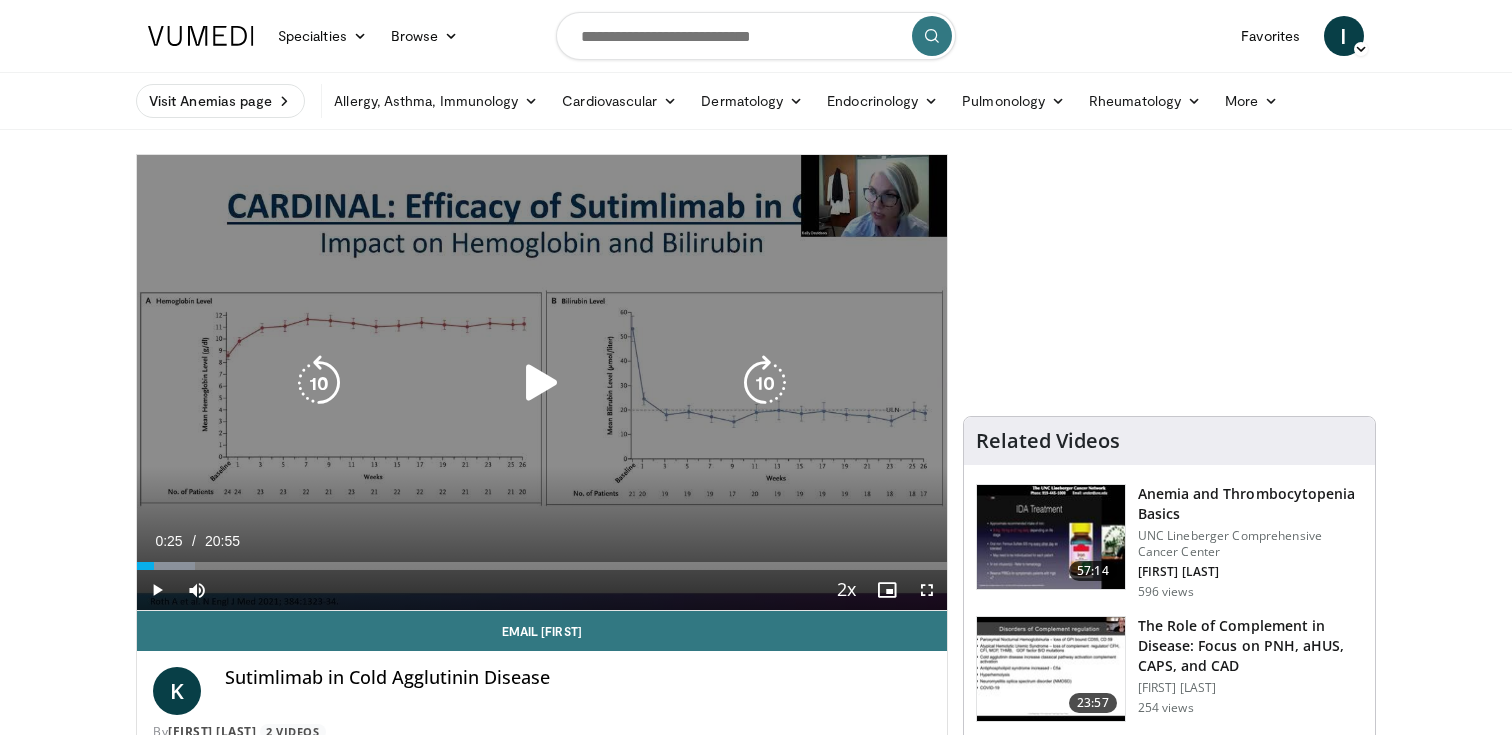 click at bounding box center (542, 383) 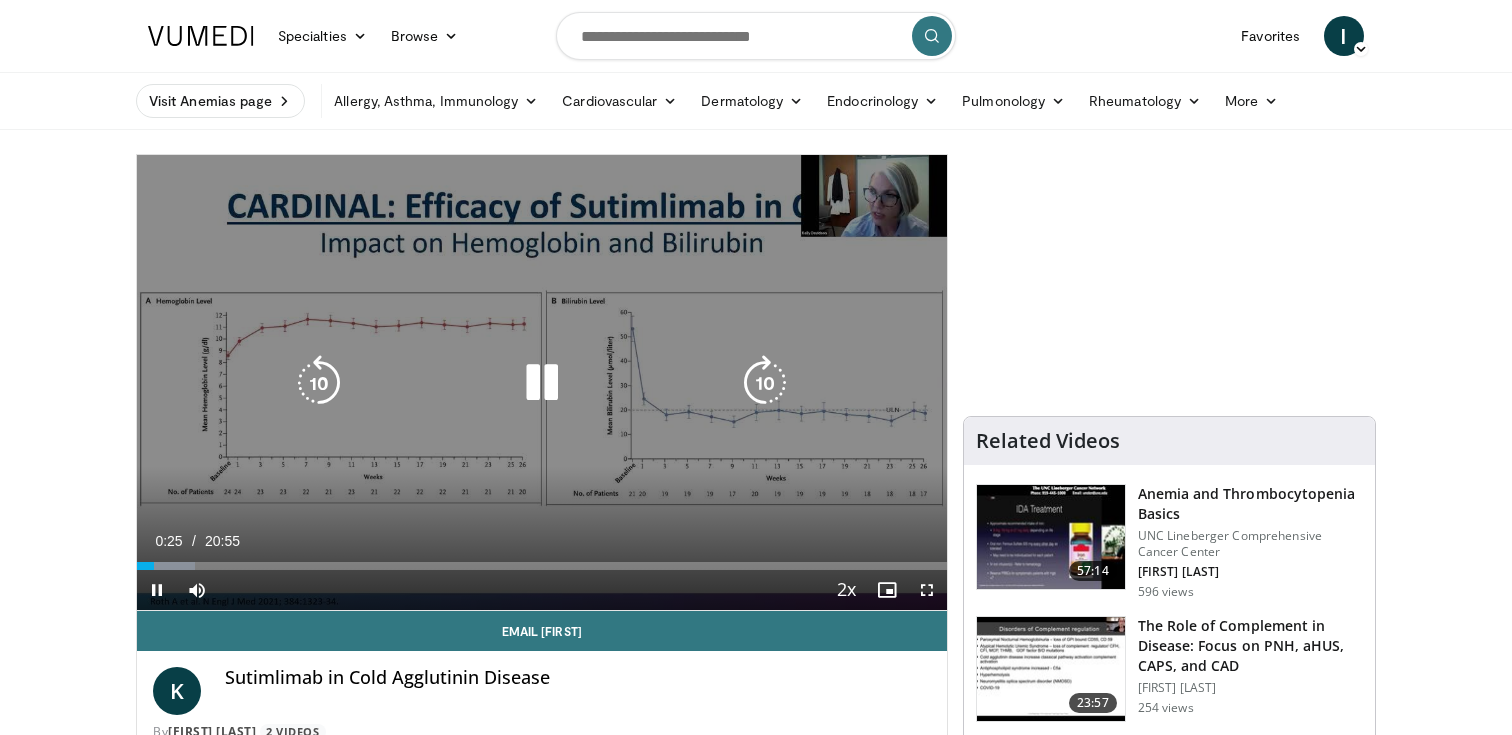 click at bounding box center [542, 383] 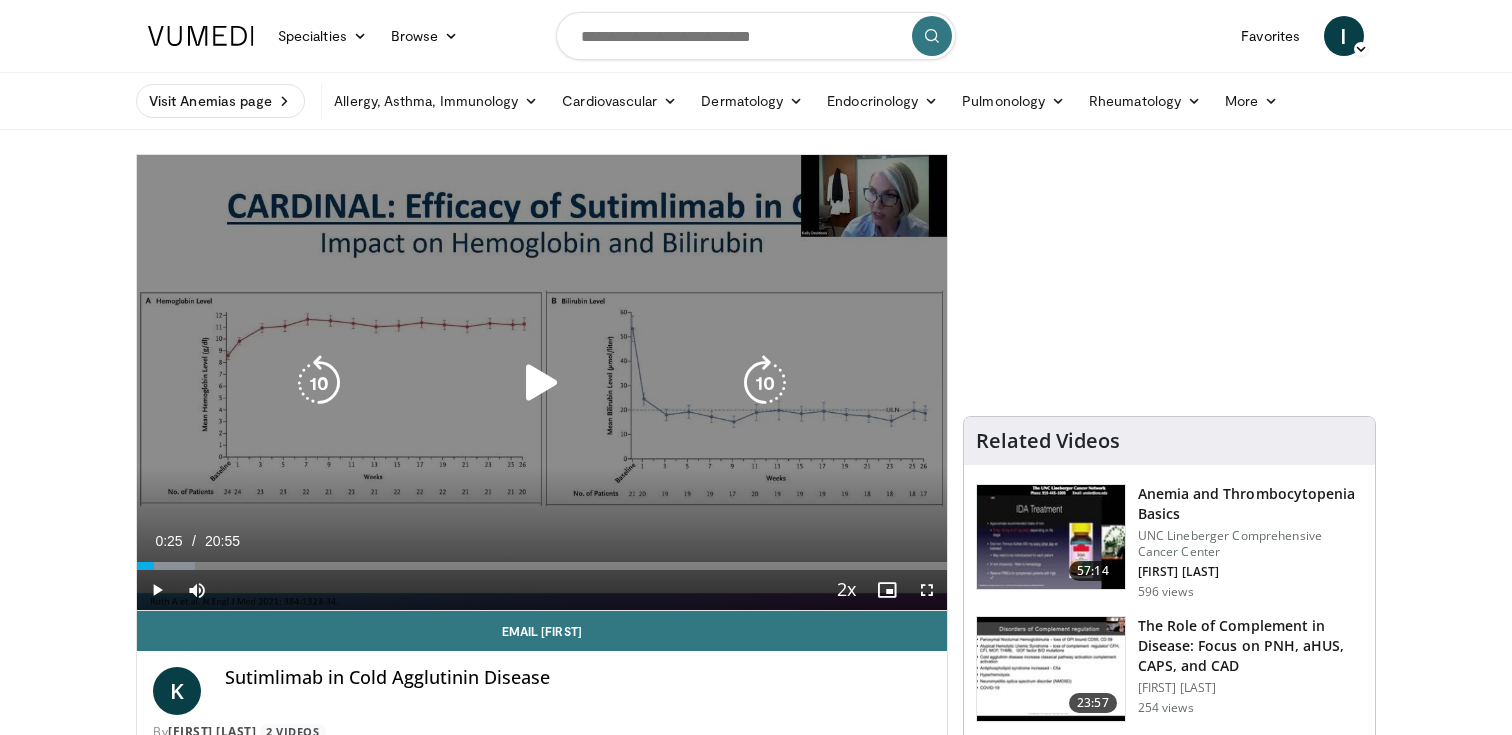 click at bounding box center [542, 383] 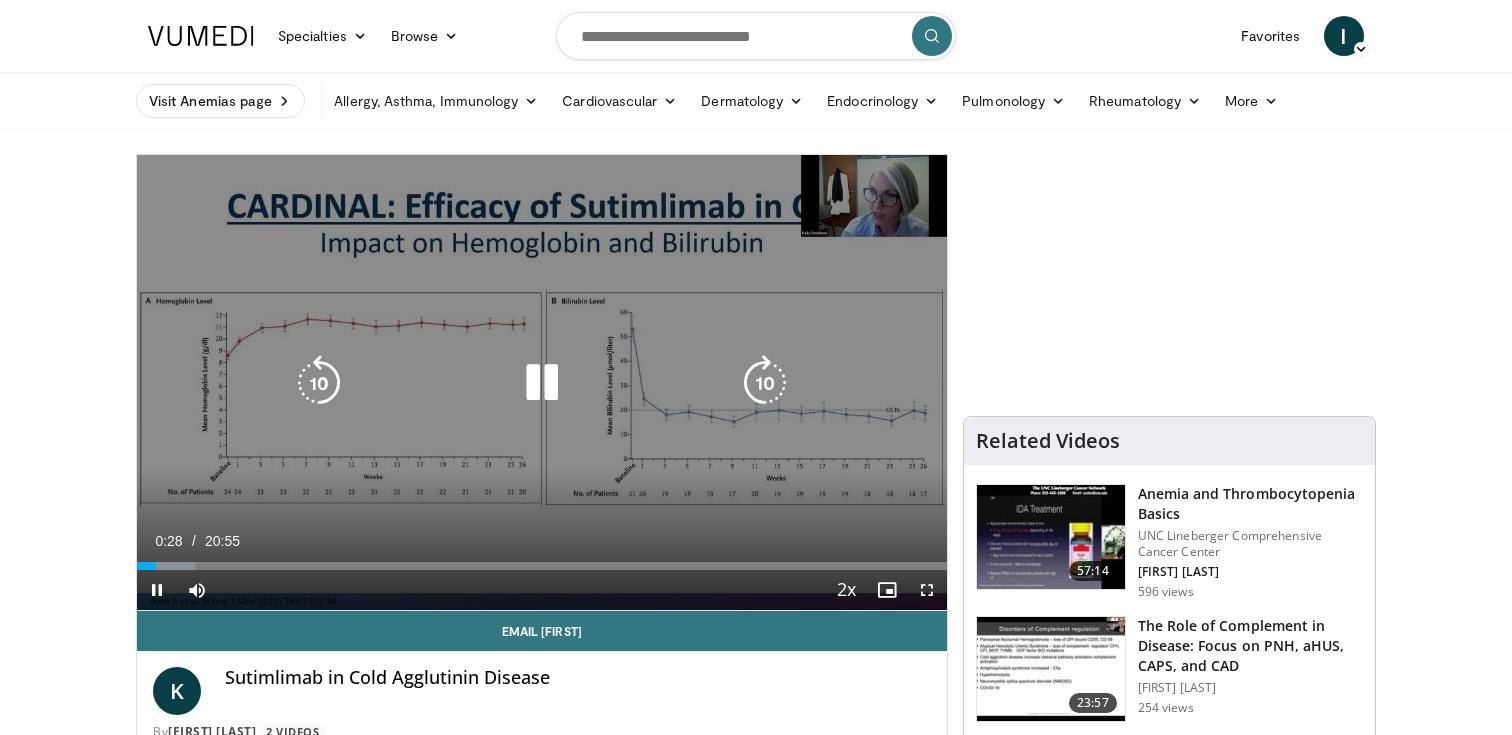 click at bounding box center (765, 383) 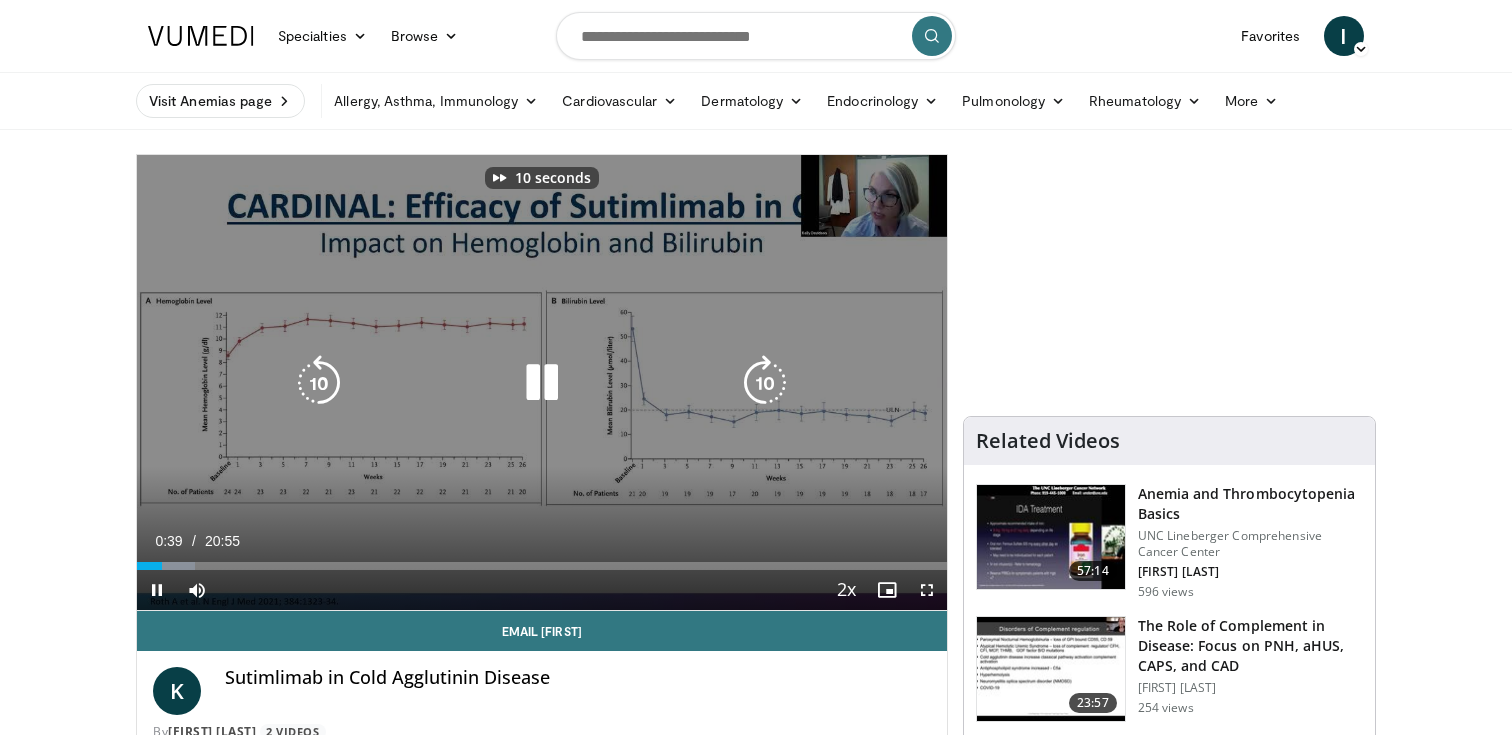 click at bounding box center (765, 383) 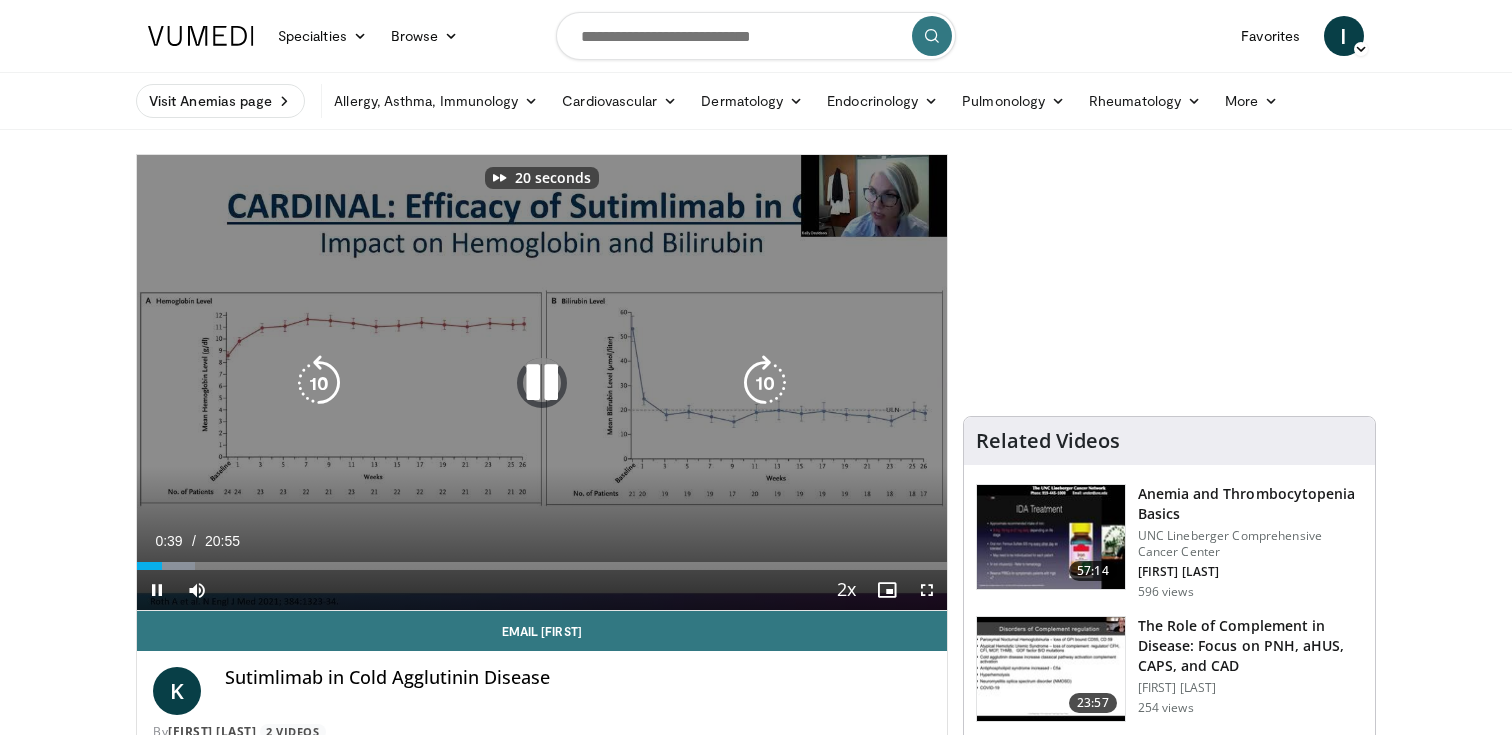 click at bounding box center (765, 383) 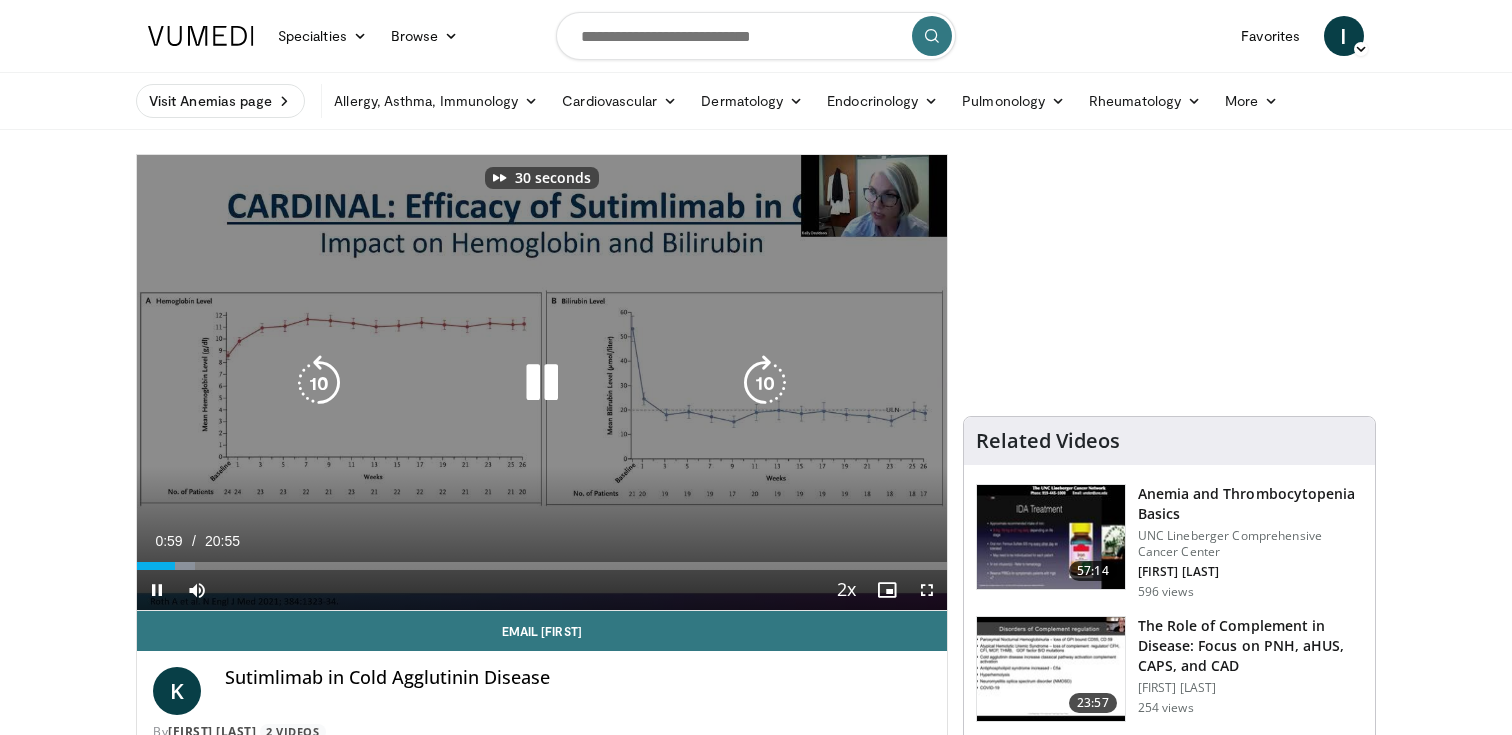 click at bounding box center (765, 383) 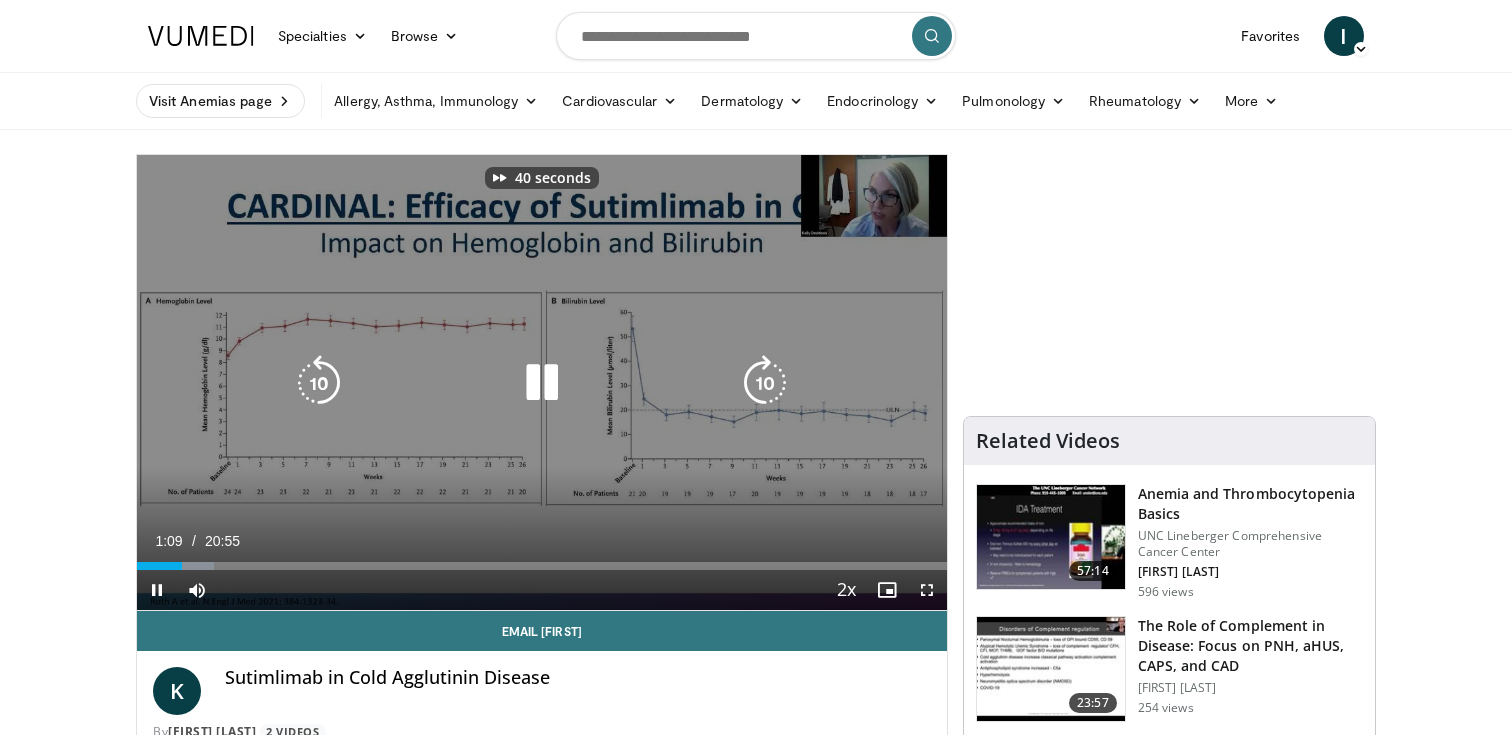 click at bounding box center [765, 383] 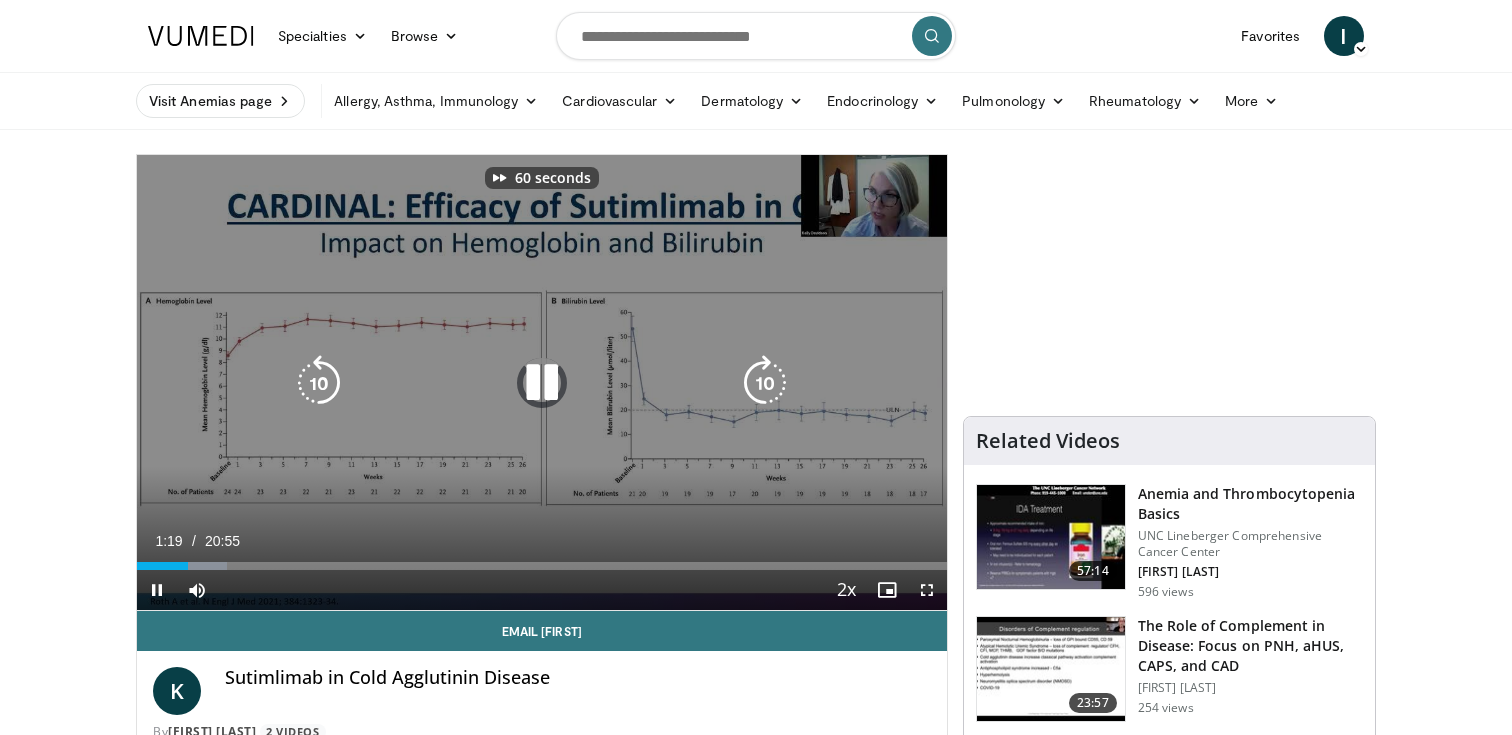 click at bounding box center [765, 383] 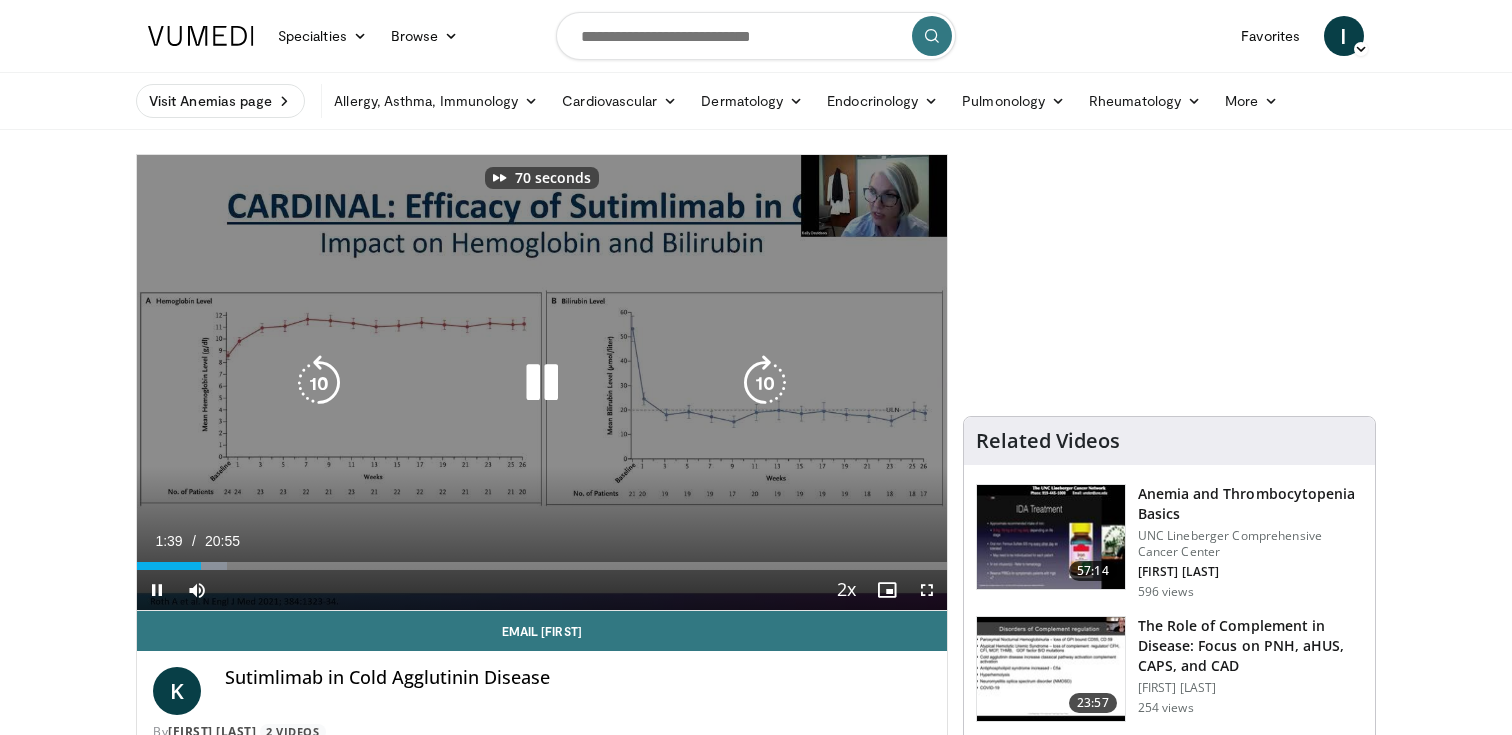 click at bounding box center [765, 383] 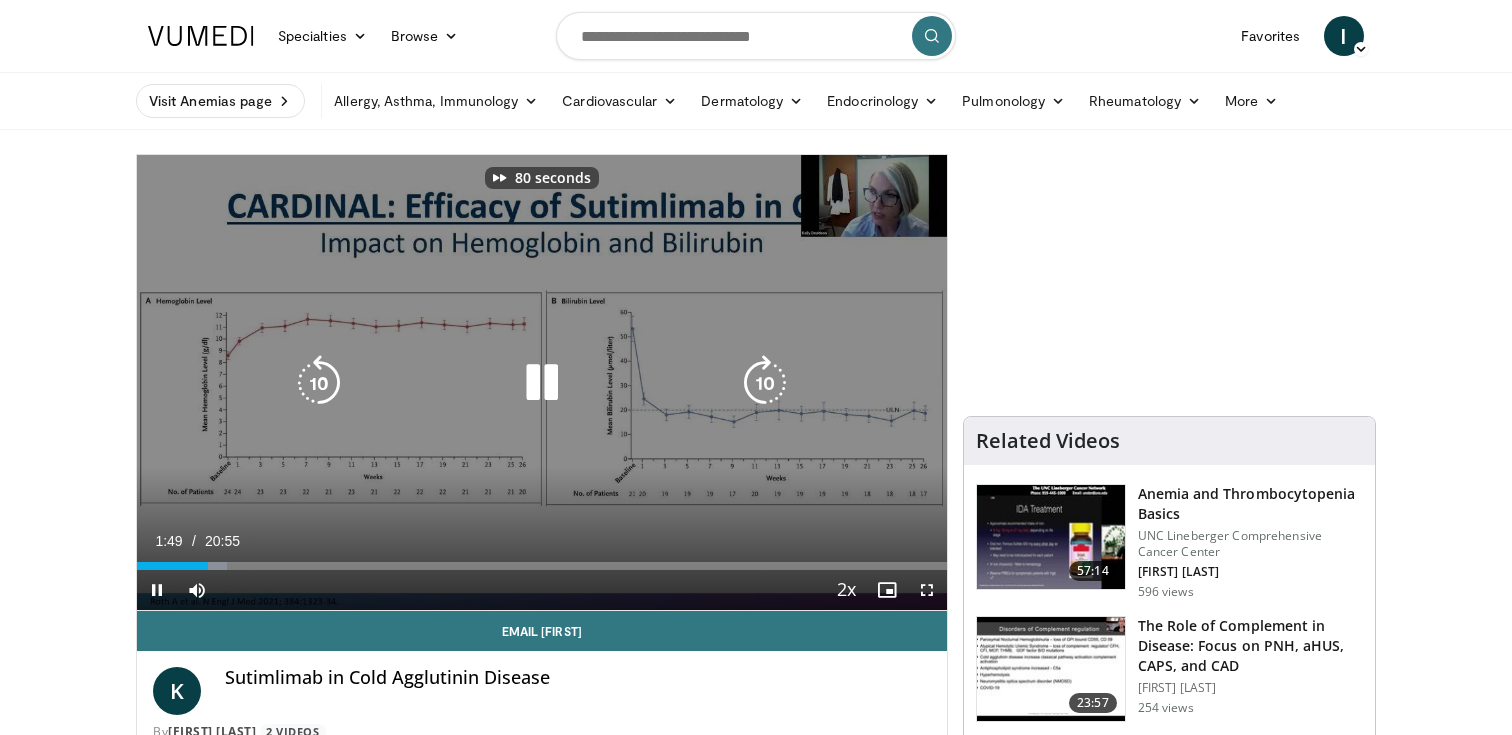 click at bounding box center [765, 383] 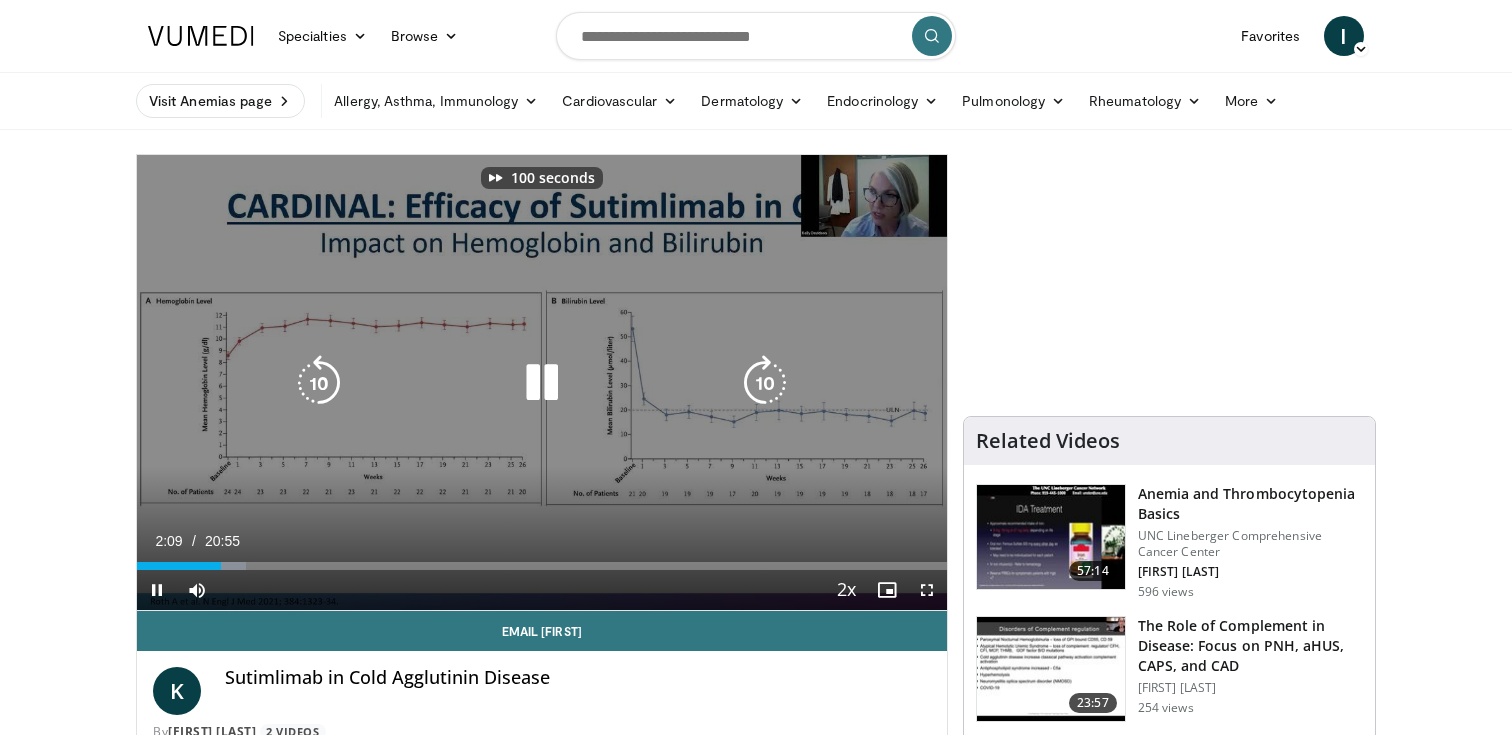 click at bounding box center [765, 383] 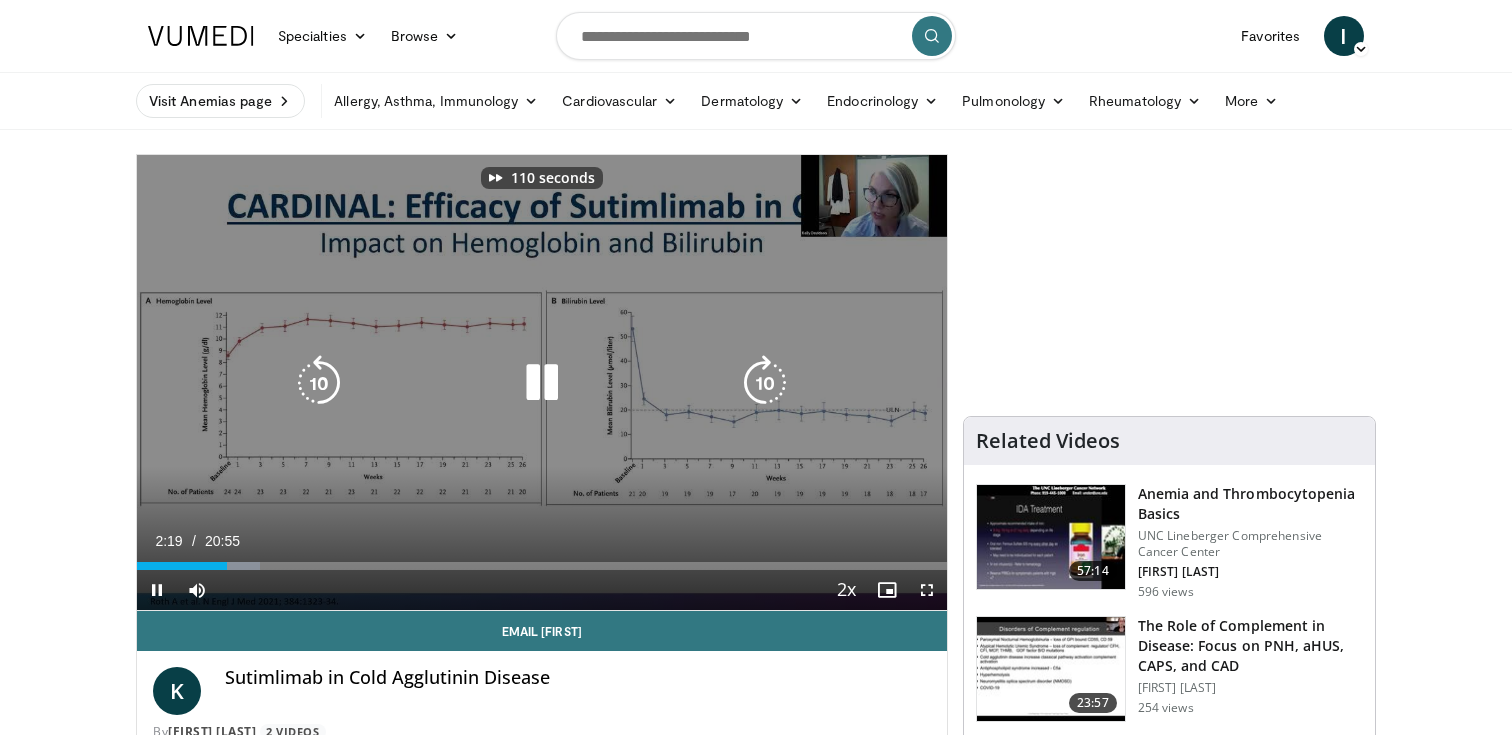 click at bounding box center (765, 383) 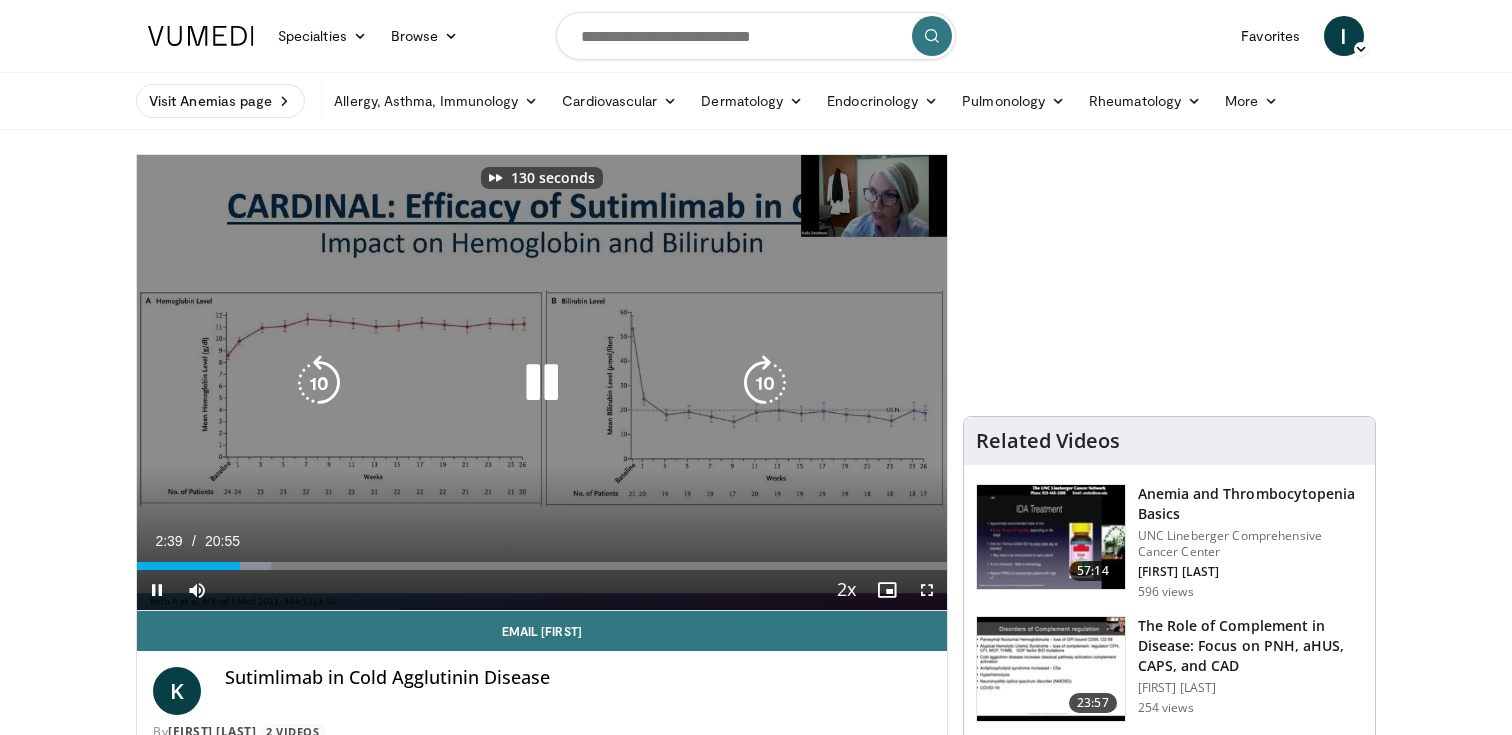 click at bounding box center [765, 383] 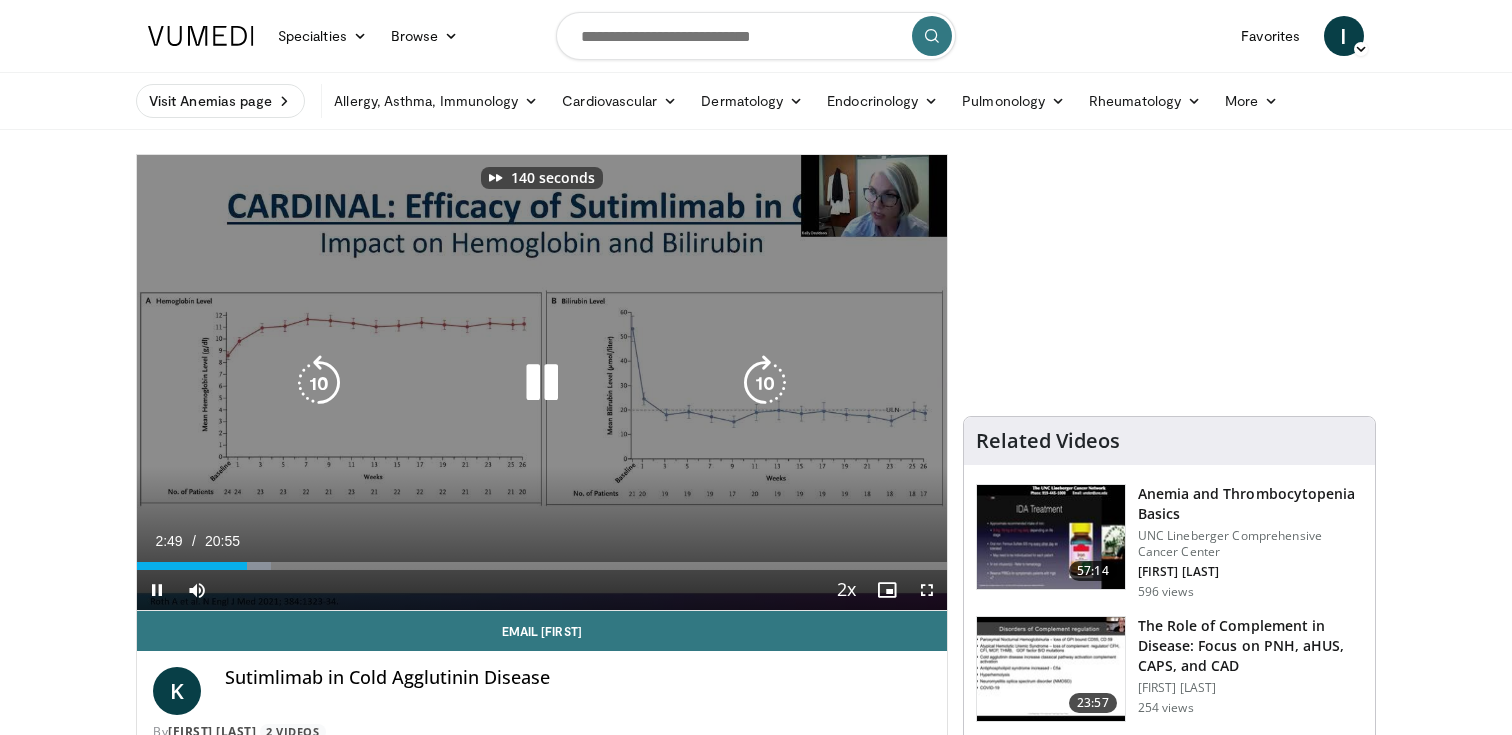 click at bounding box center [765, 383] 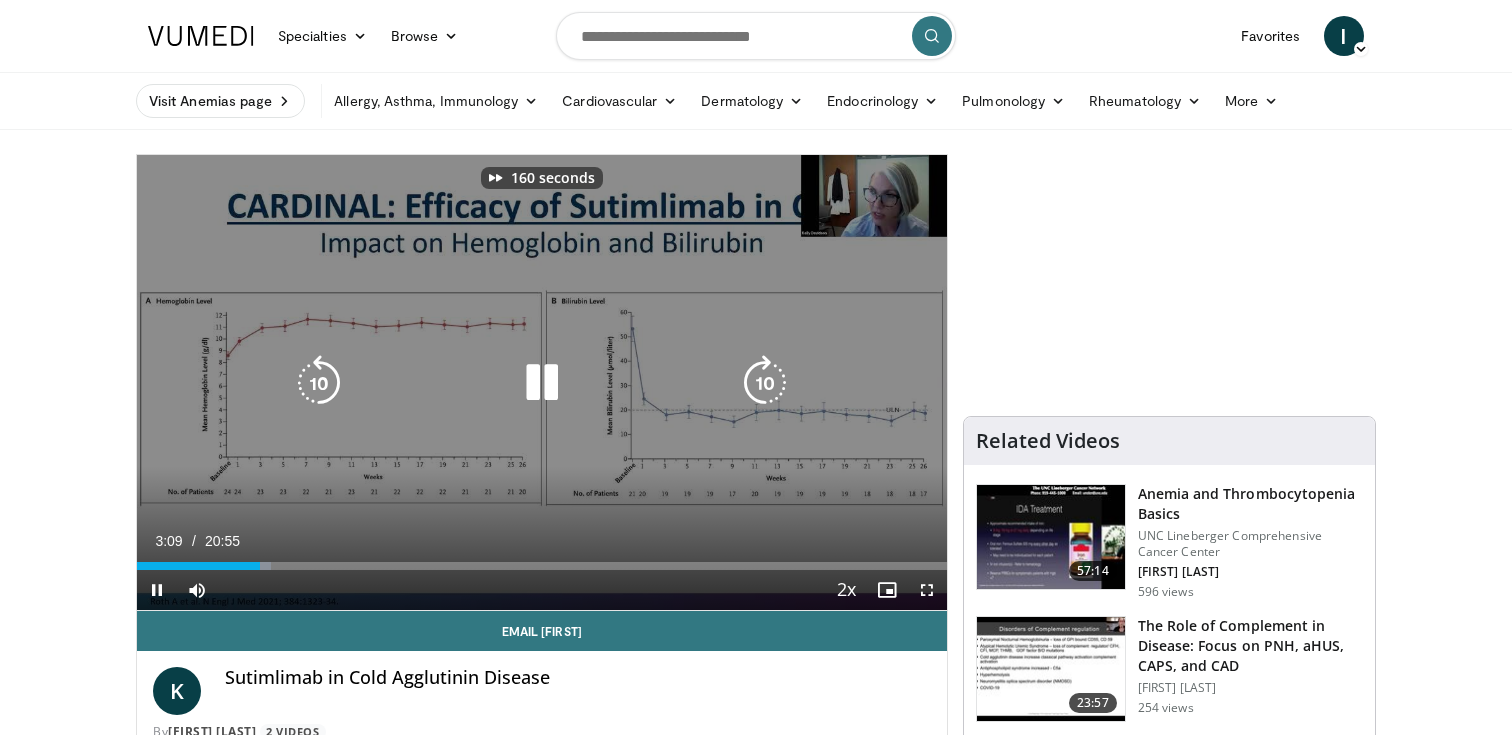 click at bounding box center (765, 383) 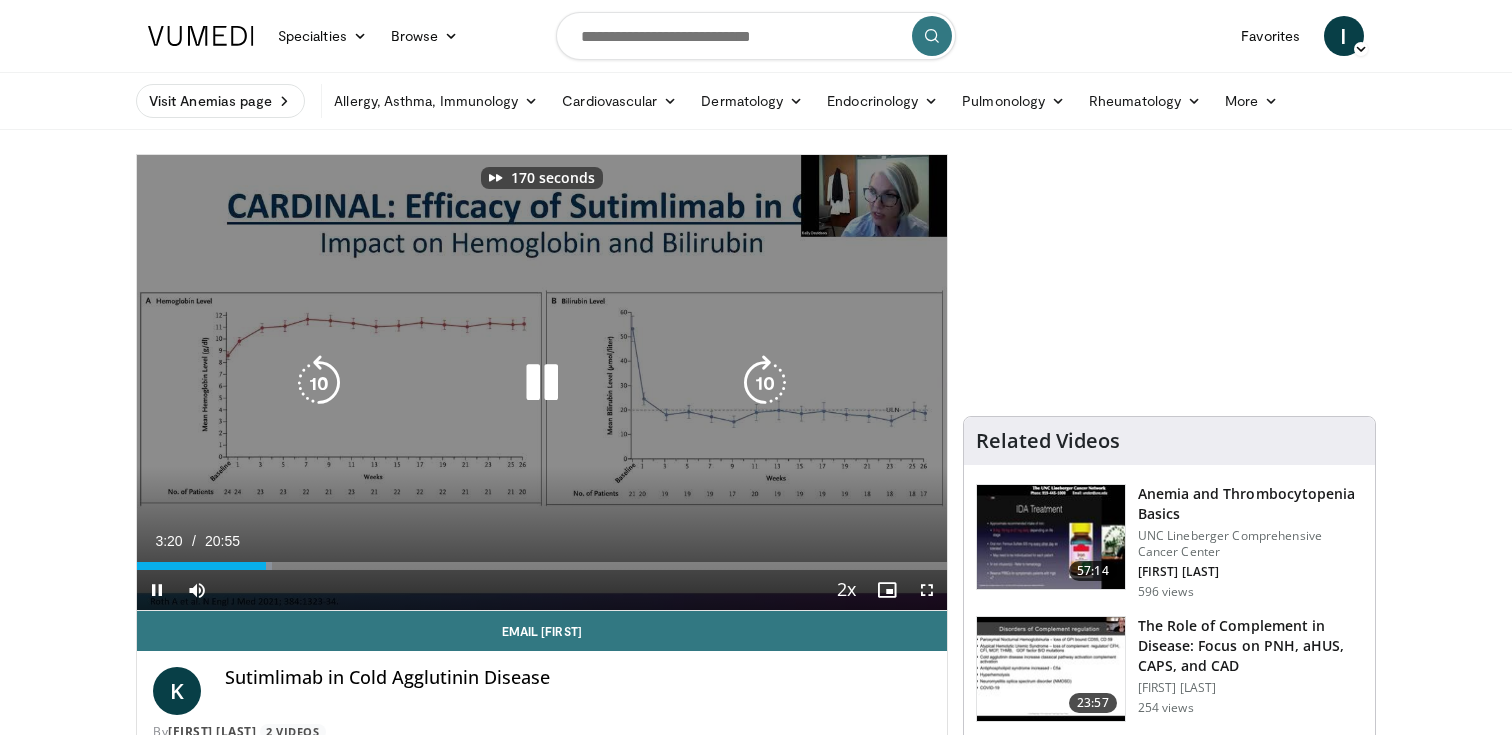 click at bounding box center (765, 383) 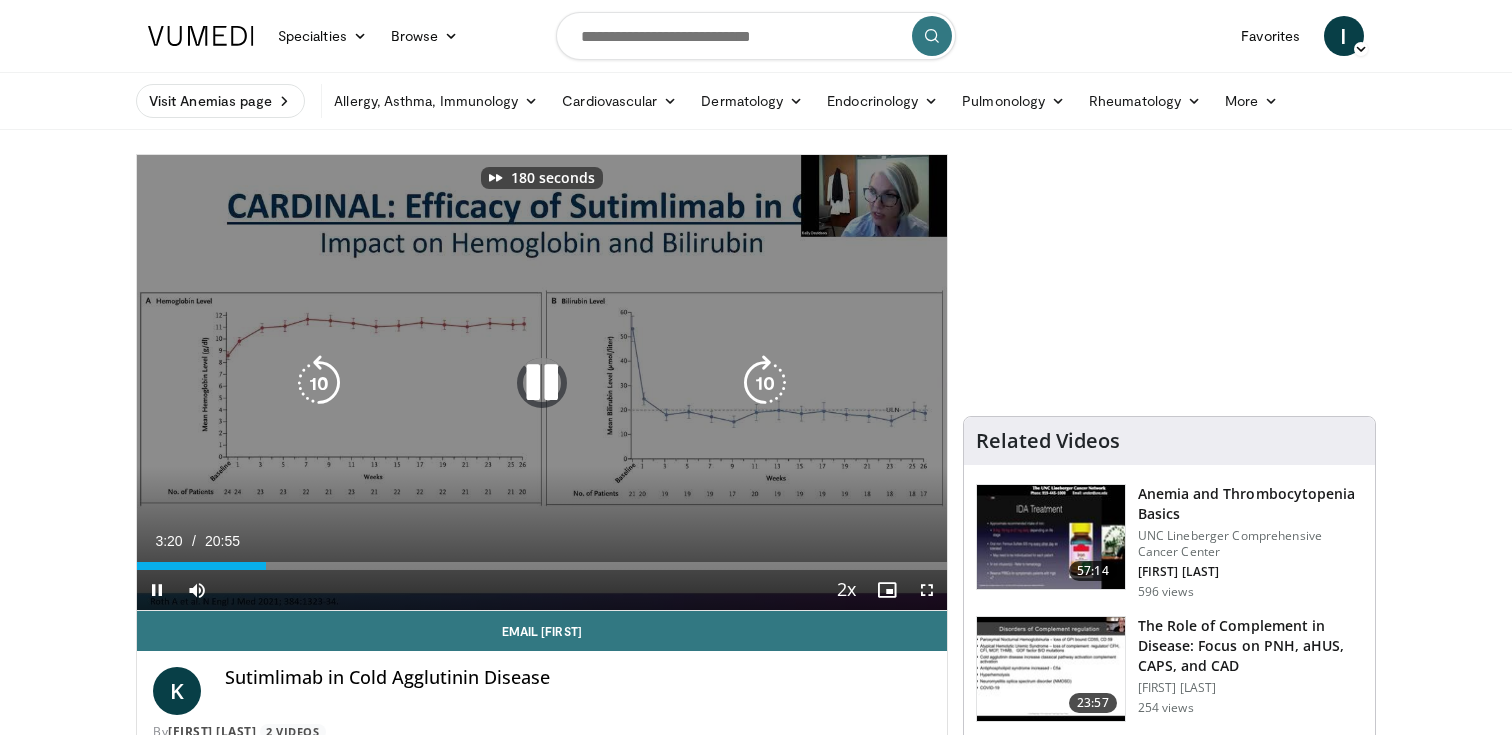 click at bounding box center (765, 383) 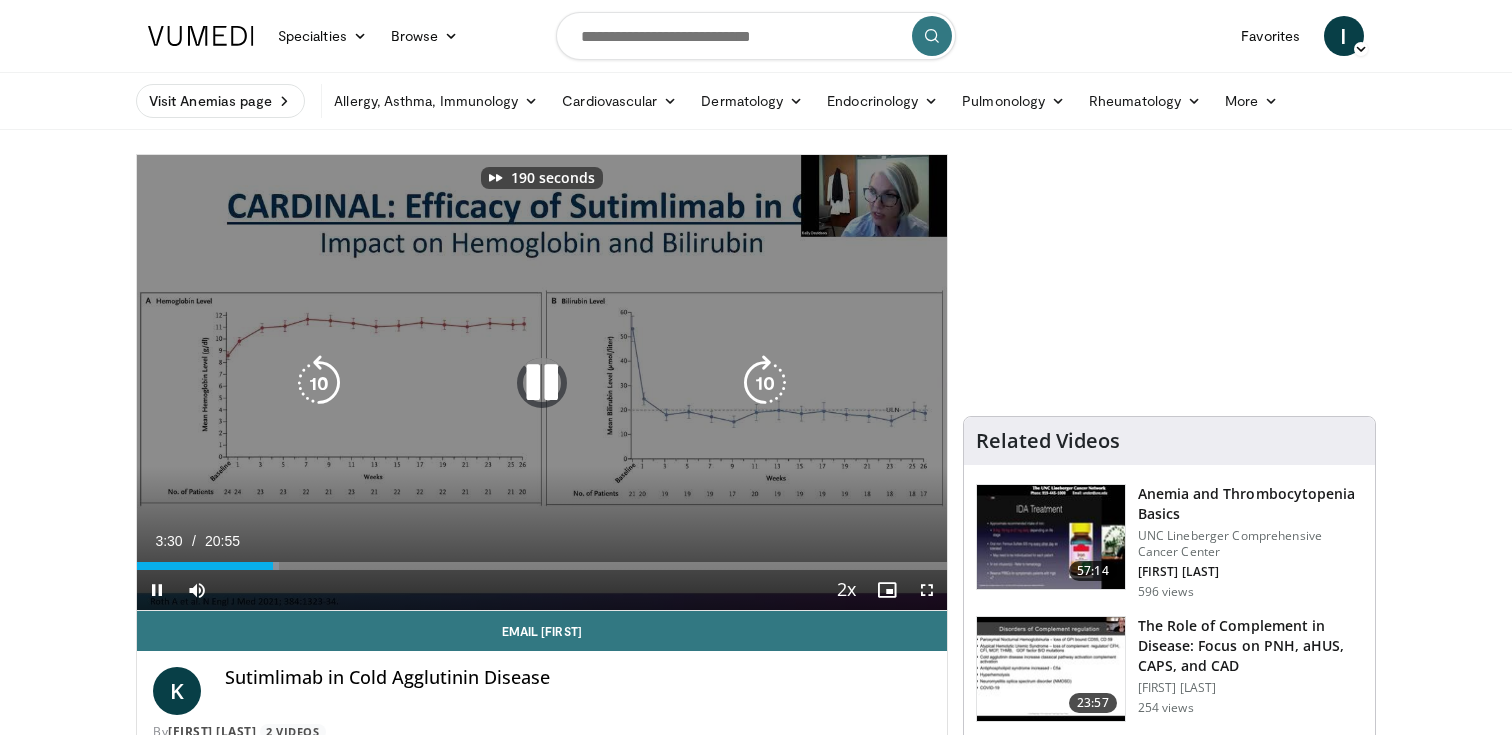 click at bounding box center (765, 383) 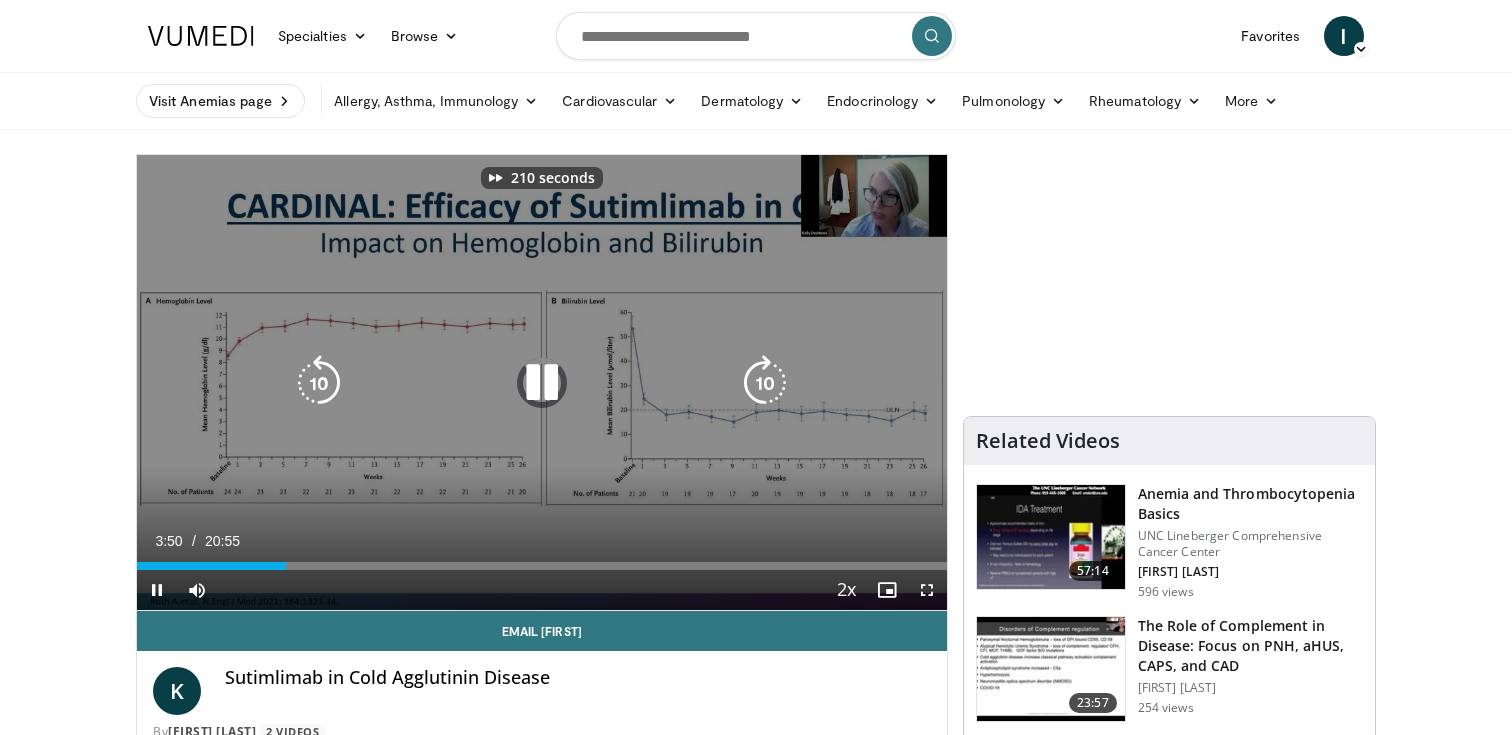 click at bounding box center [765, 383] 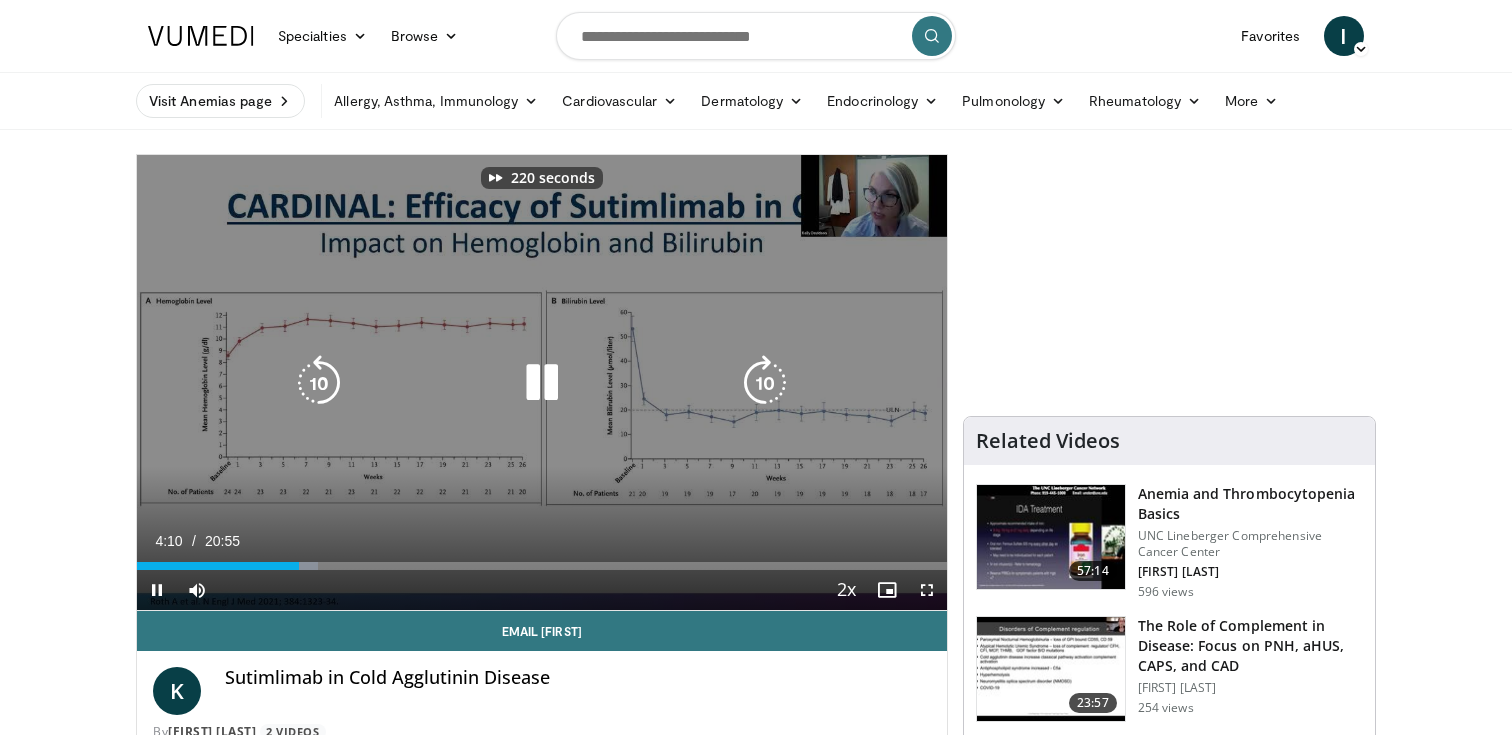 click at bounding box center (765, 383) 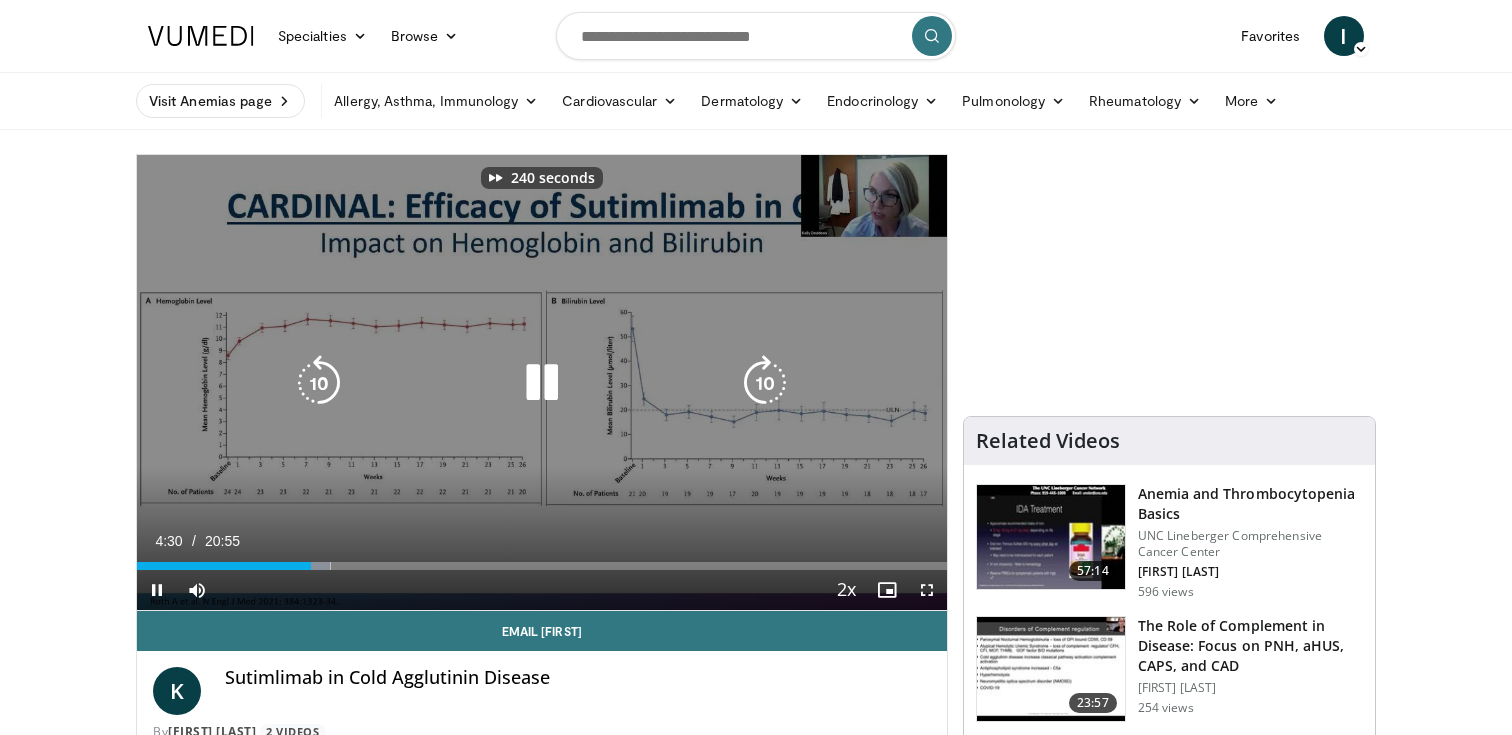click at bounding box center [765, 383] 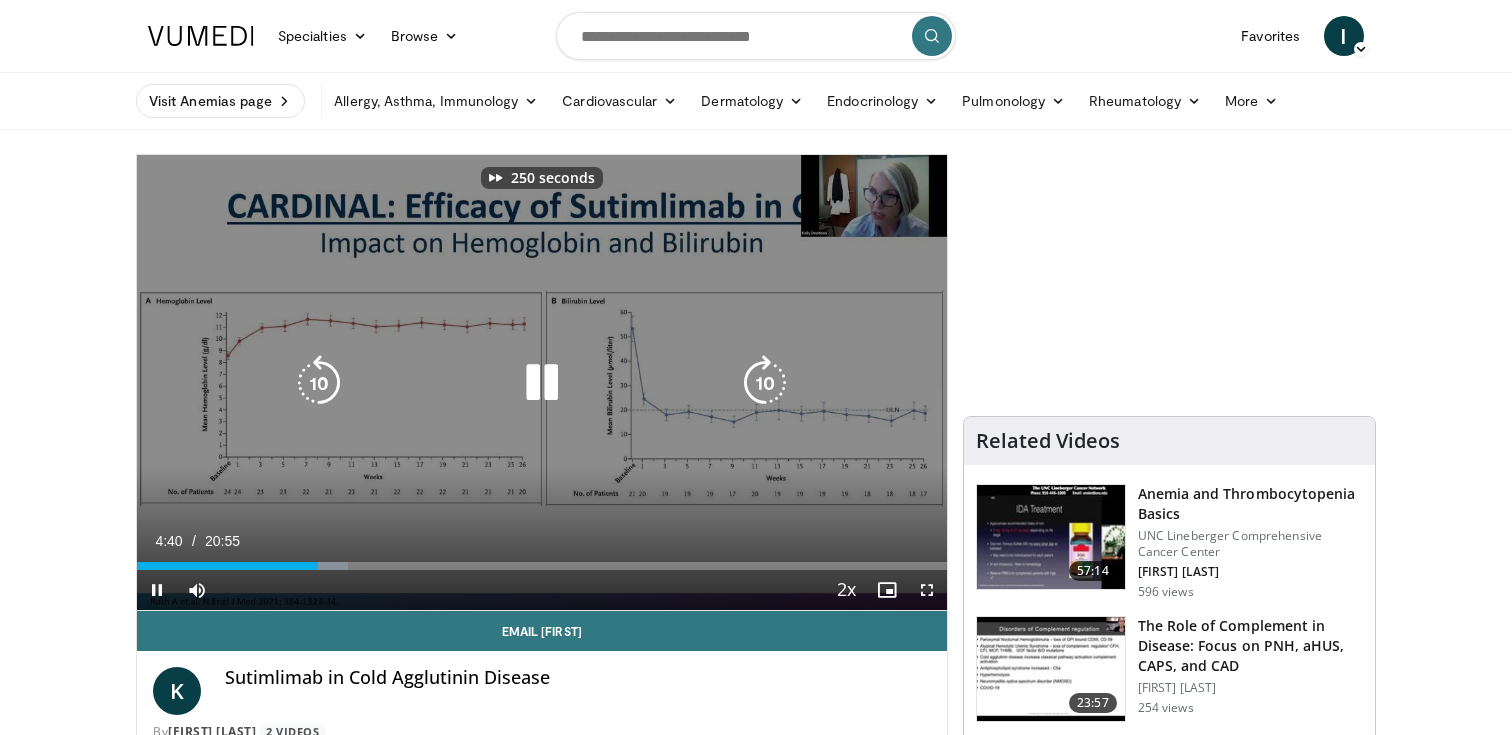 click at bounding box center [765, 383] 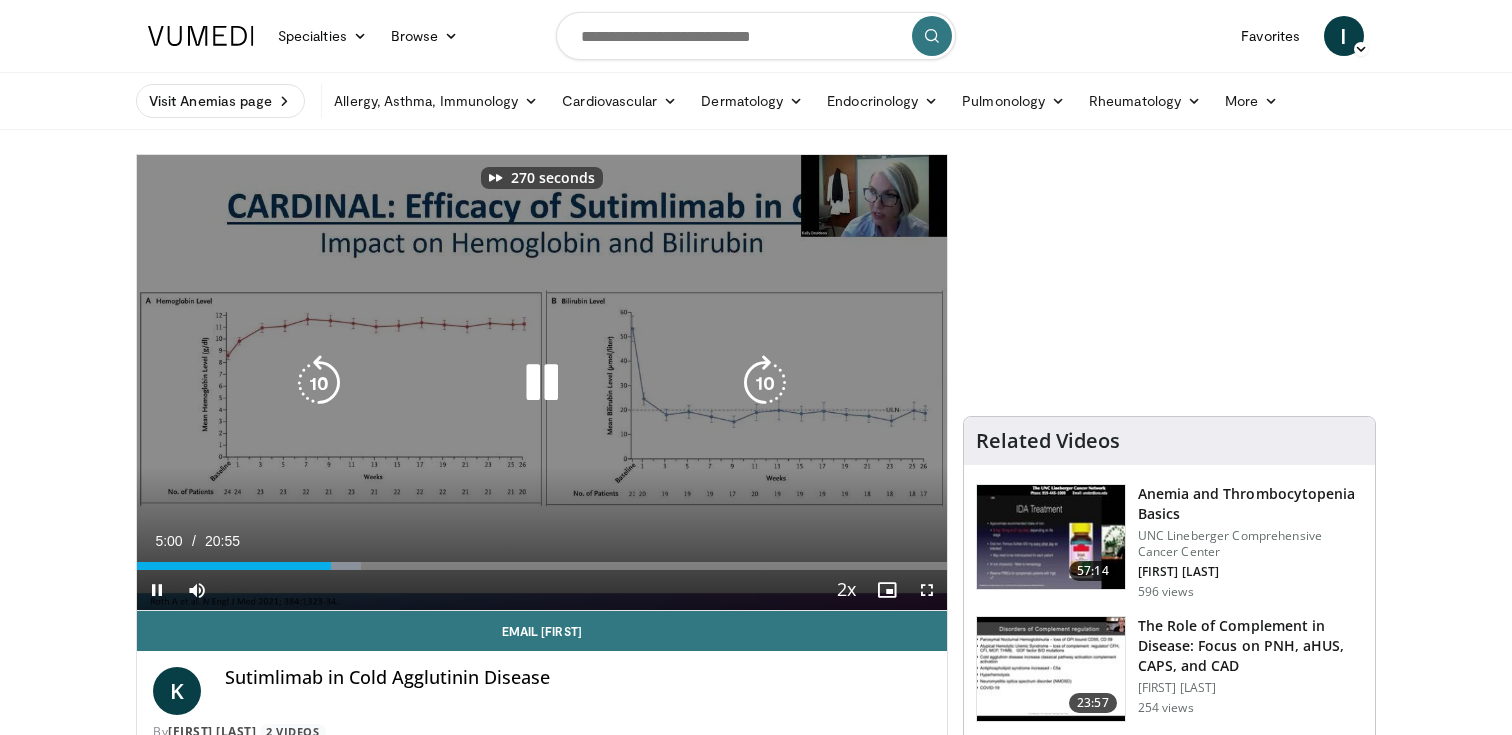 click at bounding box center [765, 383] 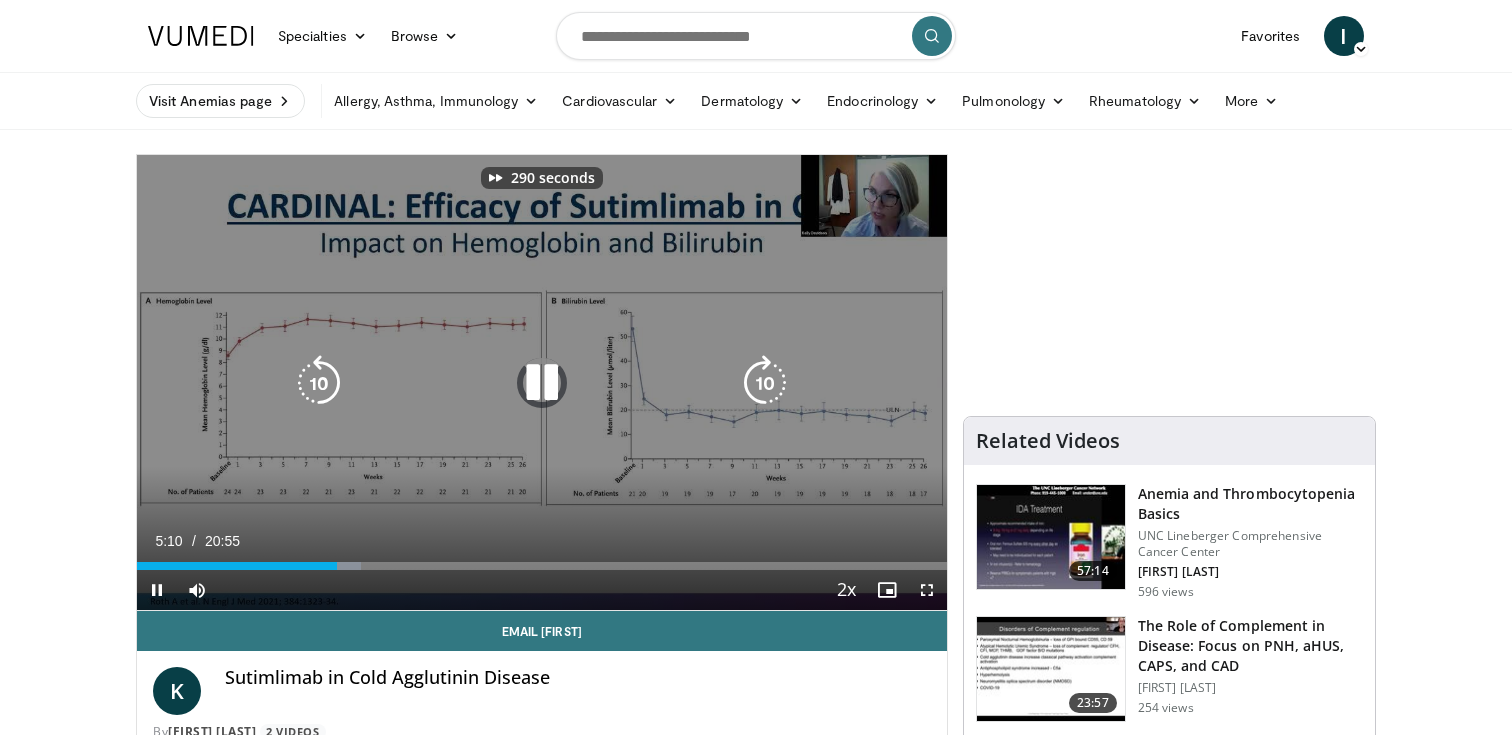 click at bounding box center (765, 383) 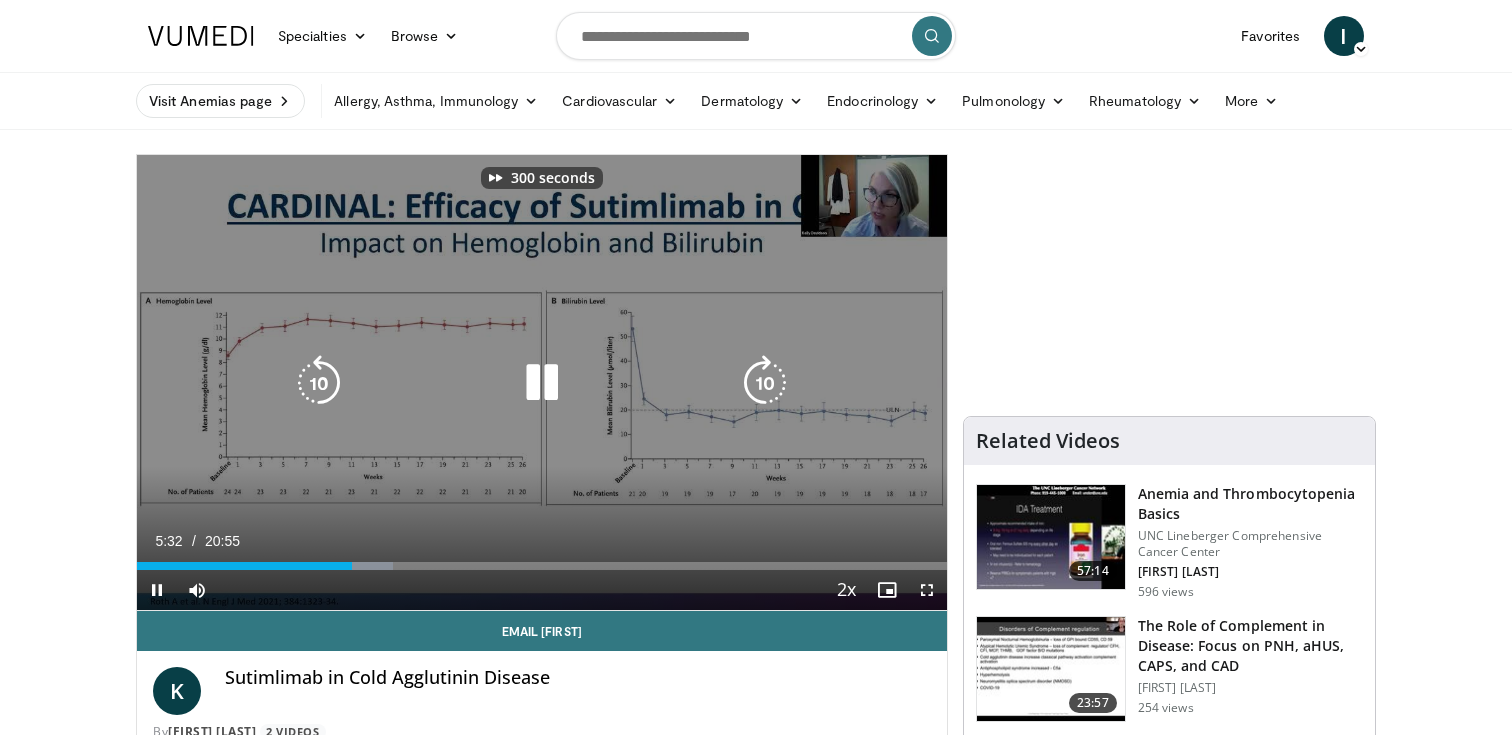 click at bounding box center (765, 383) 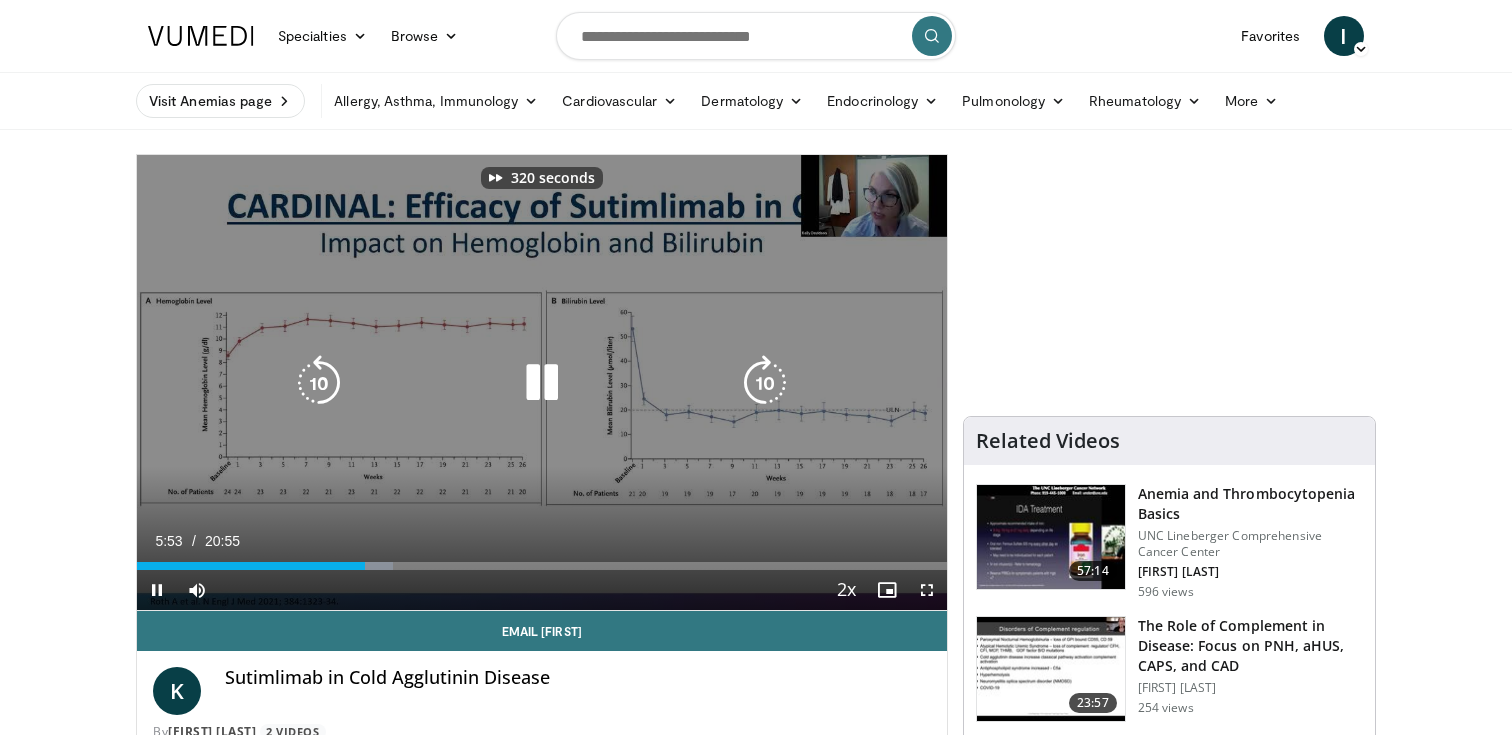 click at bounding box center (765, 383) 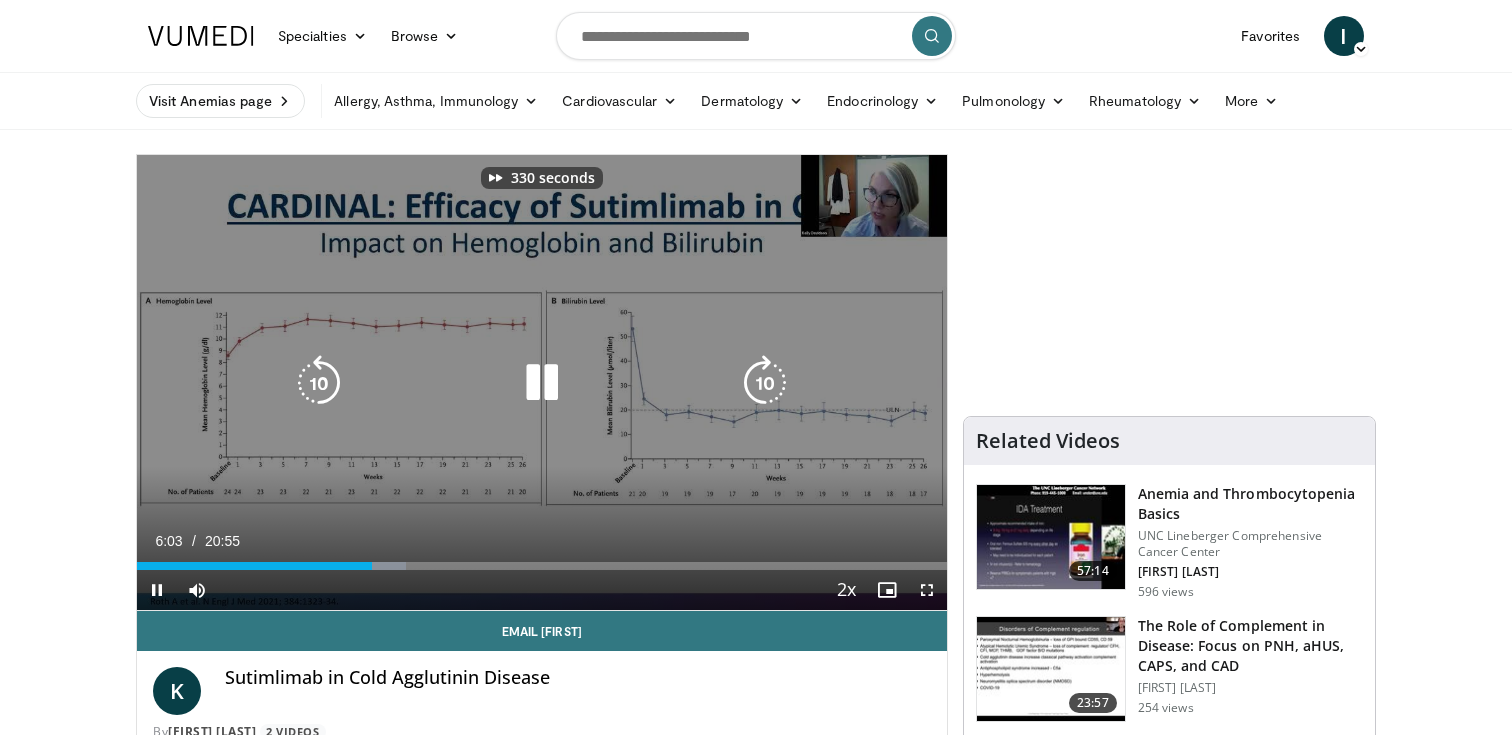 click at bounding box center (765, 383) 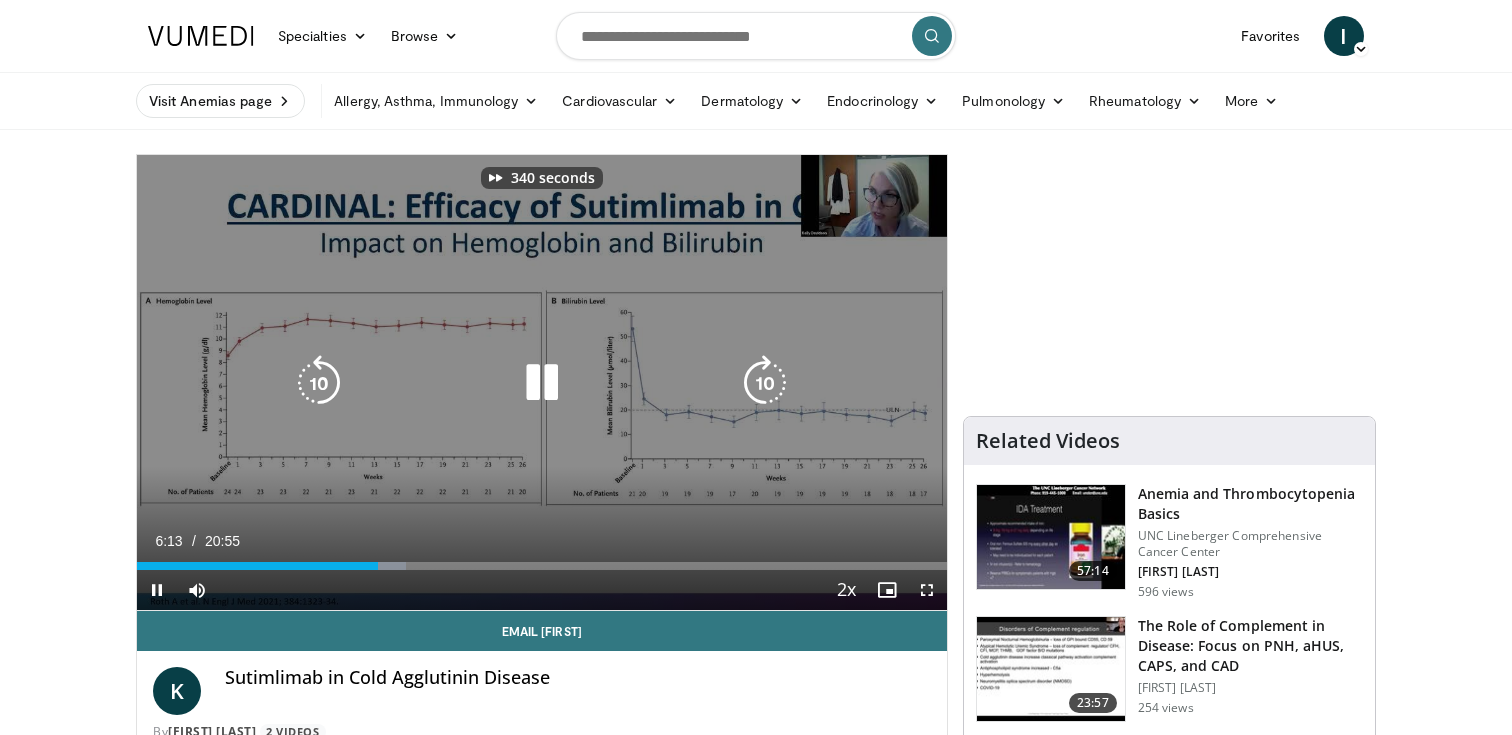 click at bounding box center (765, 383) 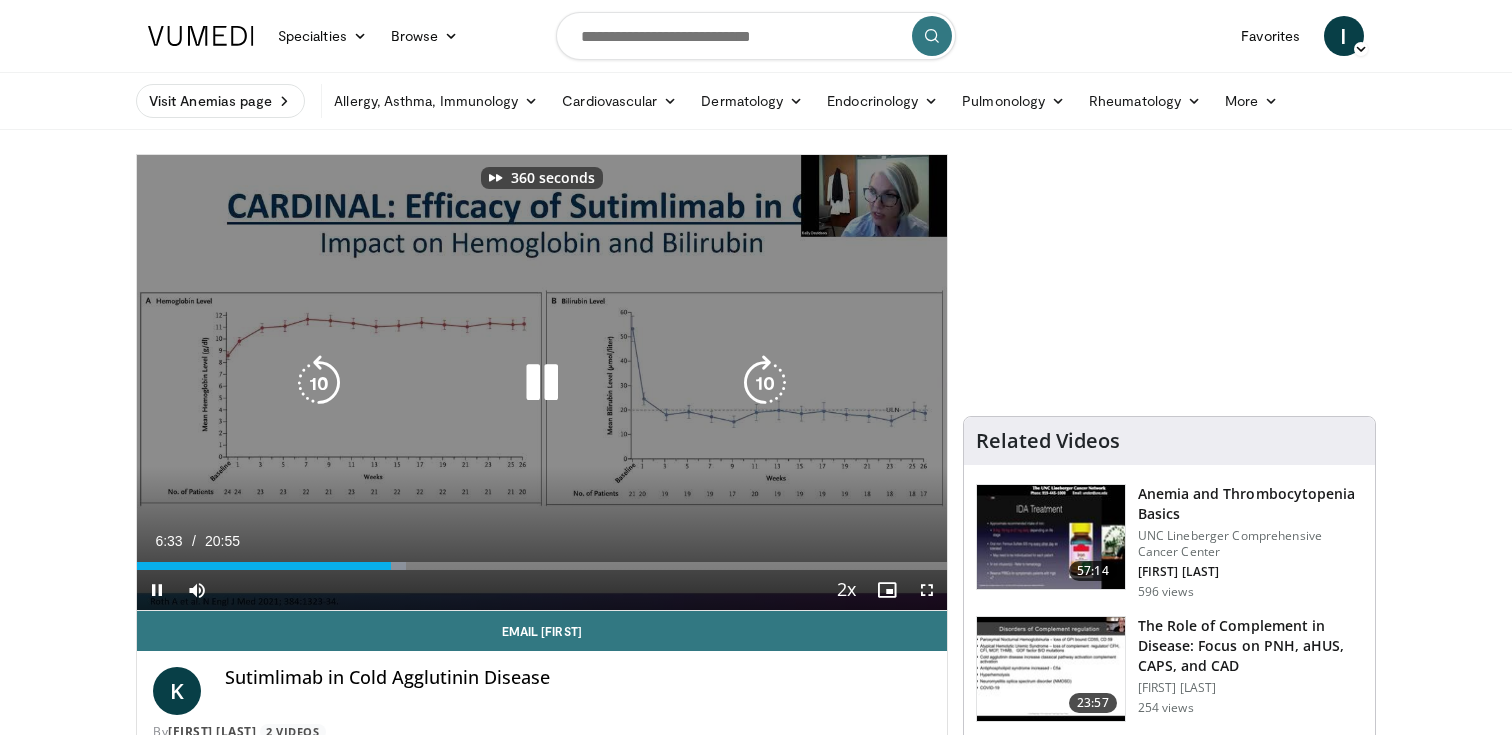 click at bounding box center [765, 383] 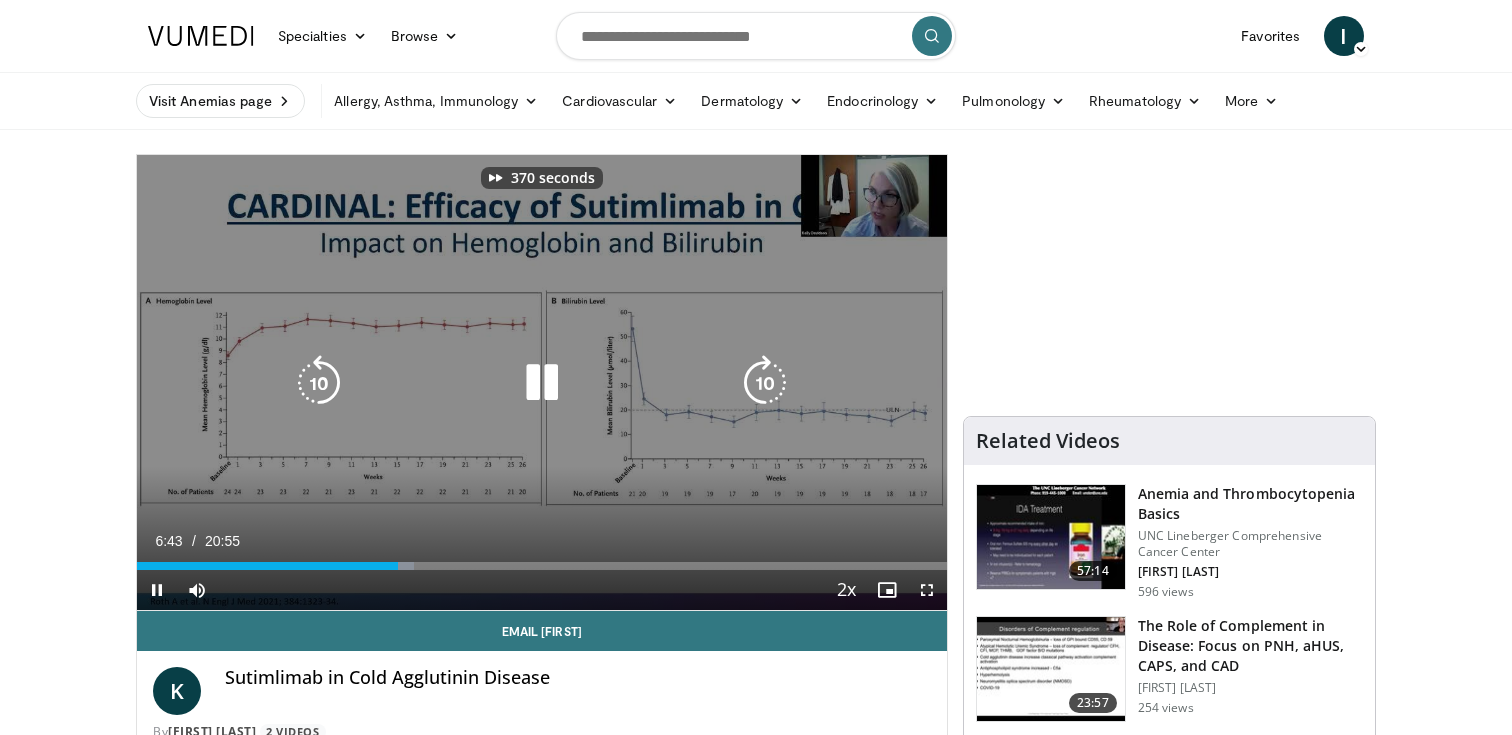 click at bounding box center [765, 383] 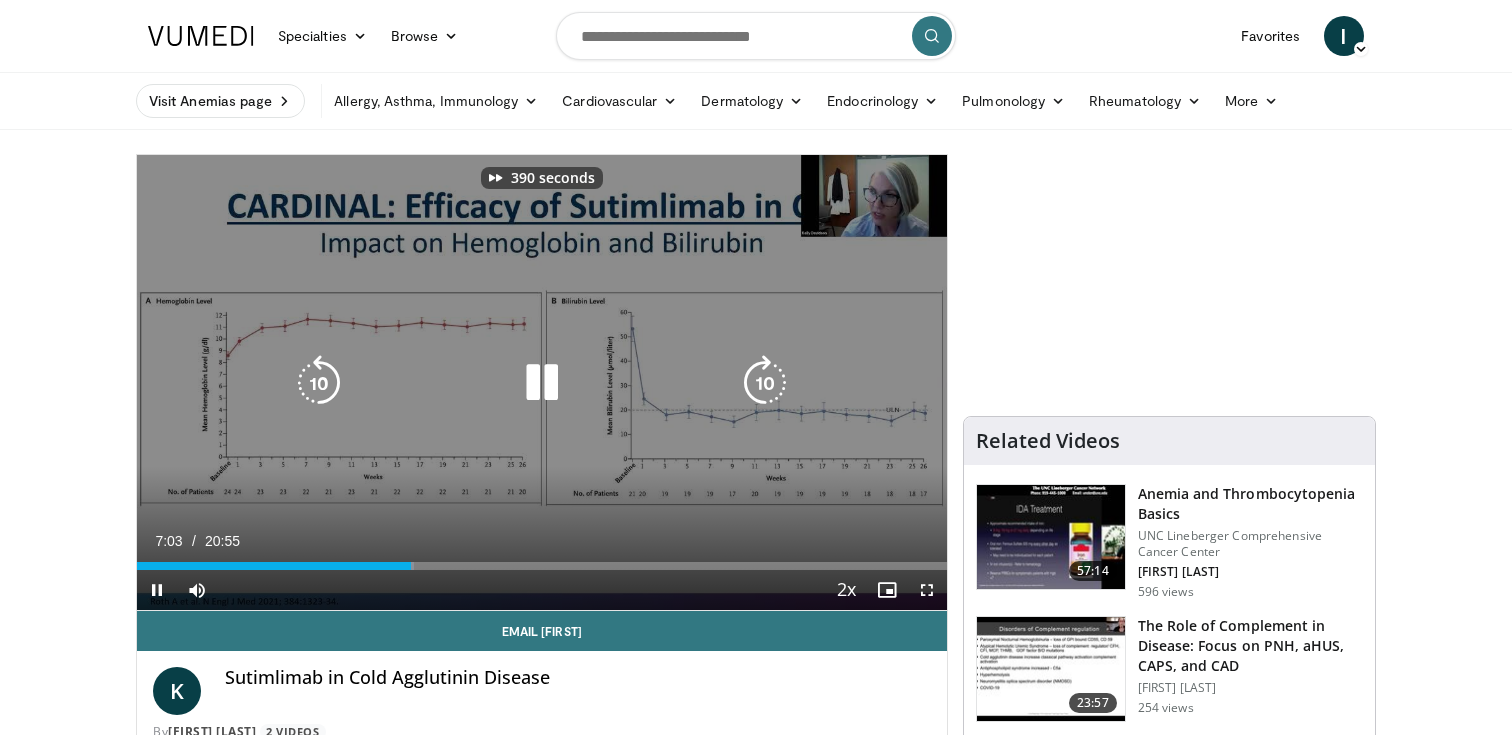 click at bounding box center (765, 383) 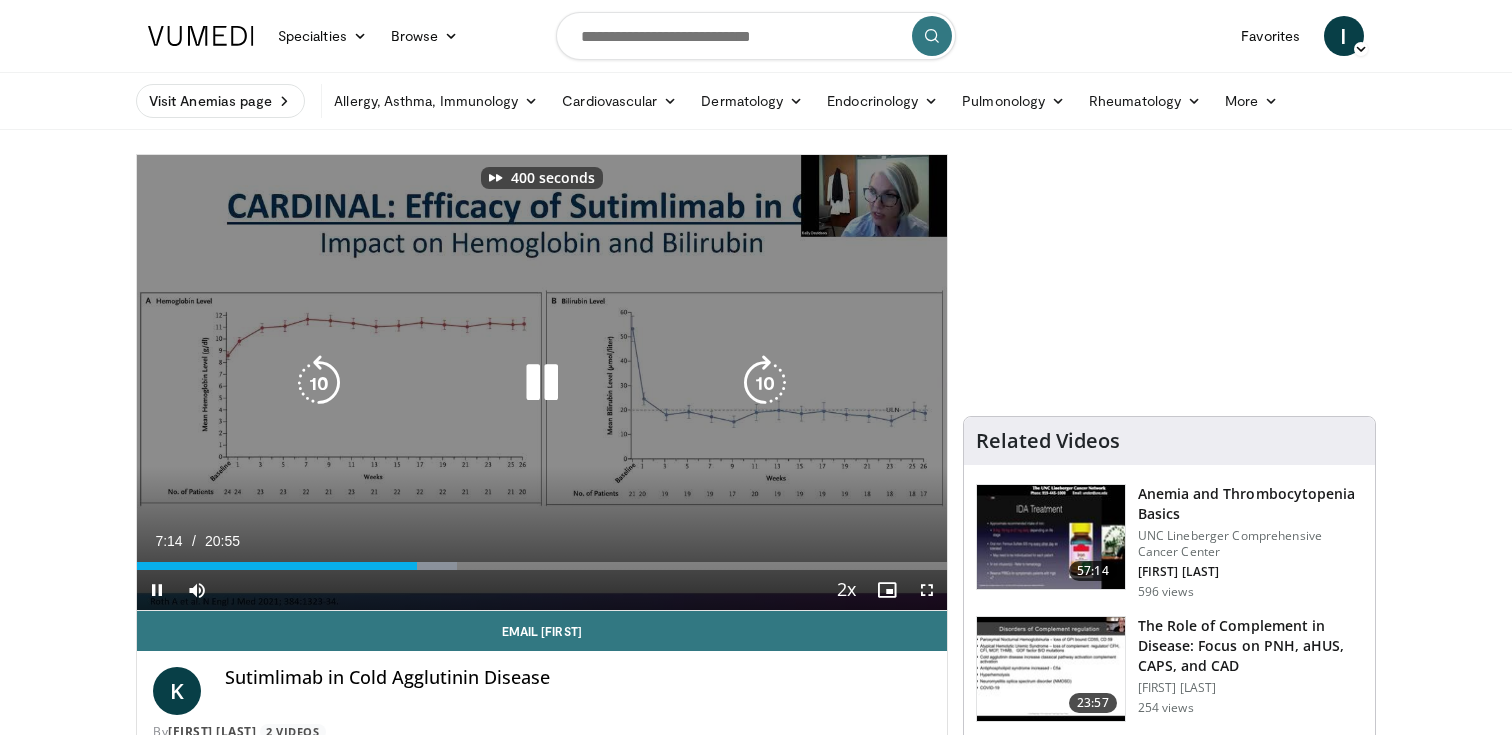click at bounding box center (319, 383) 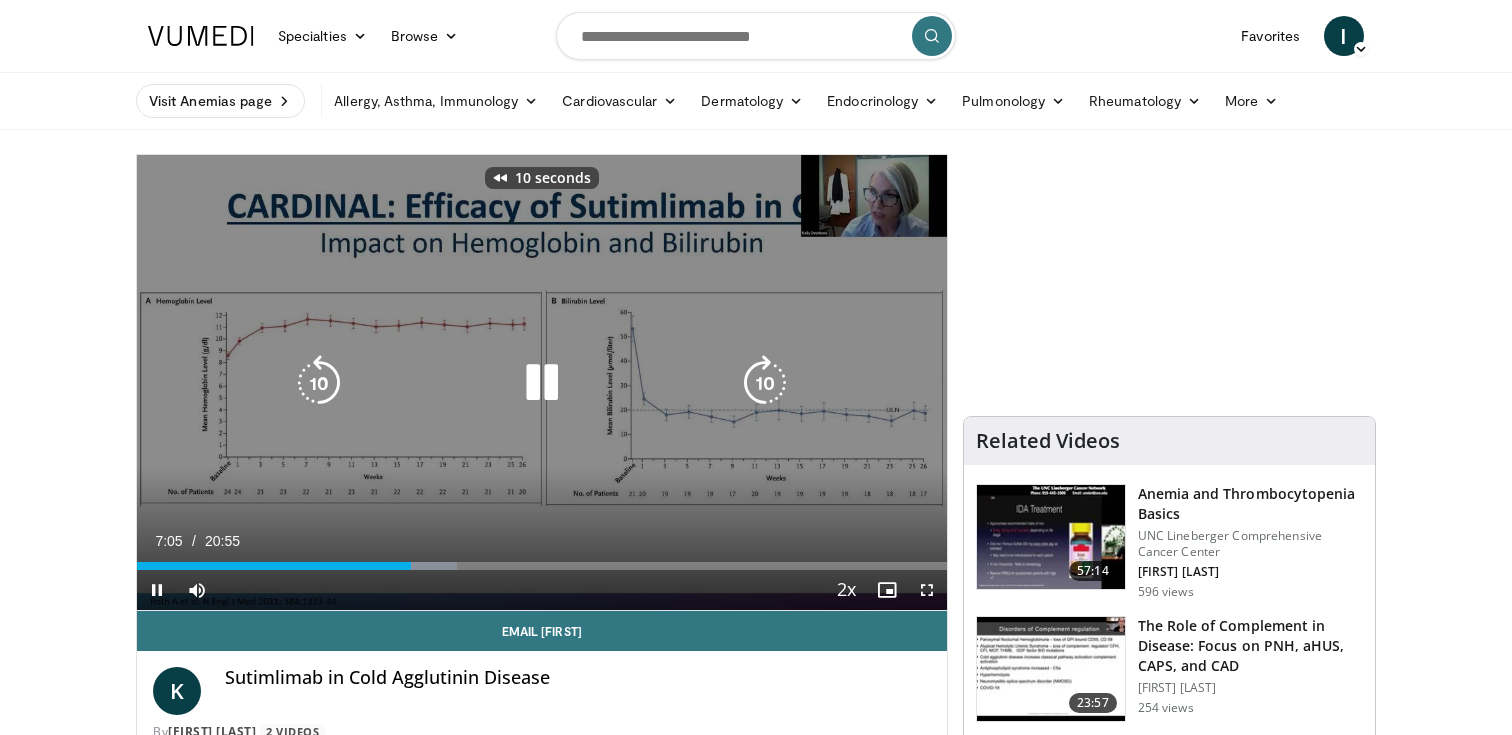 click at bounding box center (319, 383) 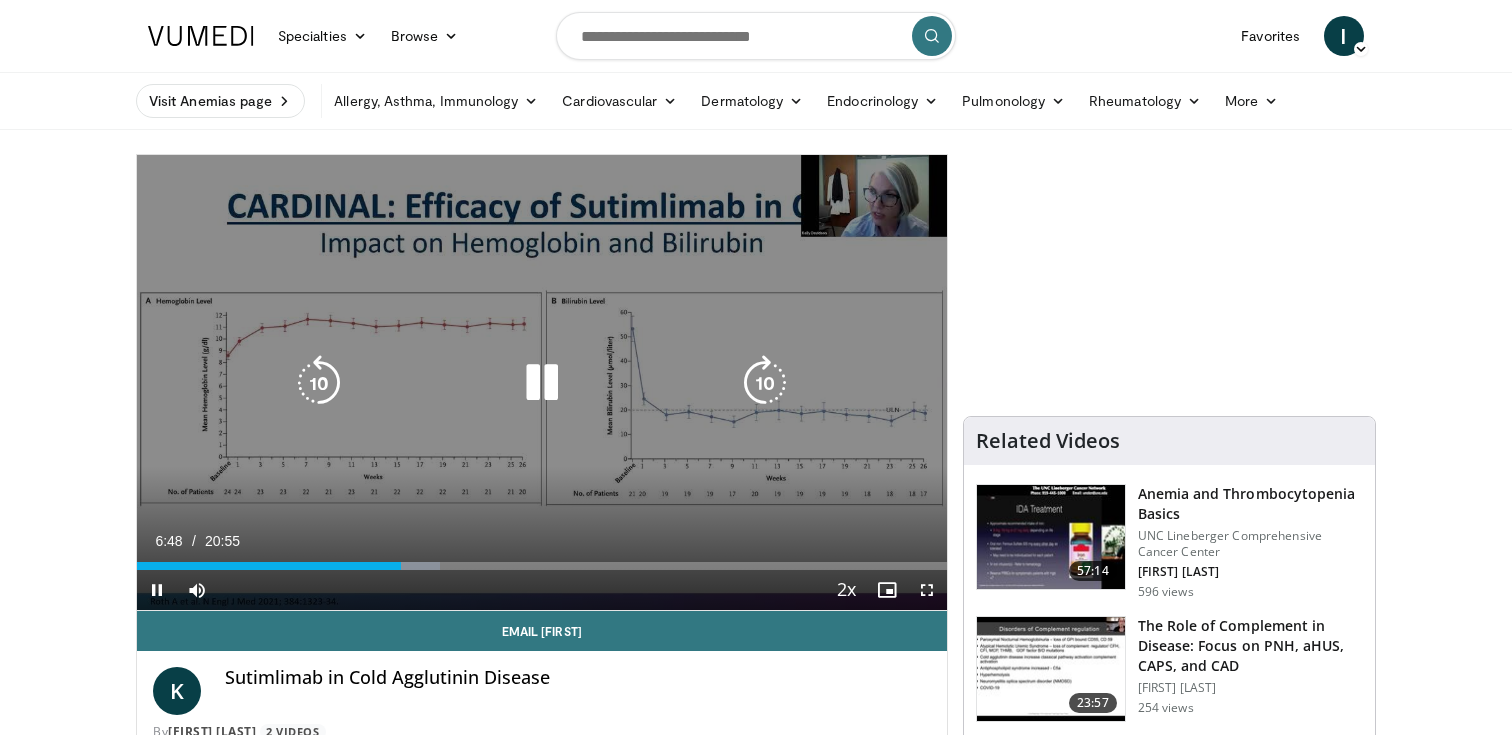 click at bounding box center [765, 383] 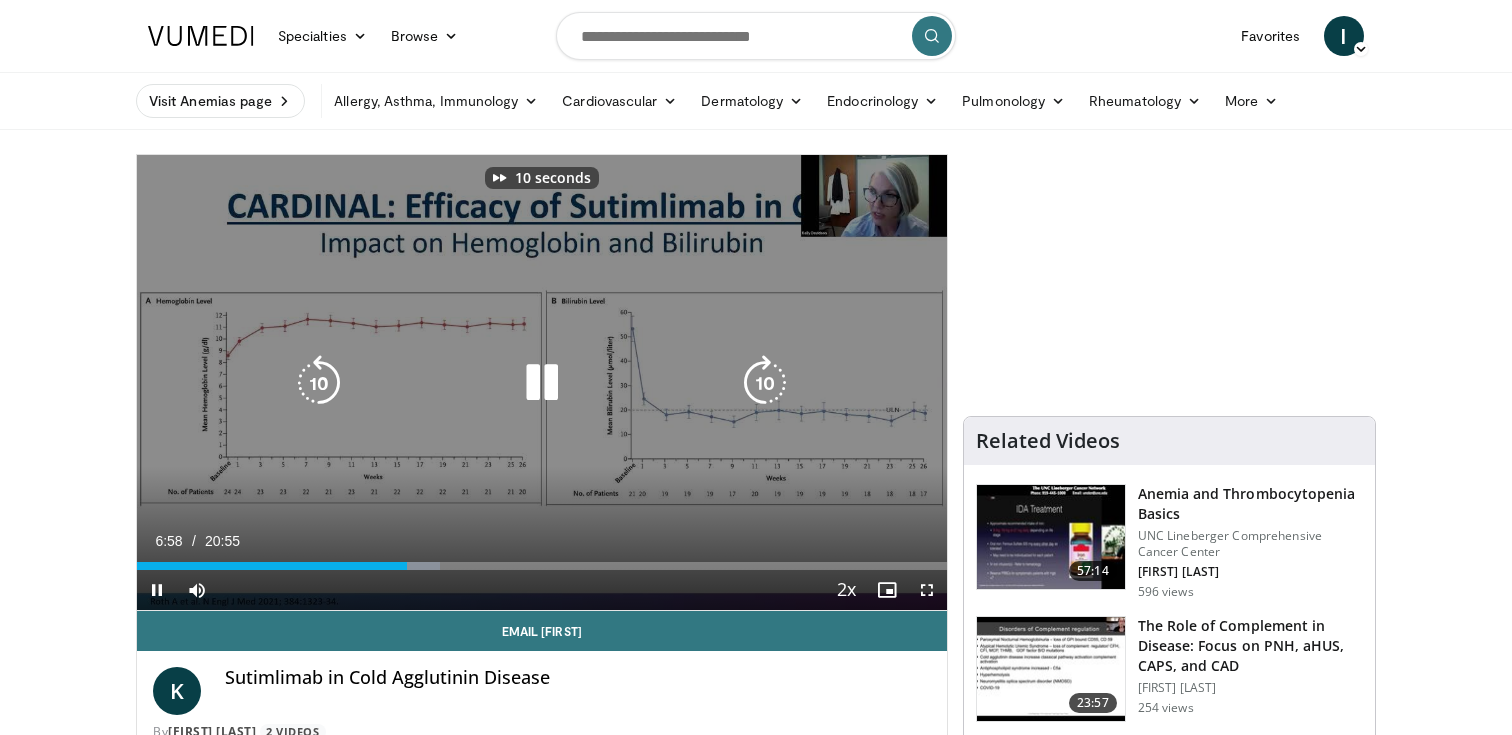 click at bounding box center [765, 383] 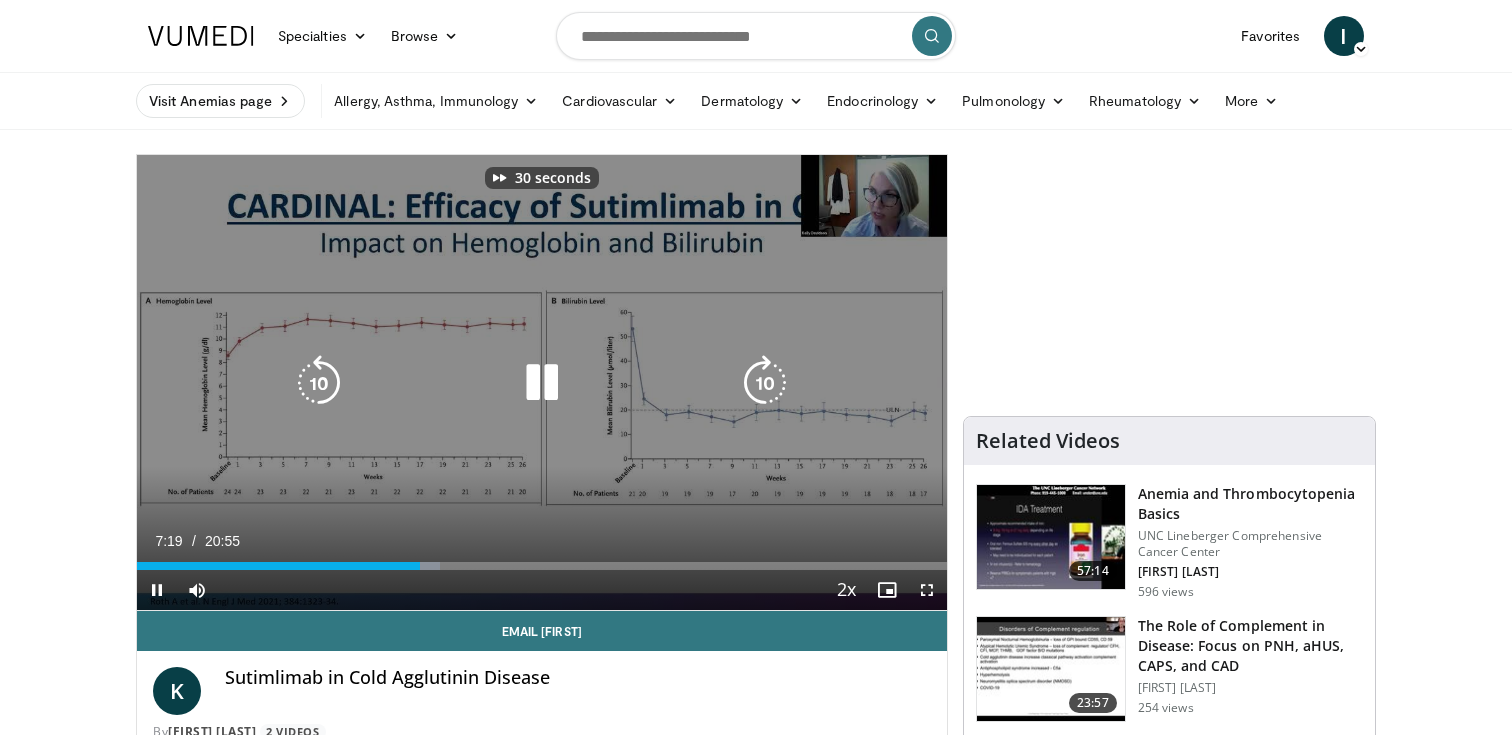 click at bounding box center (765, 383) 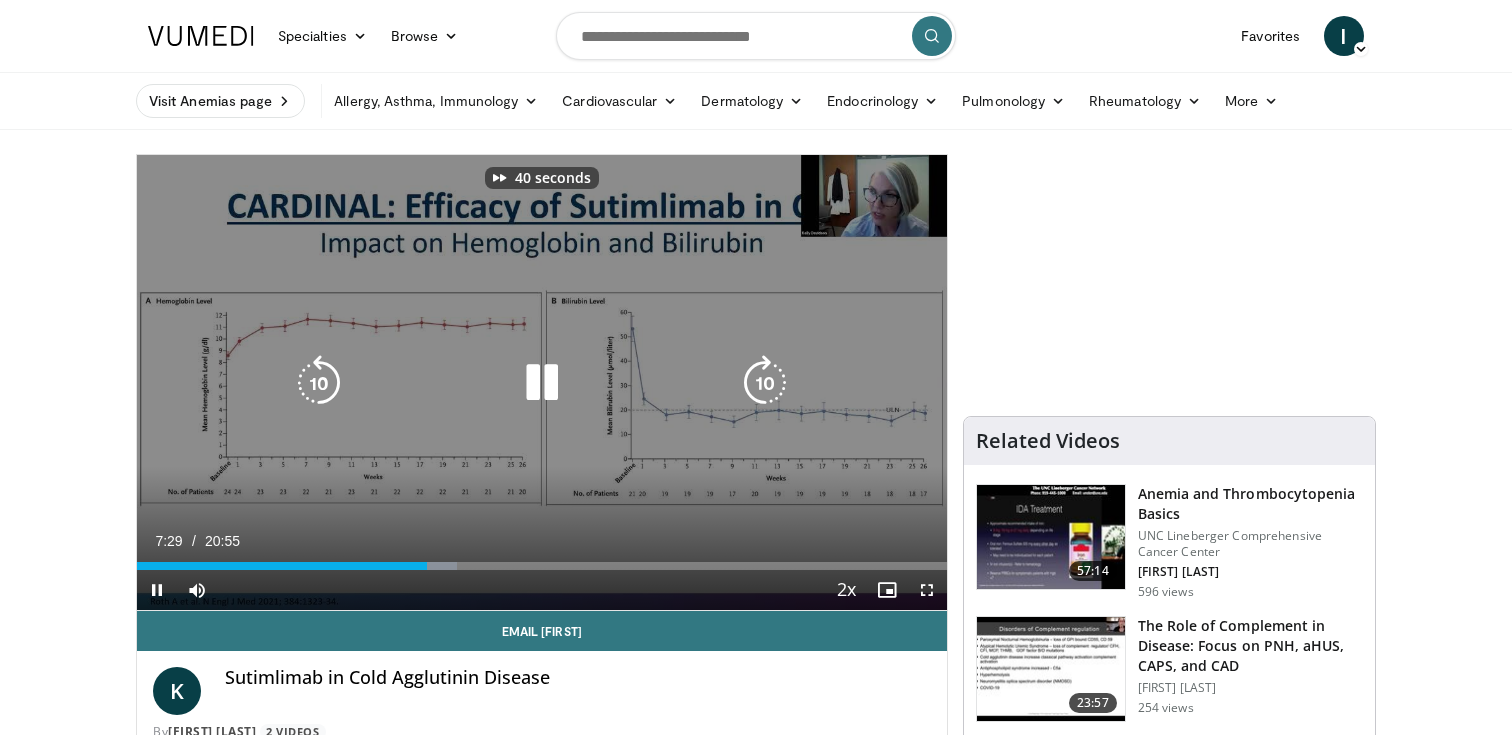 click at bounding box center [765, 383] 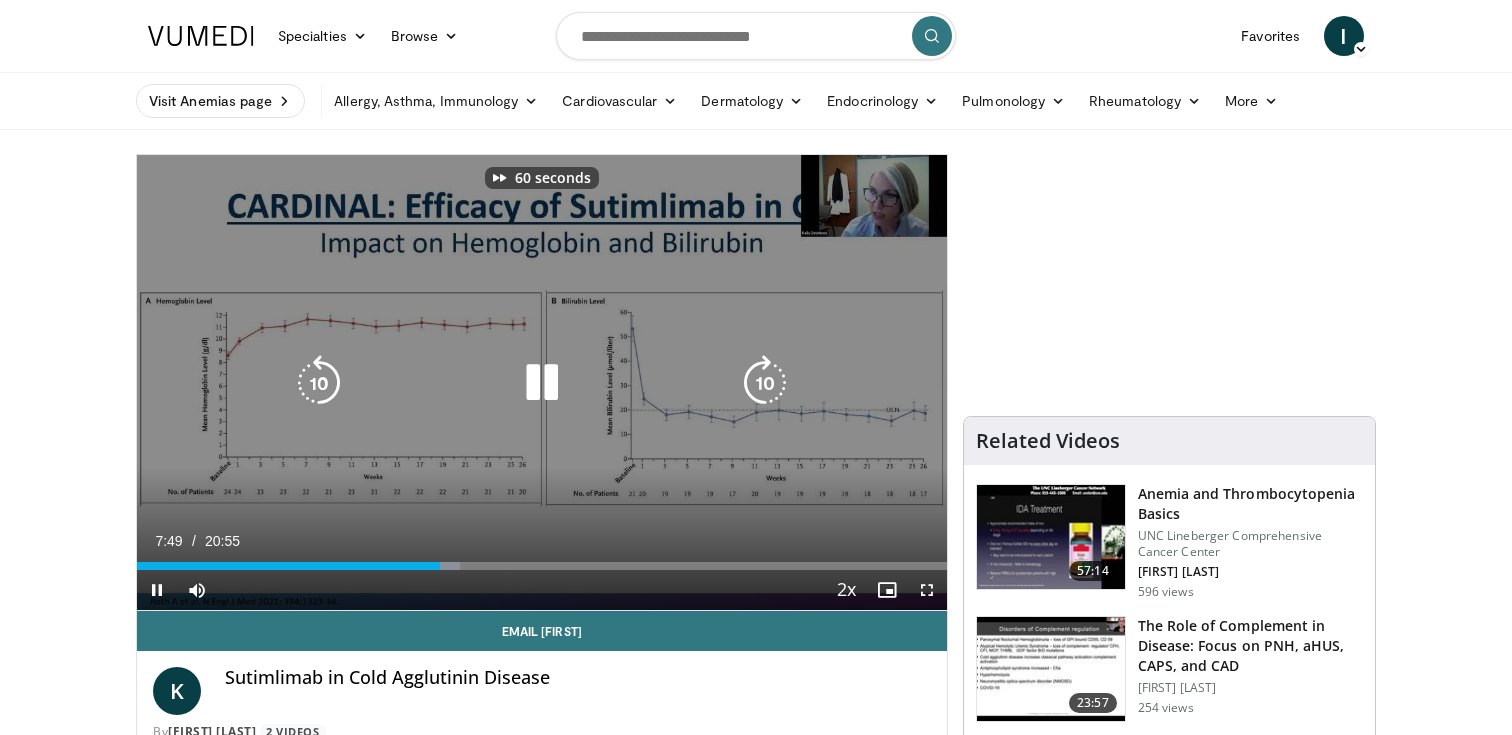 click at bounding box center [765, 383] 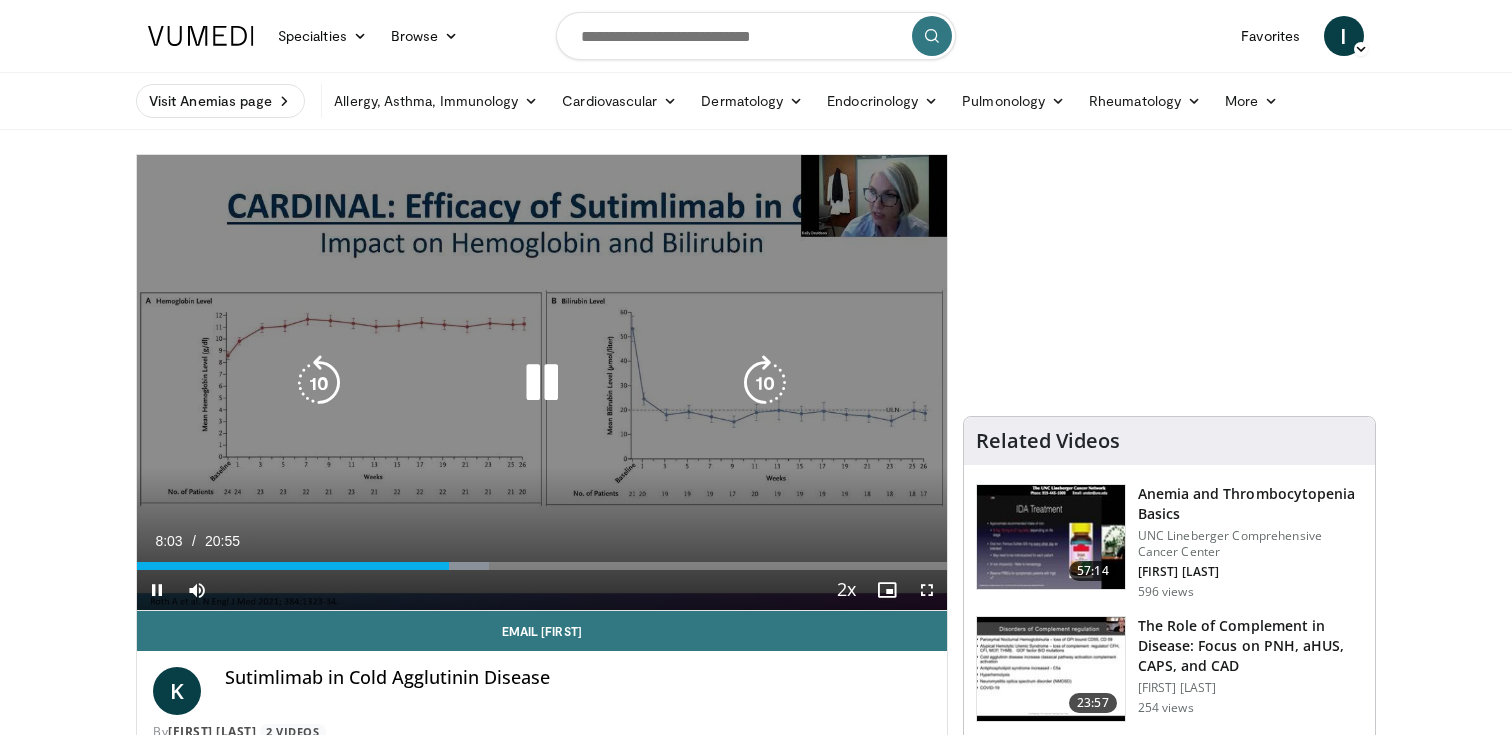 click at bounding box center (765, 383) 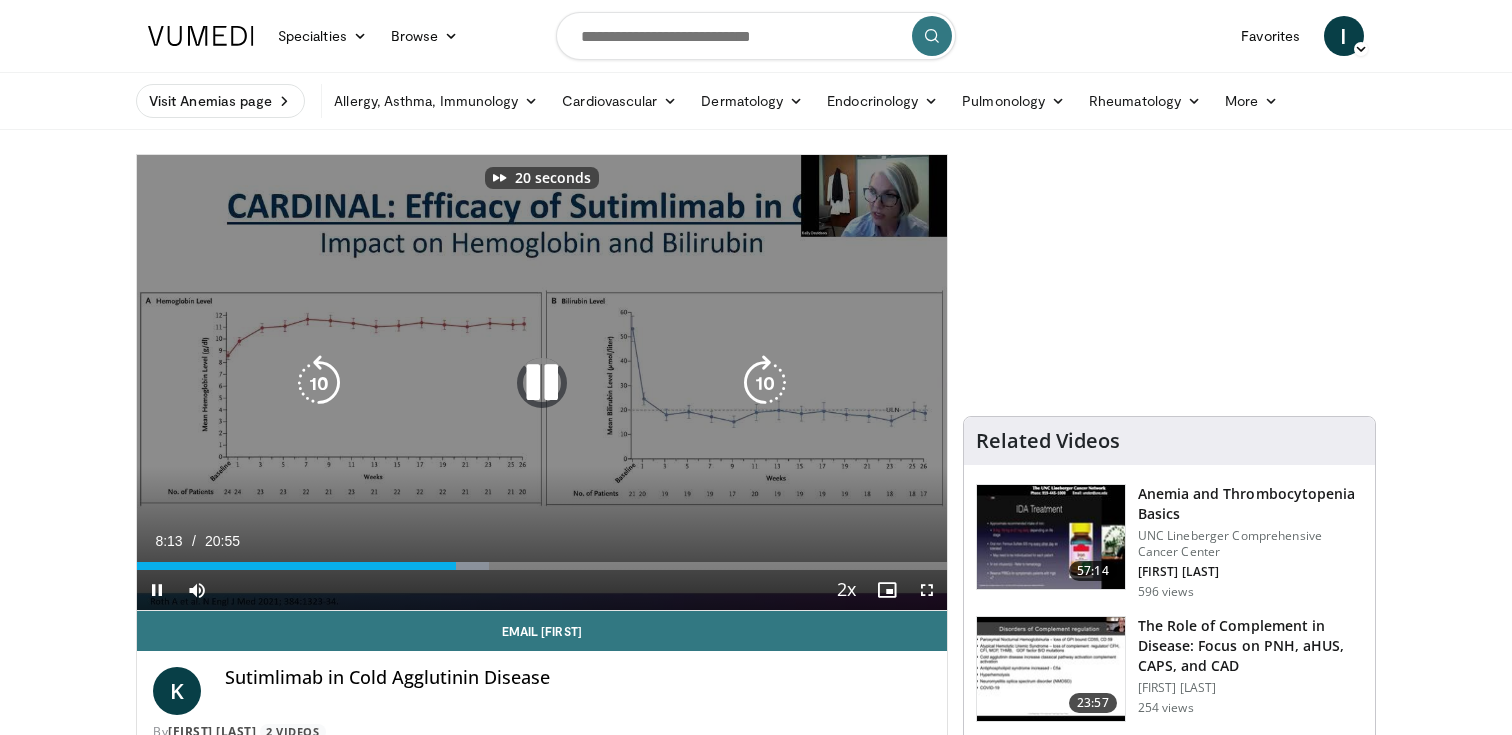 click at bounding box center (765, 383) 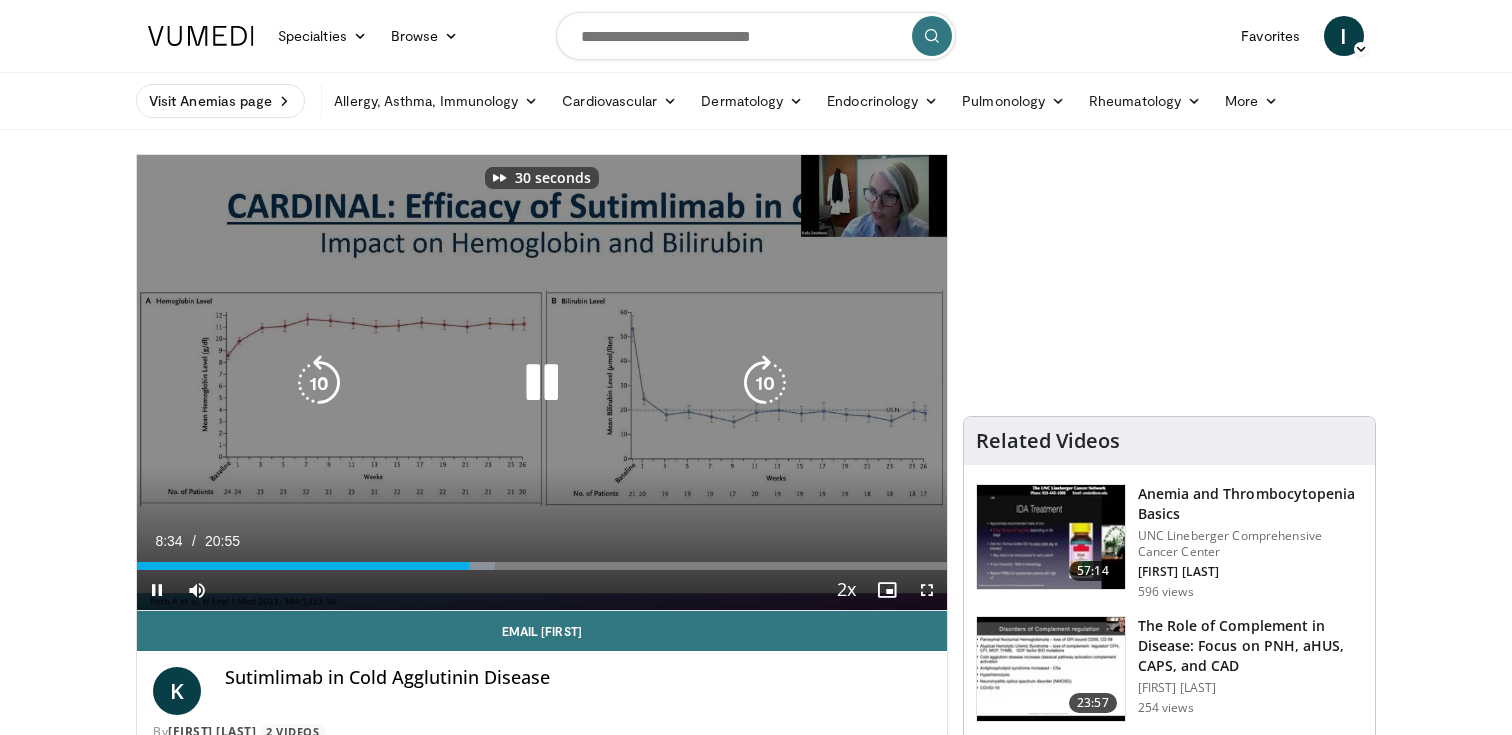 click at bounding box center (765, 383) 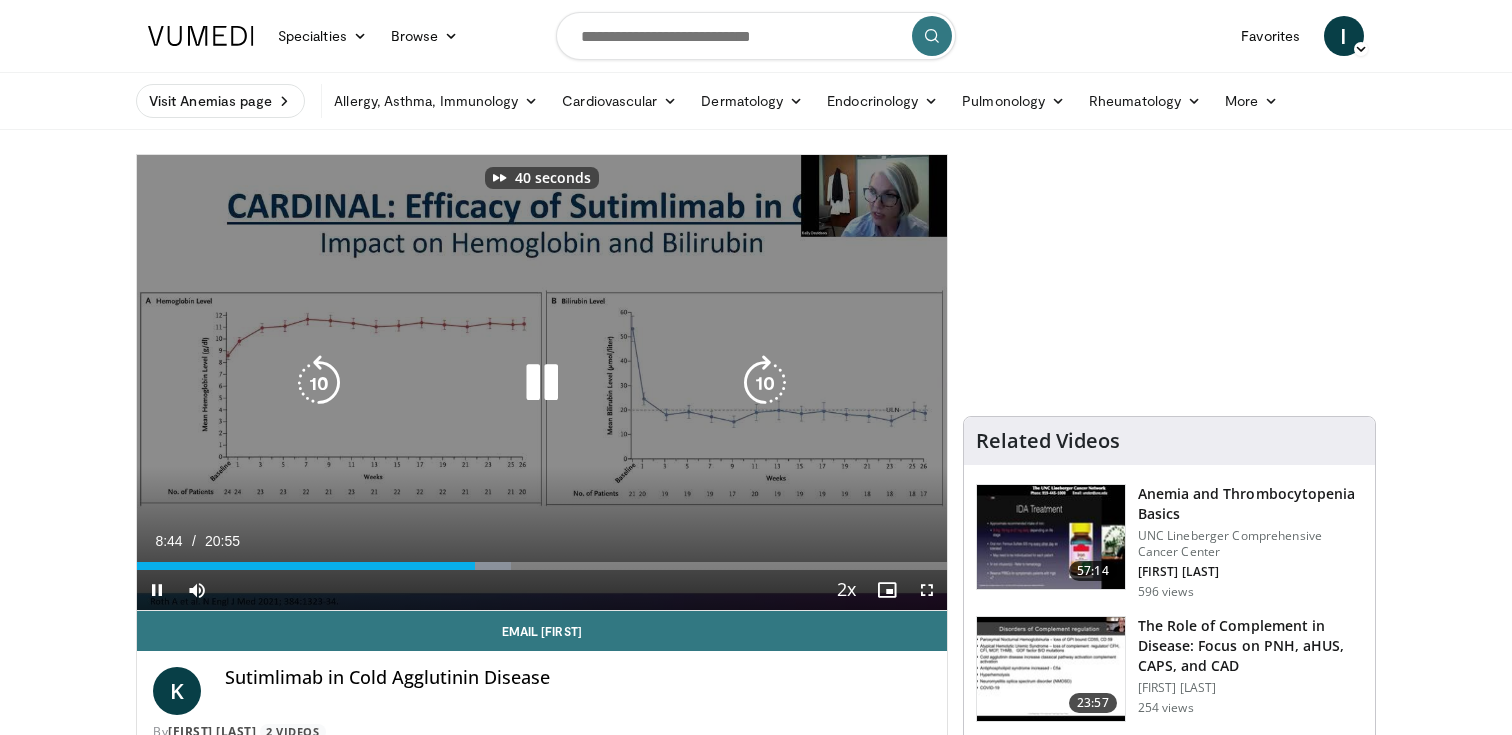 click at bounding box center (765, 383) 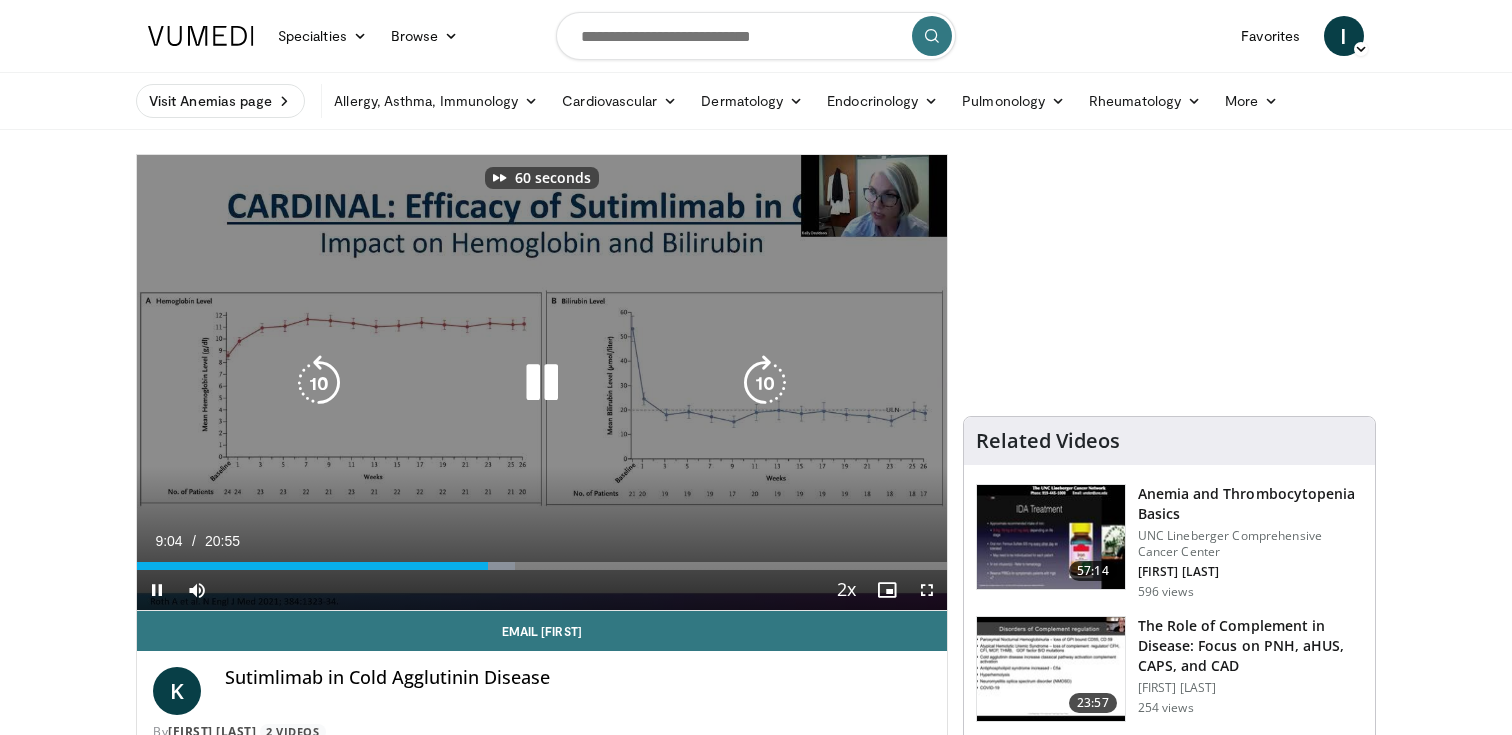click at bounding box center (765, 383) 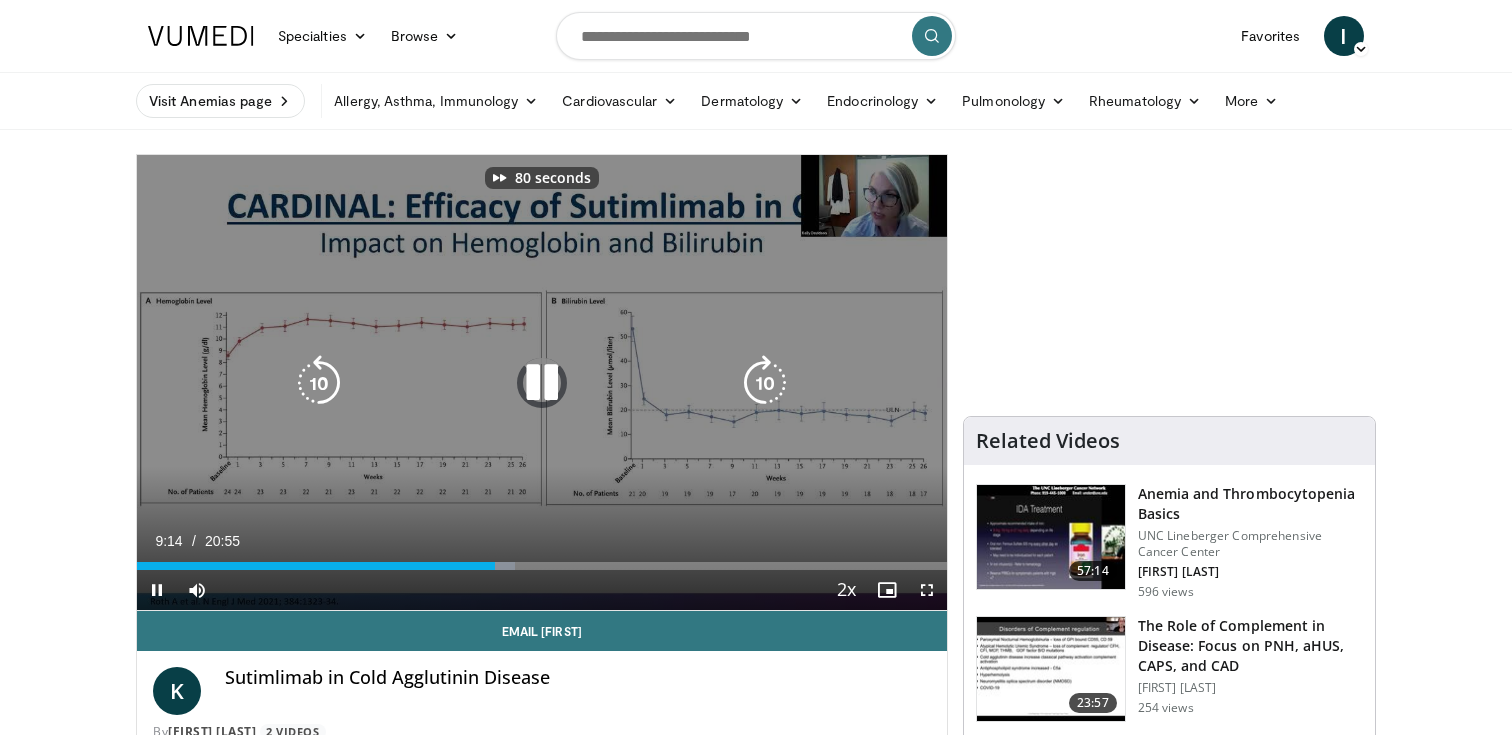 click at bounding box center [765, 383] 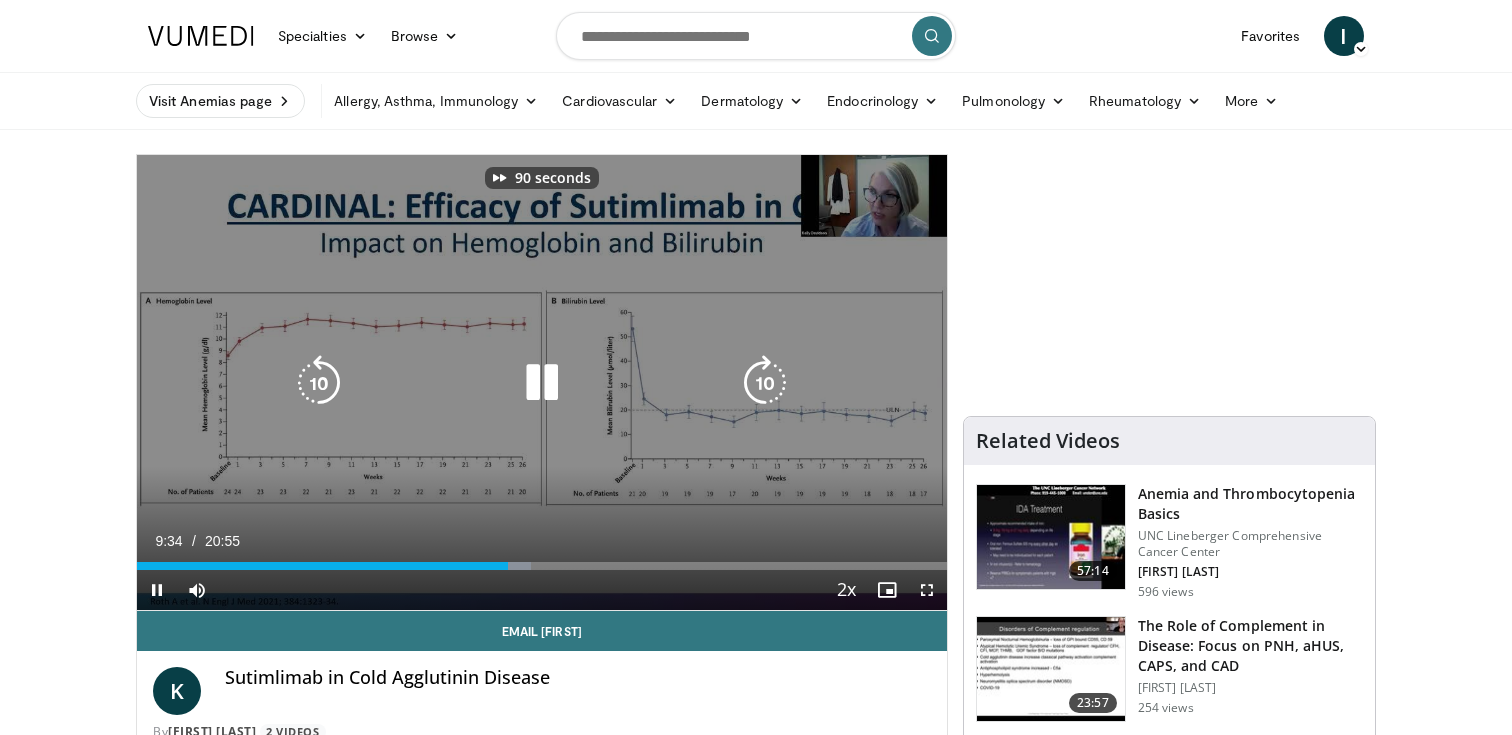 click at bounding box center [765, 383] 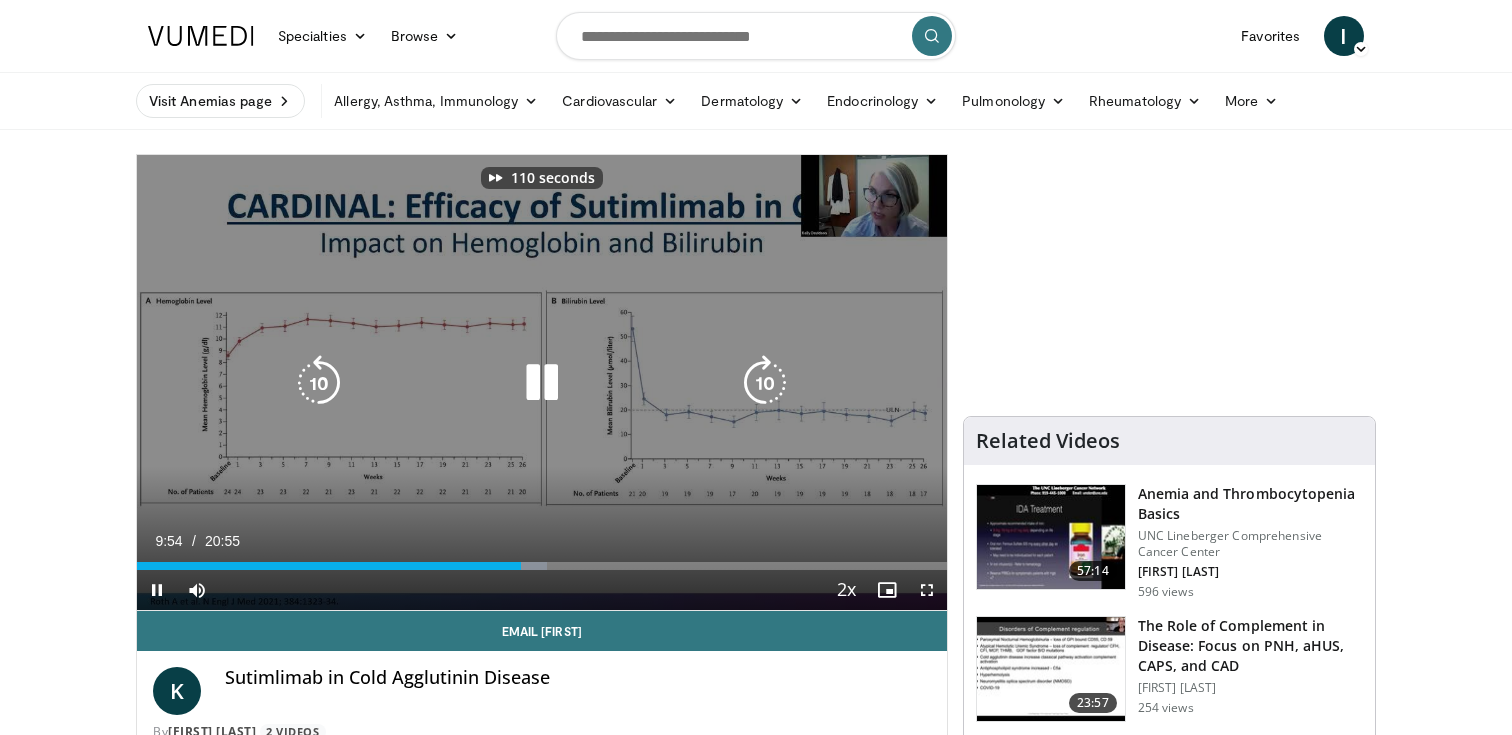 click at bounding box center [765, 383] 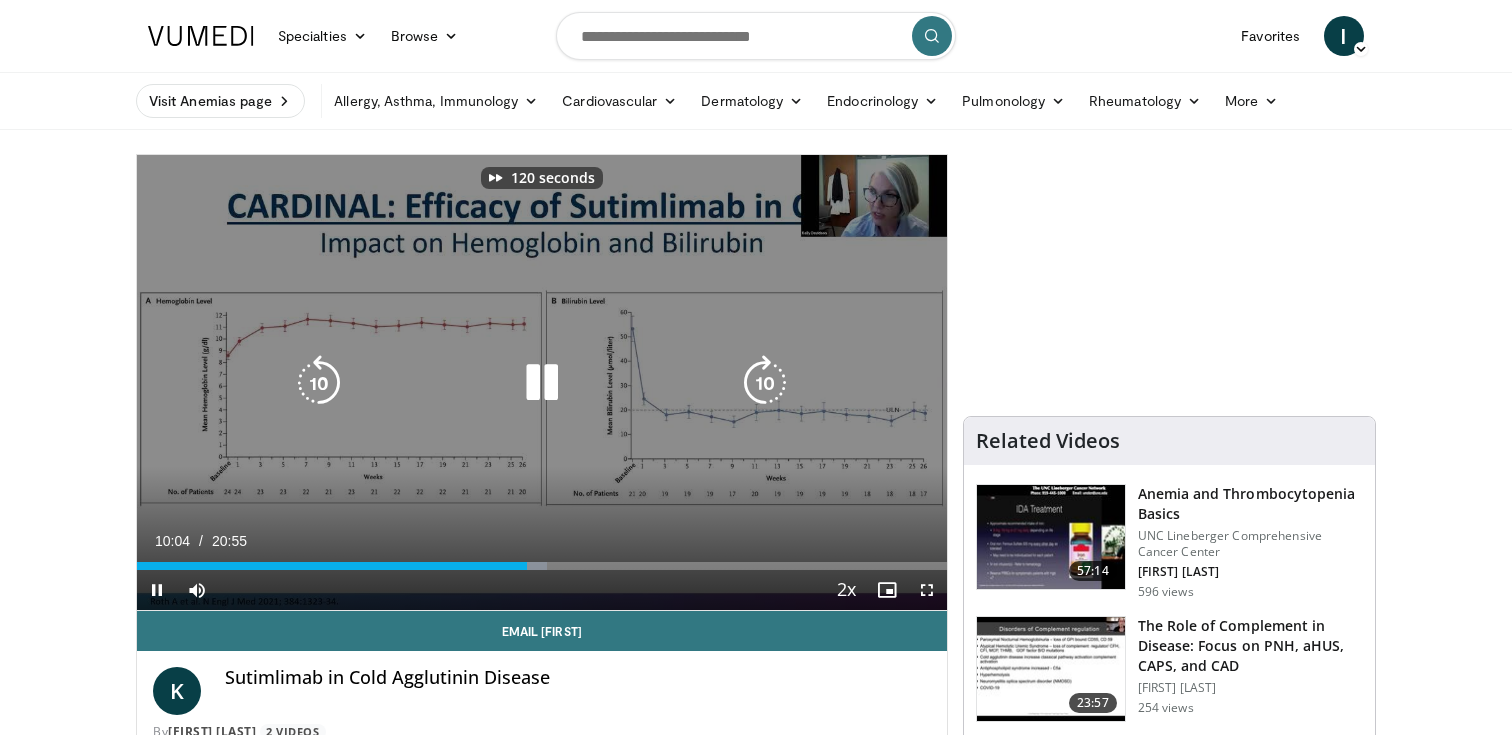 click at bounding box center [765, 383] 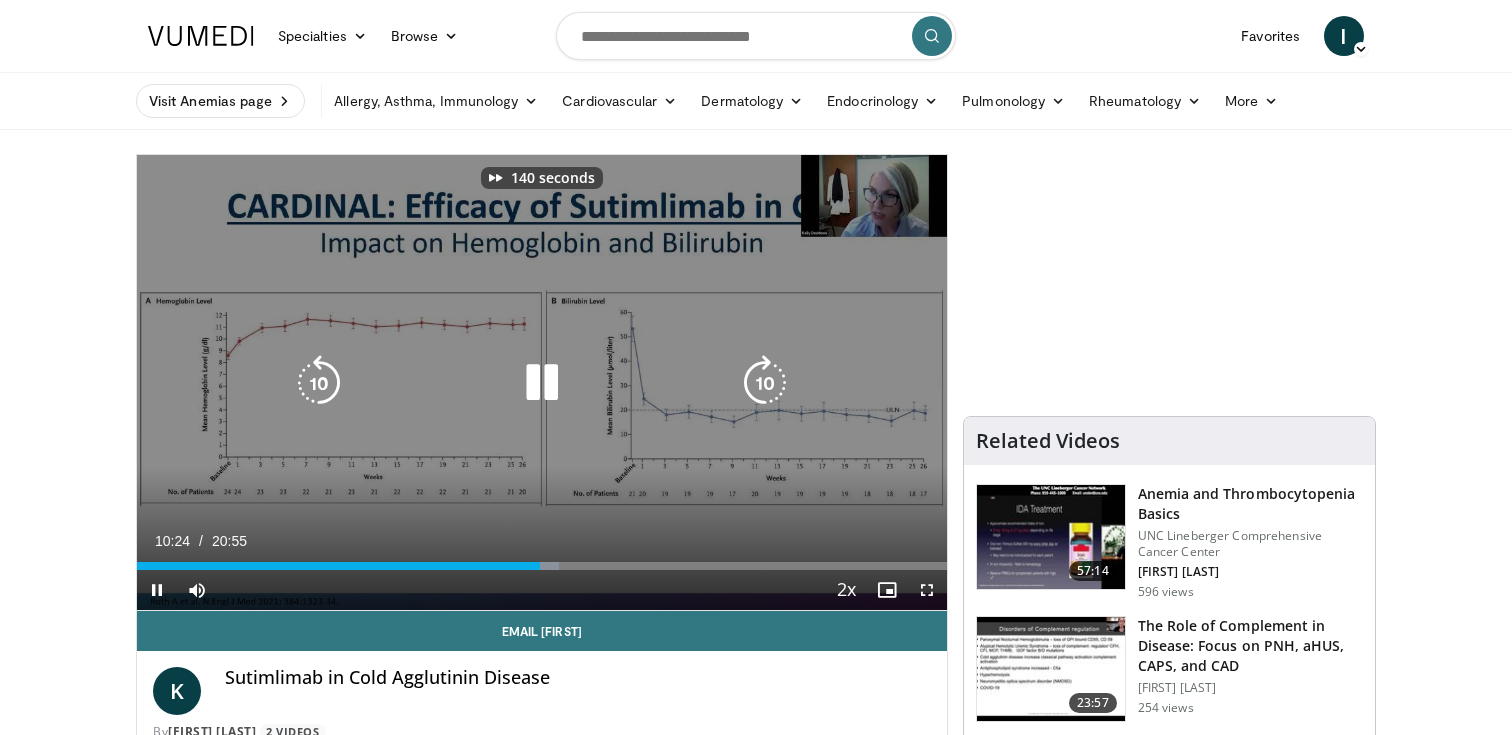 click at bounding box center (765, 383) 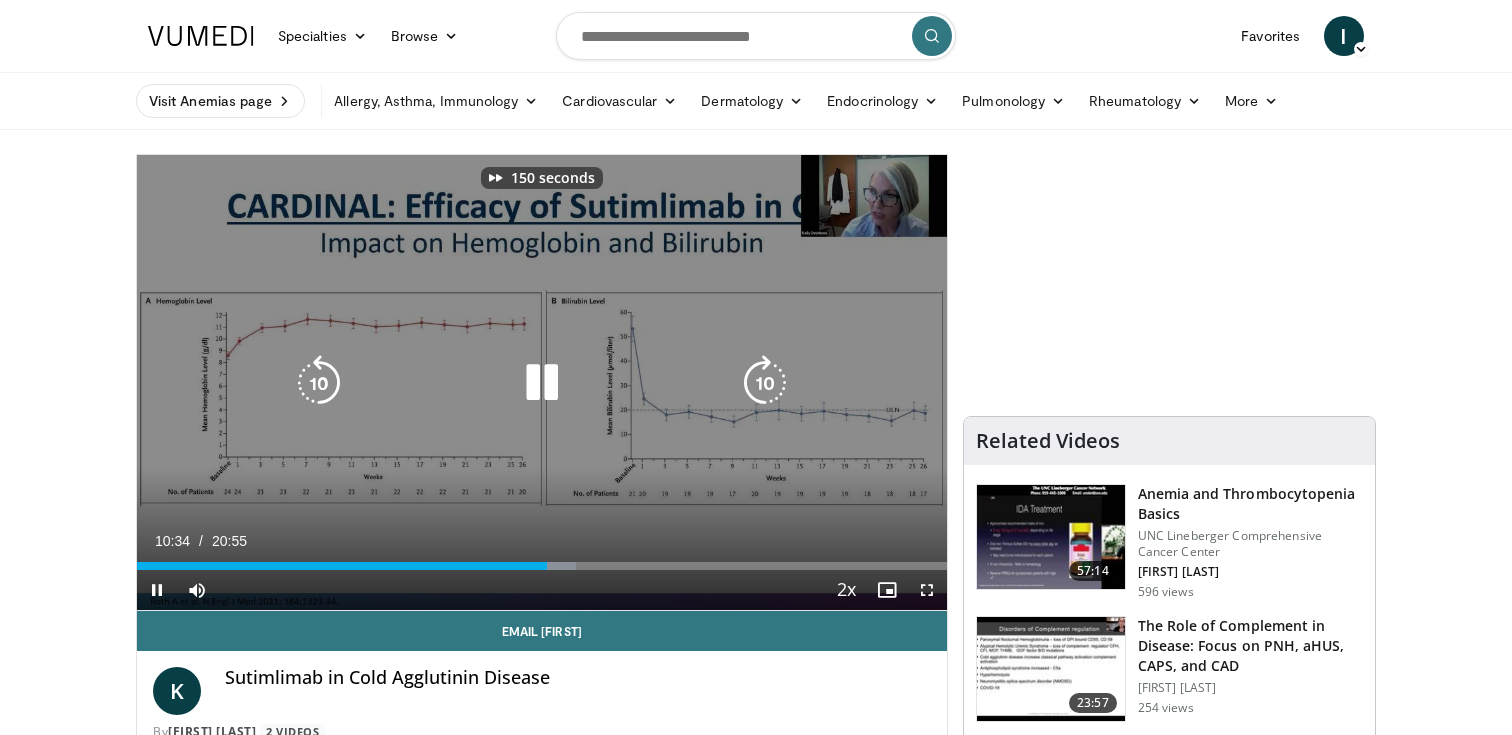 click at bounding box center [765, 383] 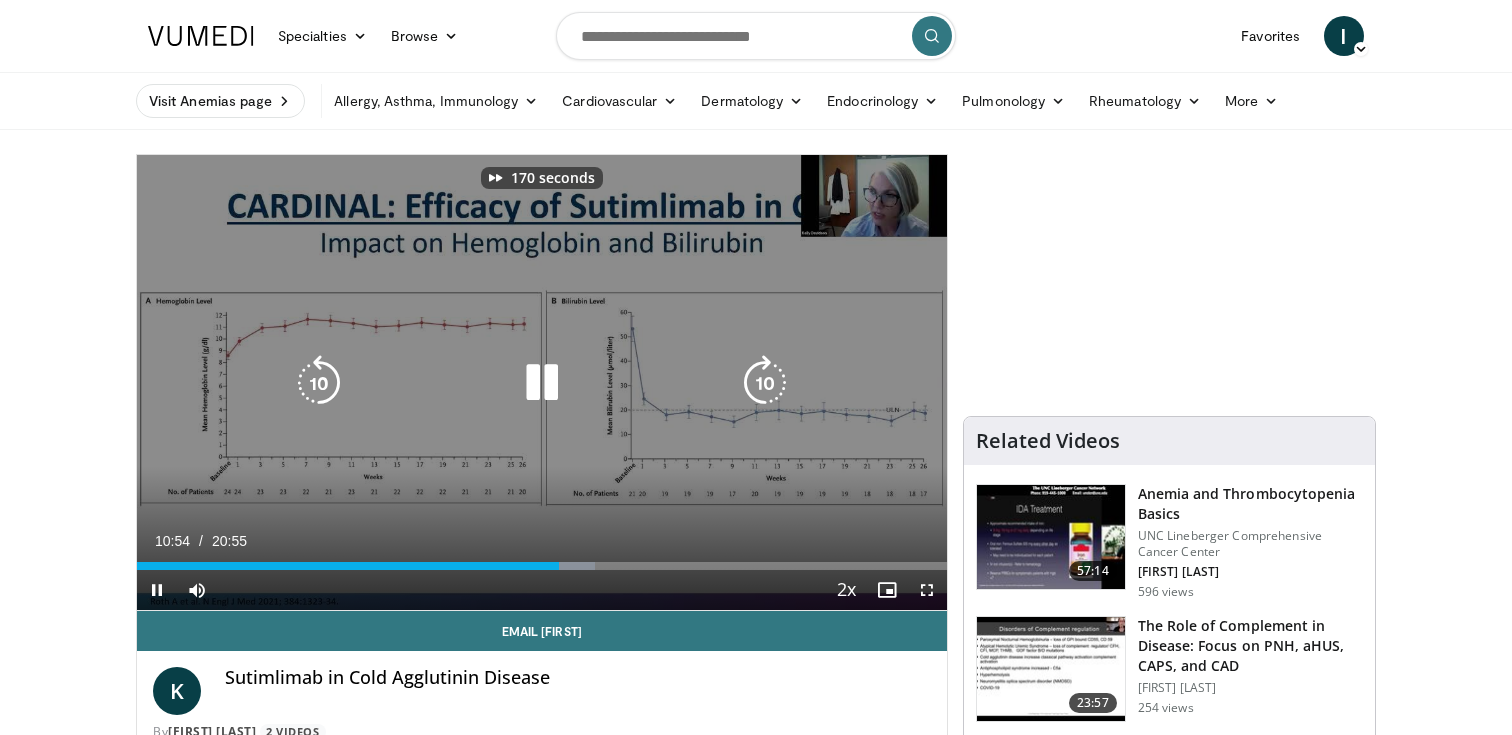 click at bounding box center [765, 383] 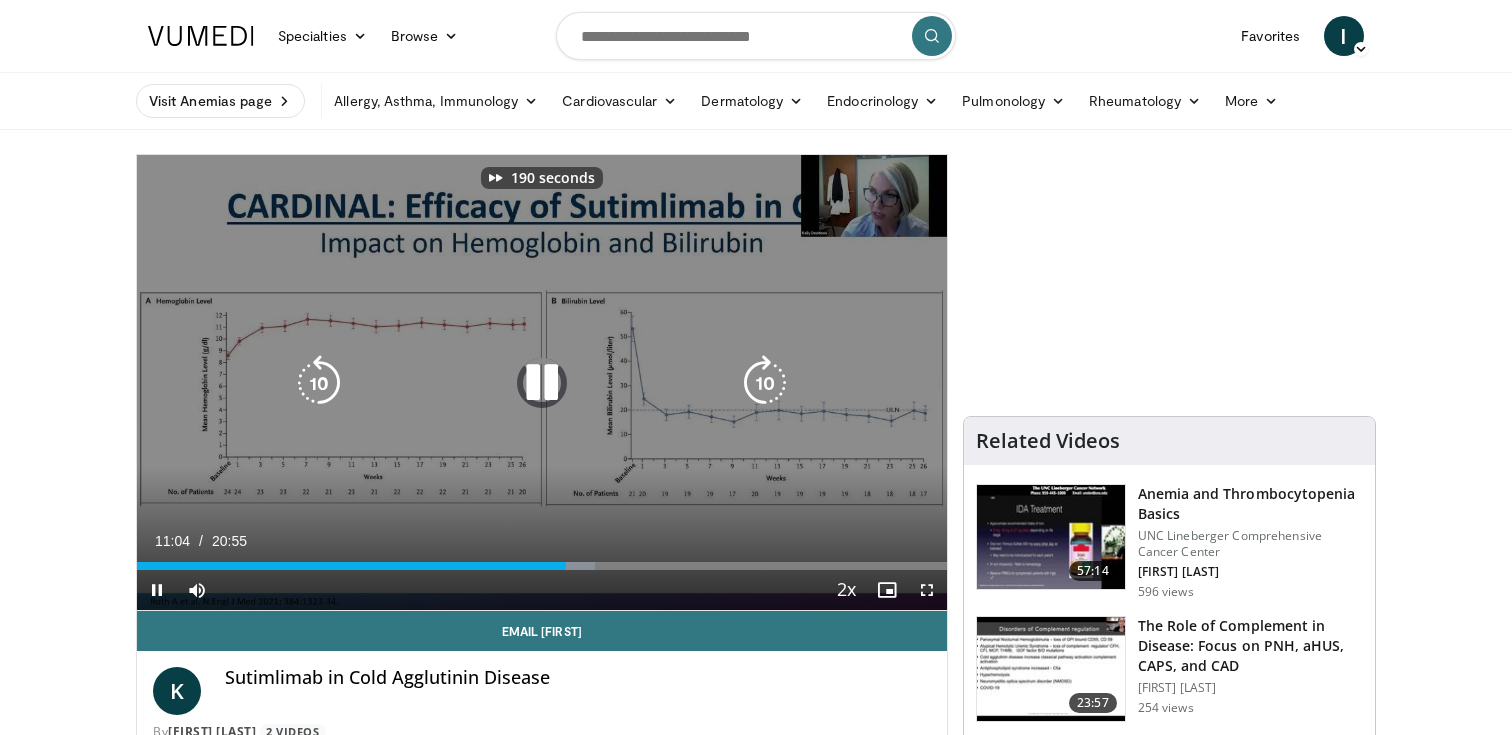 click at bounding box center [765, 383] 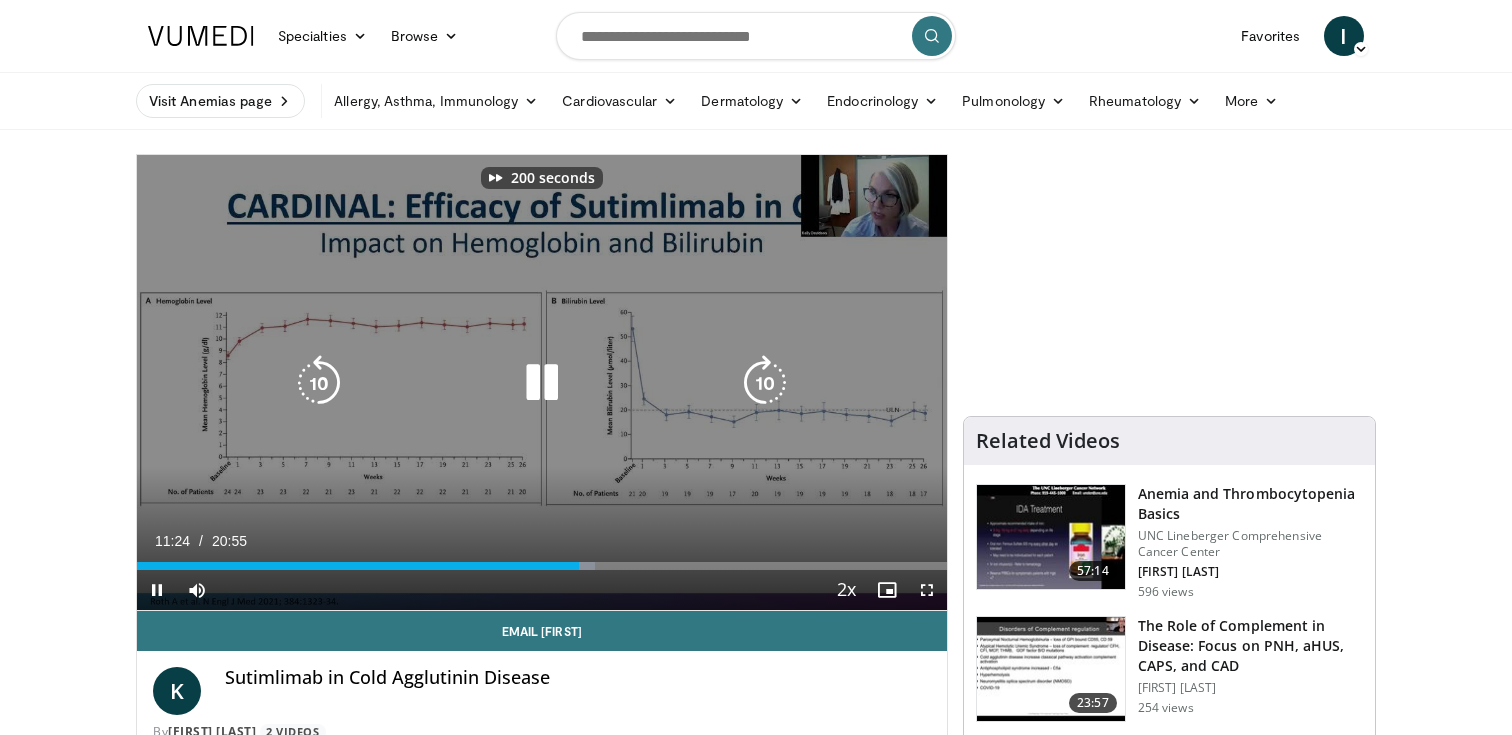 click at bounding box center (765, 383) 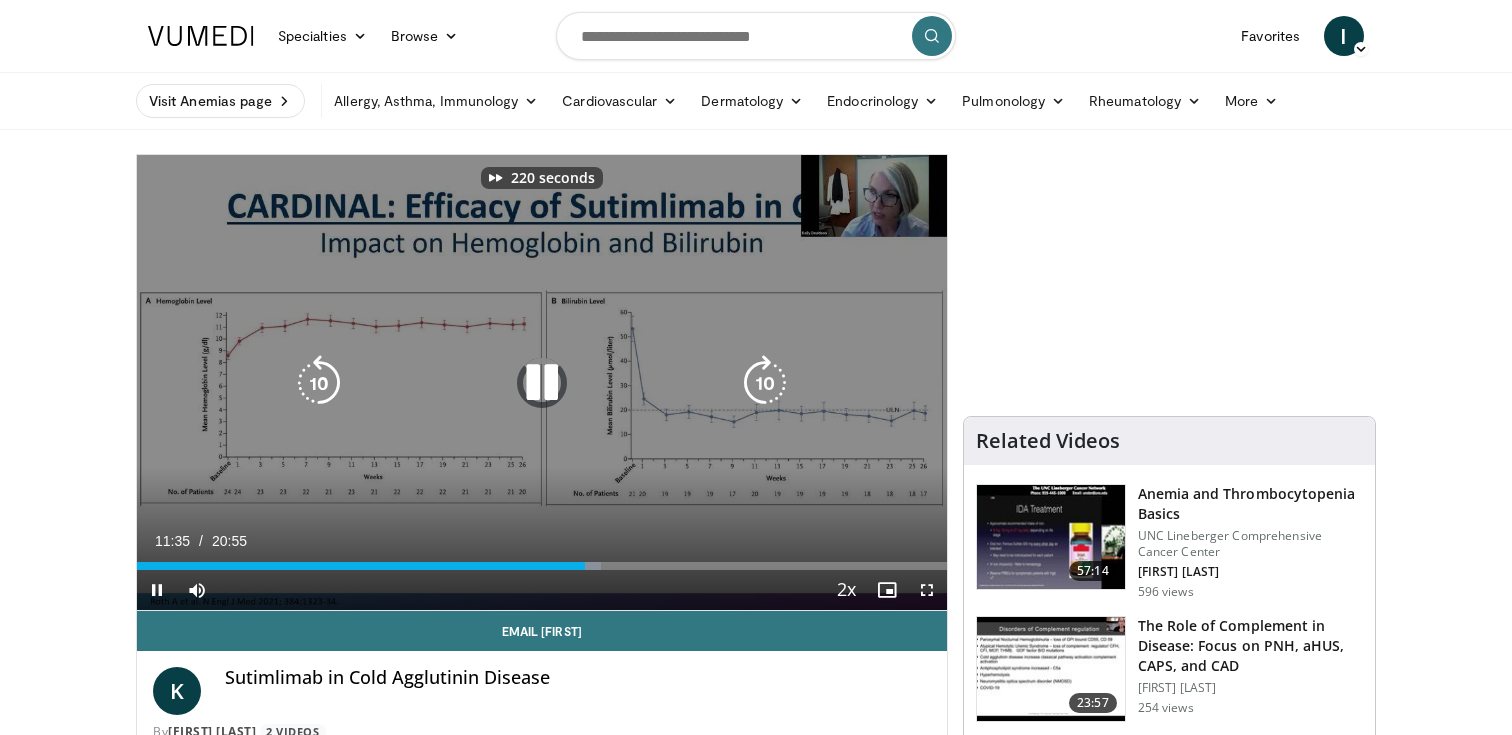 click at bounding box center [765, 383] 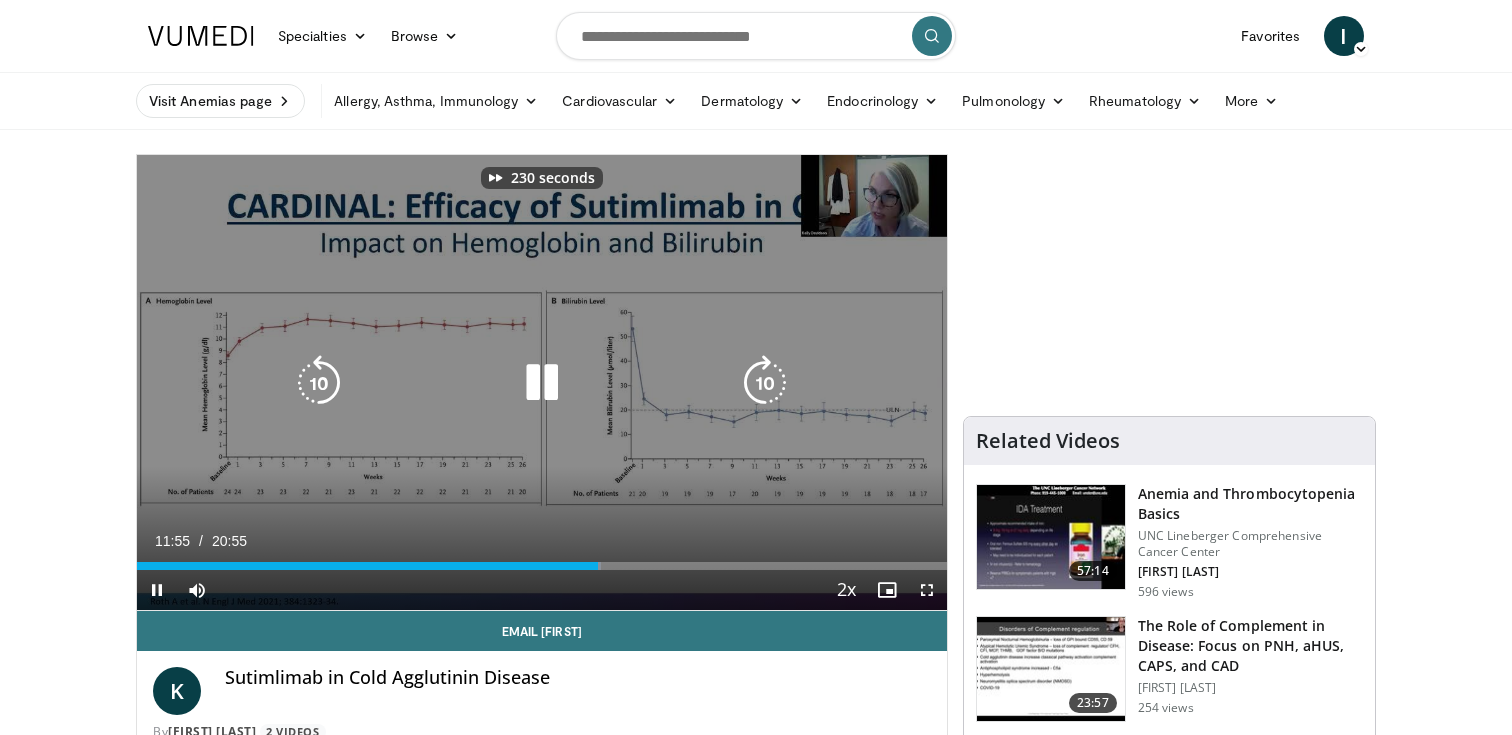 click at bounding box center (765, 383) 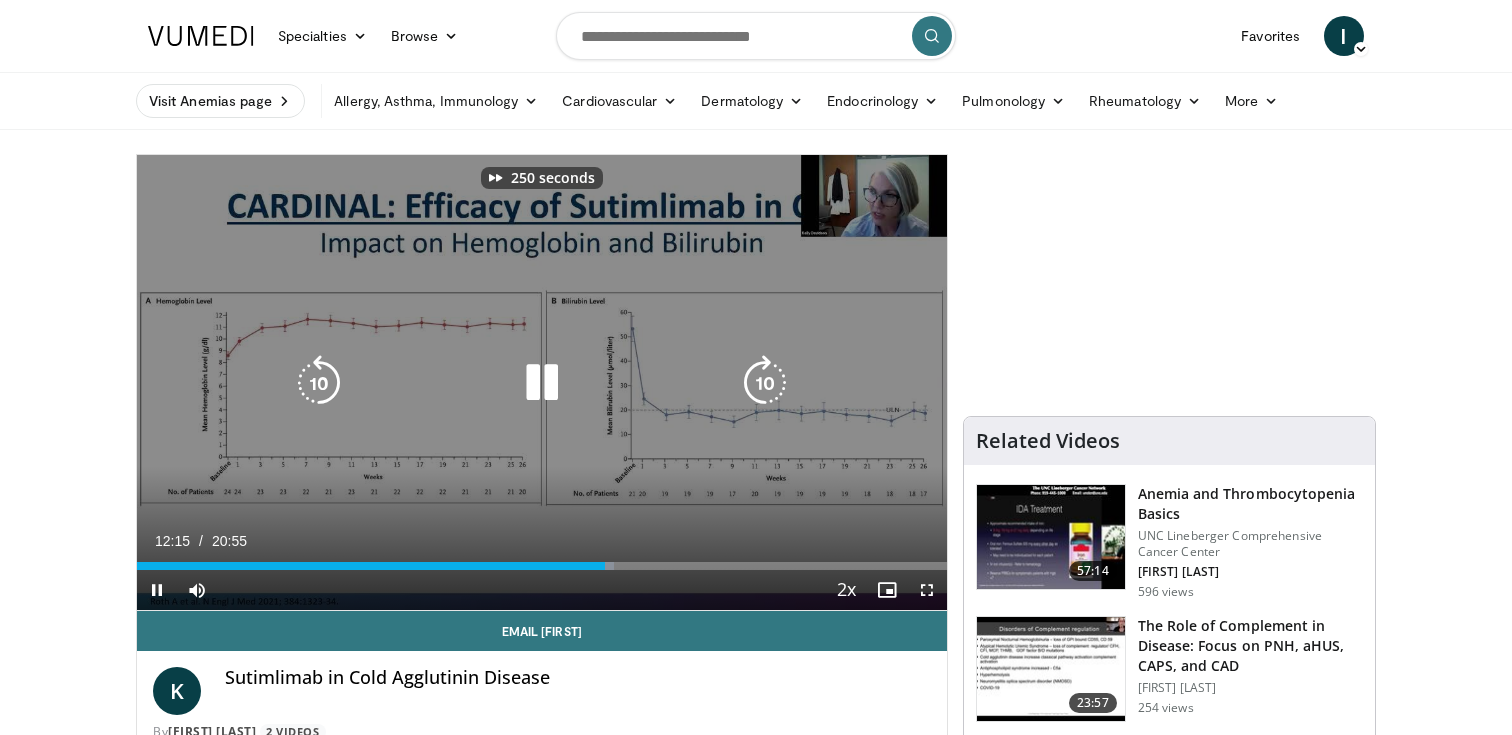 click at bounding box center (765, 383) 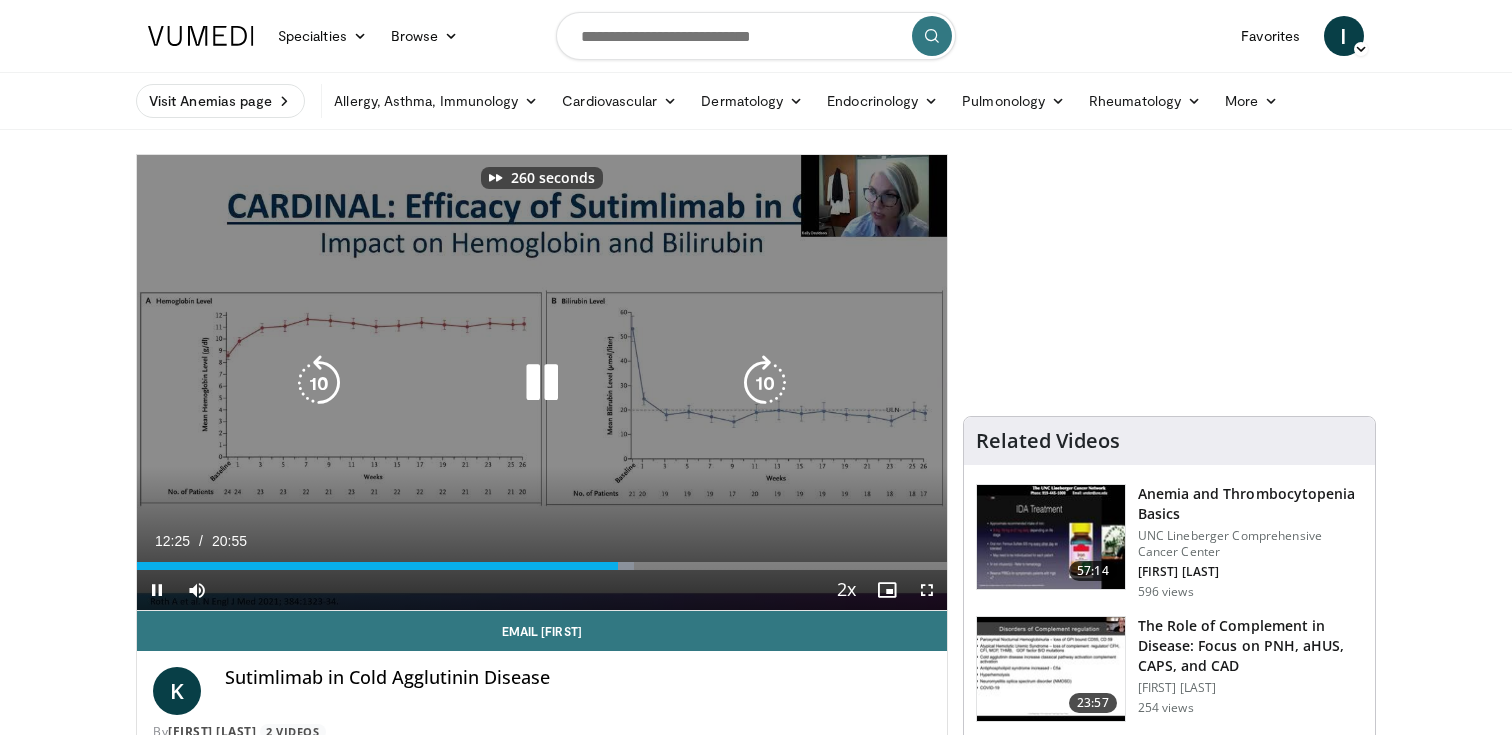 click at bounding box center [765, 383] 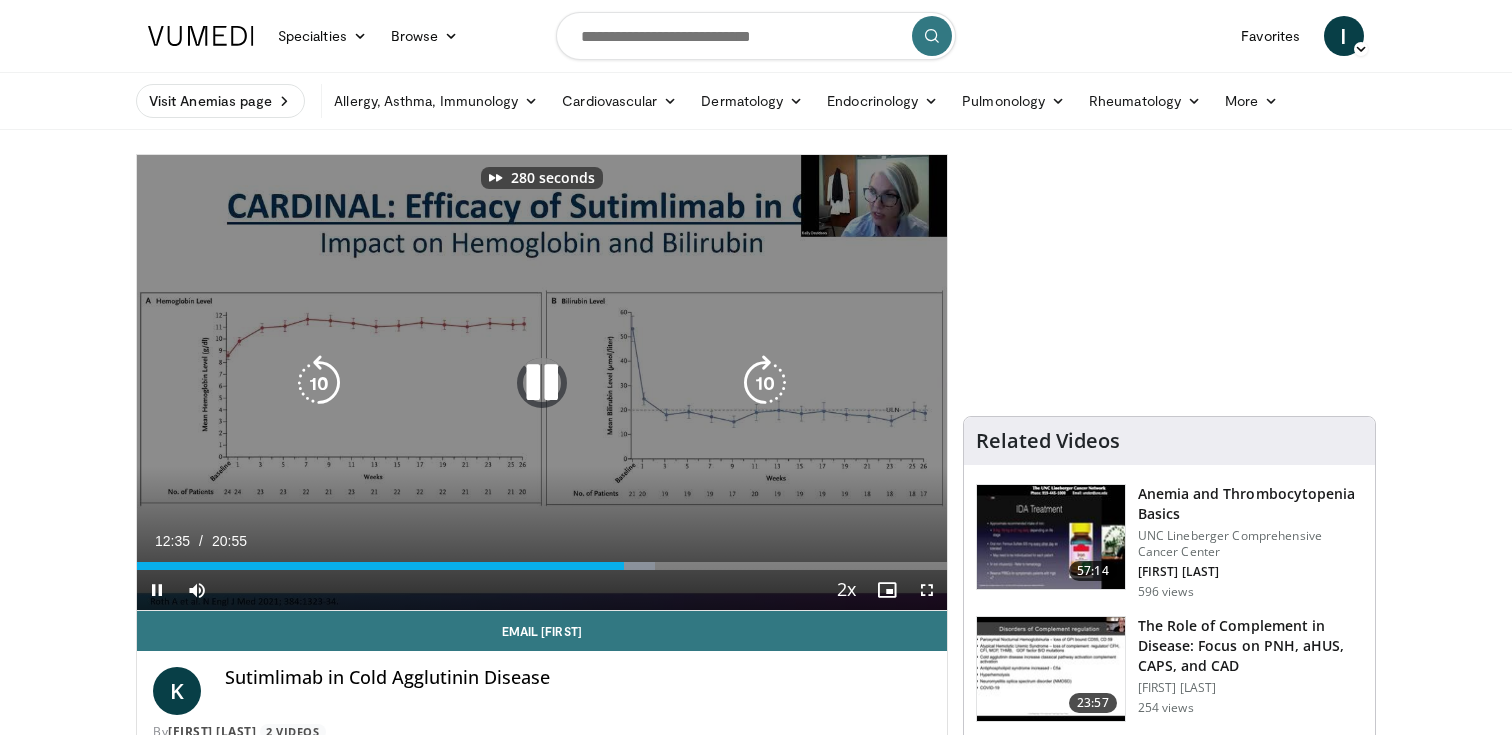 click at bounding box center (765, 383) 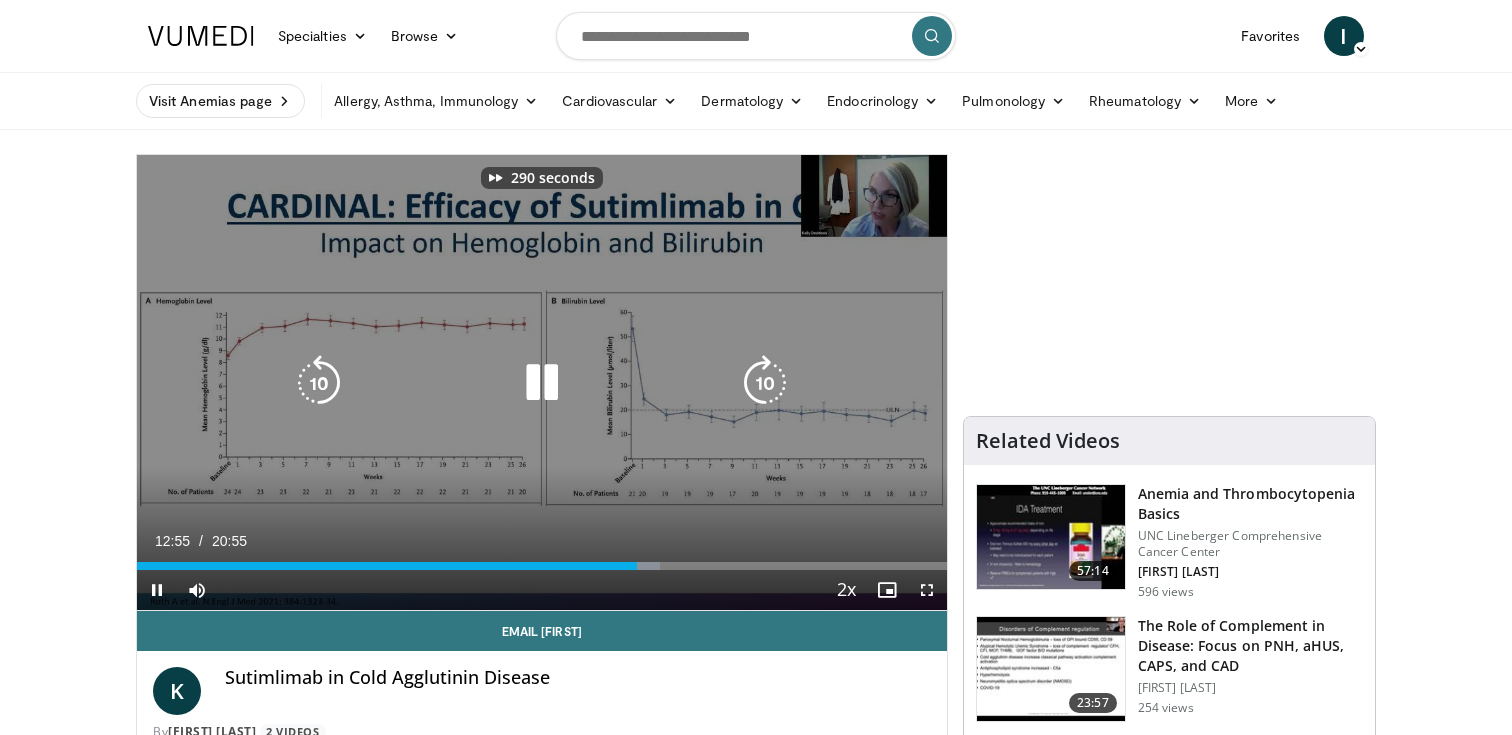 click at bounding box center (765, 383) 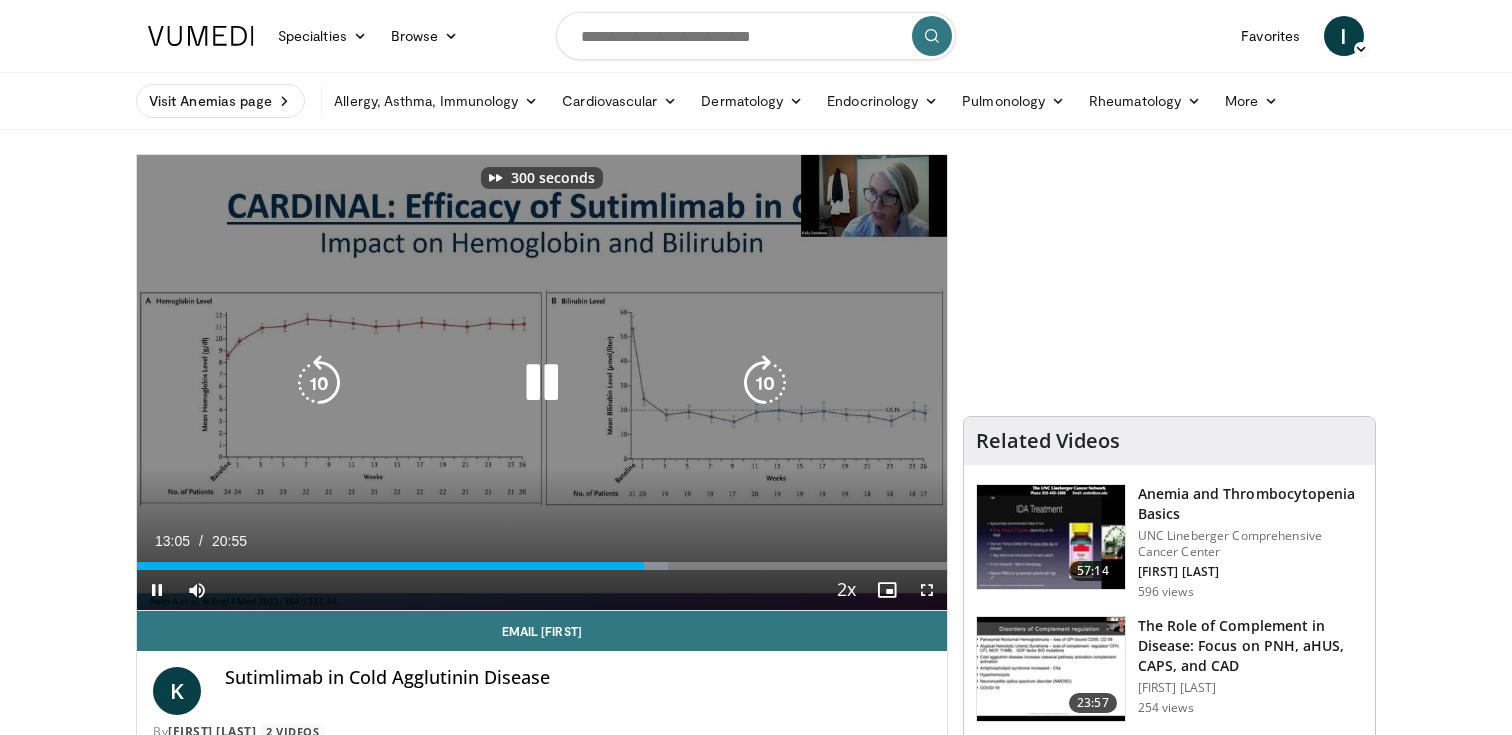 click at bounding box center (765, 383) 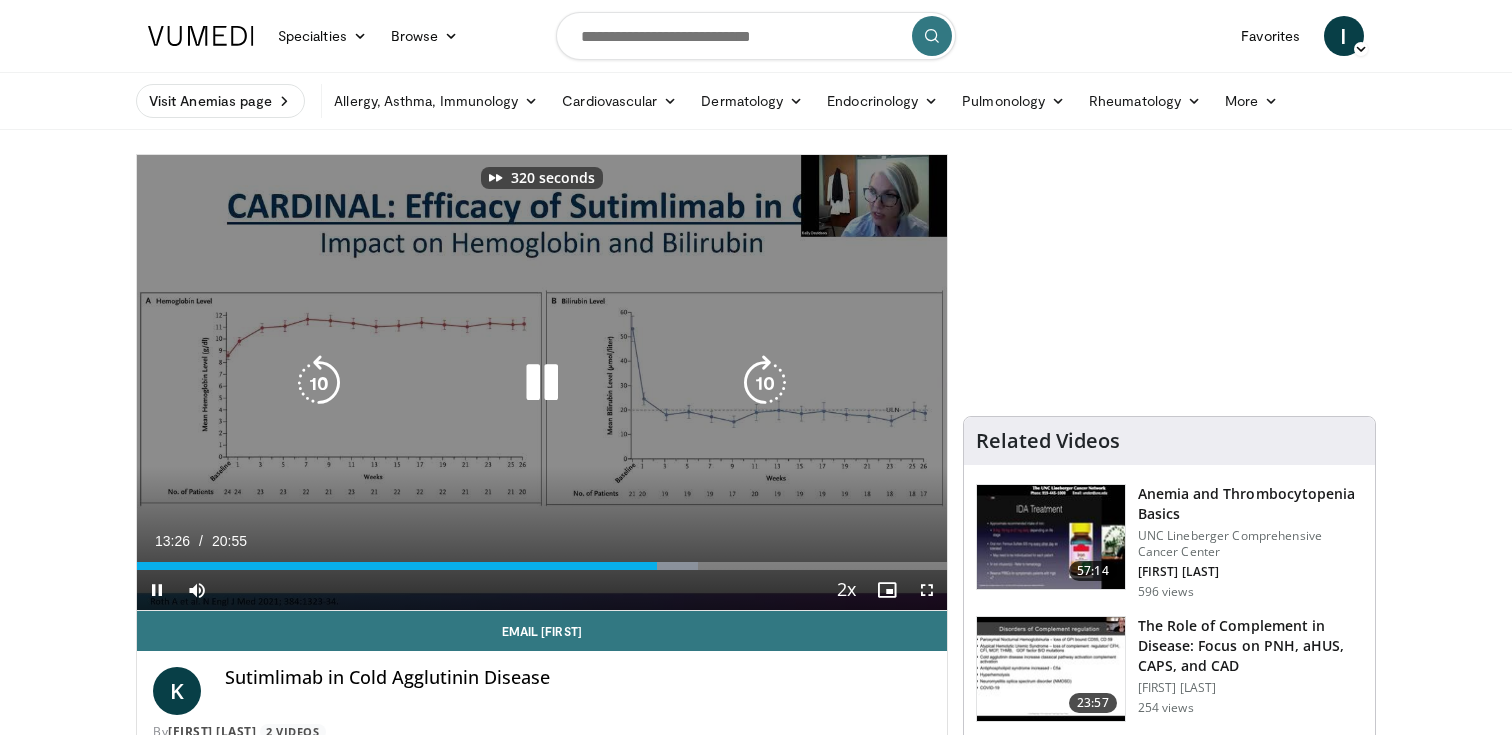 click at bounding box center (765, 383) 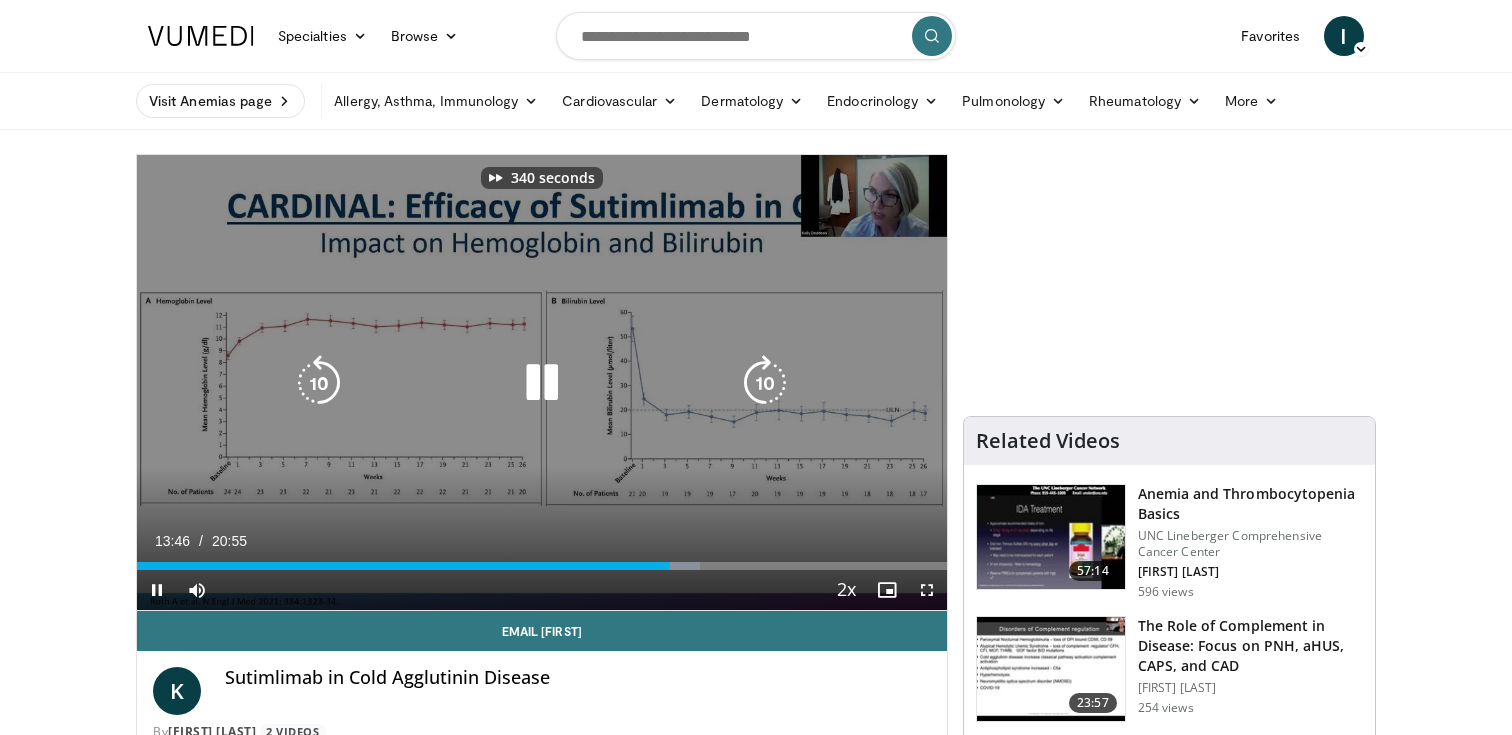 click at bounding box center (765, 383) 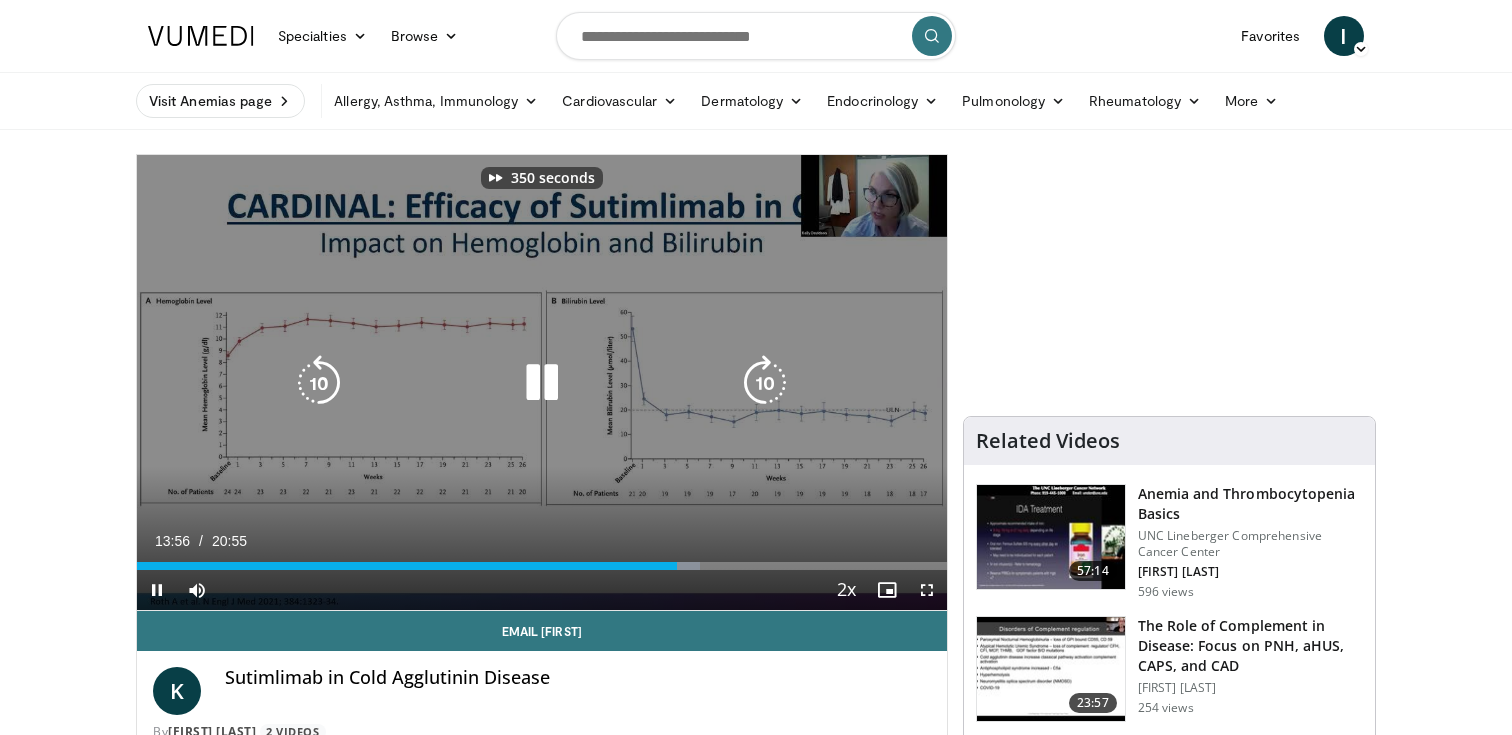 click at bounding box center (765, 383) 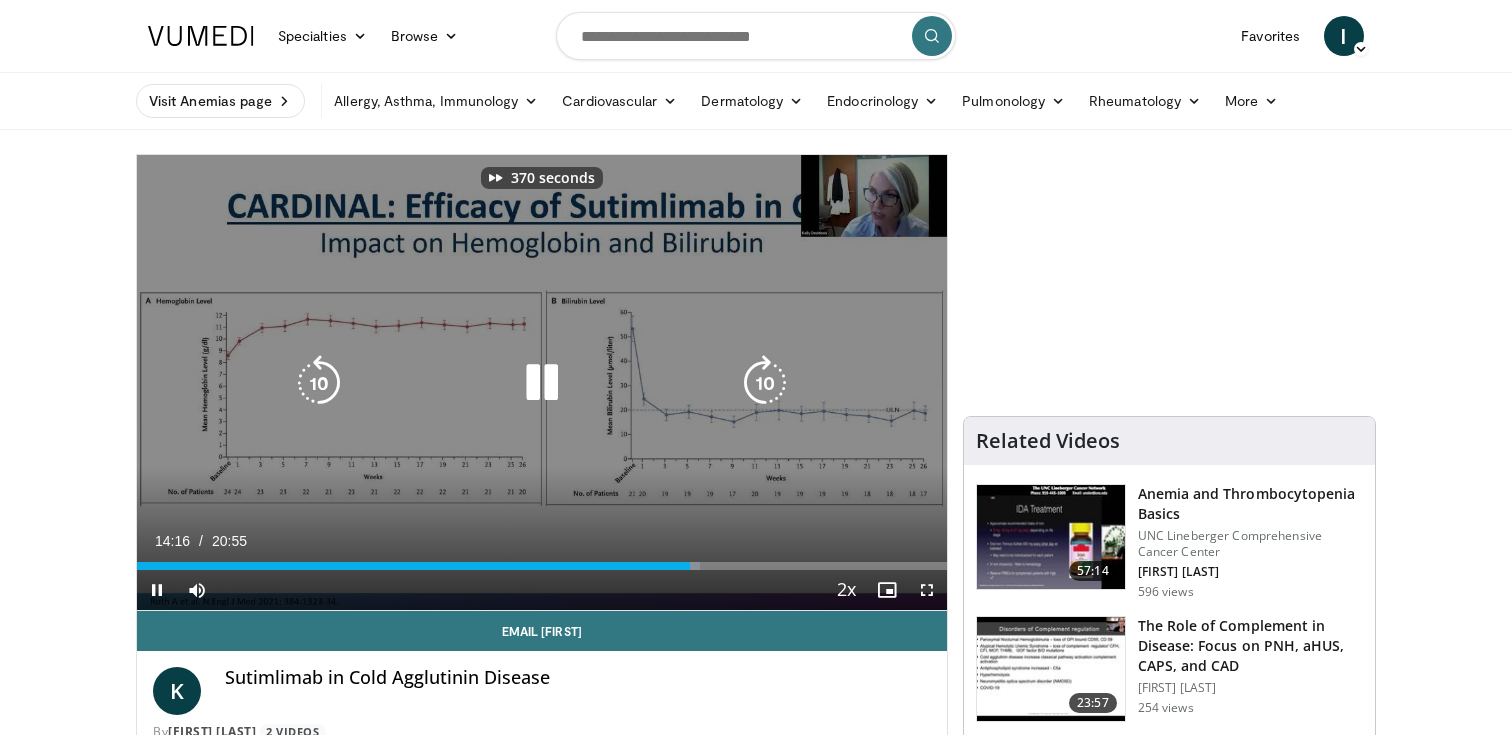 click at bounding box center [765, 383] 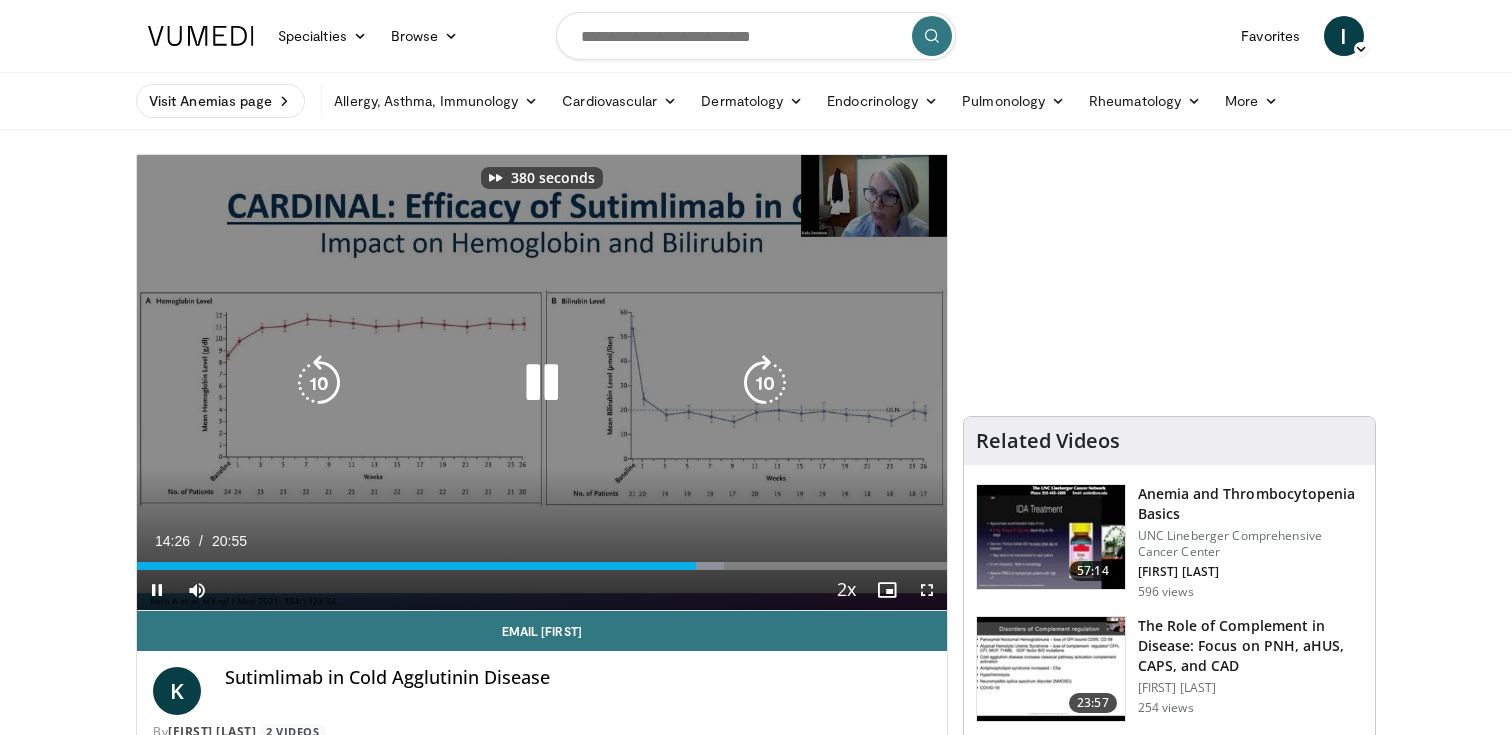 click at bounding box center [765, 383] 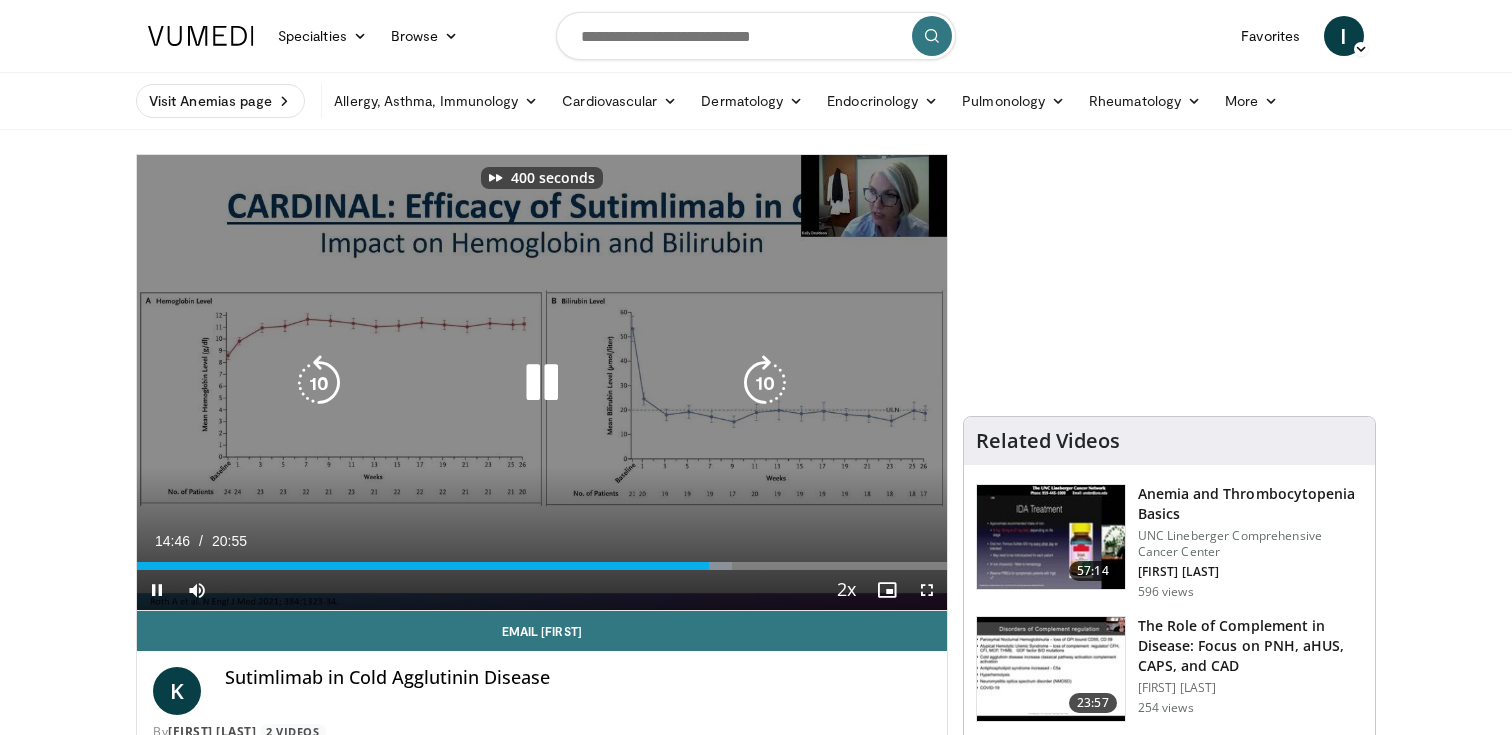 click at bounding box center (765, 383) 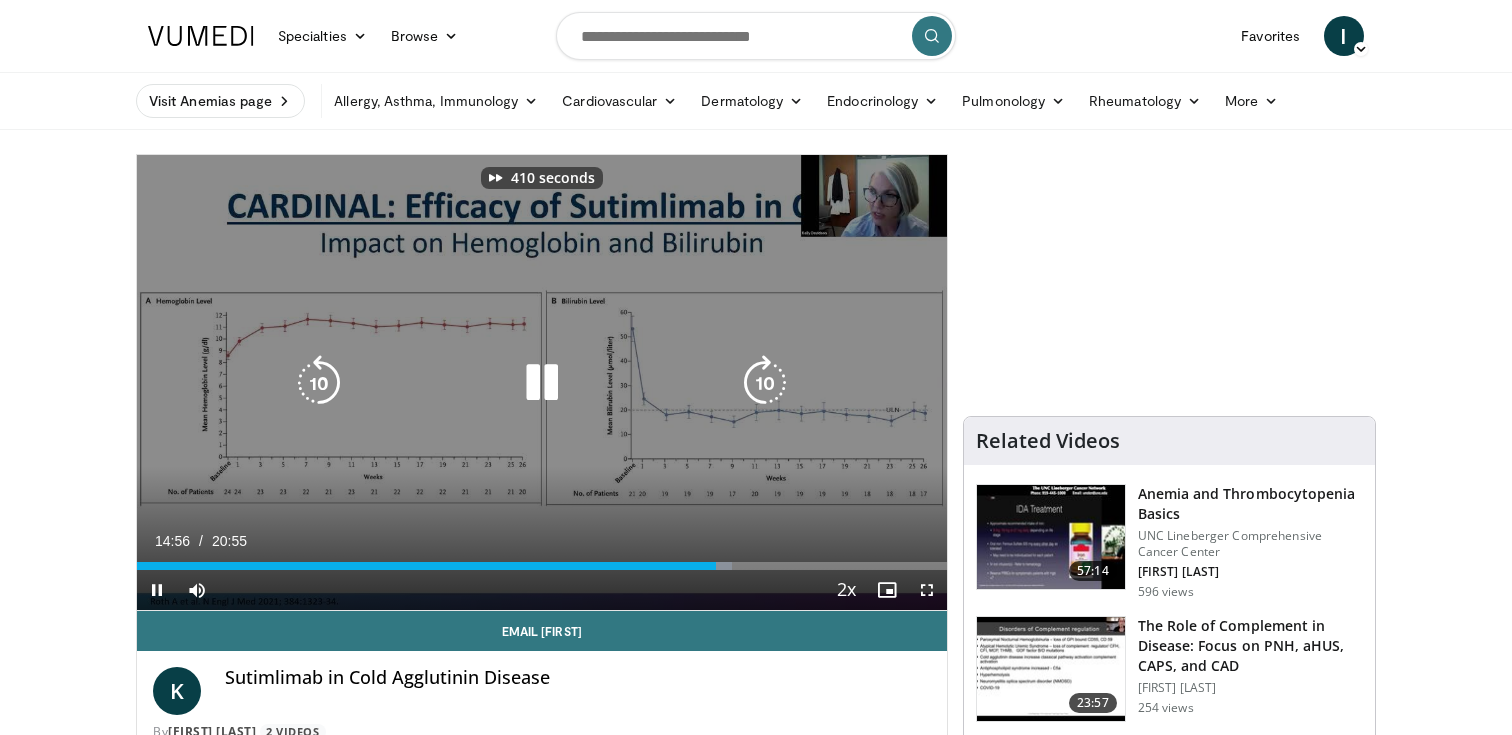 click at bounding box center (765, 383) 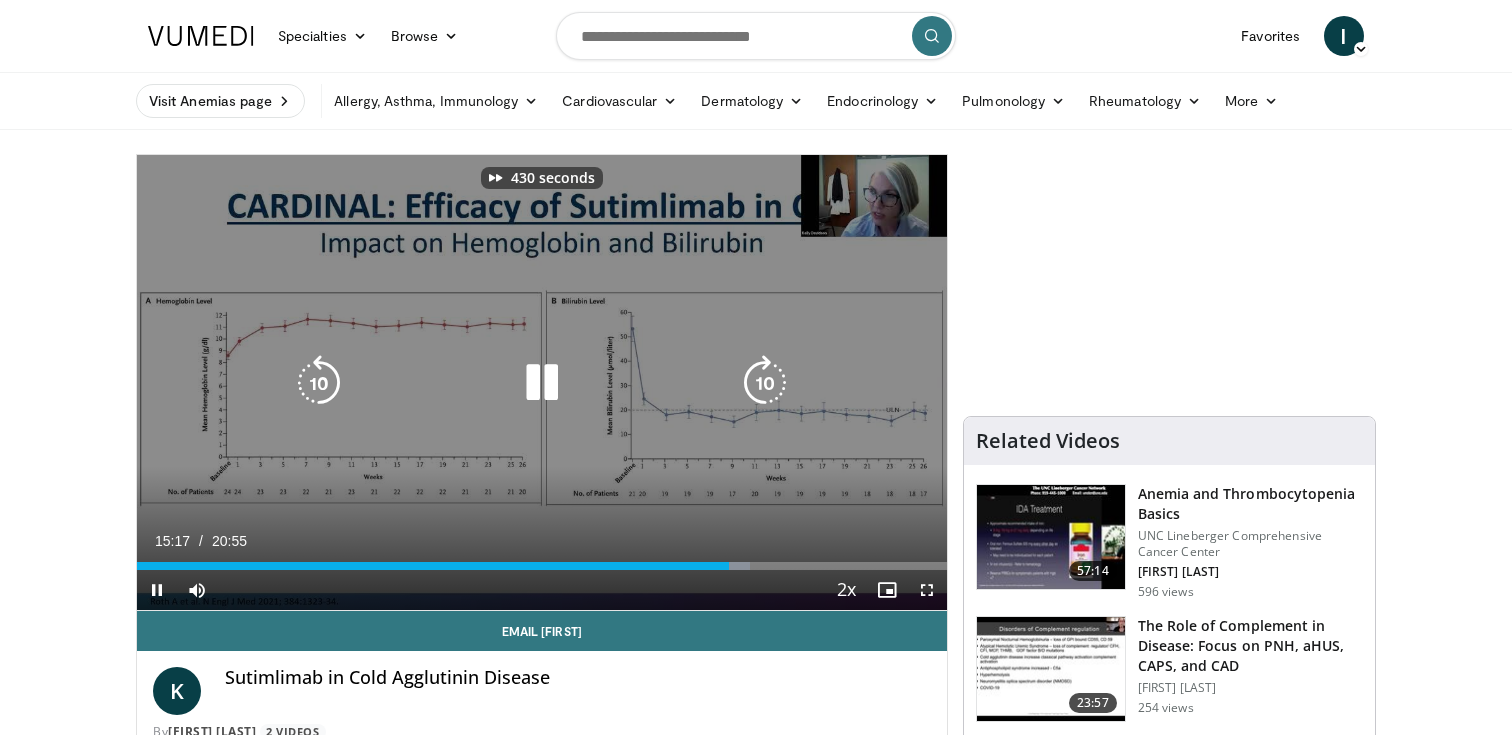 click at bounding box center [765, 383] 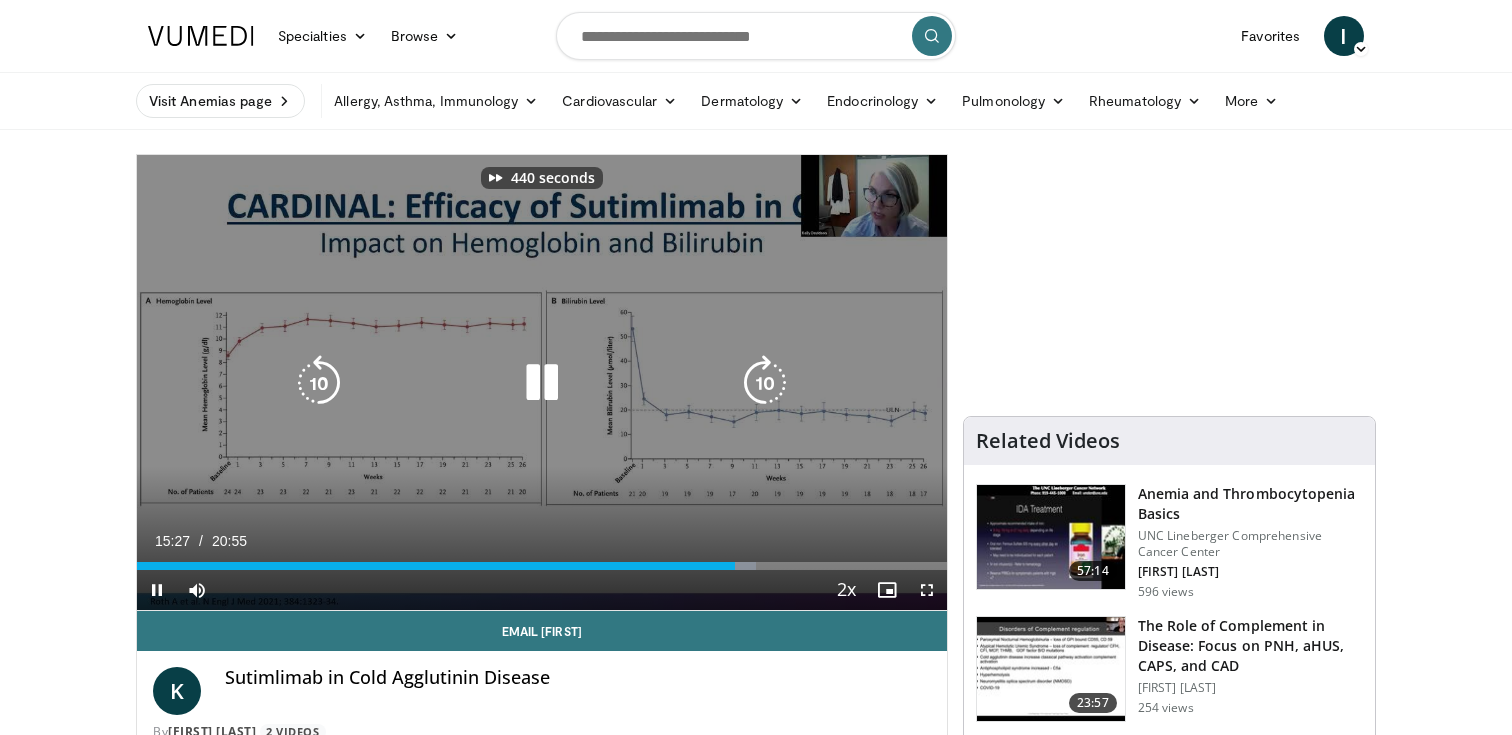 click at bounding box center [765, 383] 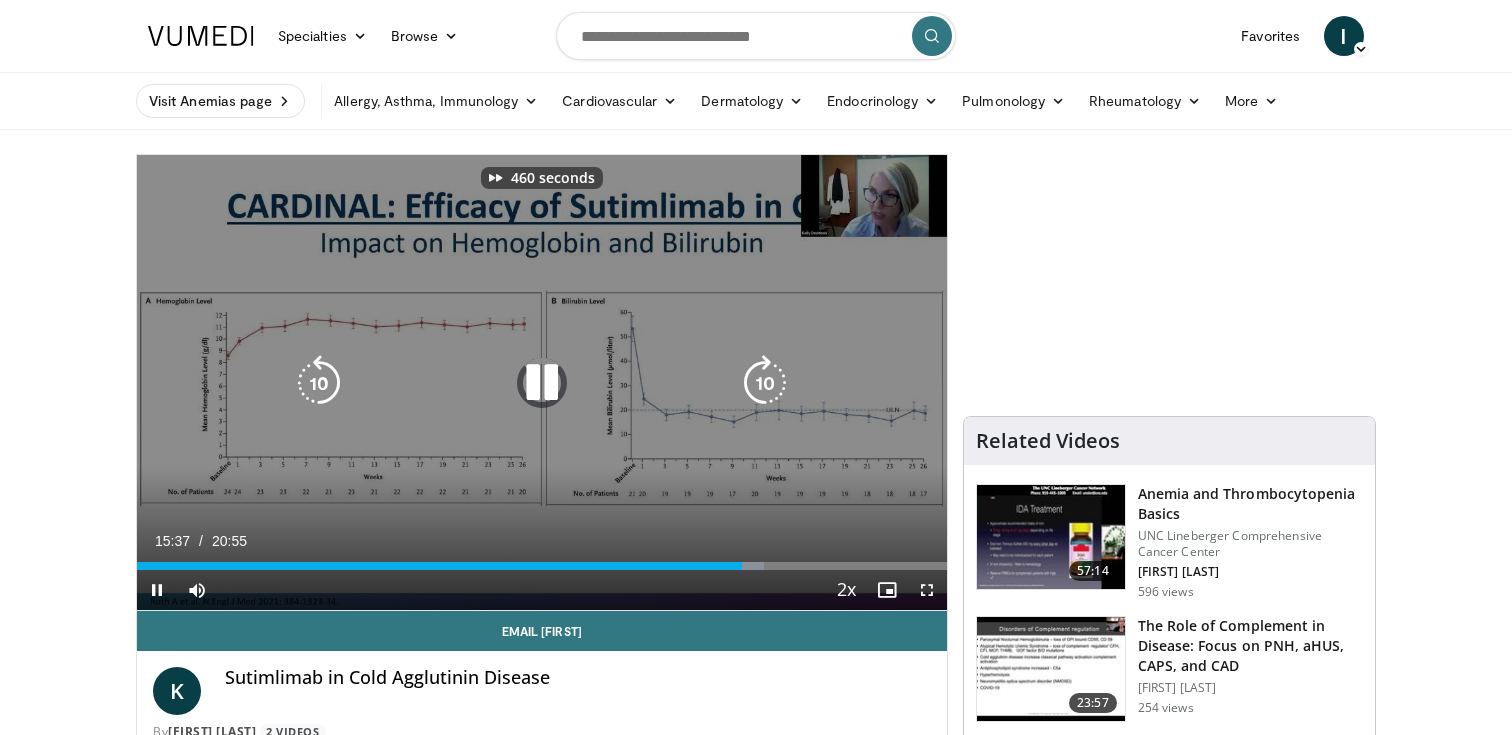 click at bounding box center (765, 383) 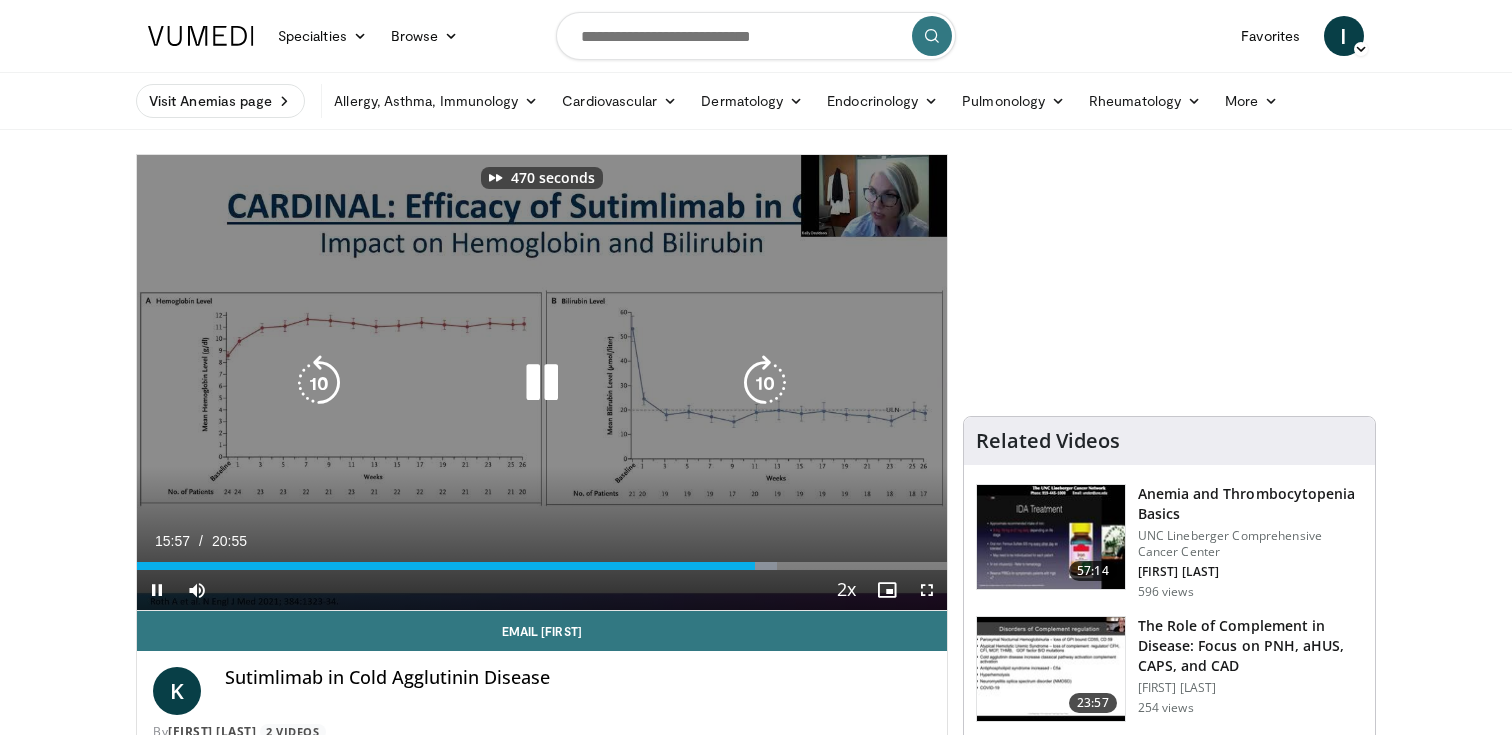 click at bounding box center (765, 383) 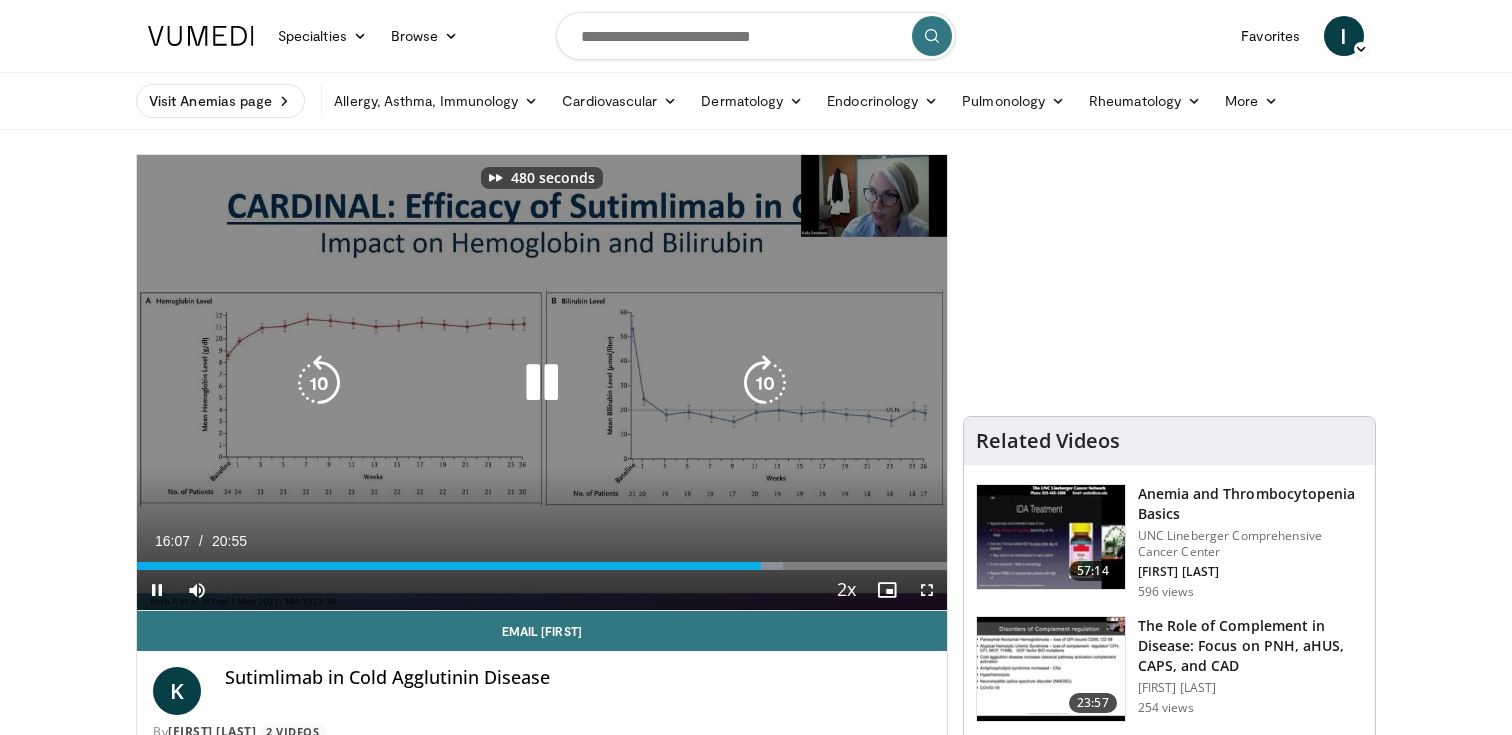 click at bounding box center (765, 383) 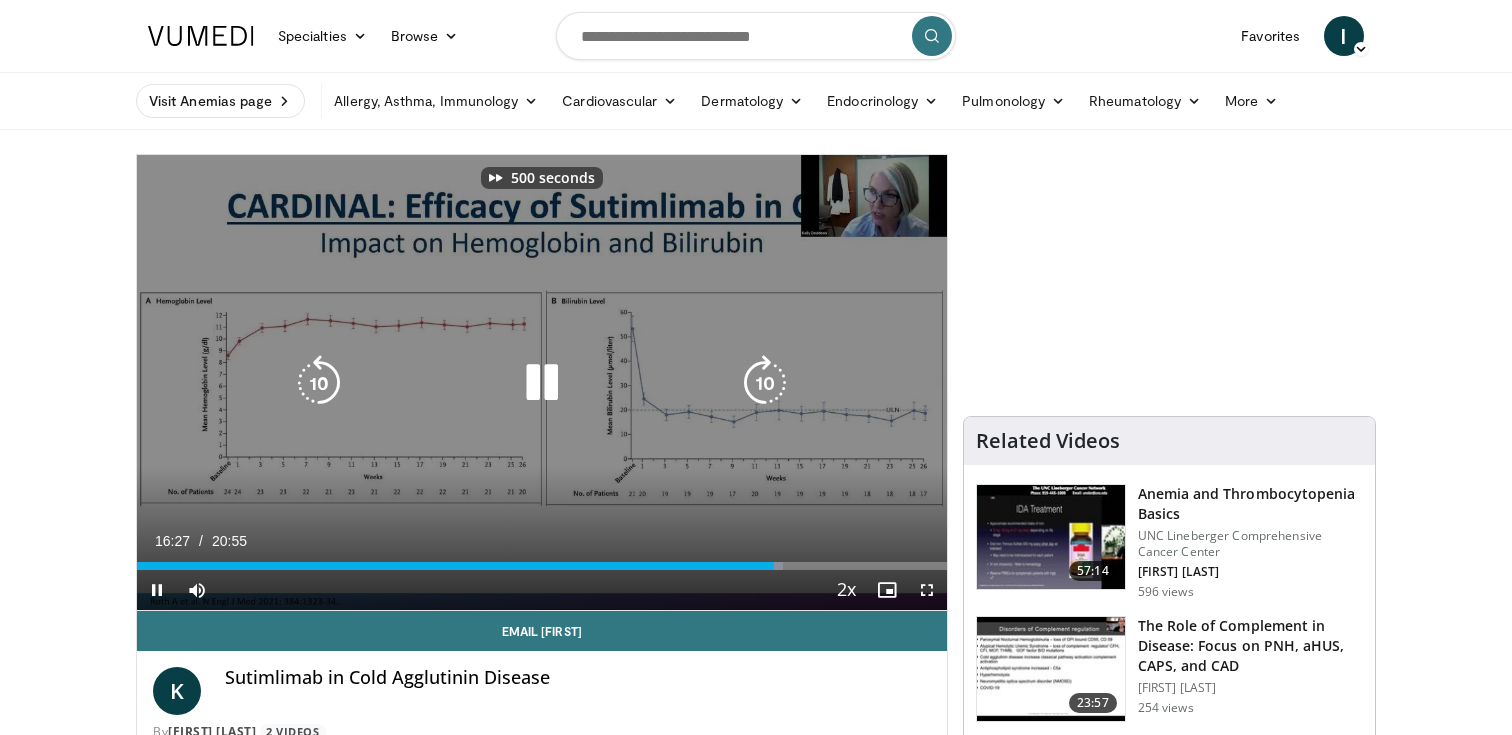 click at bounding box center [765, 383] 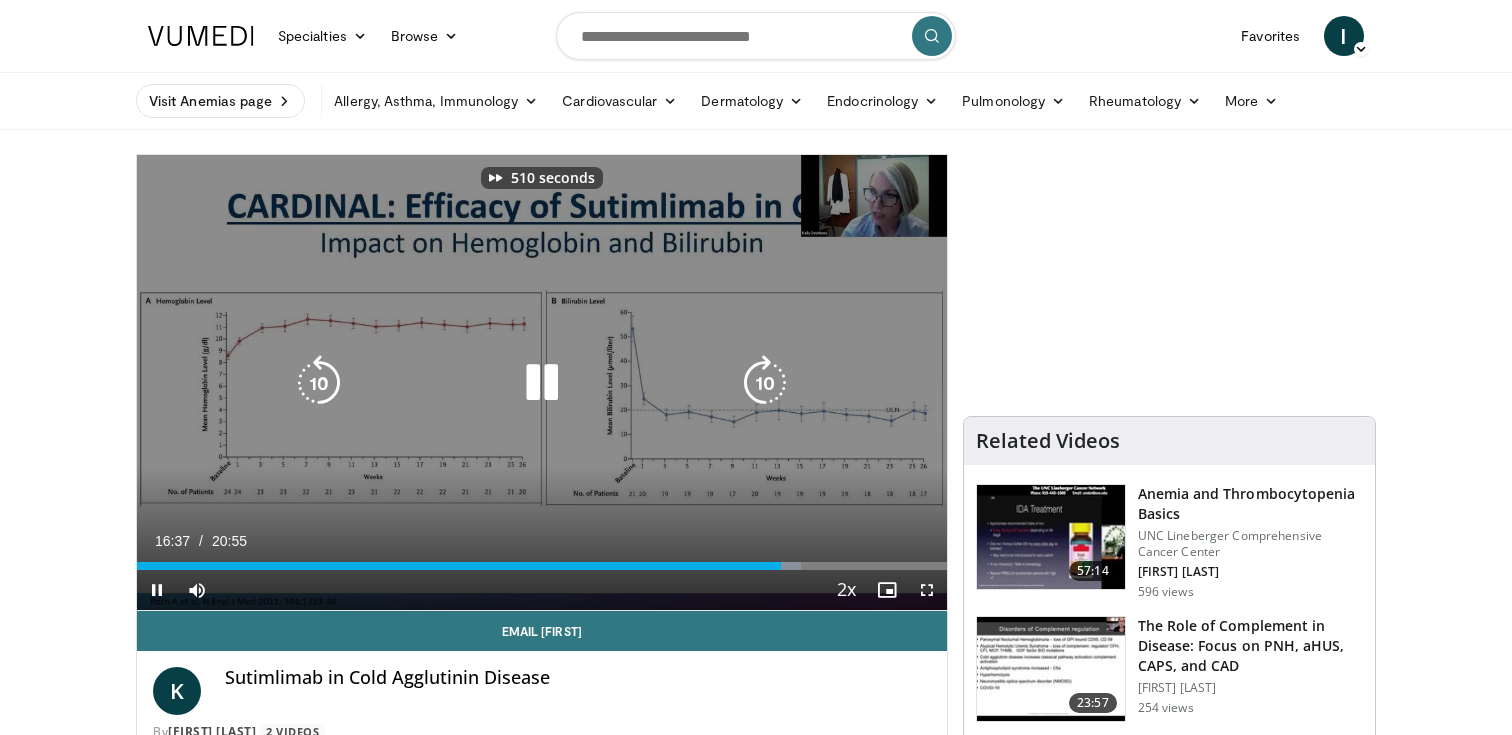 click at bounding box center [765, 383] 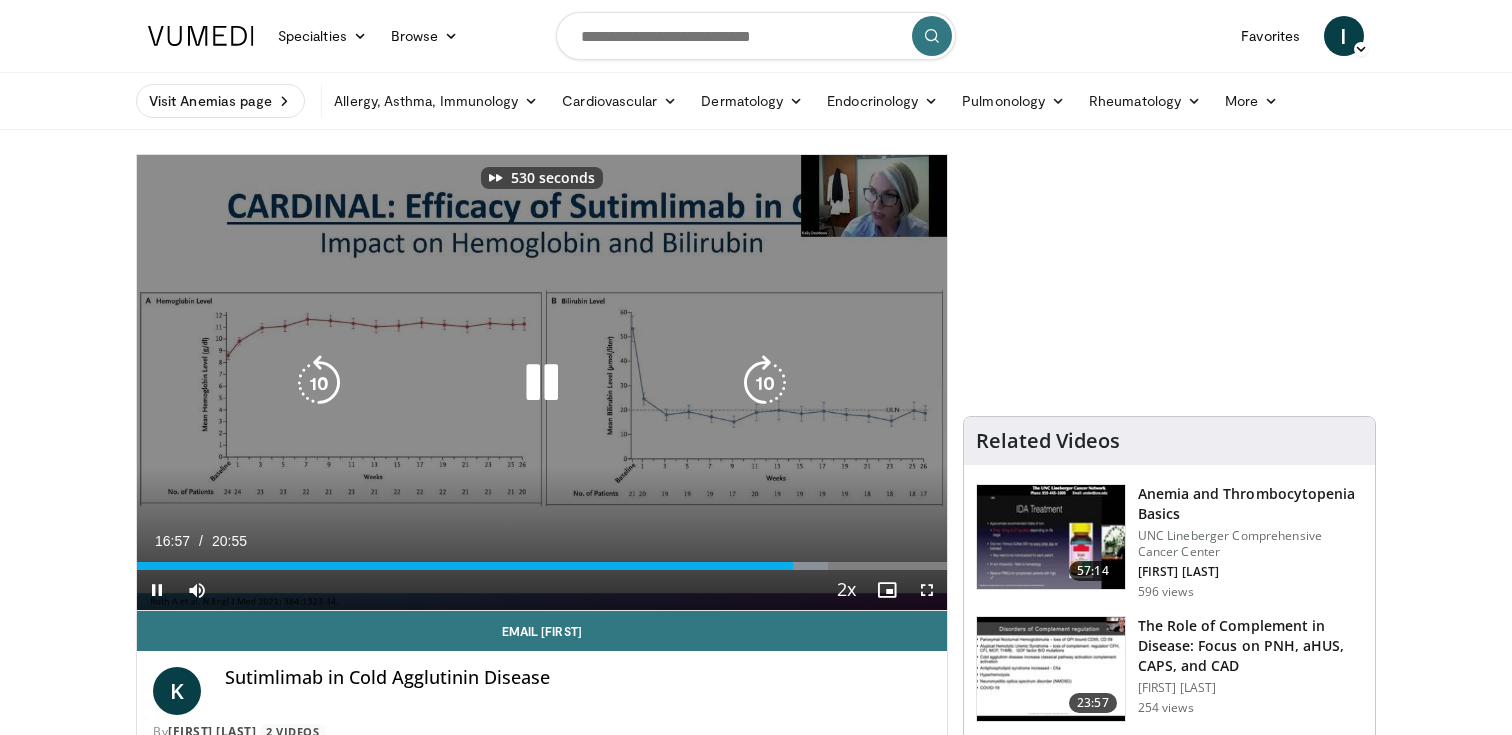 click at bounding box center (765, 383) 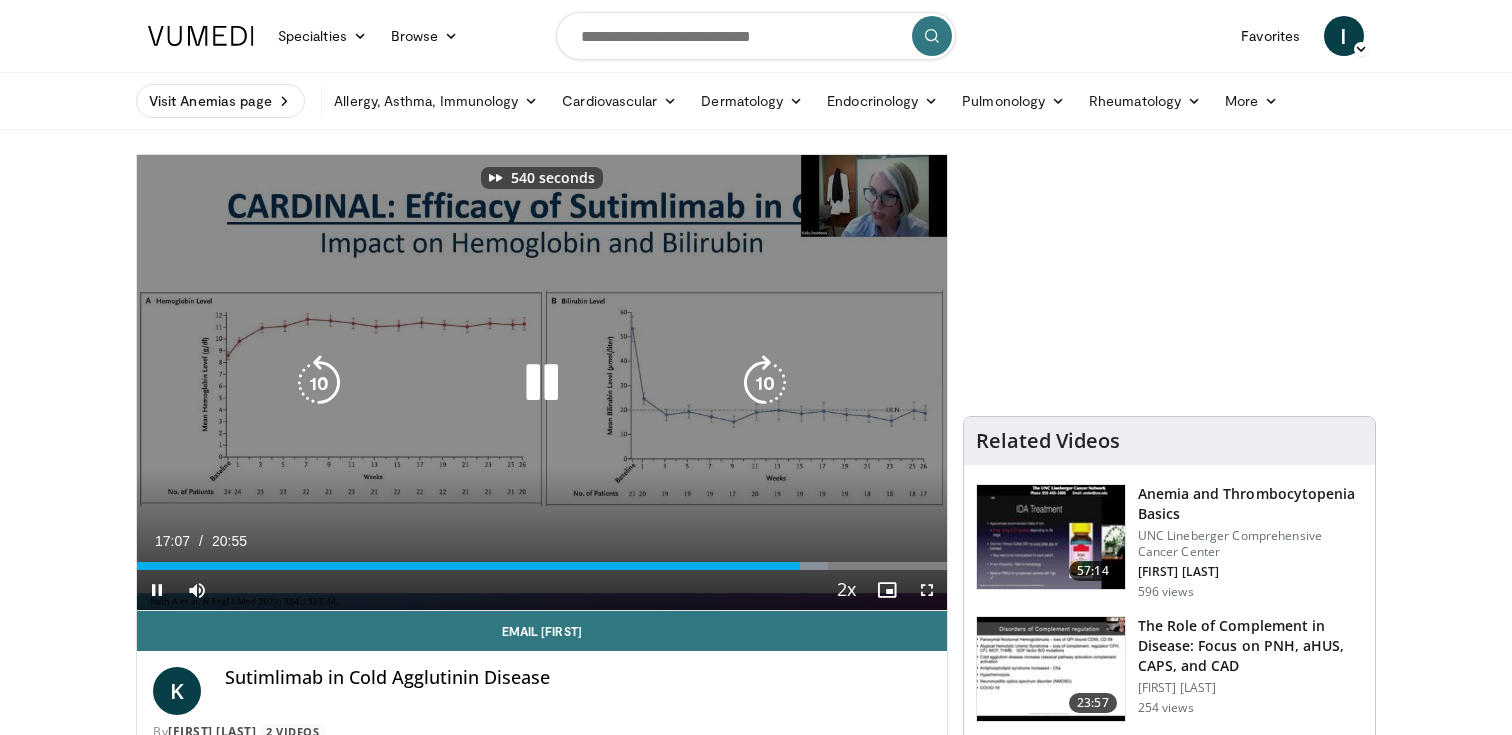 click at bounding box center [765, 383] 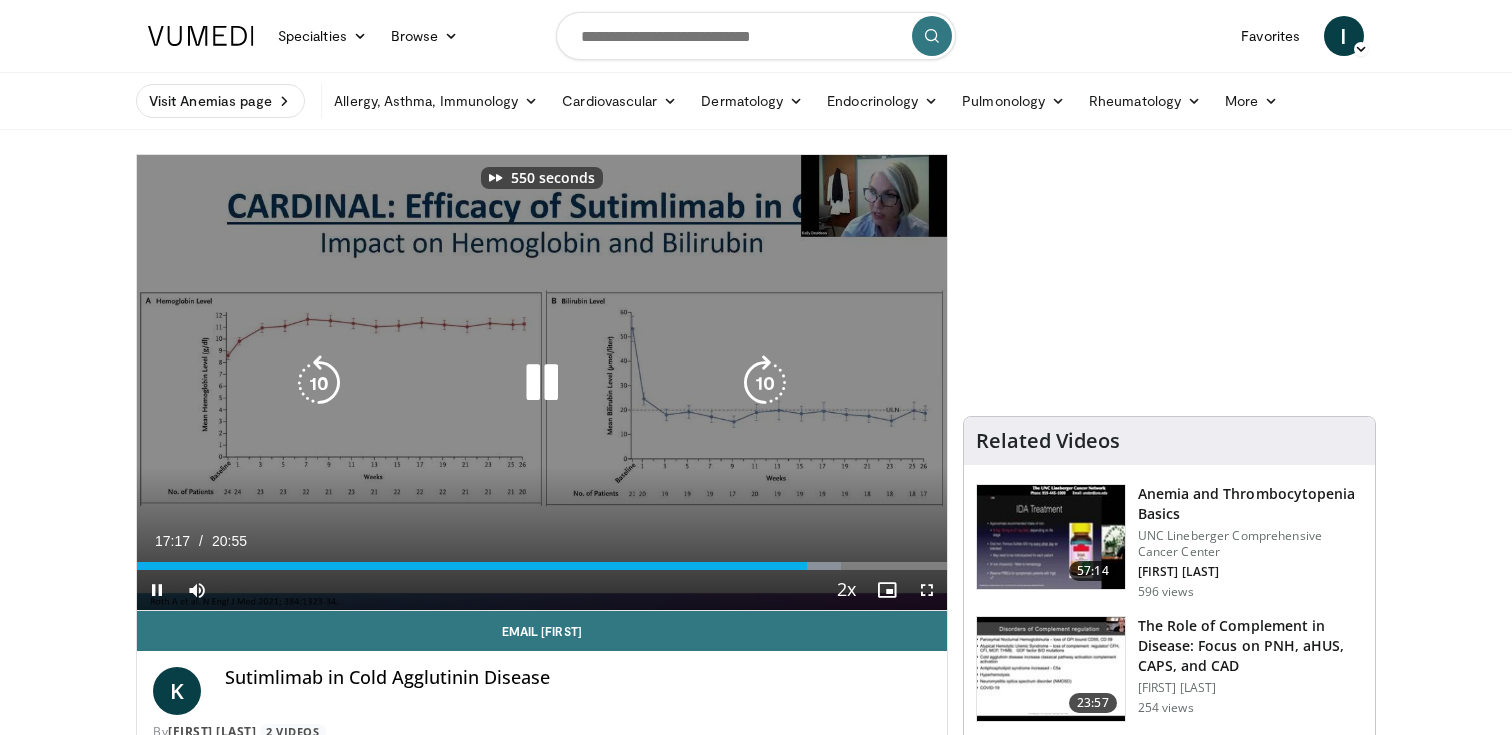 click at bounding box center (765, 383) 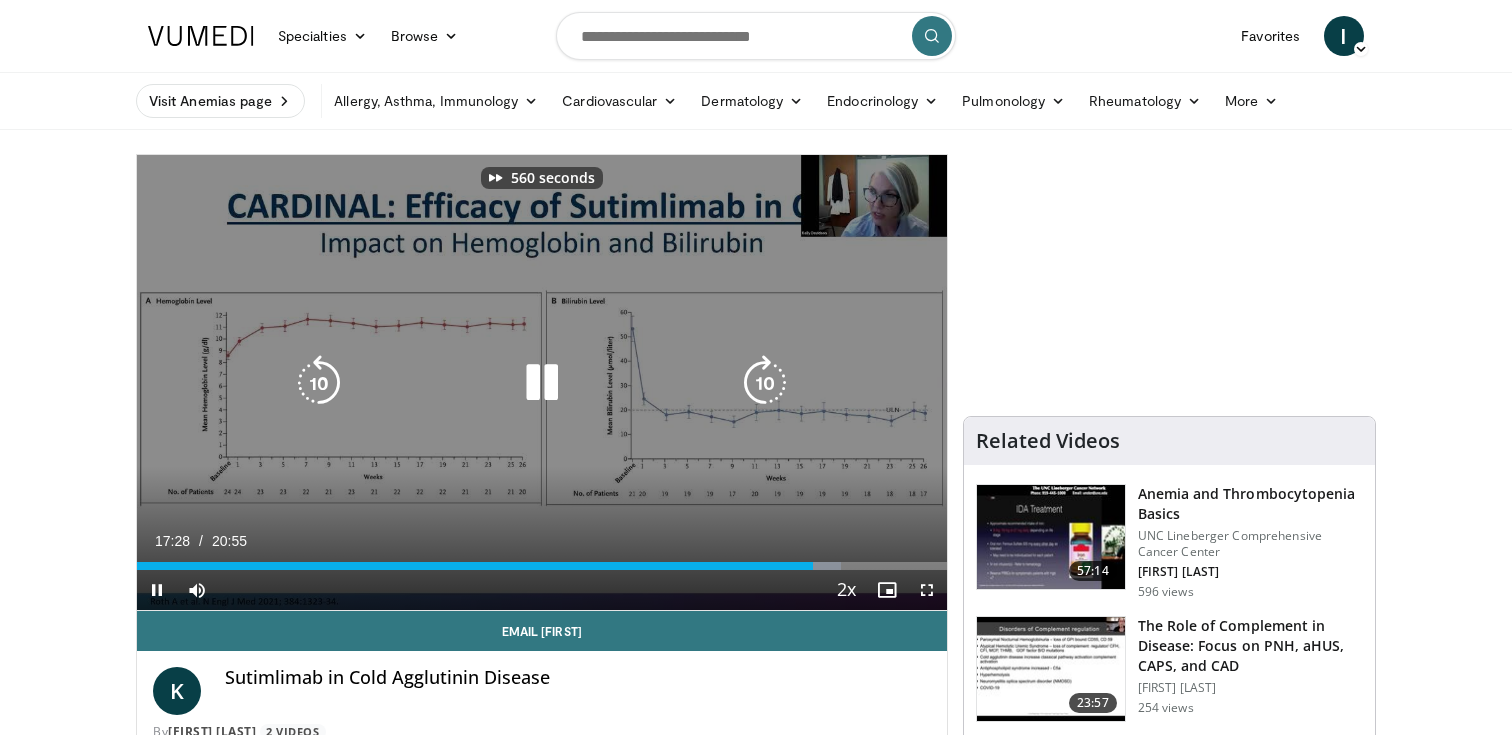 click at bounding box center [765, 383] 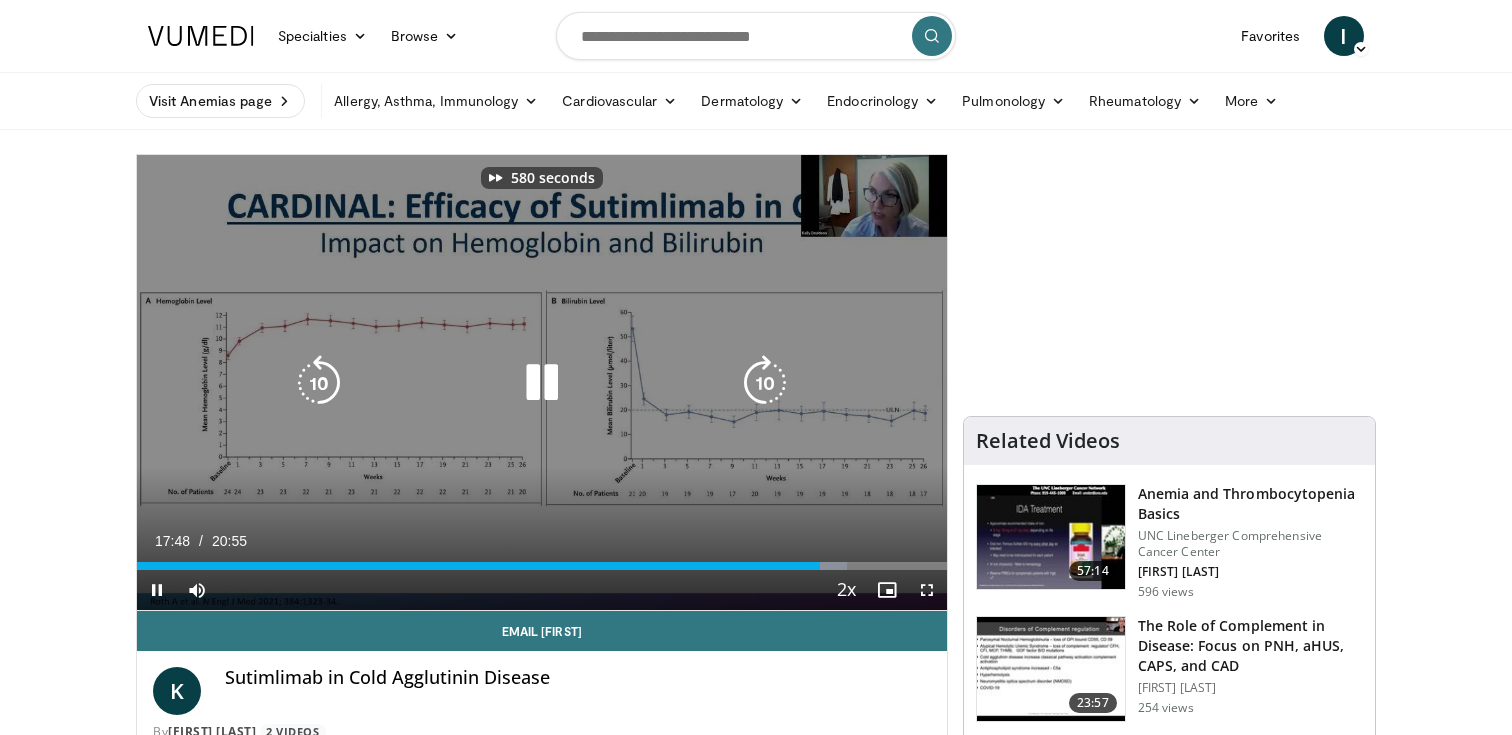 click at bounding box center [765, 383] 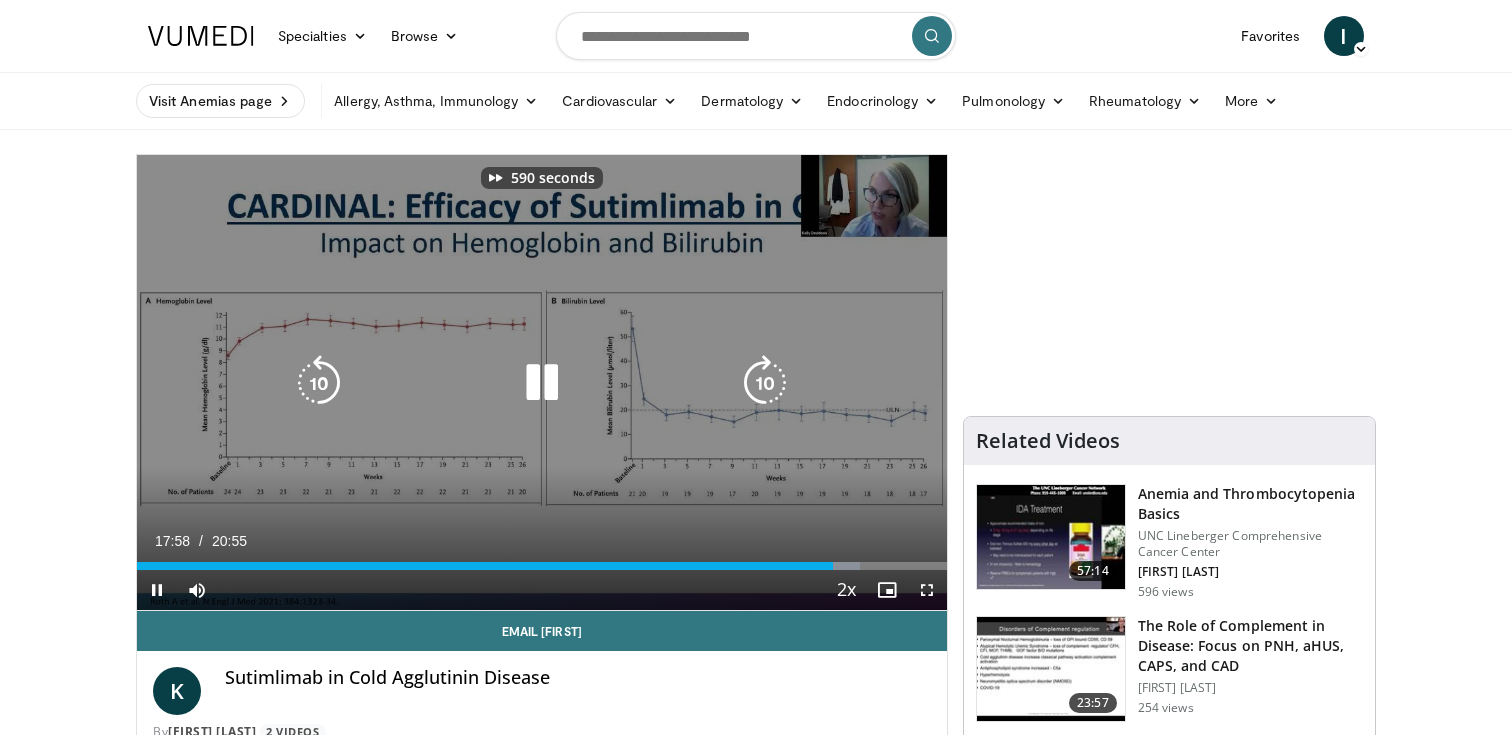 click at bounding box center [765, 383] 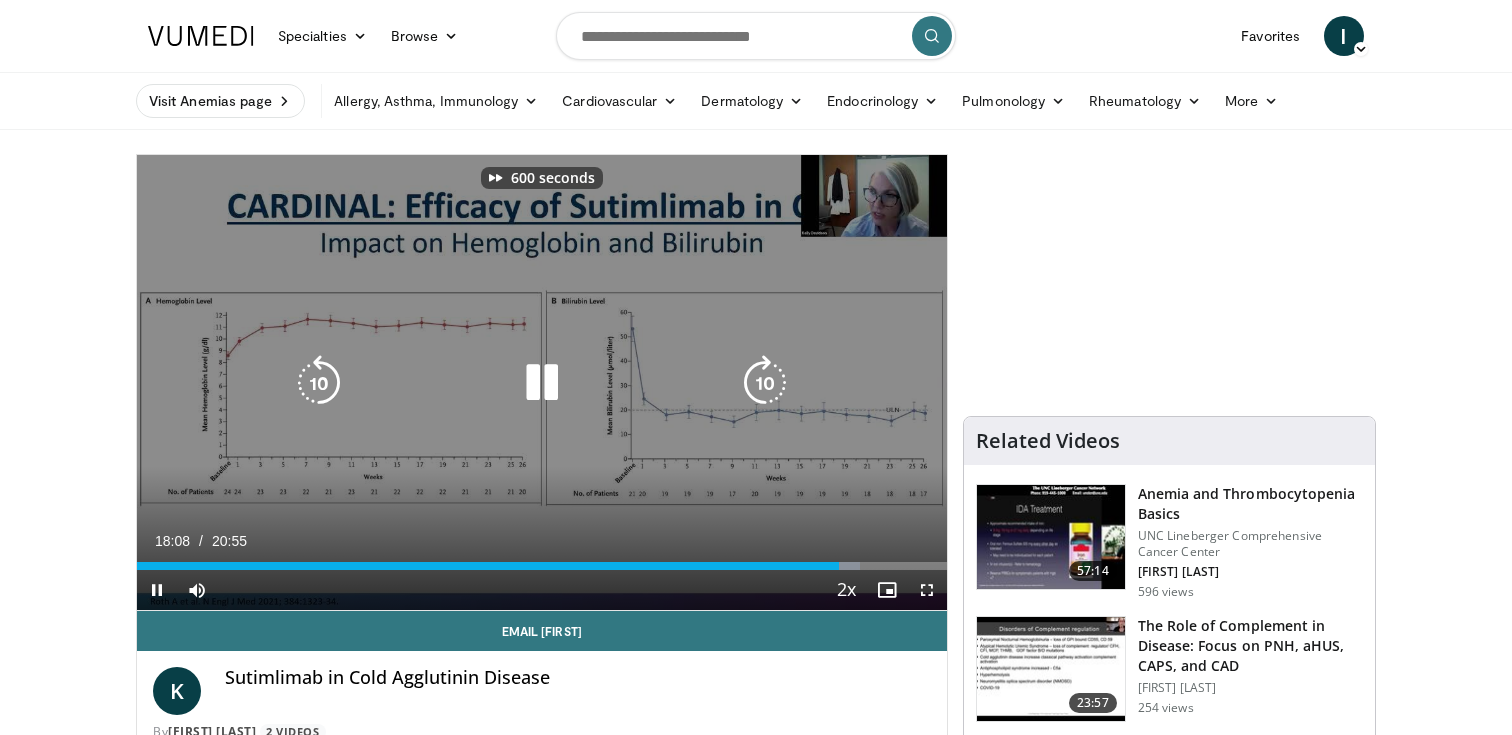 click at bounding box center [765, 383] 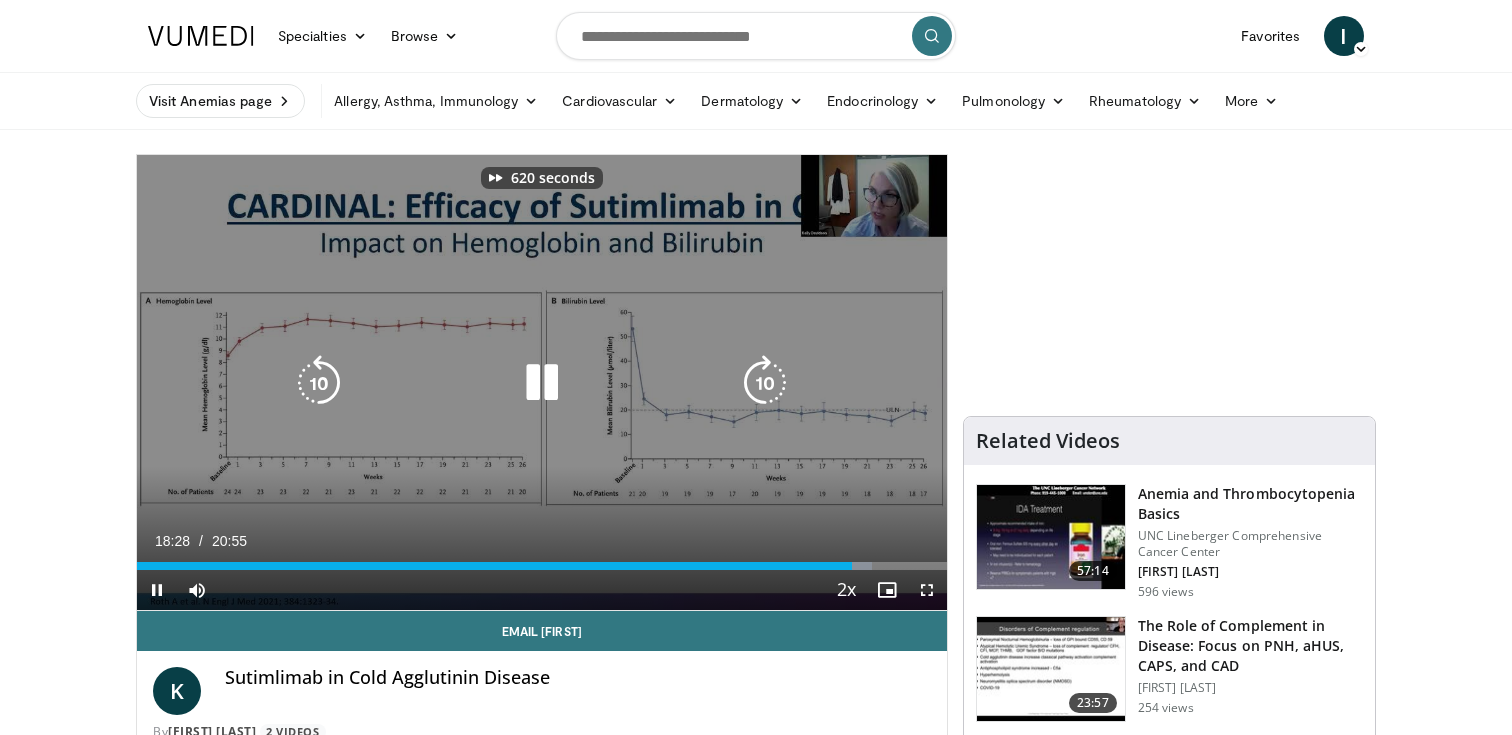 click at bounding box center (765, 383) 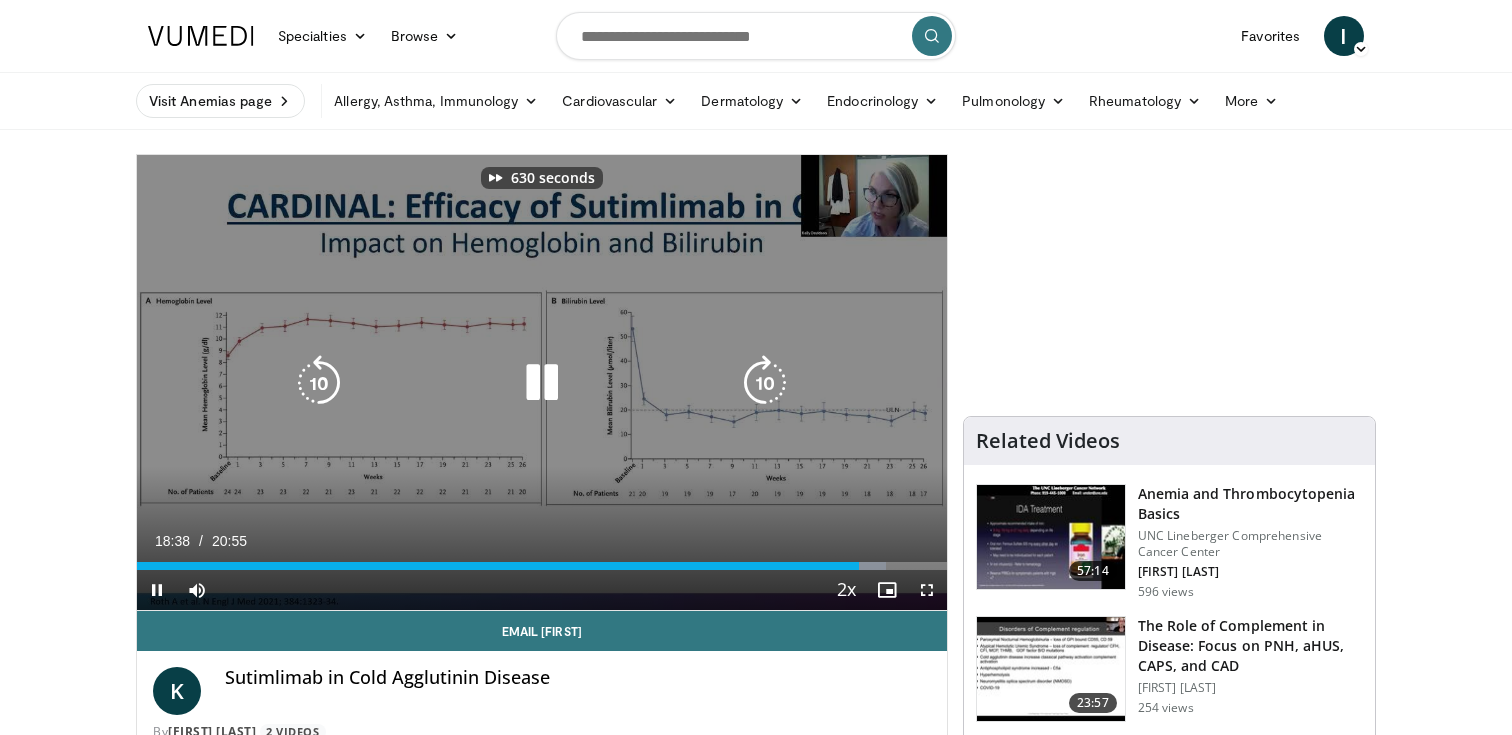 click at bounding box center (765, 383) 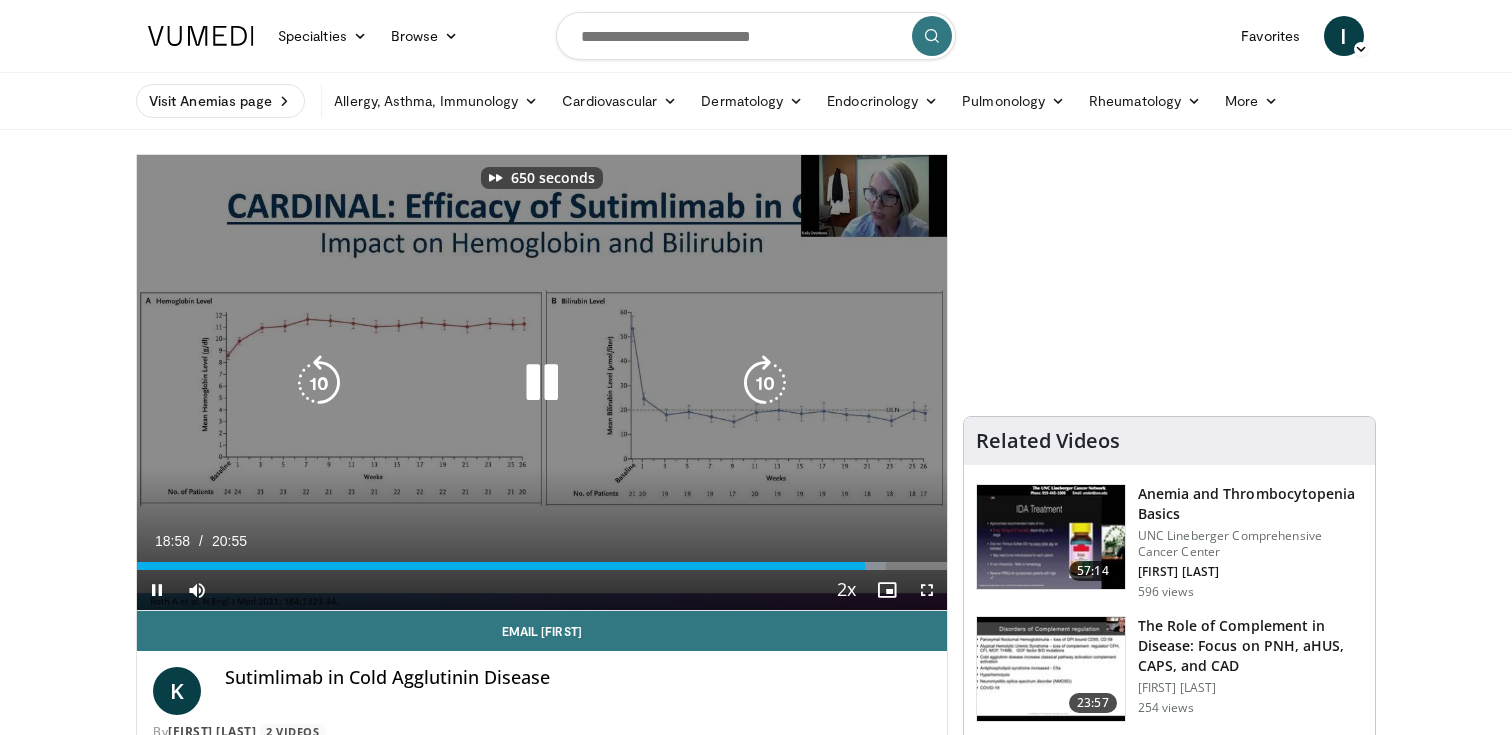 click at bounding box center [765, 383] 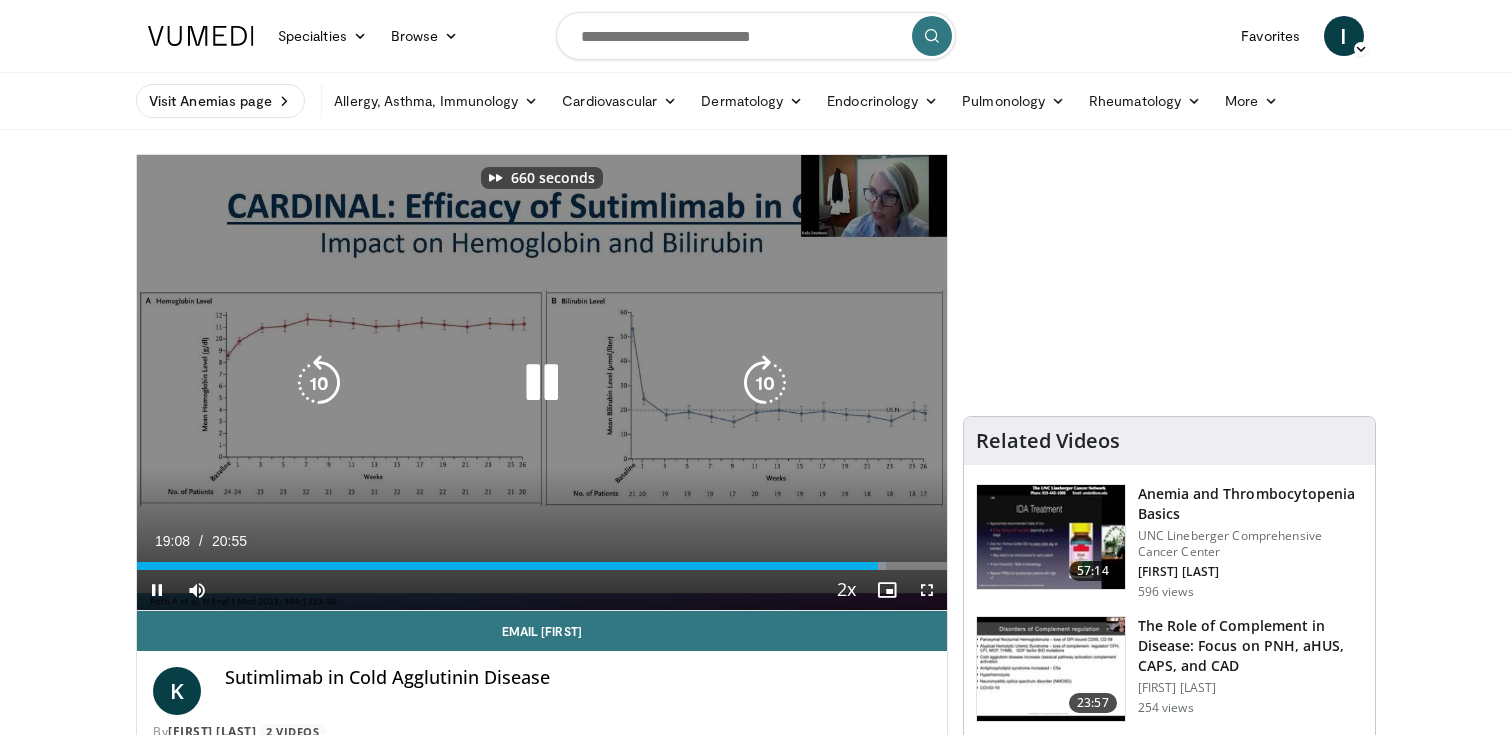 click at bounding box center (765, 383) 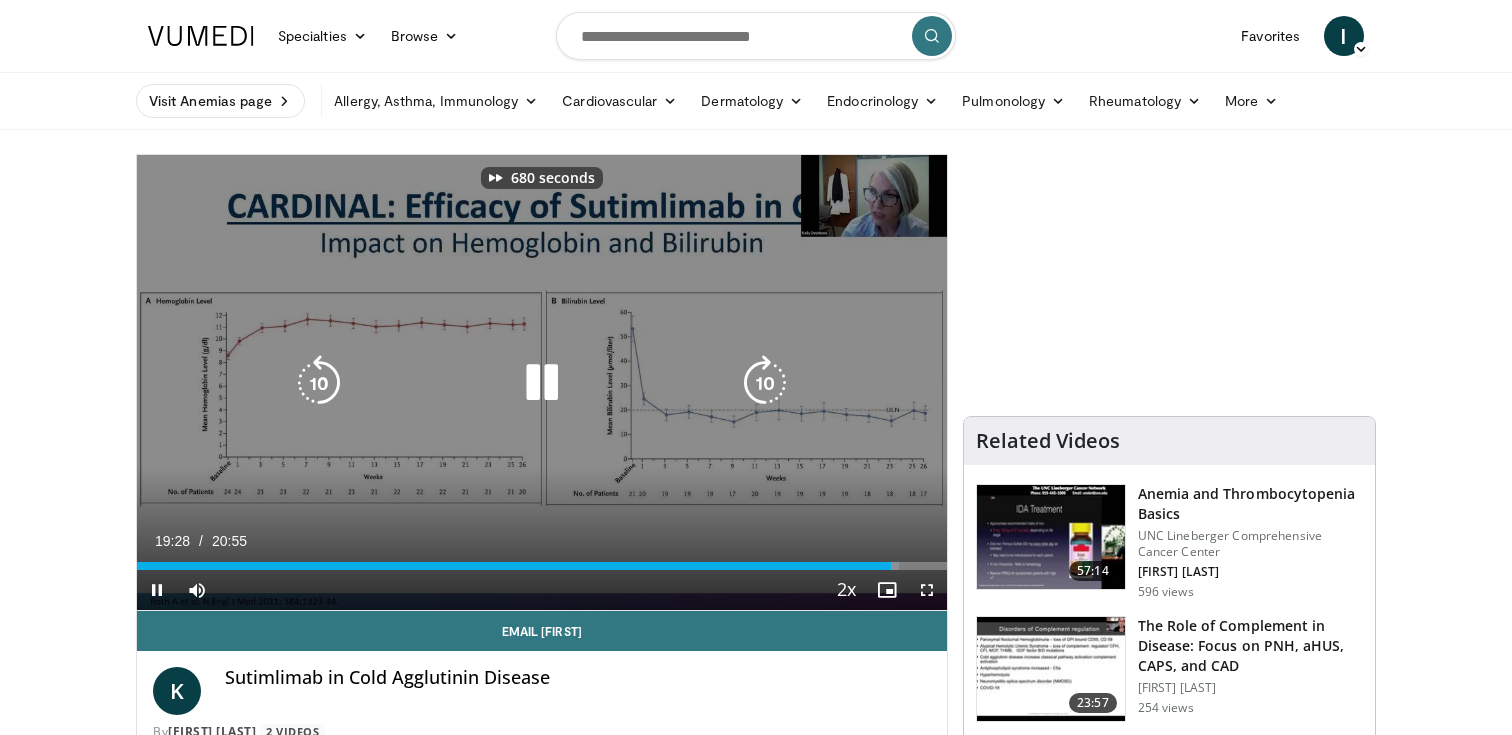 click at bounding box center [765, 383] 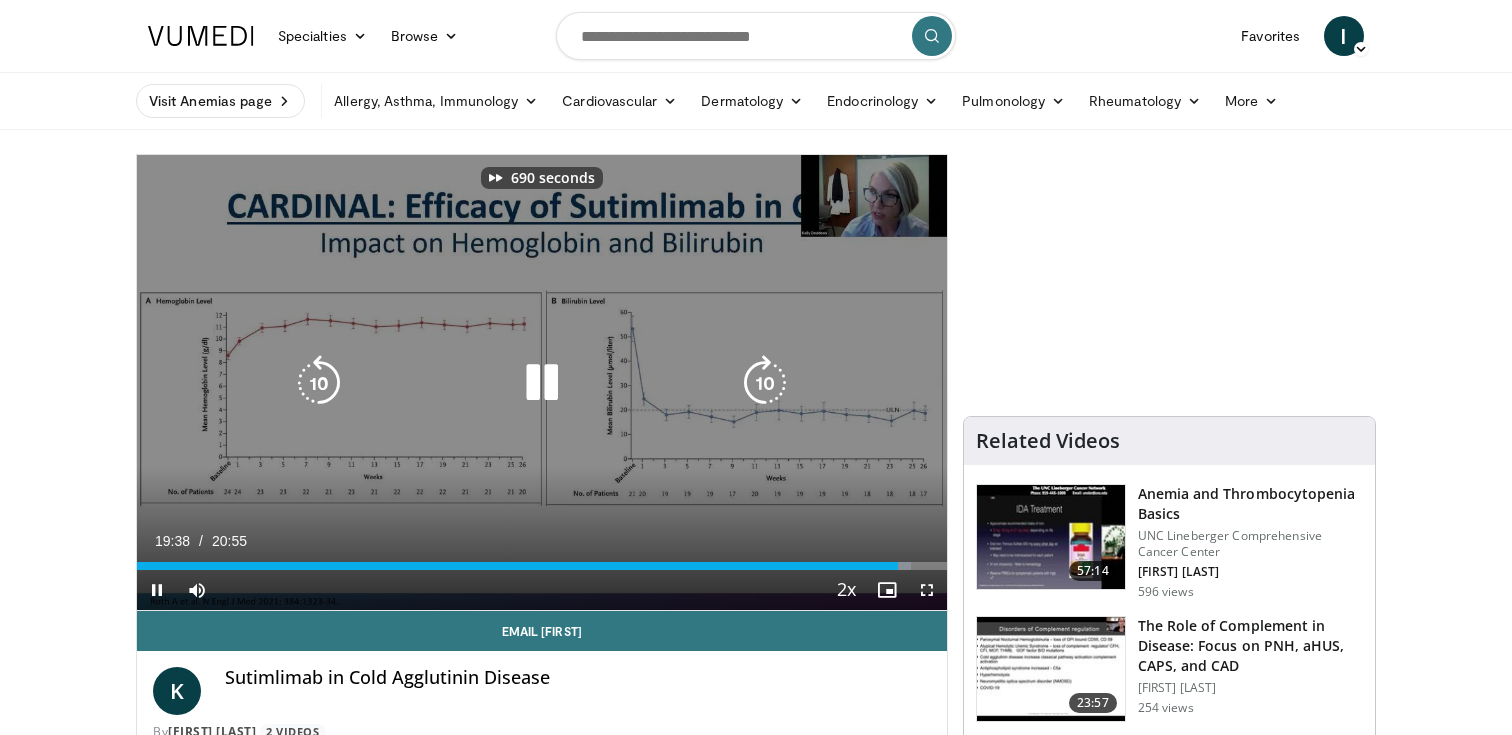 click at bounding box center [765, 383] 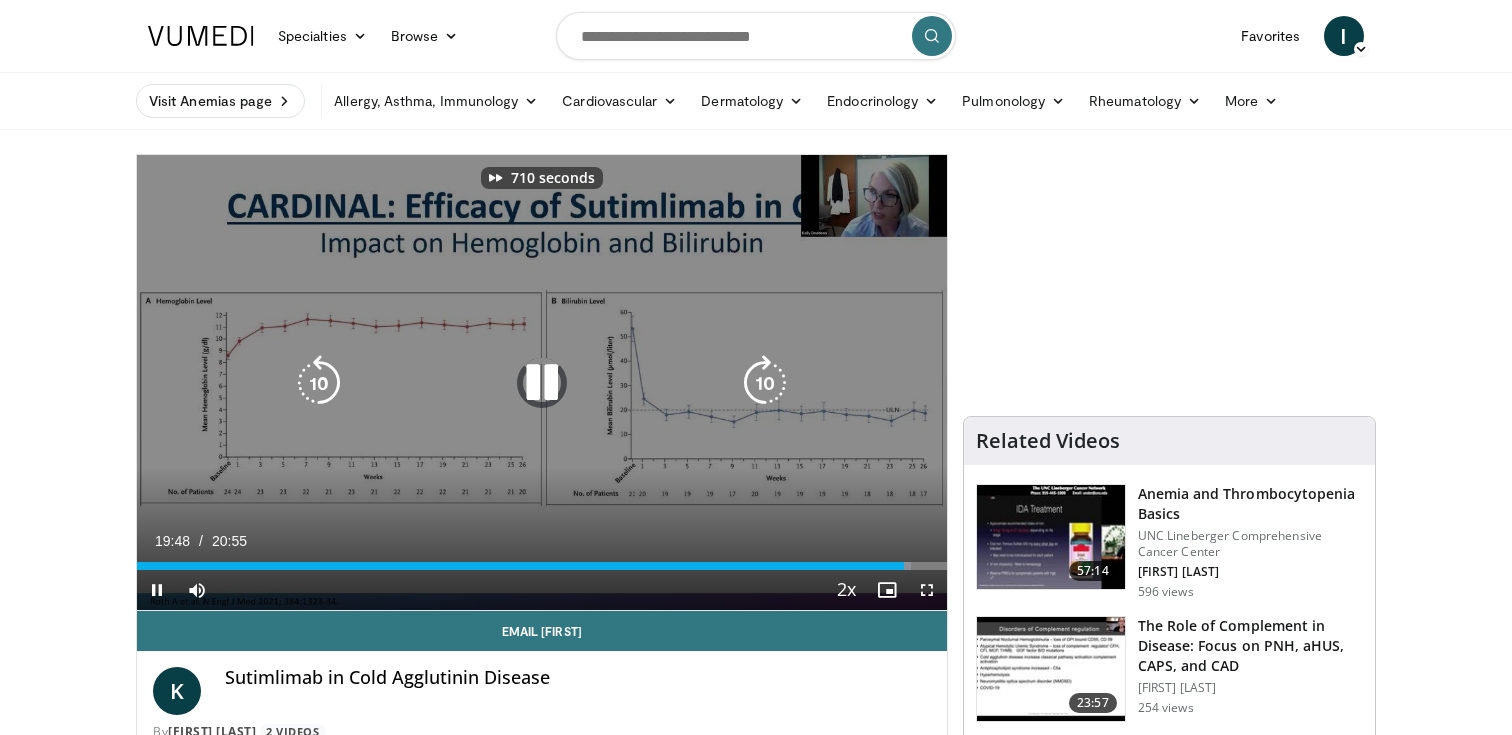 click at bounding box center (765, 383) 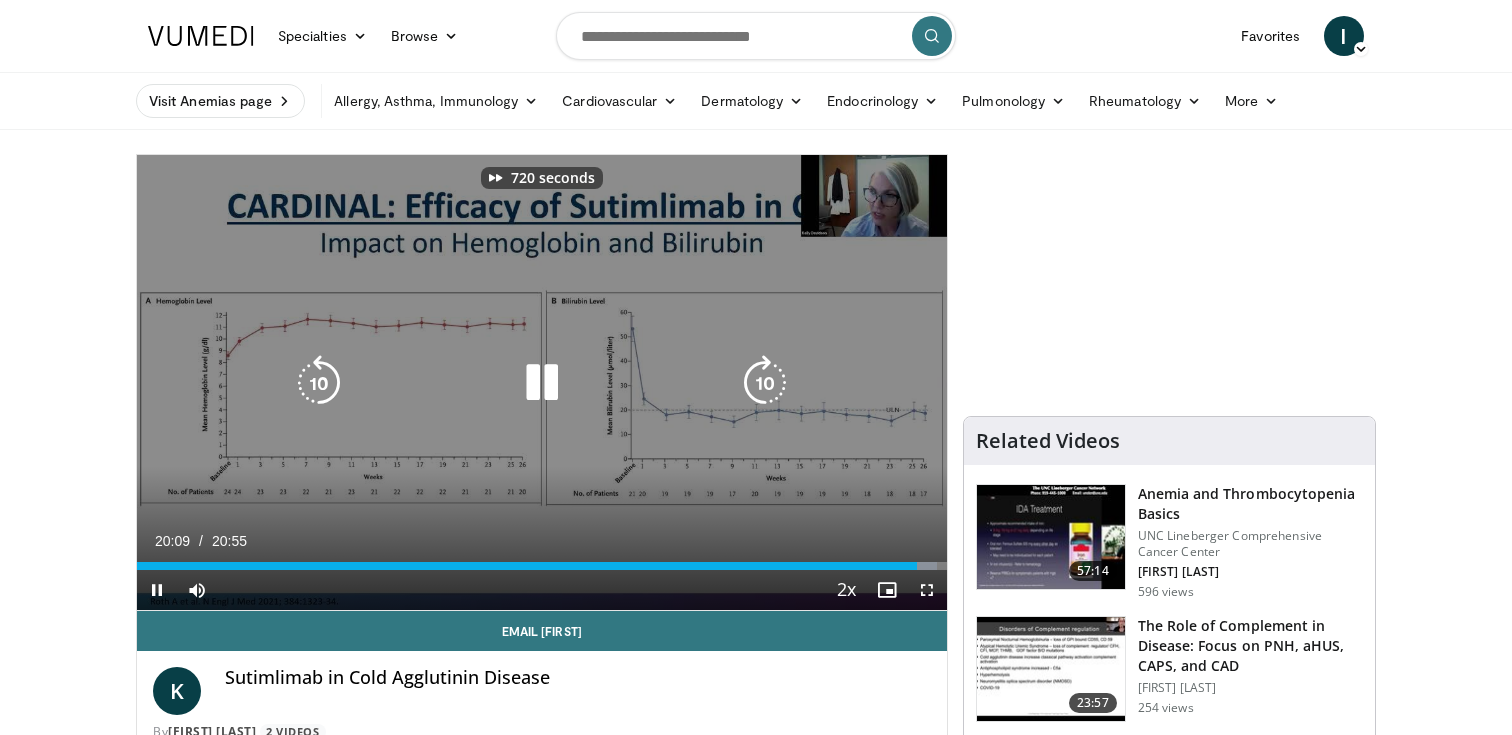 click at bounding box center [765, 383] 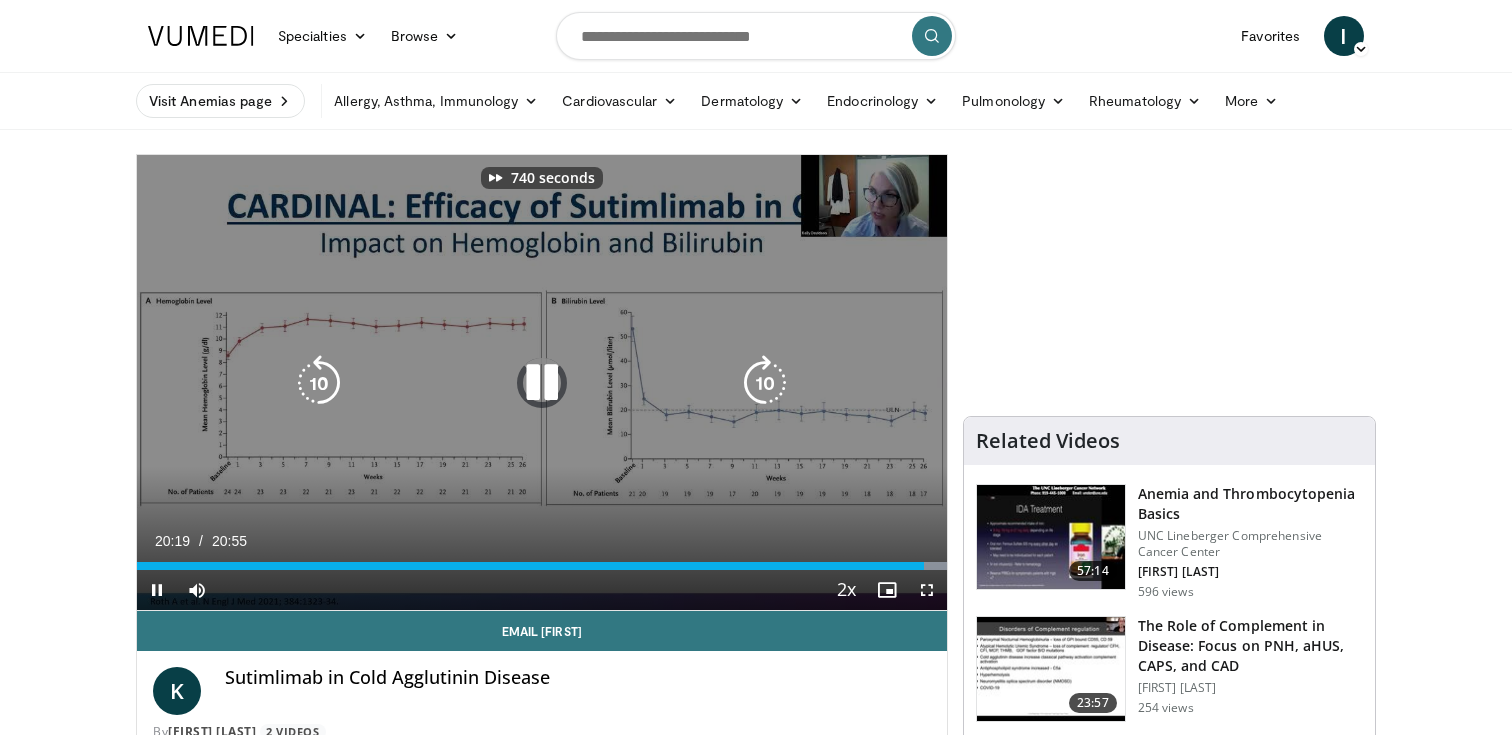 click at bounding box center [765, 383] 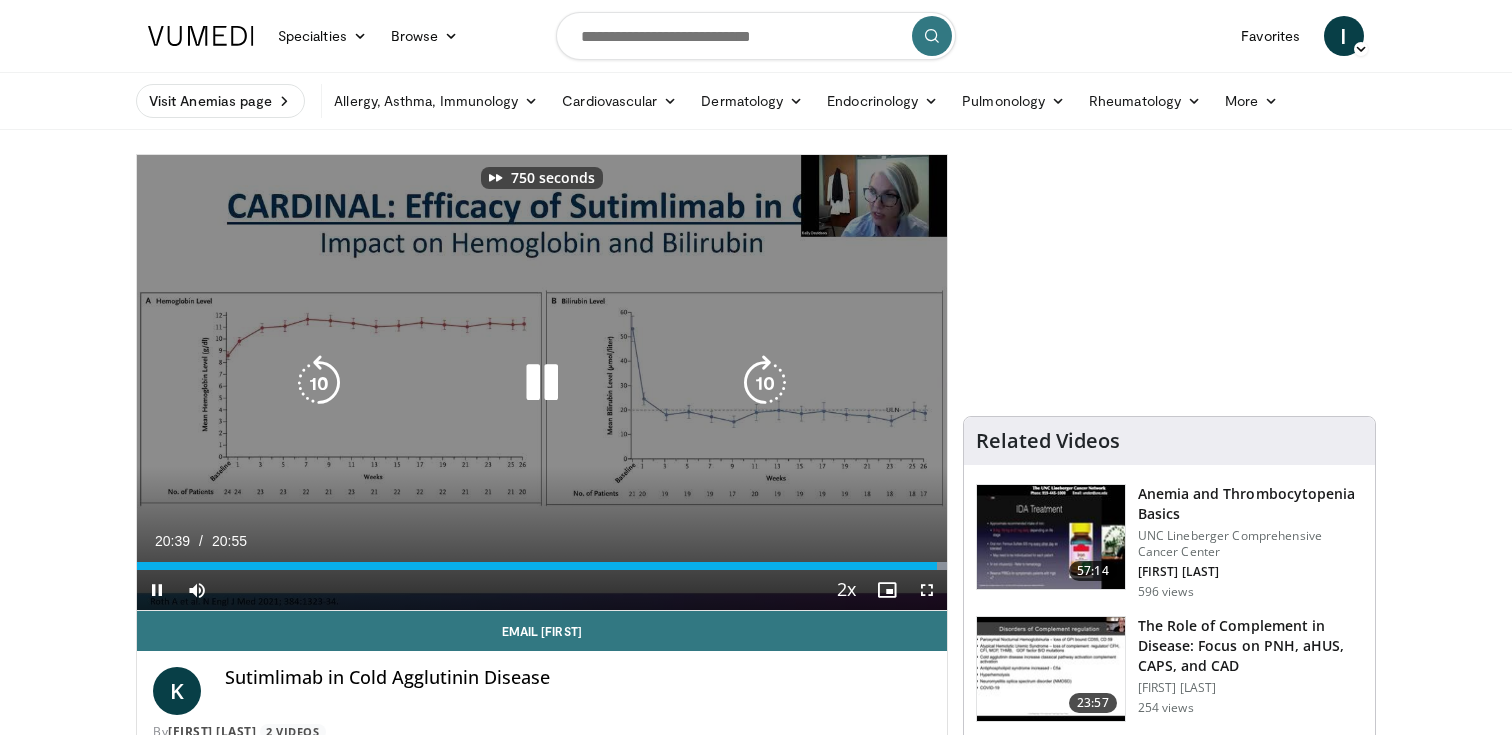 click at bounding box center (765, 383) 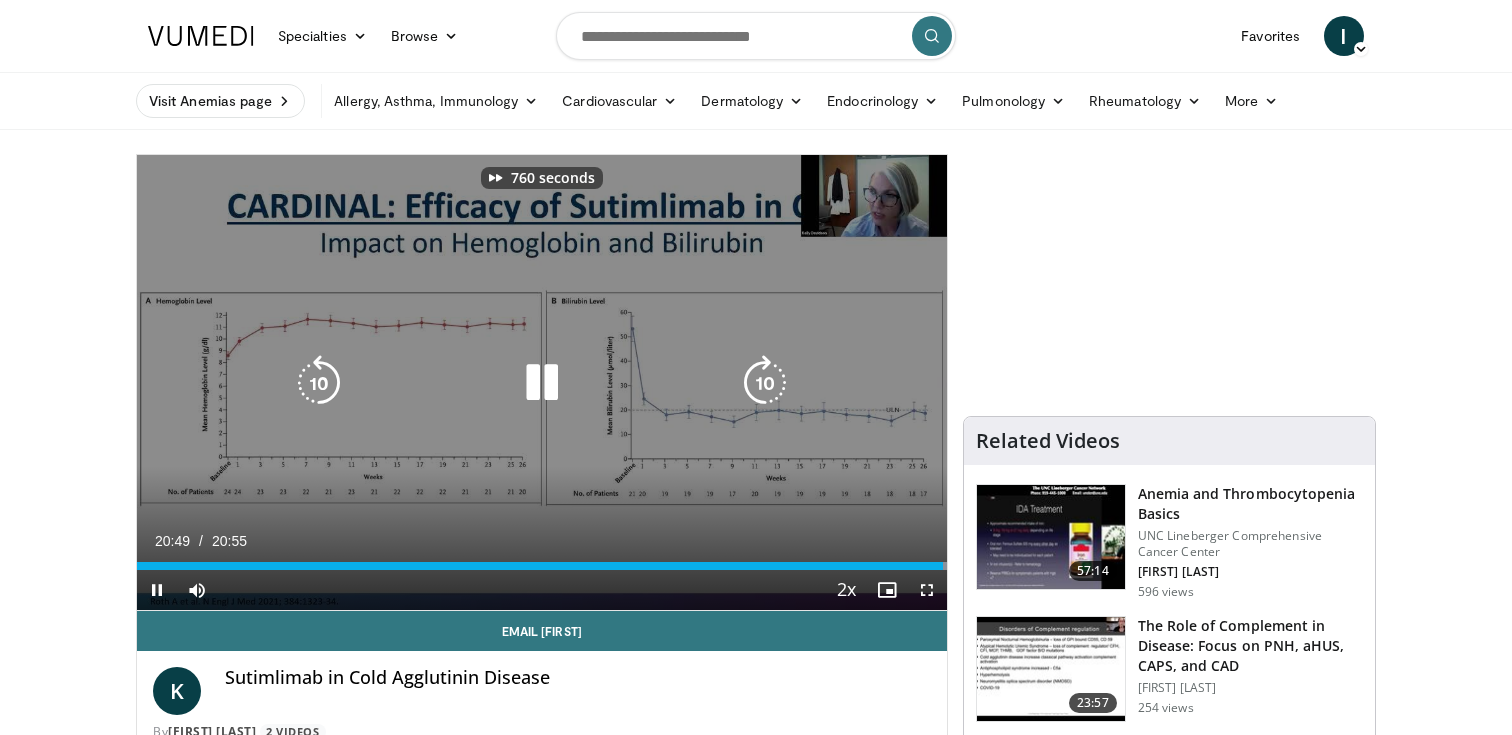 click at bounding box center [542, 383] 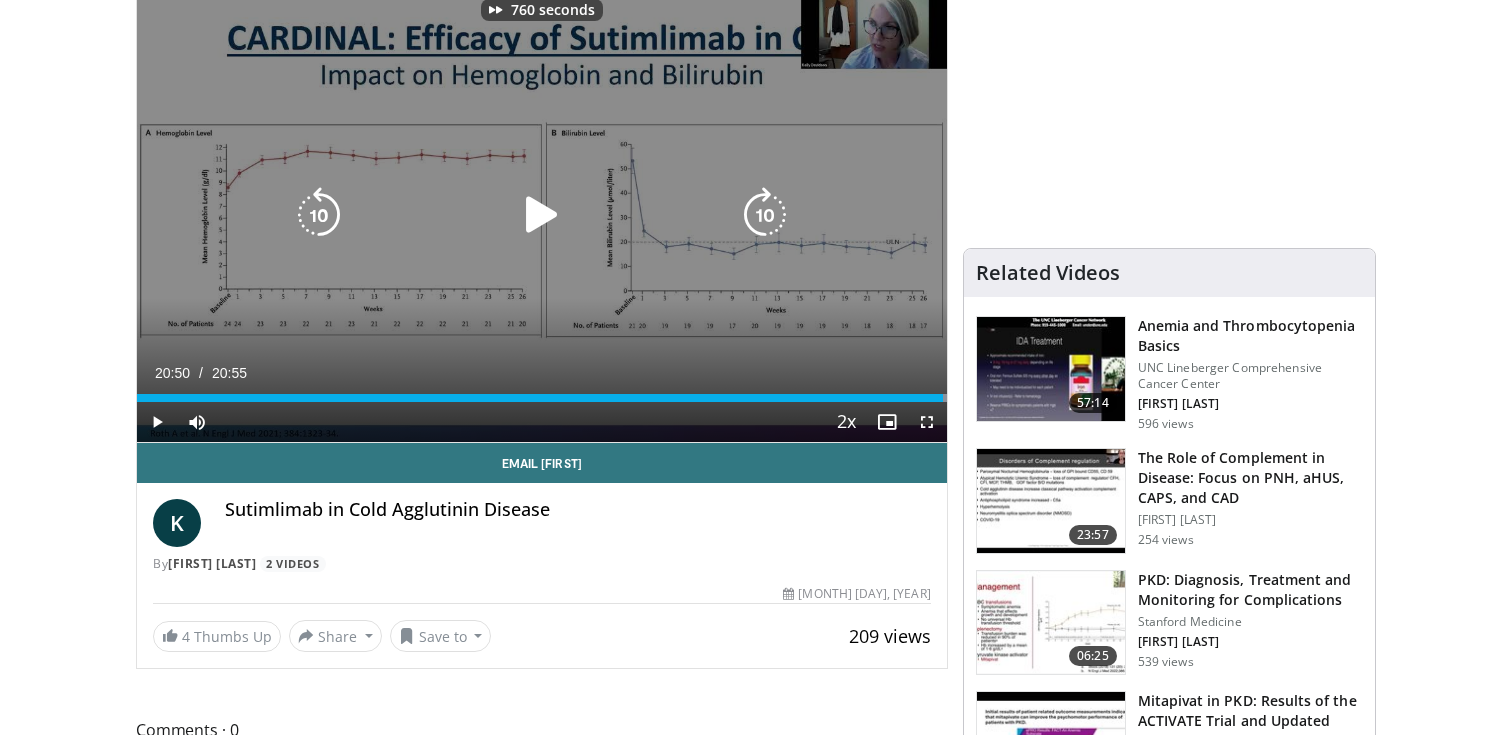 scroll, scrollTop: 174, scrollLeft: 0, axis: vertical 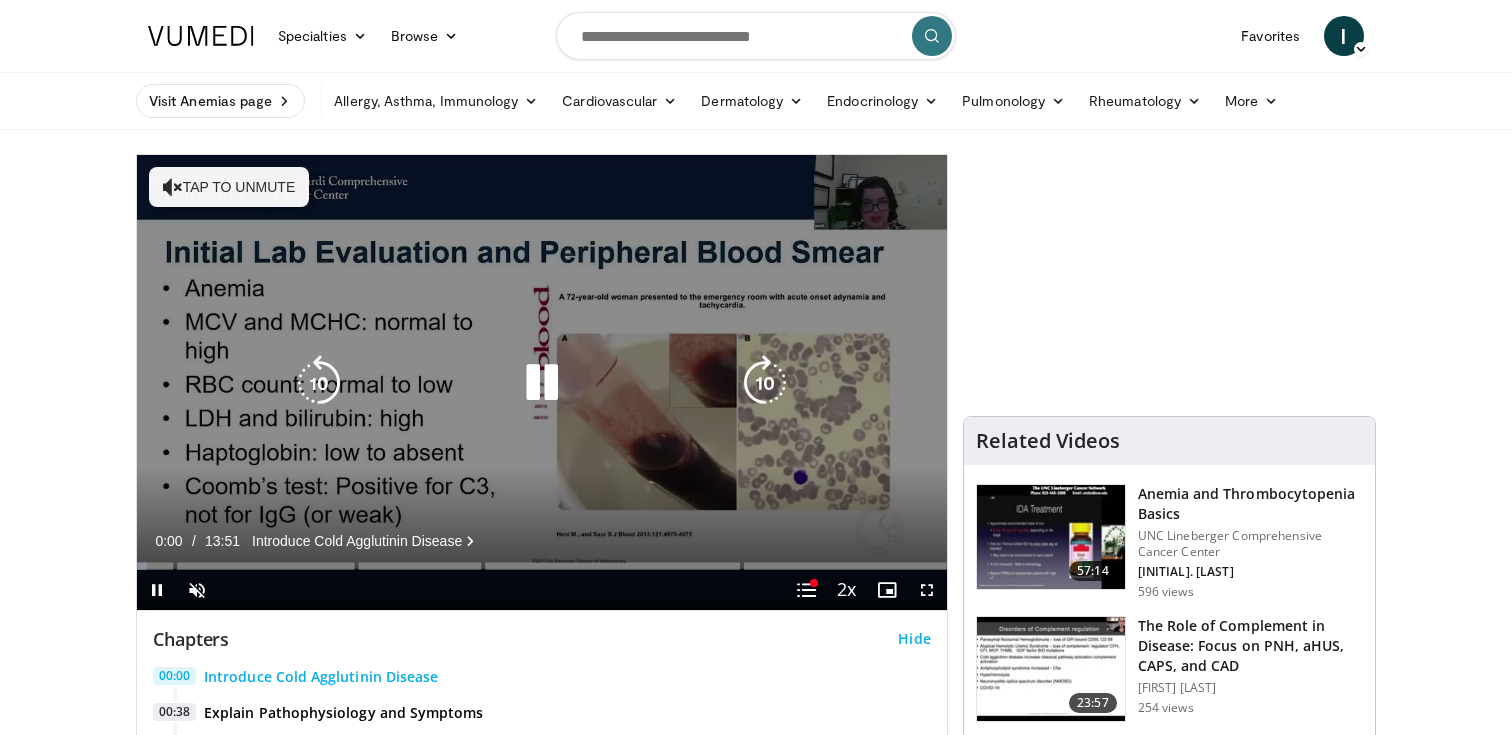 click at bounding box center [542, 383] 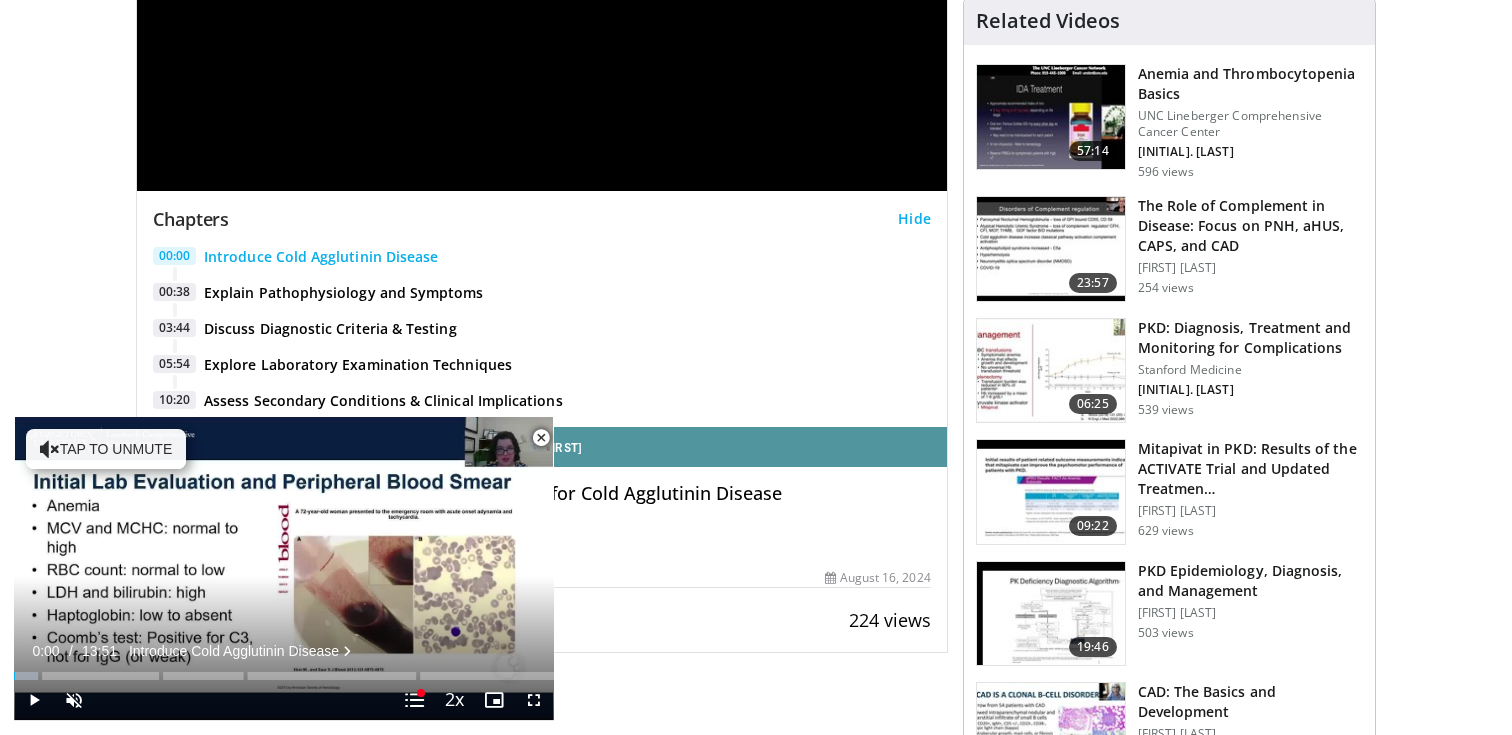 scroll, scrollTop: 429, scrollLeft: 0, axis: vertical 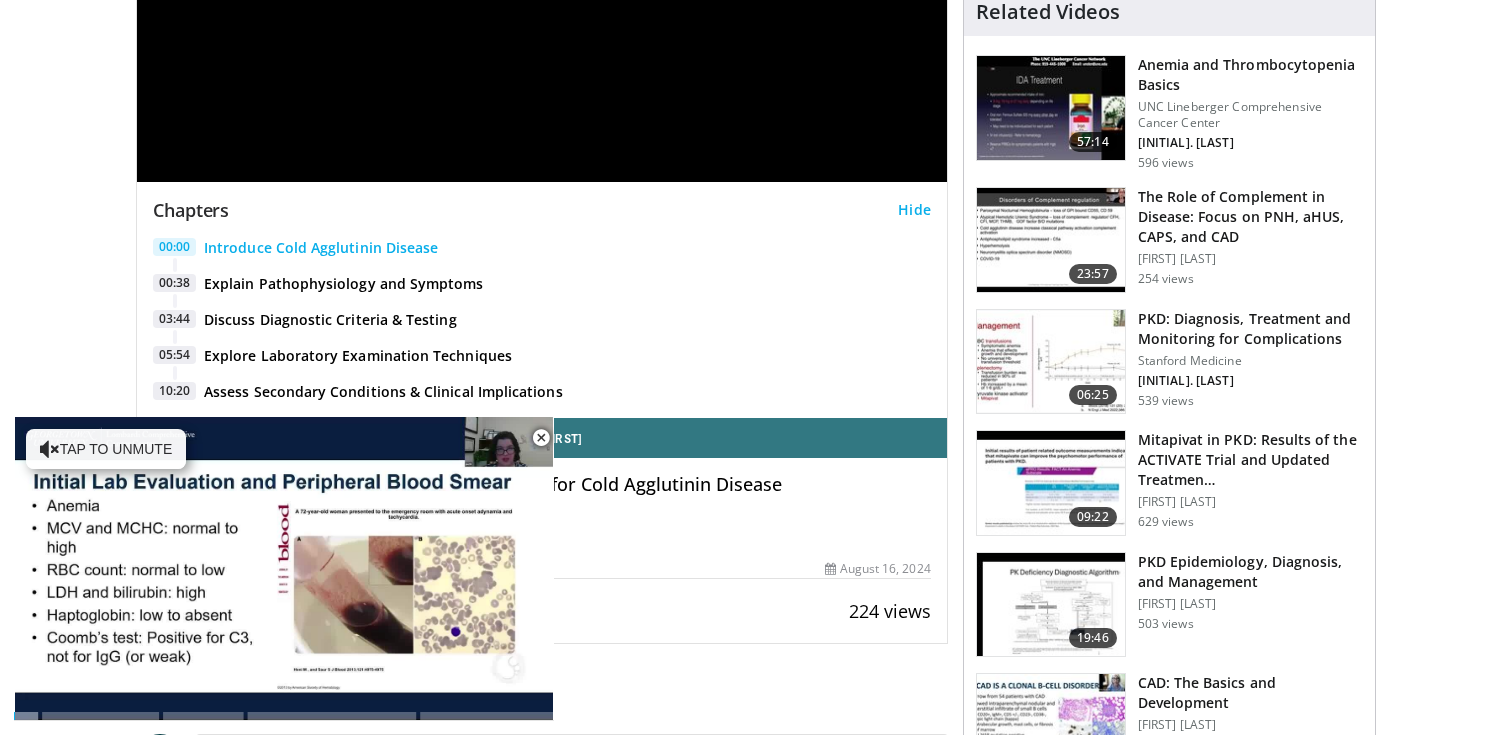 click on "J
Diagnosis and Testing Considerations for Cold Agglutinin Disease
By
Julia Cunningham" at bounding box center (542, 505) 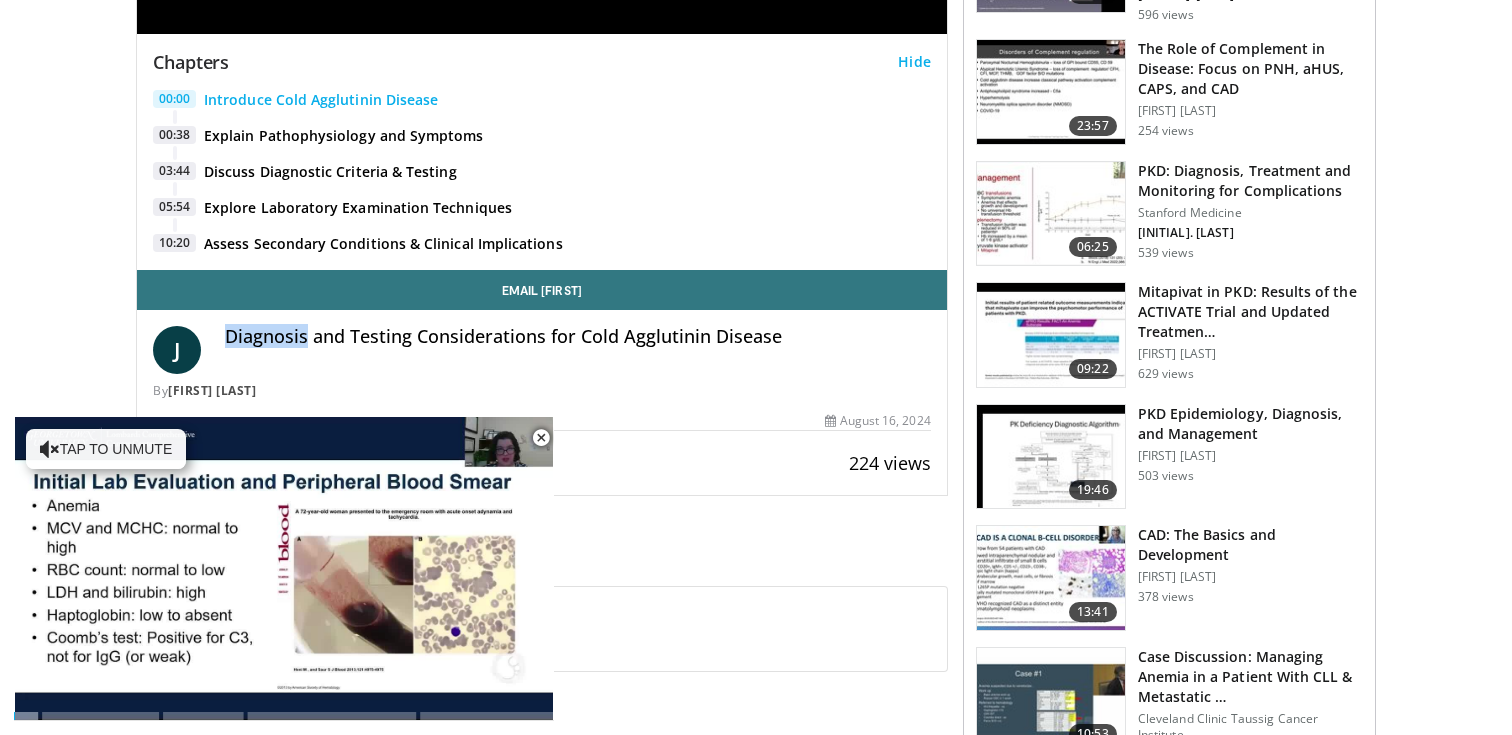 scroll, scrollTop: 610, scrollLeft: 0, axis: vertical 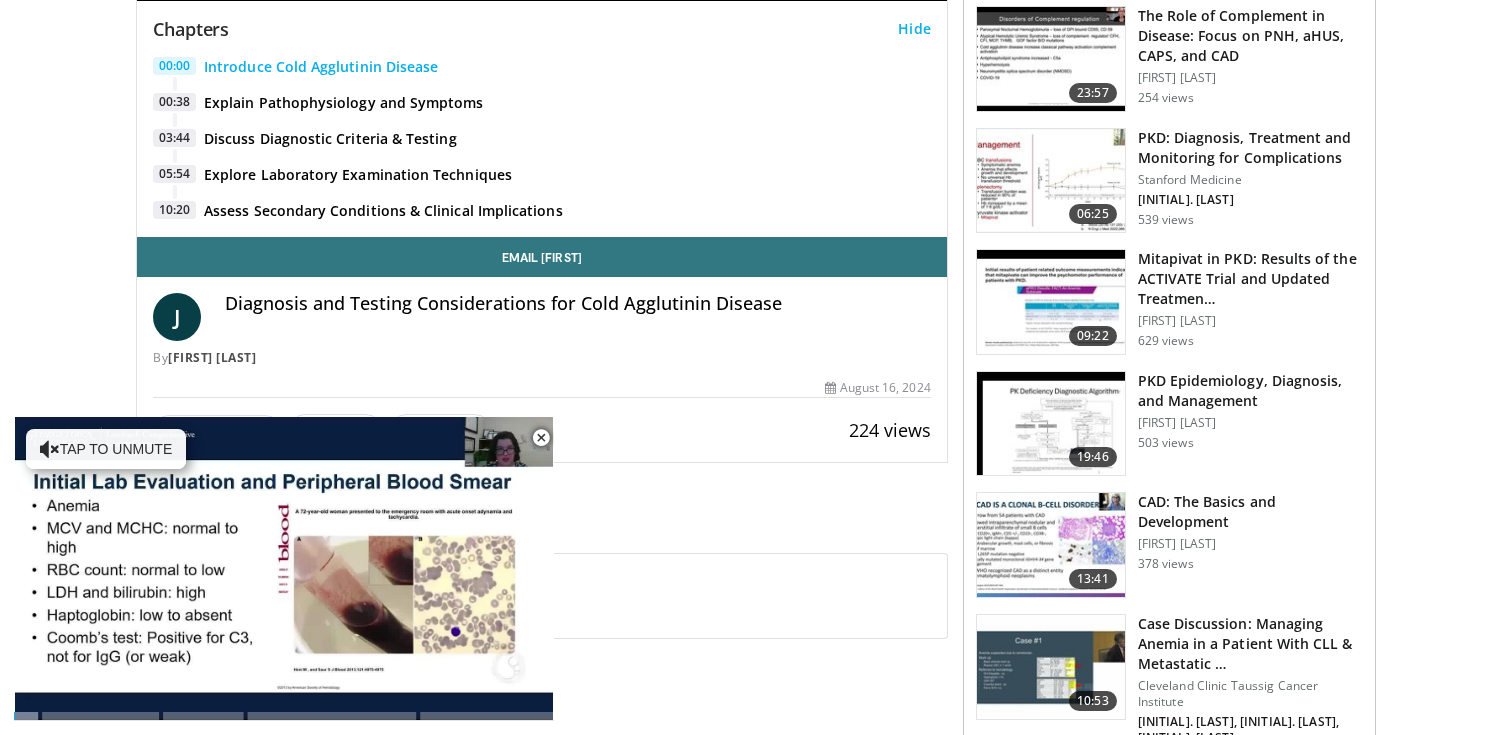 click on "Diagnosis and Testing Considerations for Cold Agglutinin Disease" at bounding box center [578, 304] 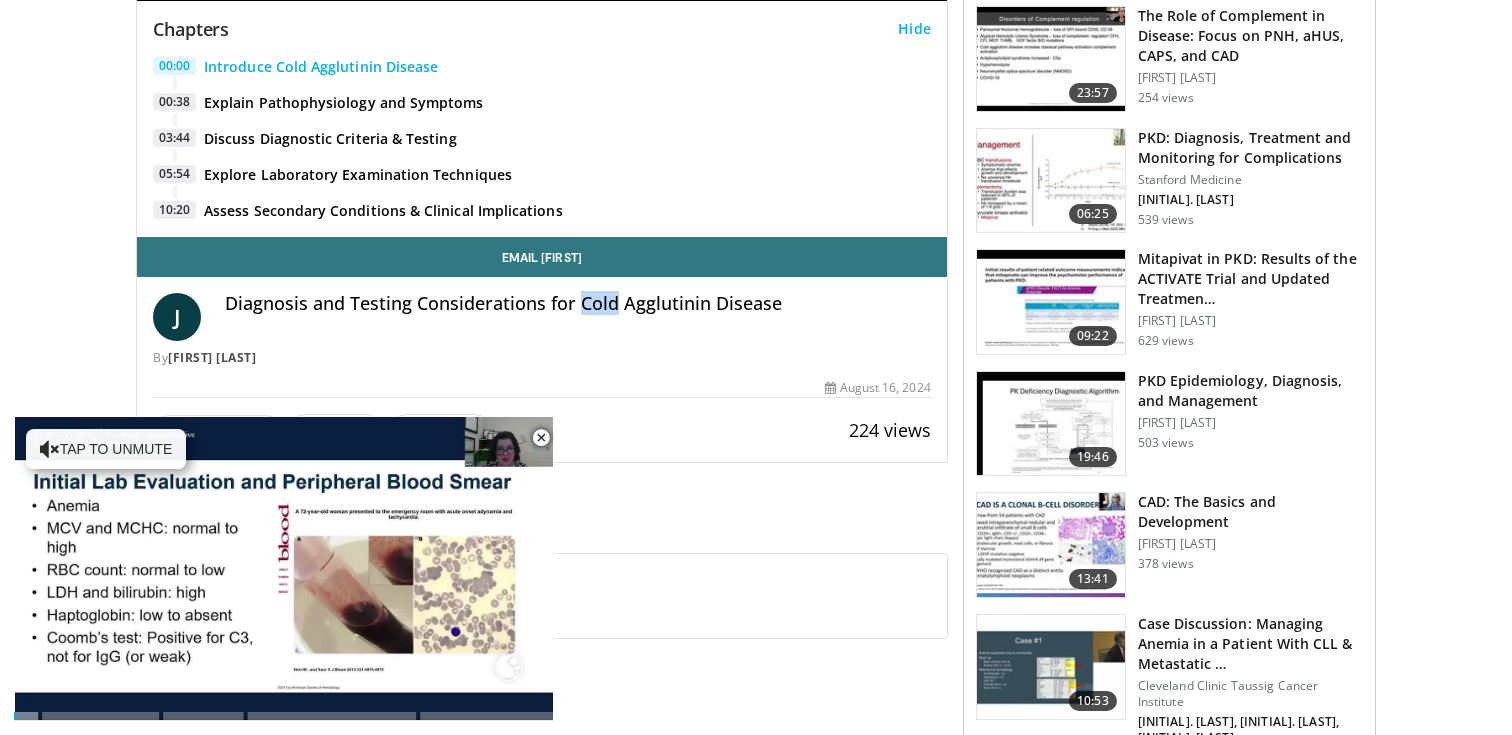 click on "Diagnosis and Testing Considerations for Cold Agglutinin Disease" at bounding box center (578, 304) 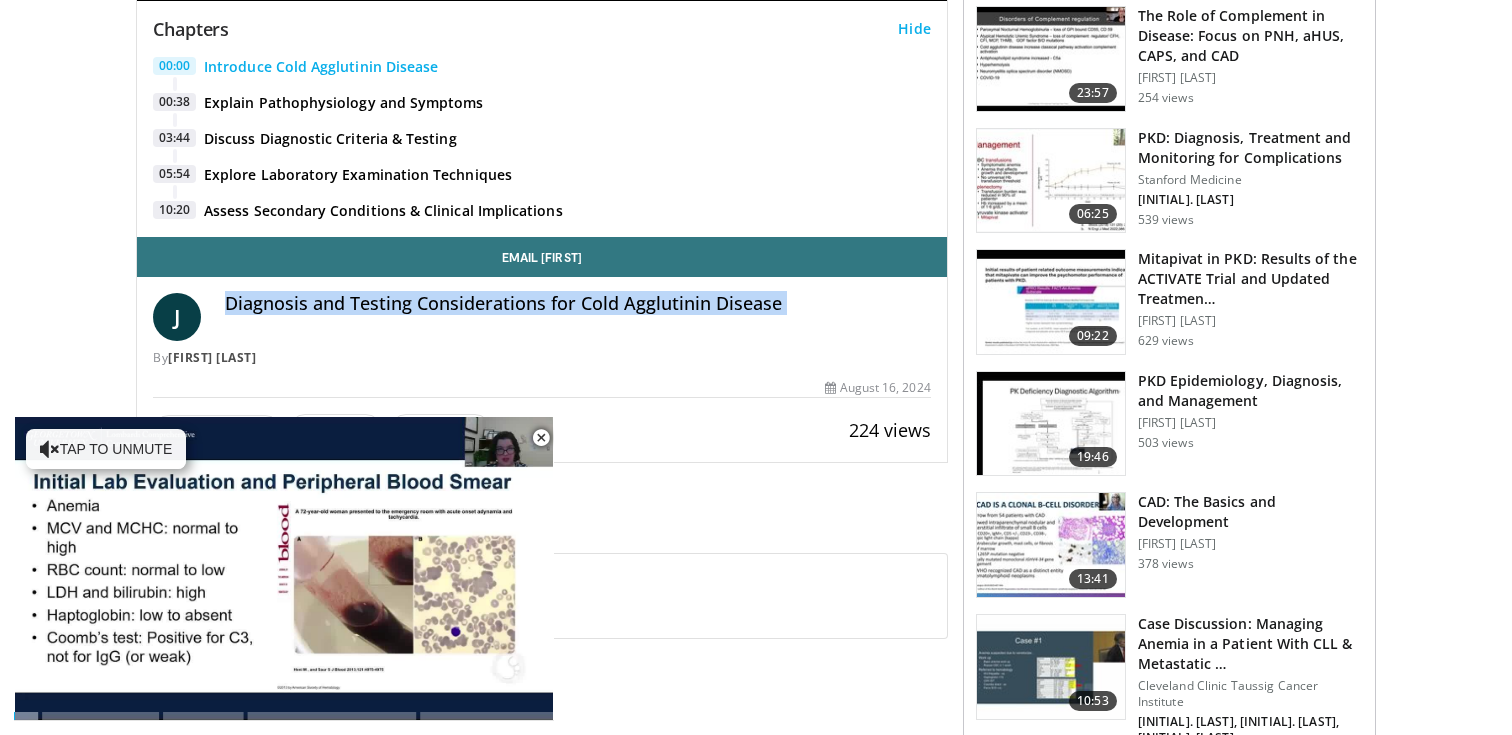 click on "Diagnosis and Testing Considerations for Cold Agglutinin Disease" at bounding box center (578, 304) 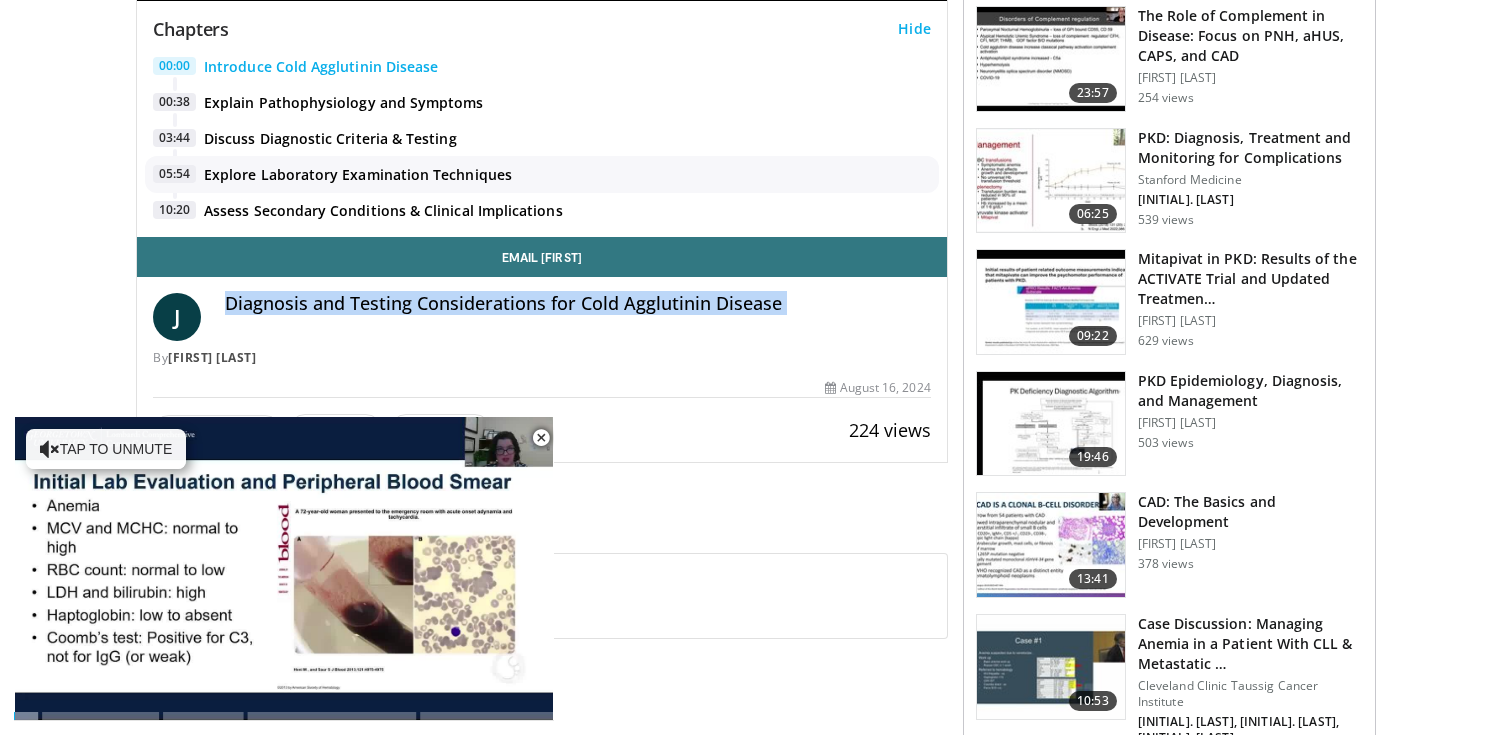 scroll, scrollTop: 0, scrollLeft: 0, axis: both 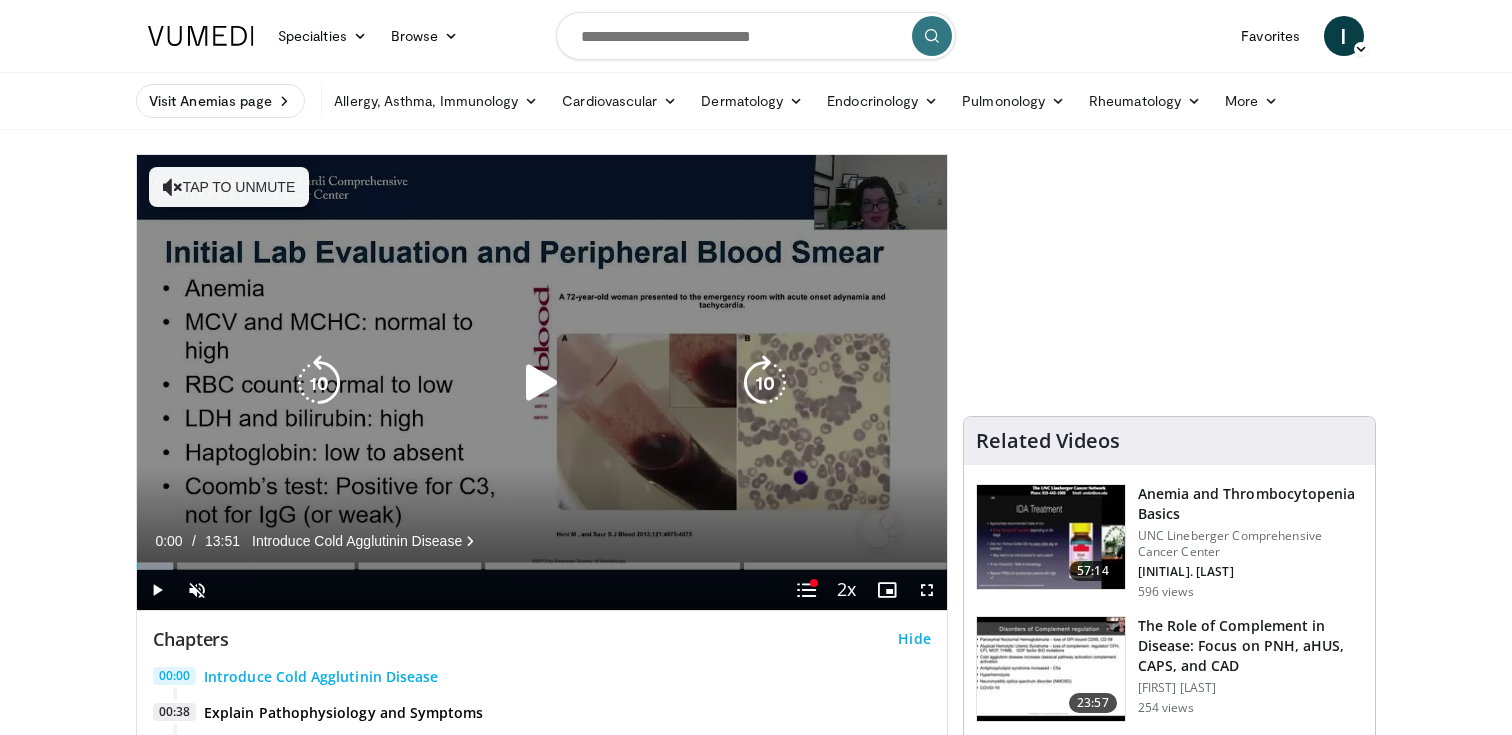 click at bounding box center (542, 383) 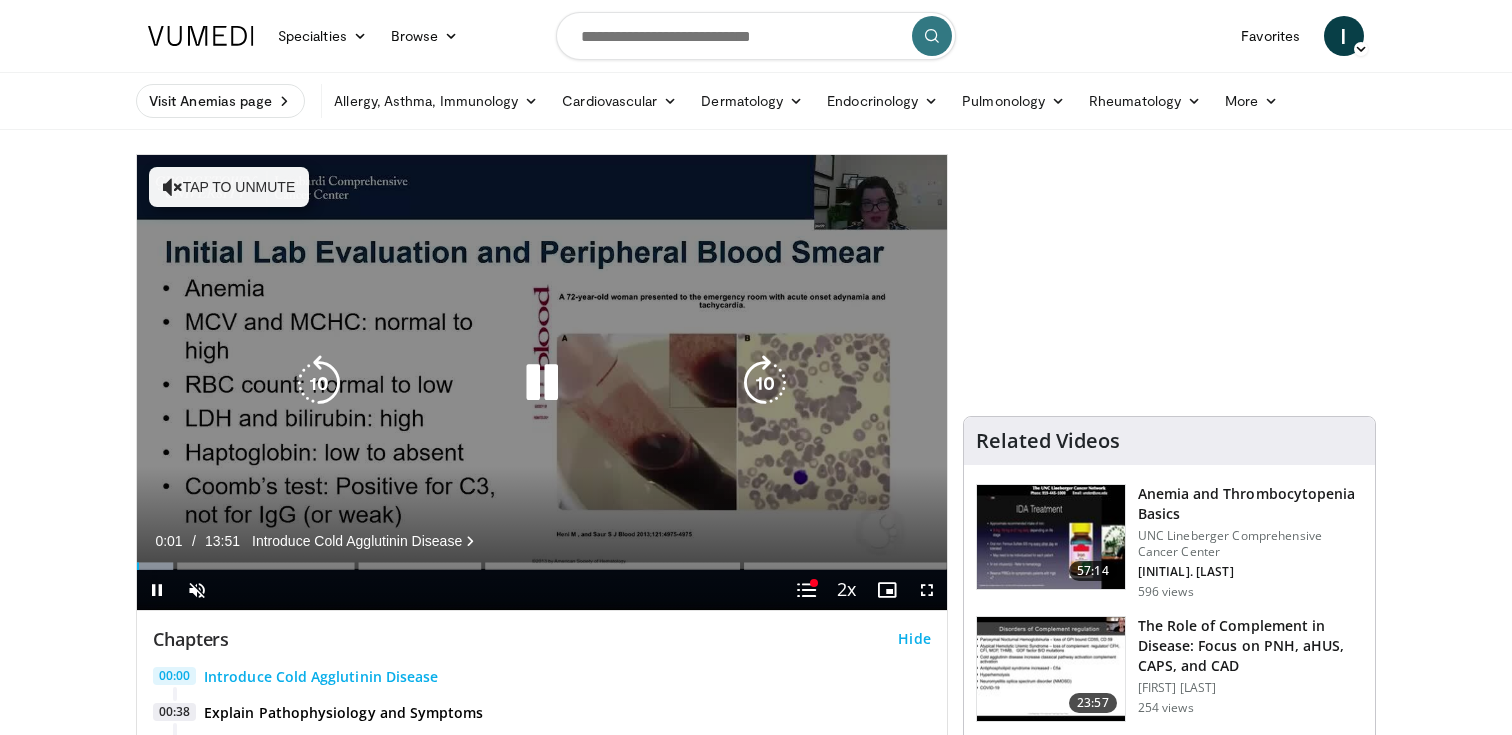 click at bounding box center (765, 383) 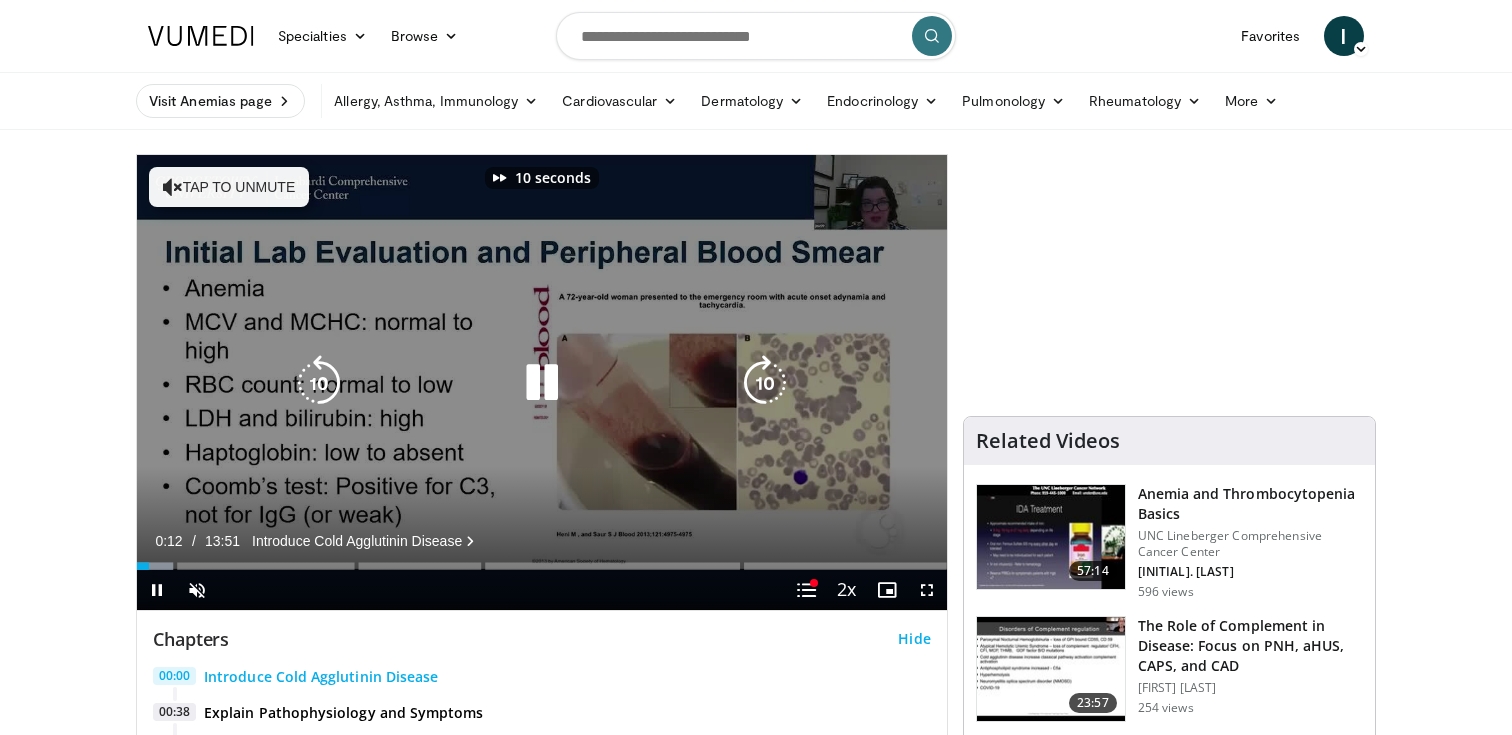 click at bounding box center [765, 383] 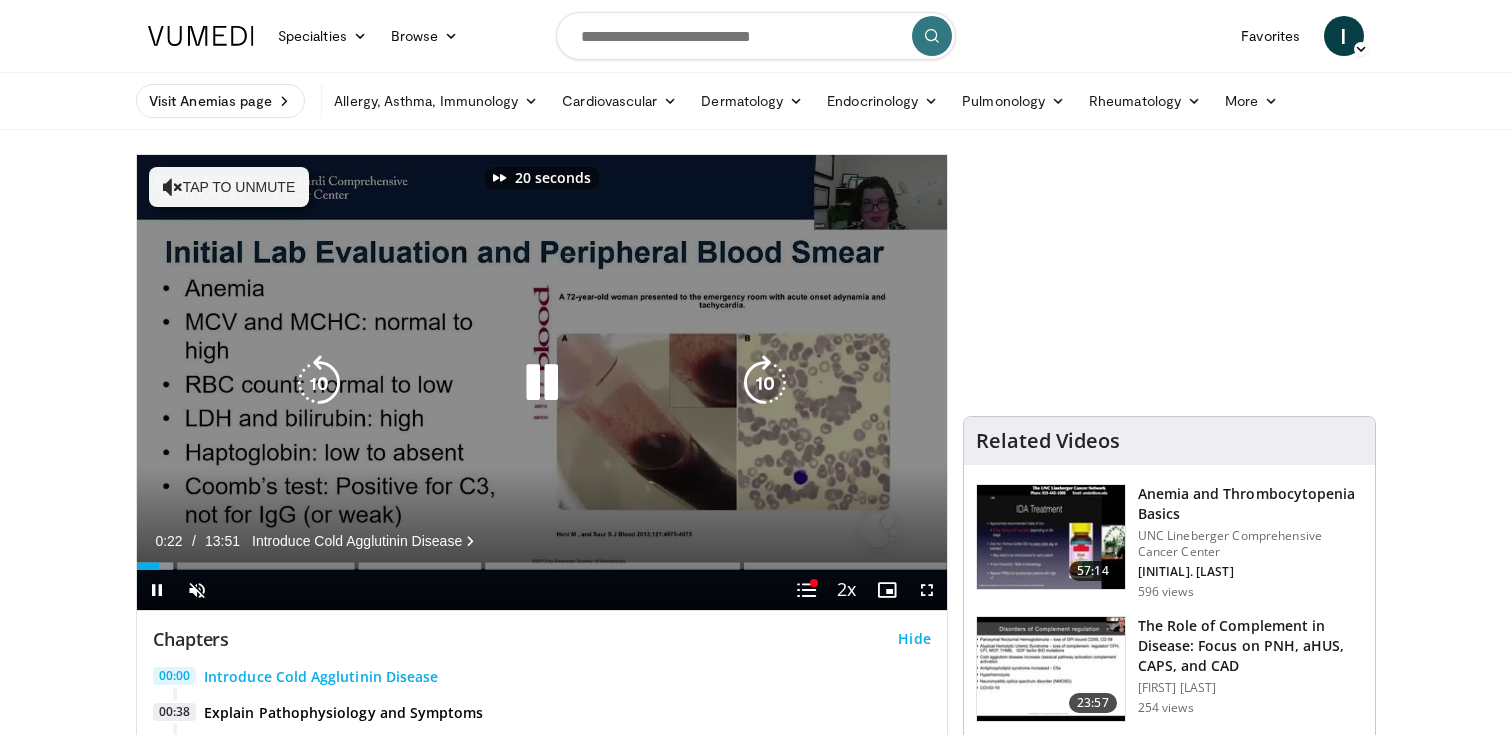 click at bounding box center [765, 383] 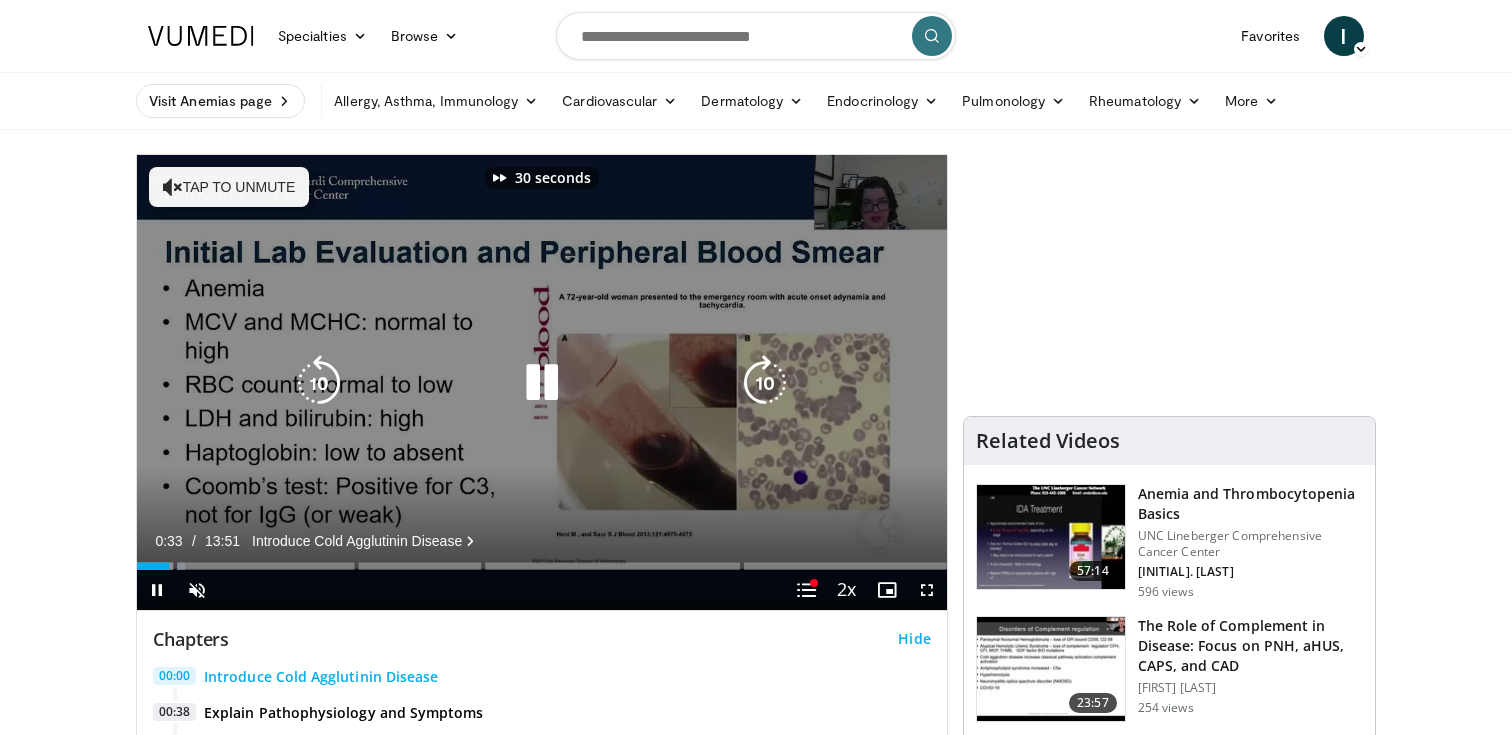 click at bounding box center [765, 383] 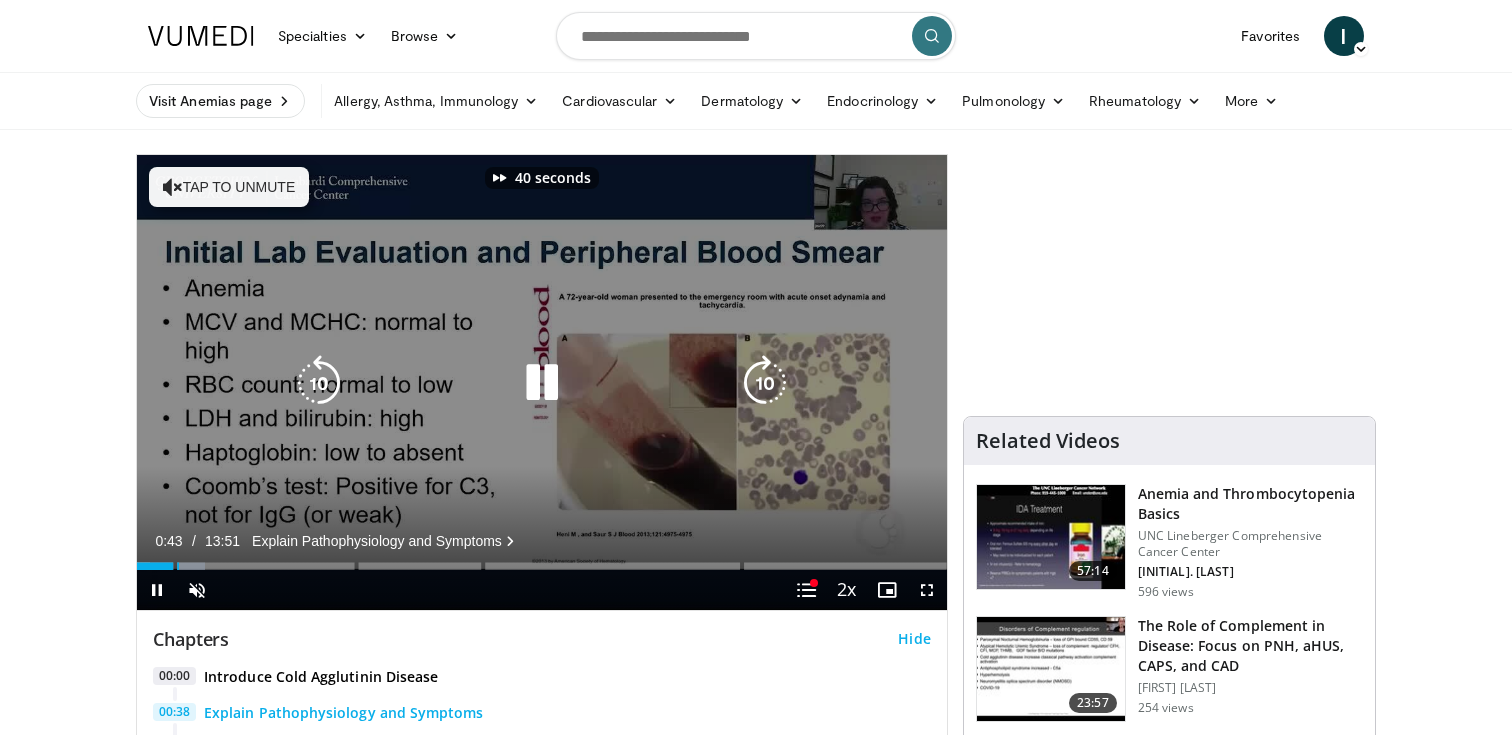click at bounding box center [765, 383] 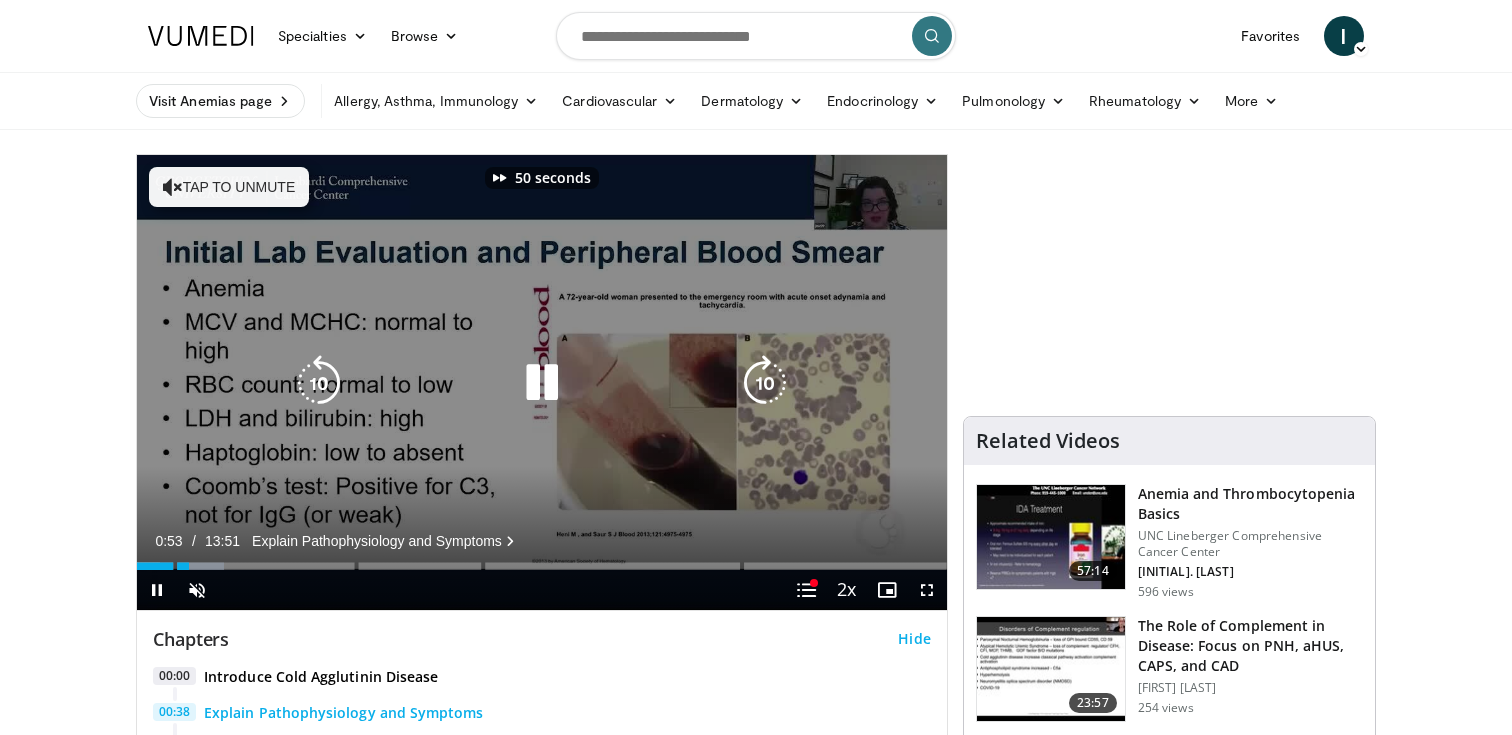 click at bounding box center (765, 383) 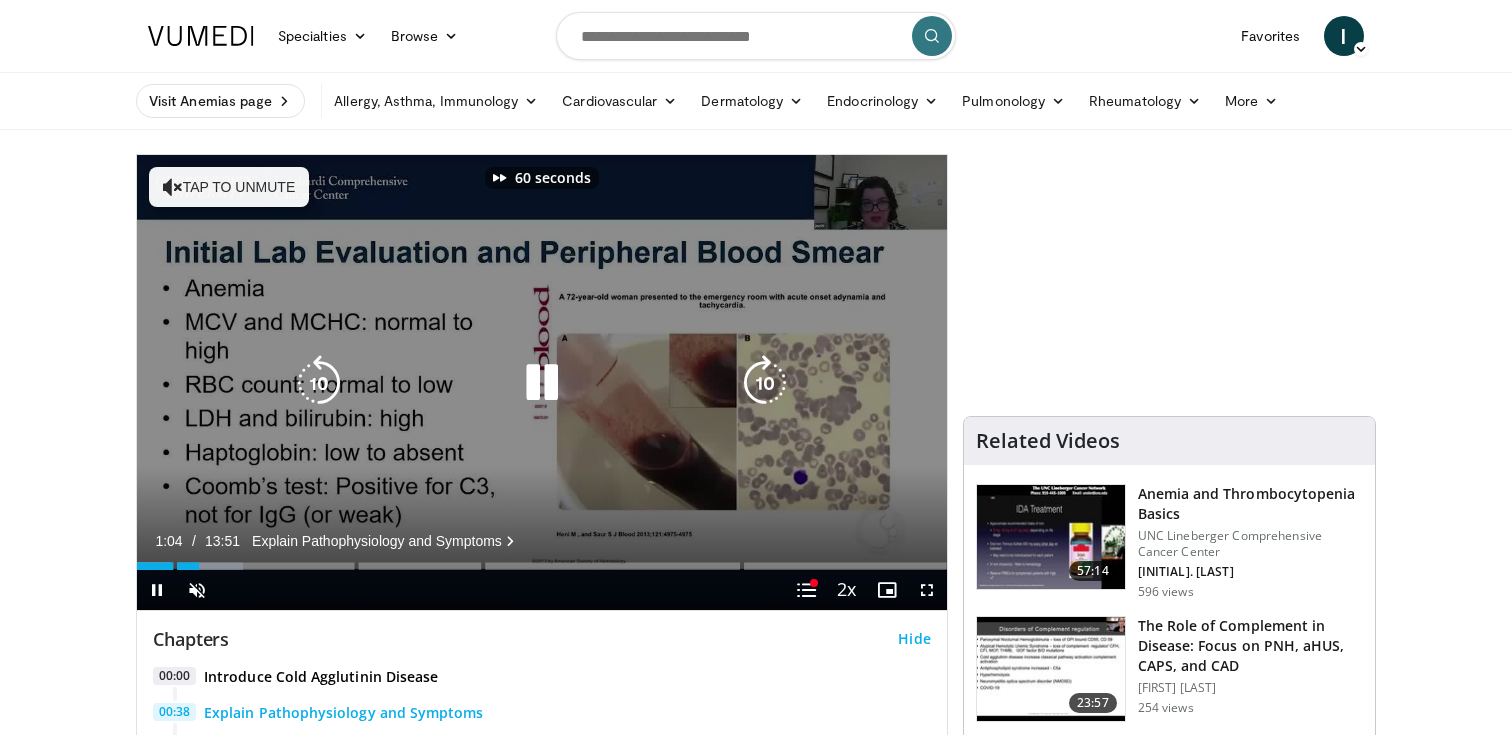 click at bounding box center [765, 383] 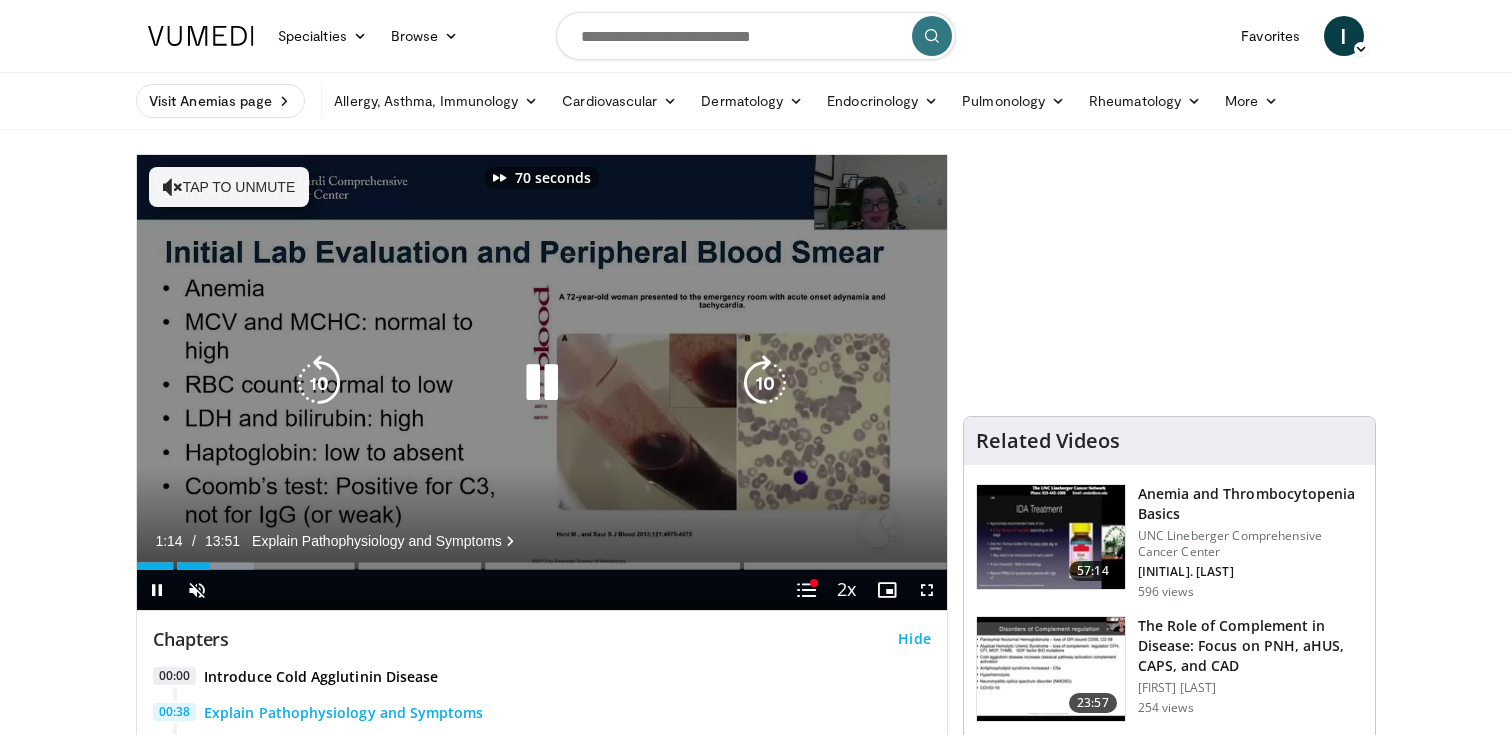 click at bounding box center [765, 383] 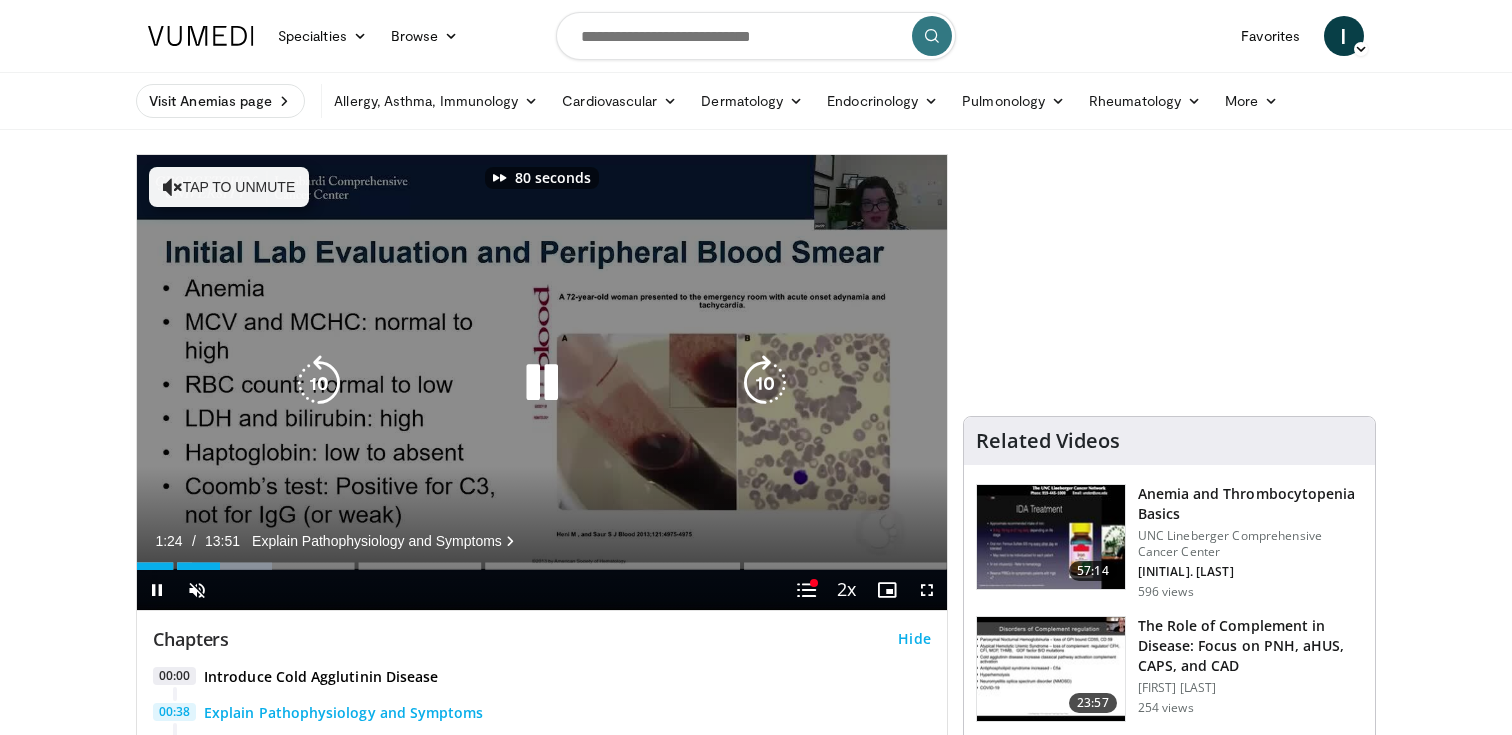 click at bounding box center (765, 383) 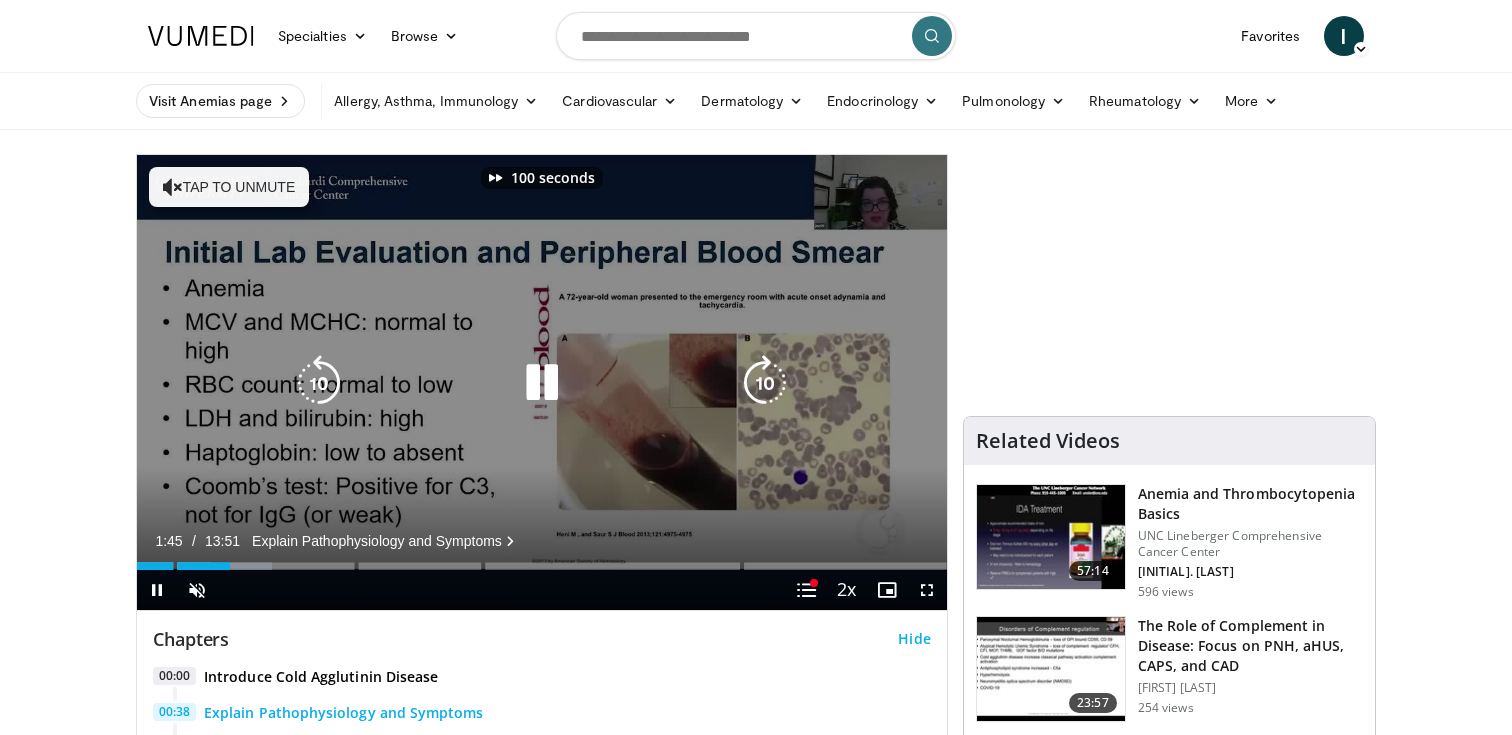 click at bounding box center (765, 383) 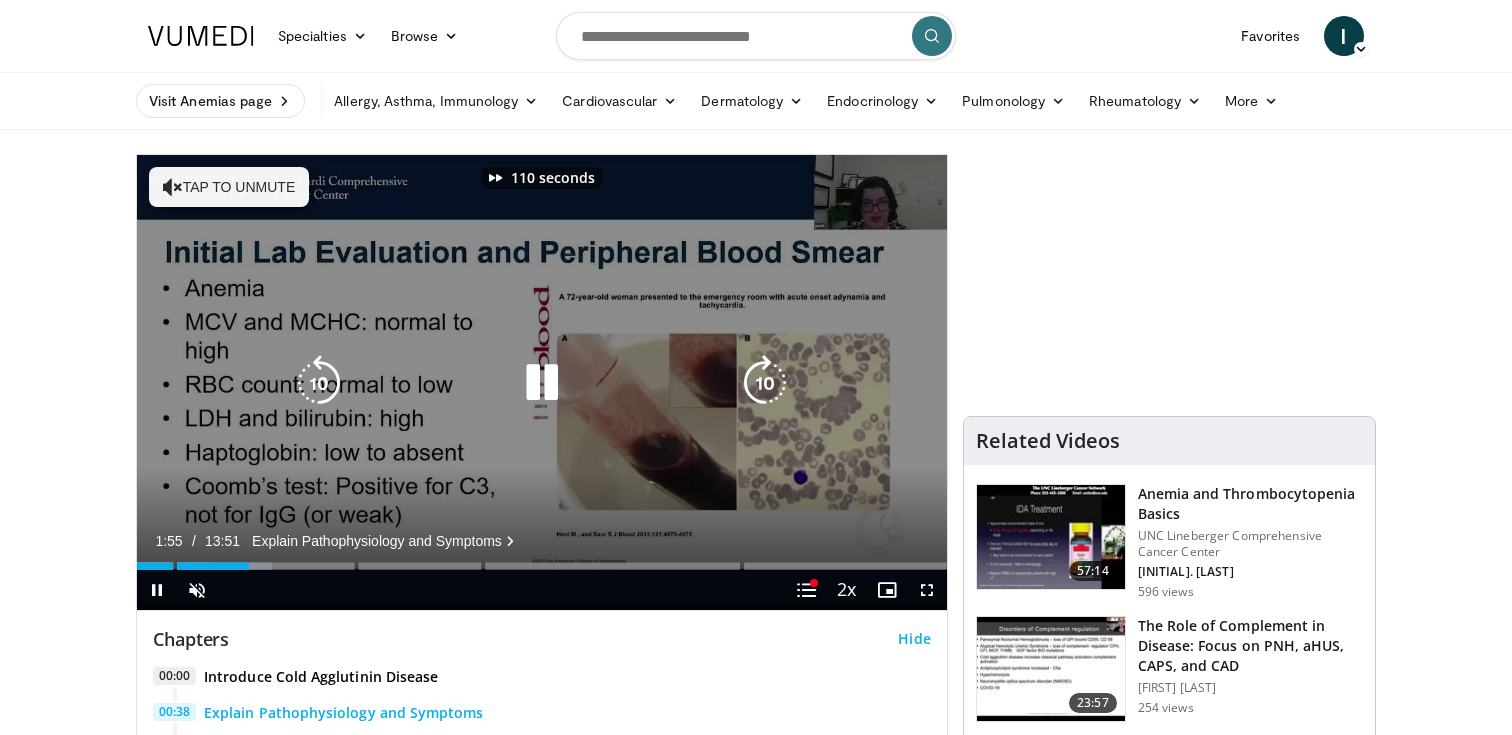 click at bounding box center [765, 383] 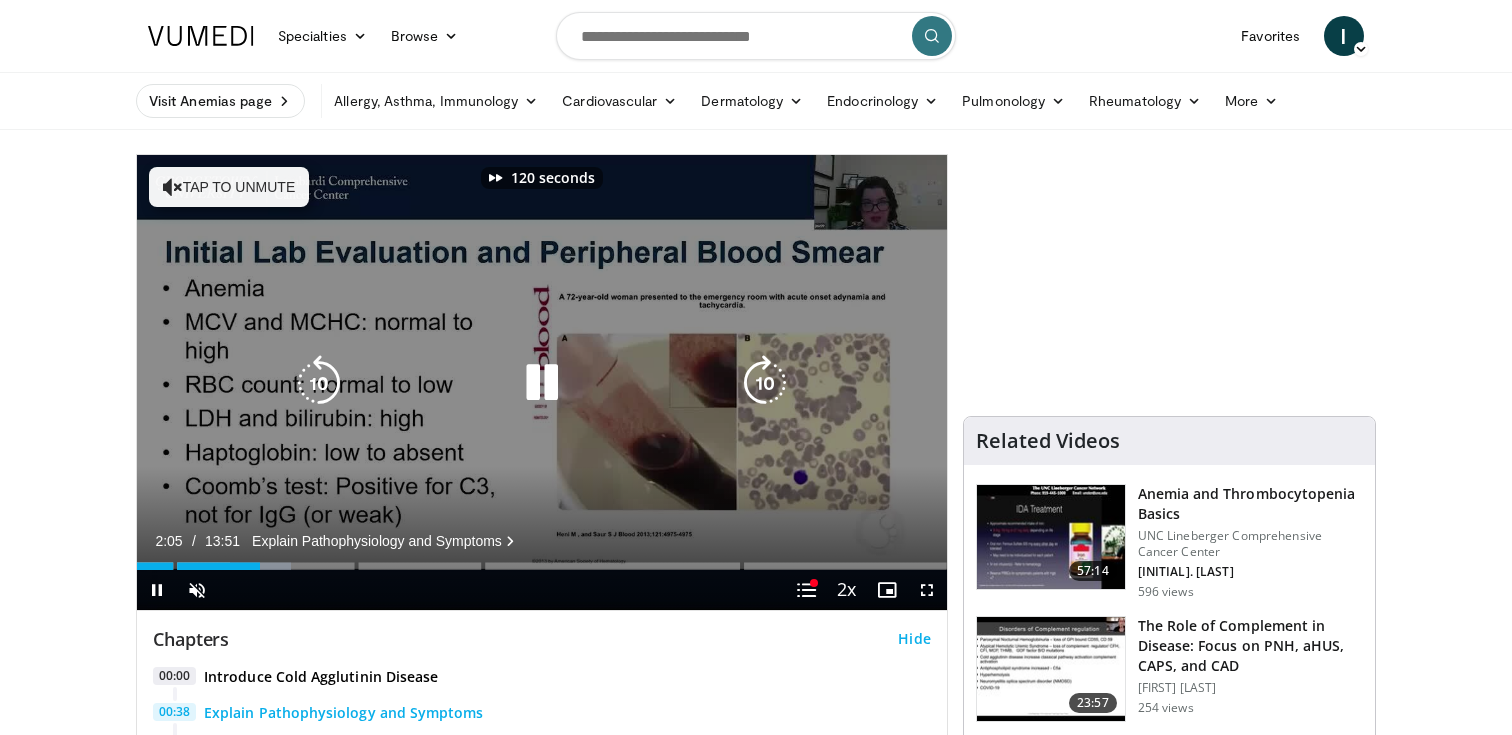 click at bounding box center (765, 383) 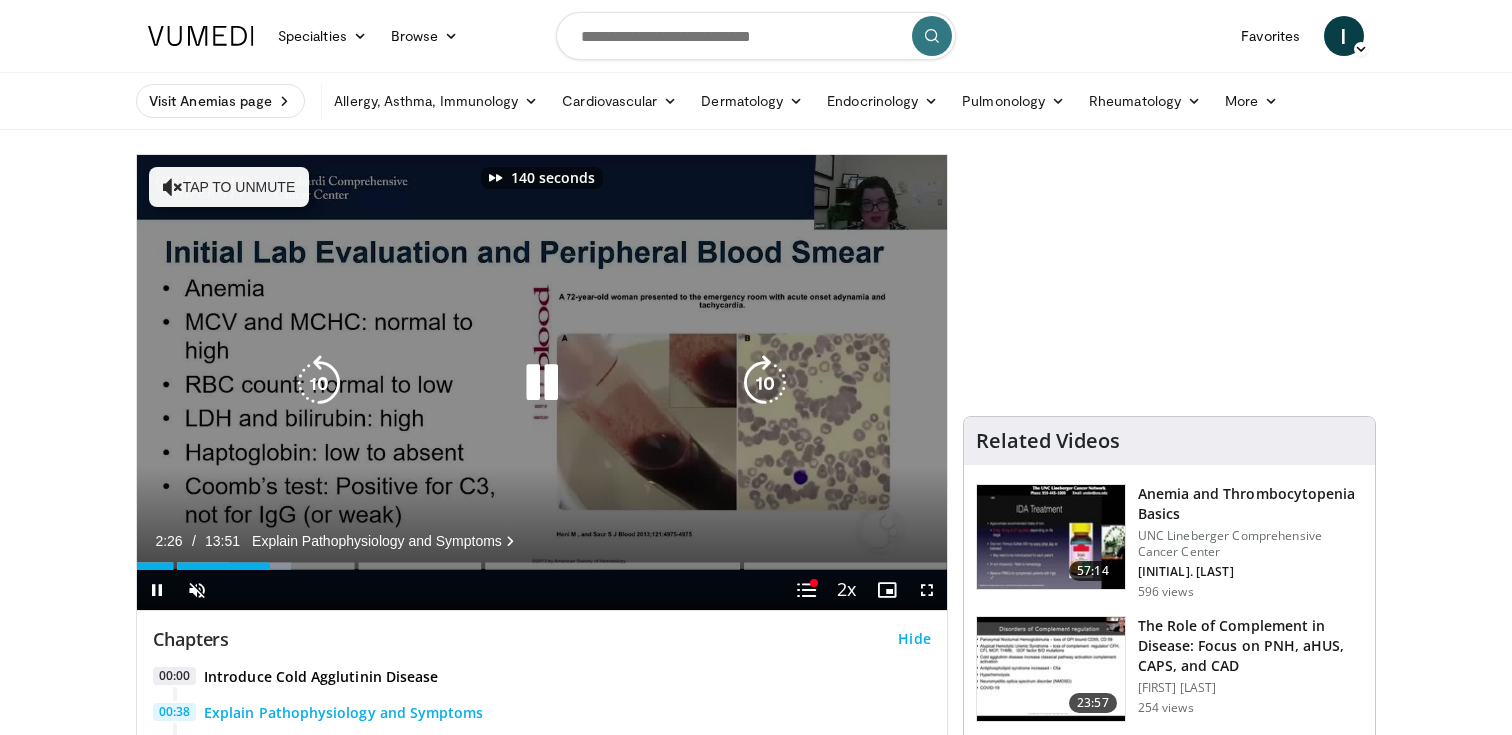 click at bounding box center (765, 383) 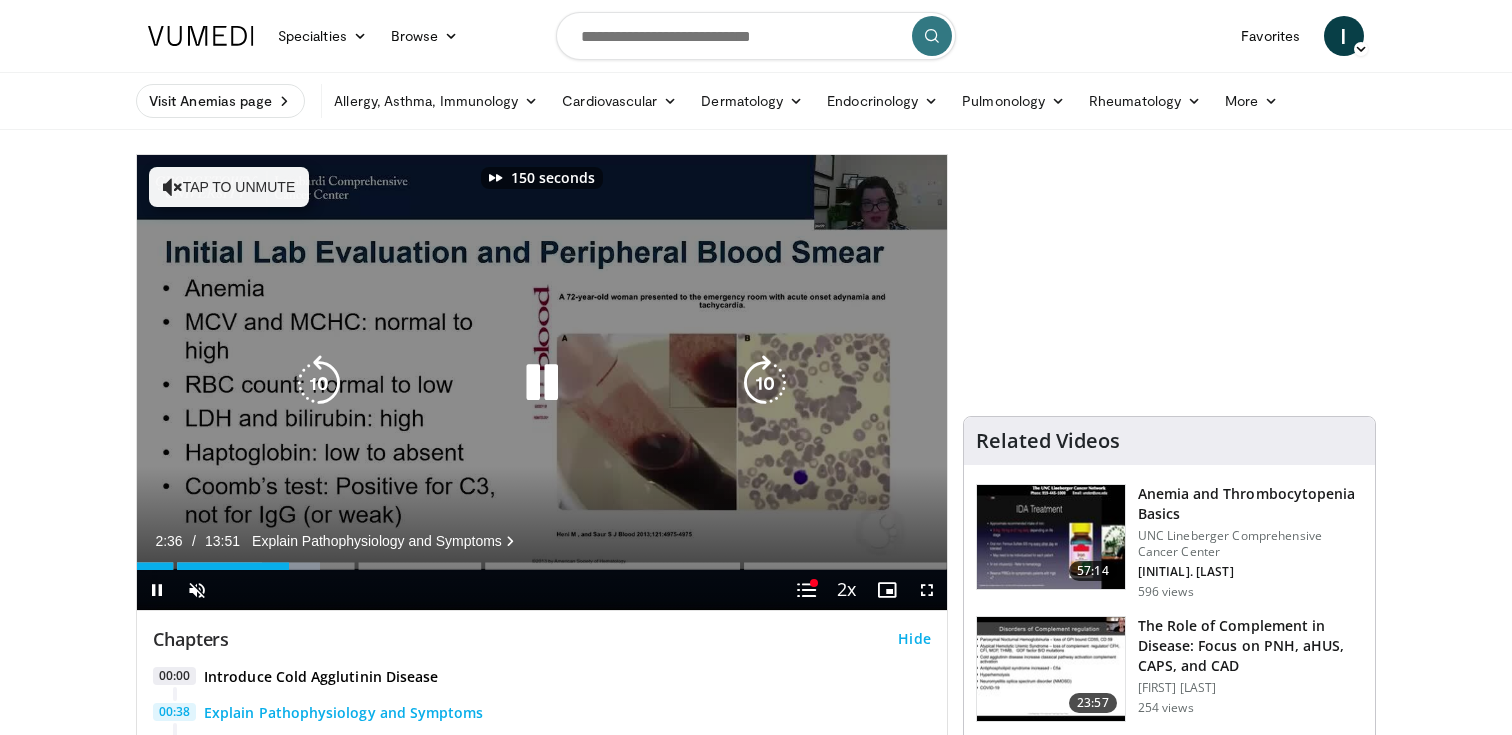 click at bounding box center [765, 383] 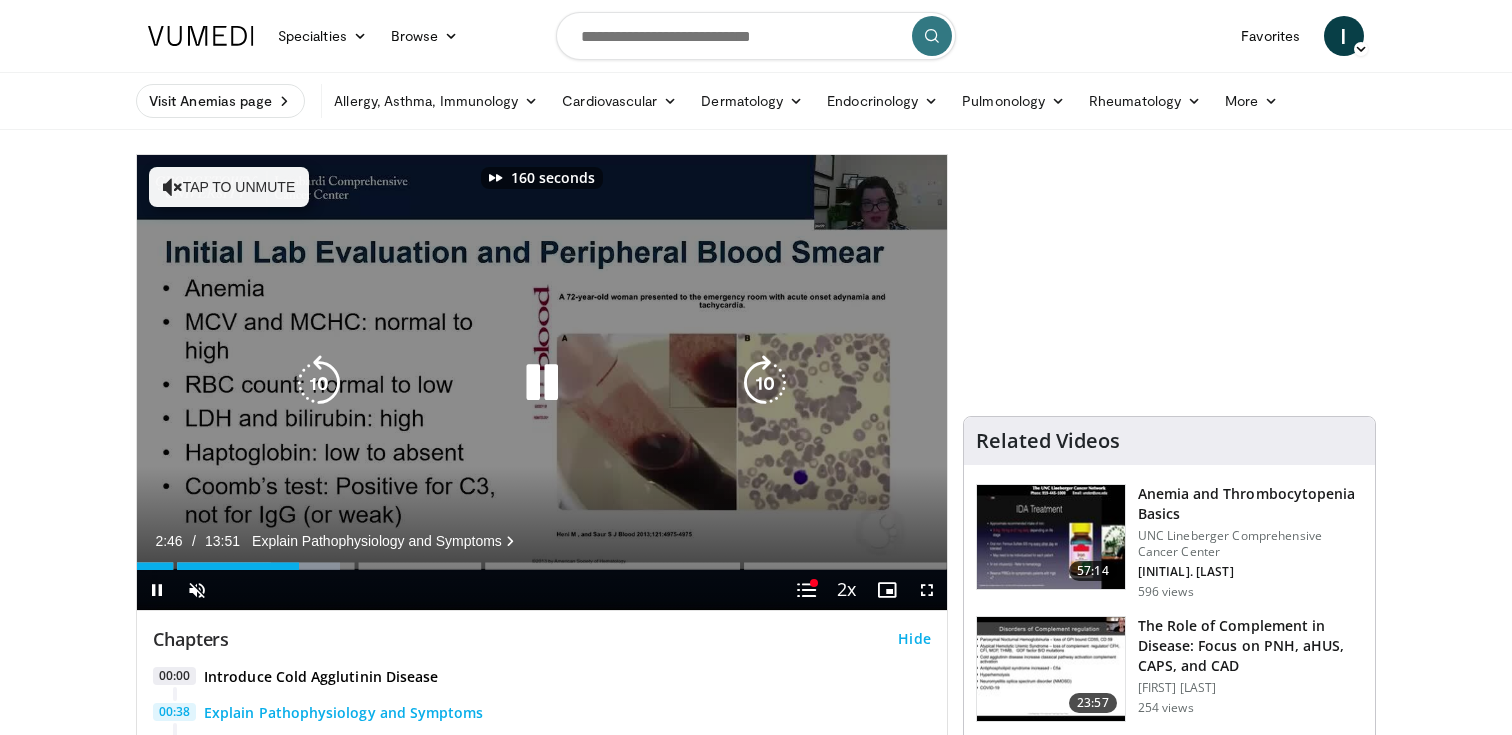 click at bounding box center [765, 383] 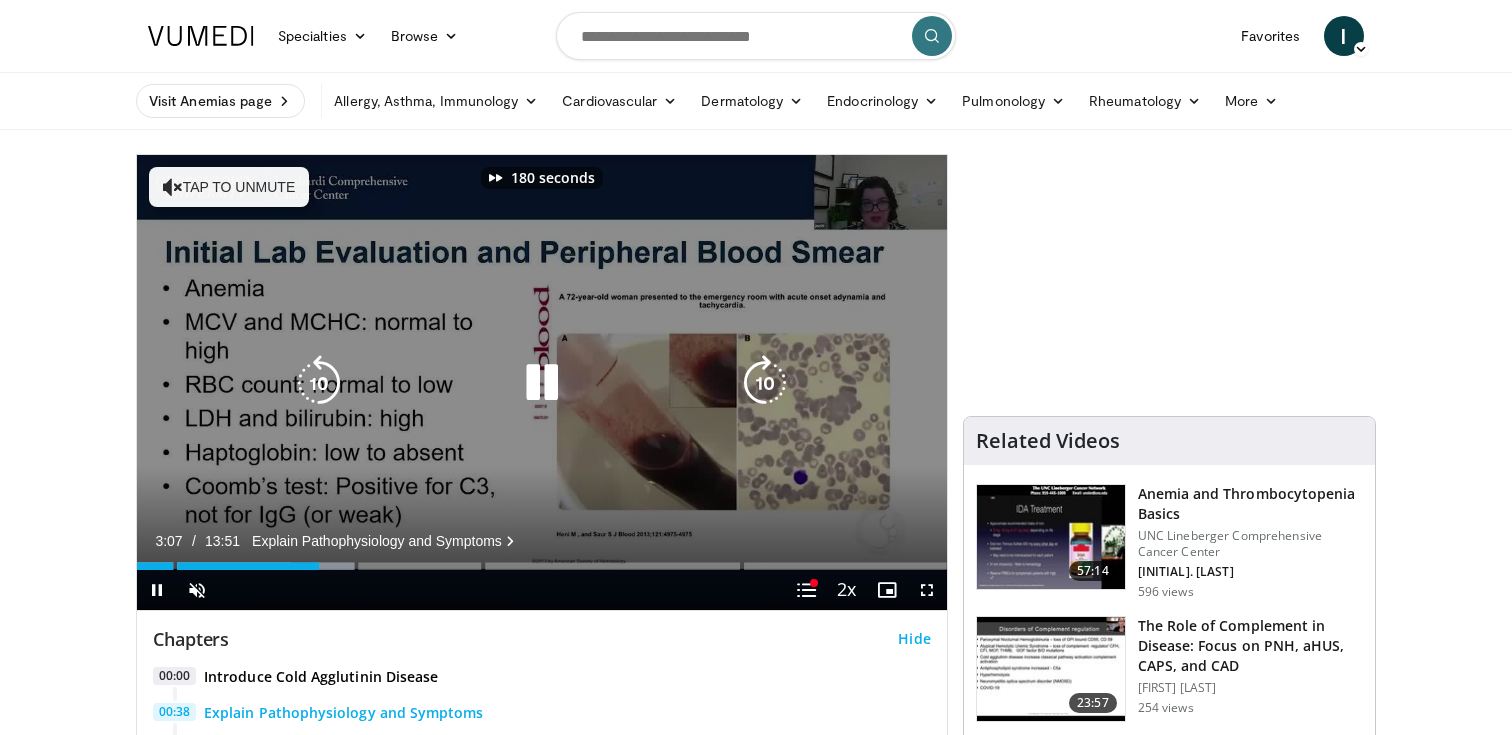 click at bounding box center (765, 383) 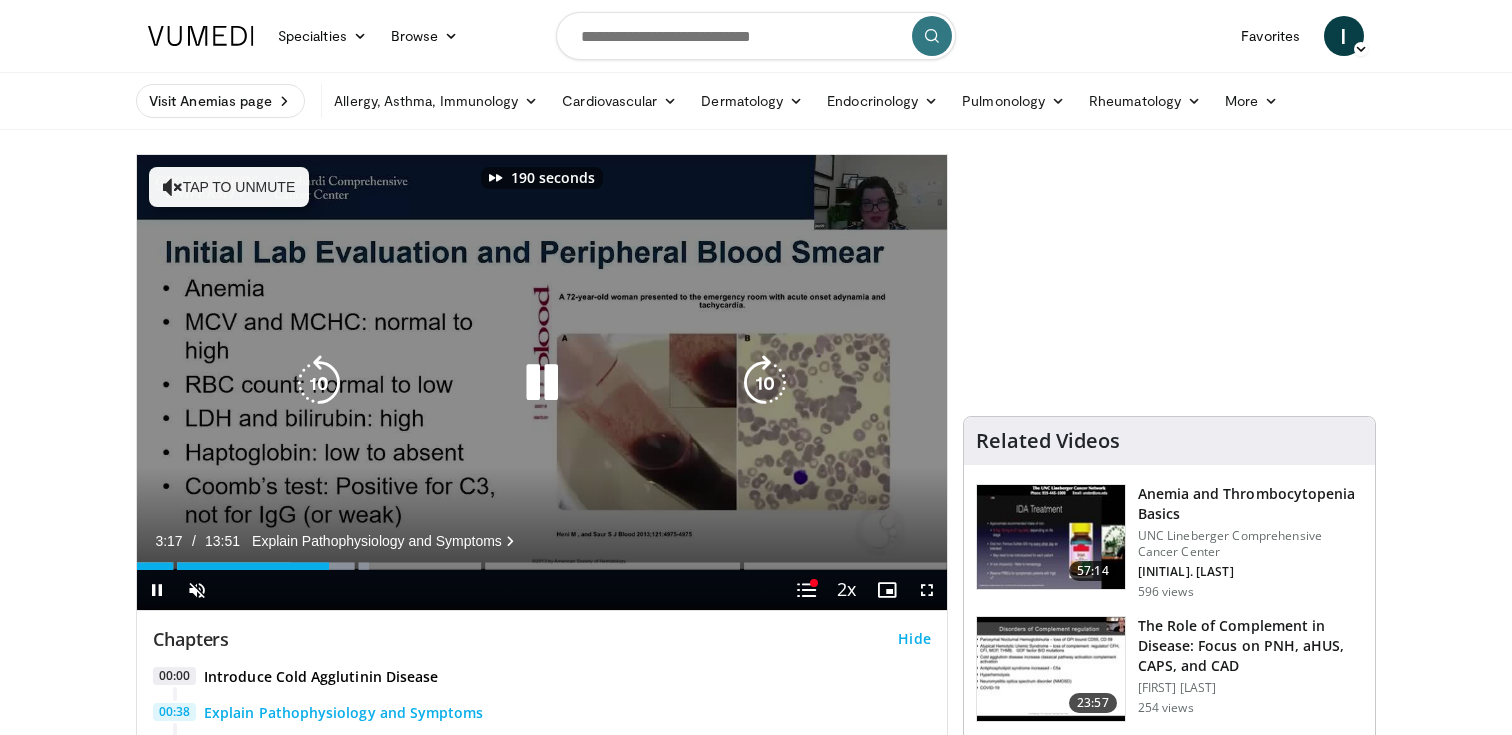click at bounding box center [765, 383] 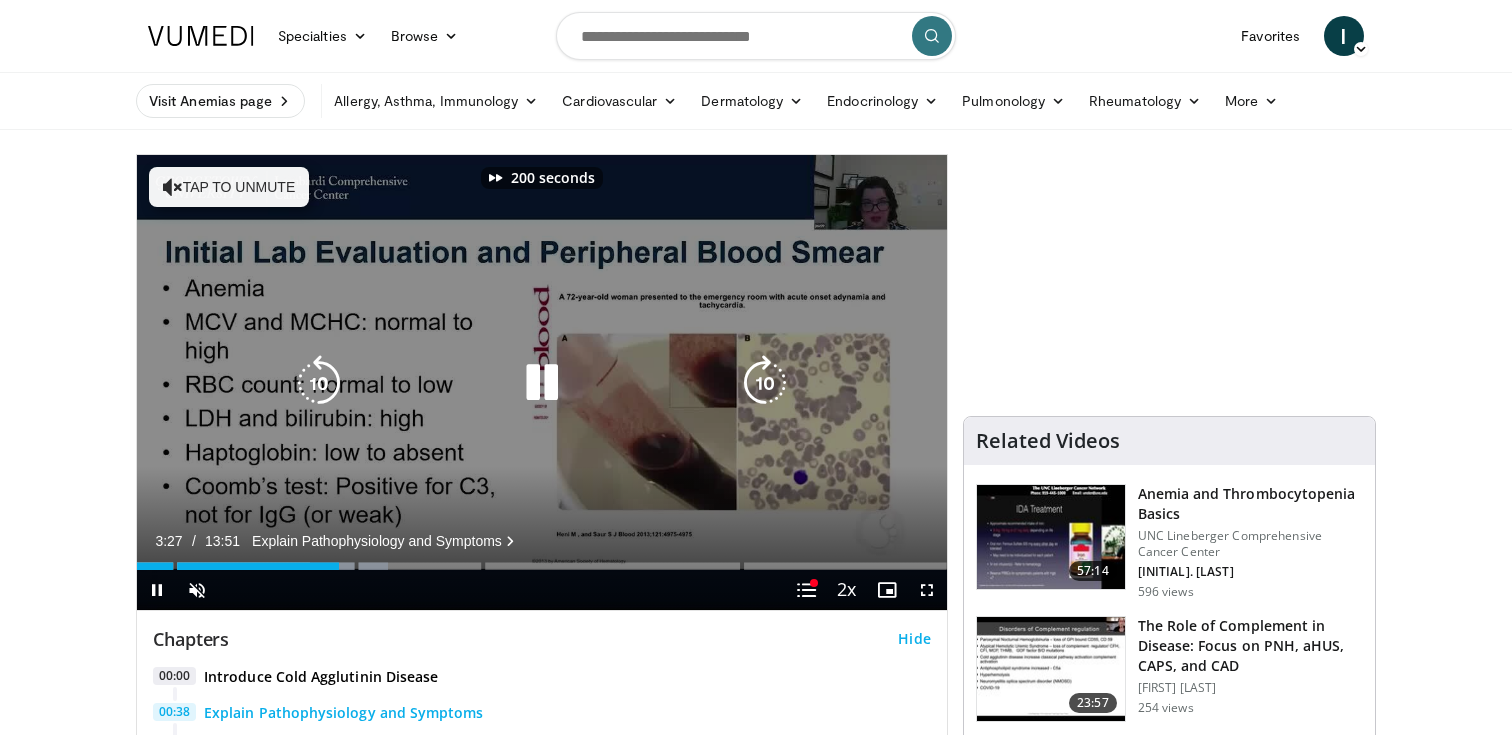 click at bounding box center [765, 383] 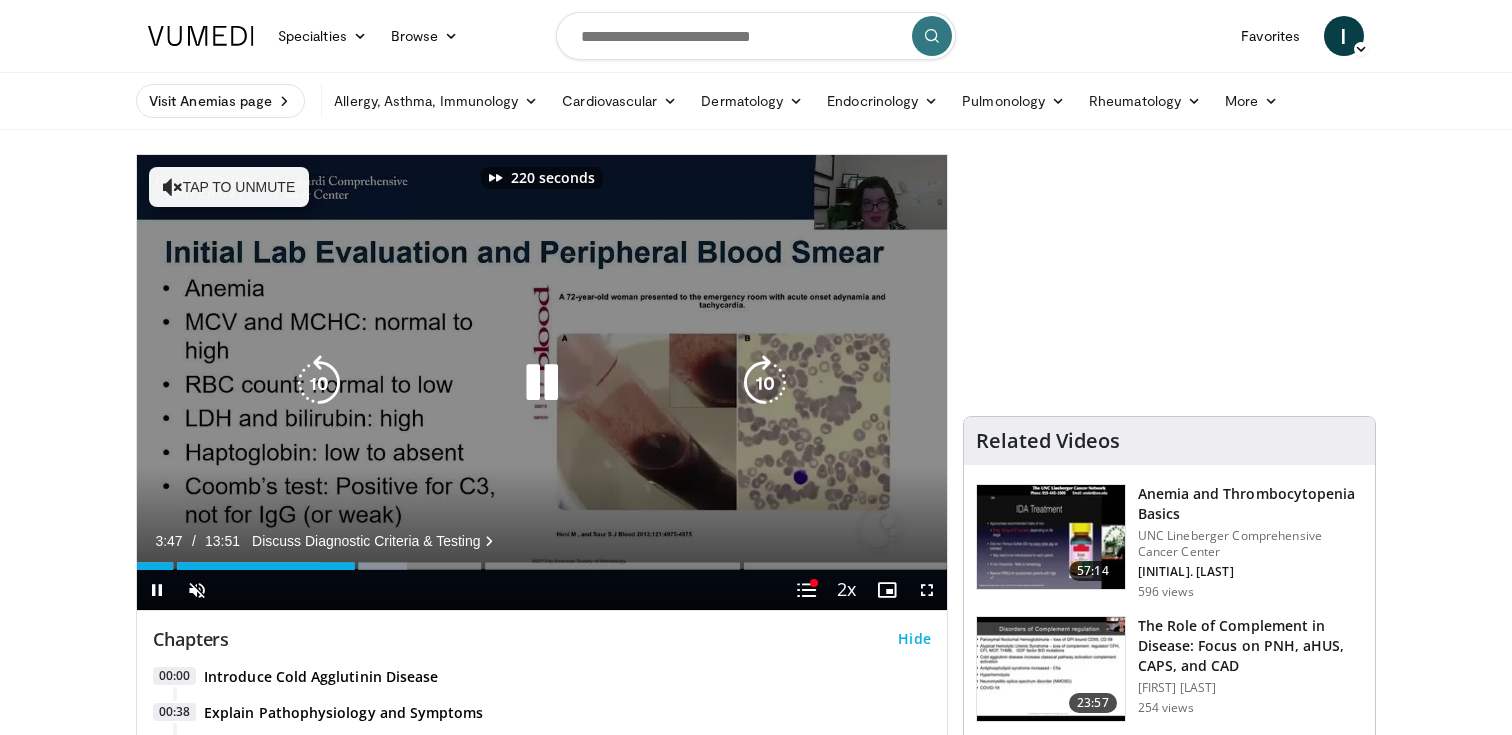 click at bounding box center (765, 383) 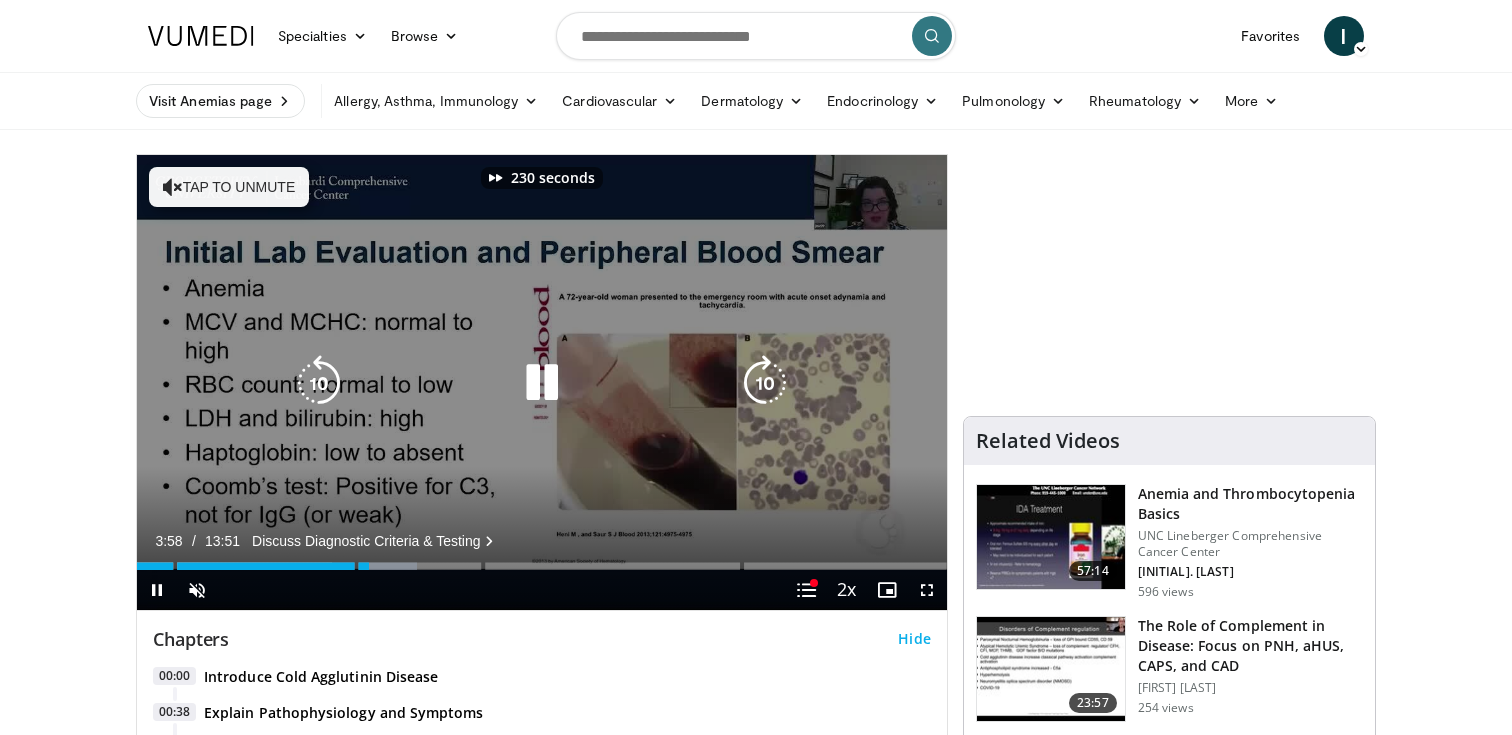 click at bounding box center [765, 383] 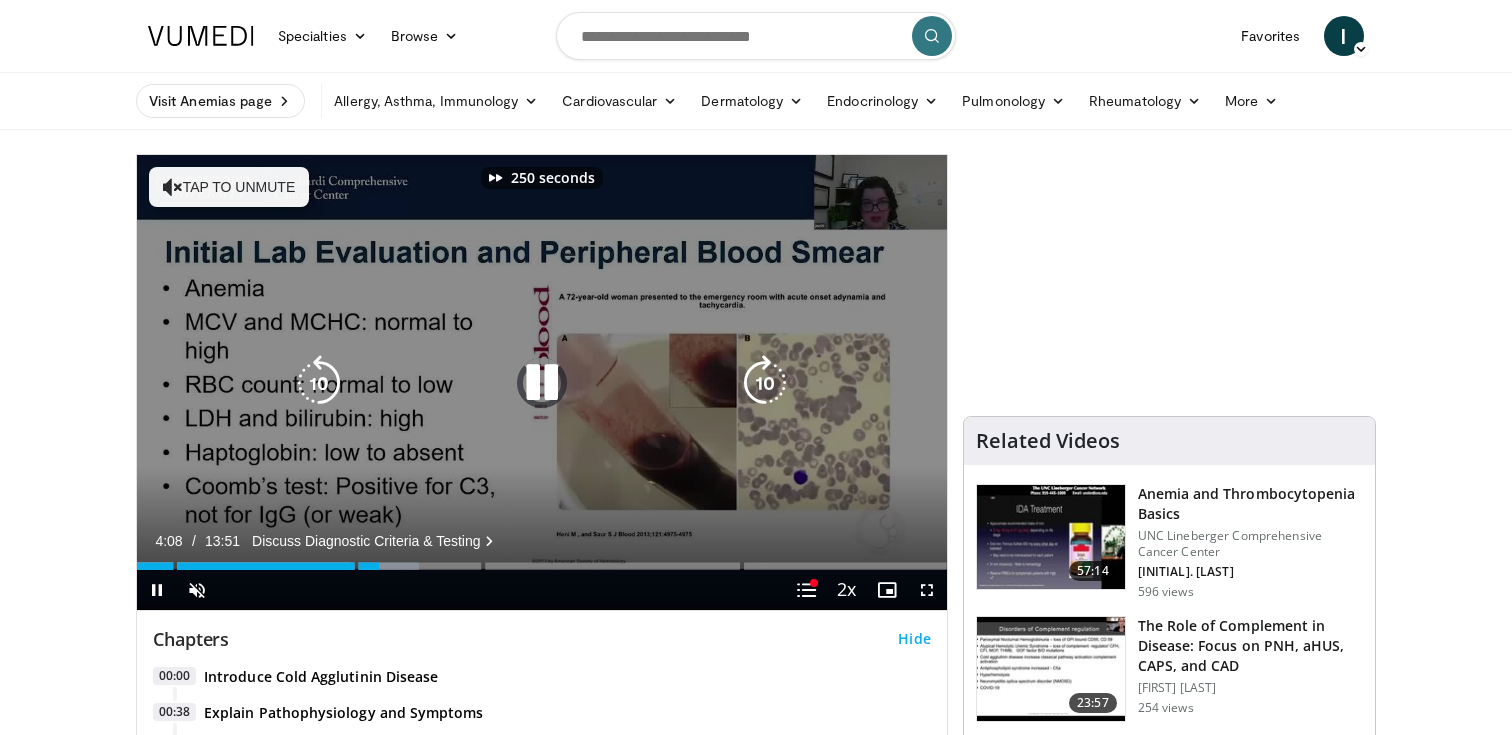 click at bounding box center [765, 383] 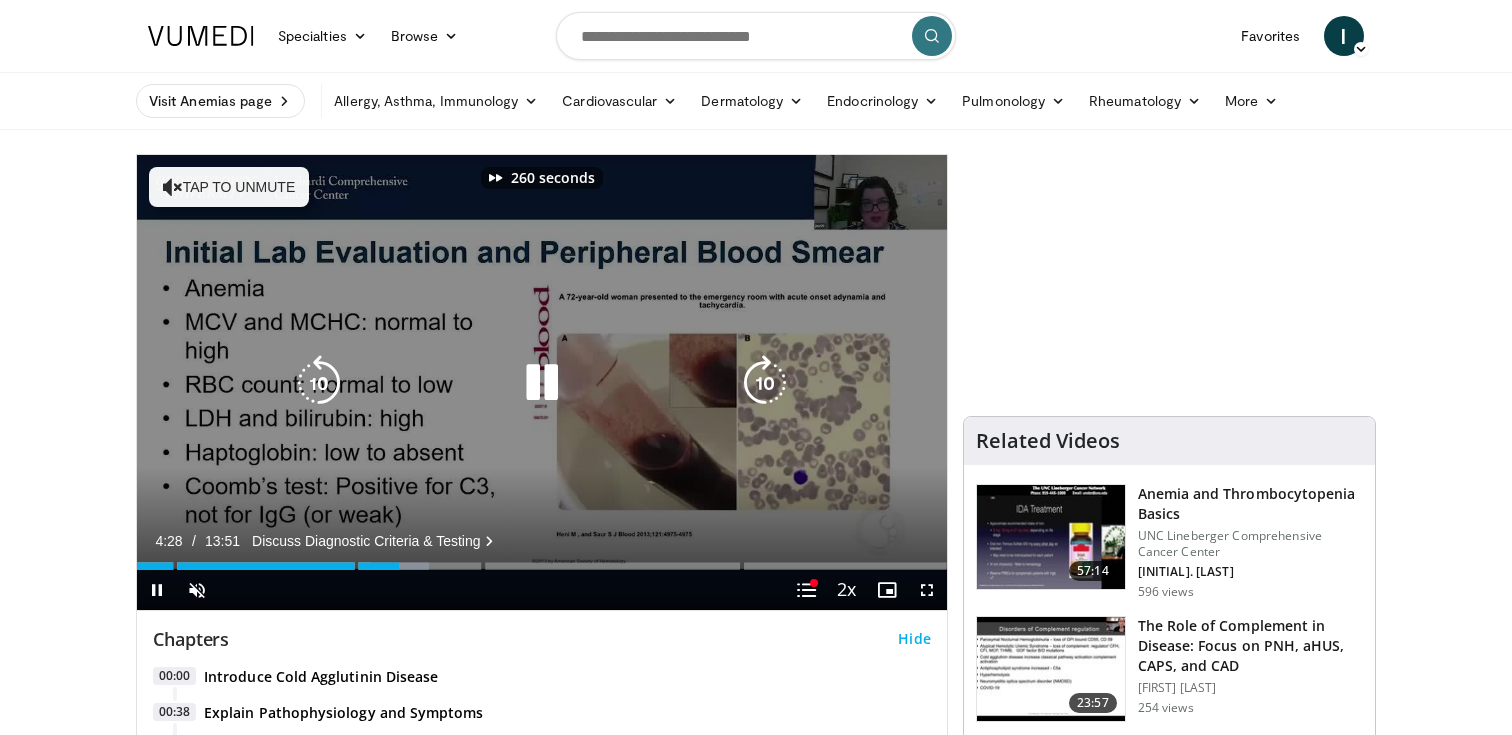 click at bounding box center [765, 383] 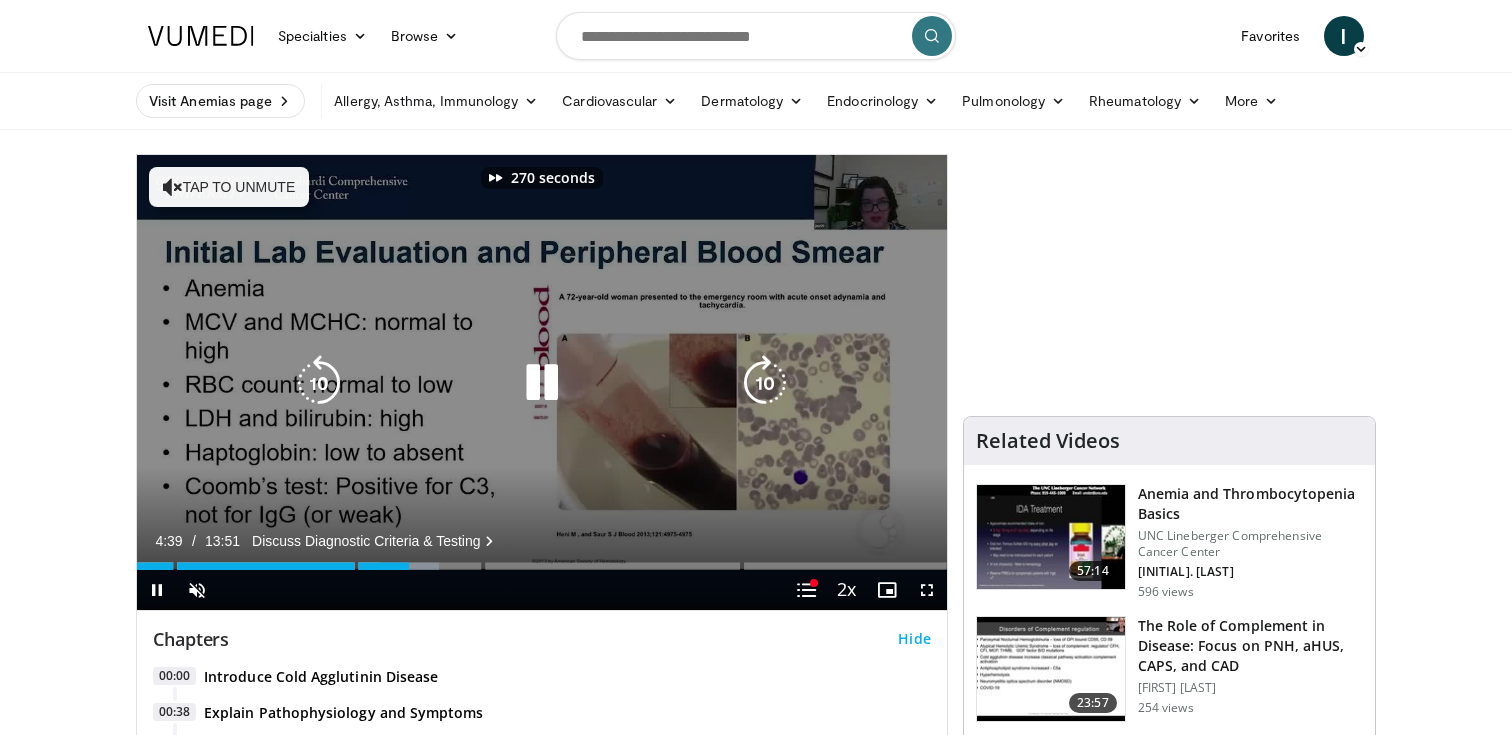 click at bounding box center [765, 383] 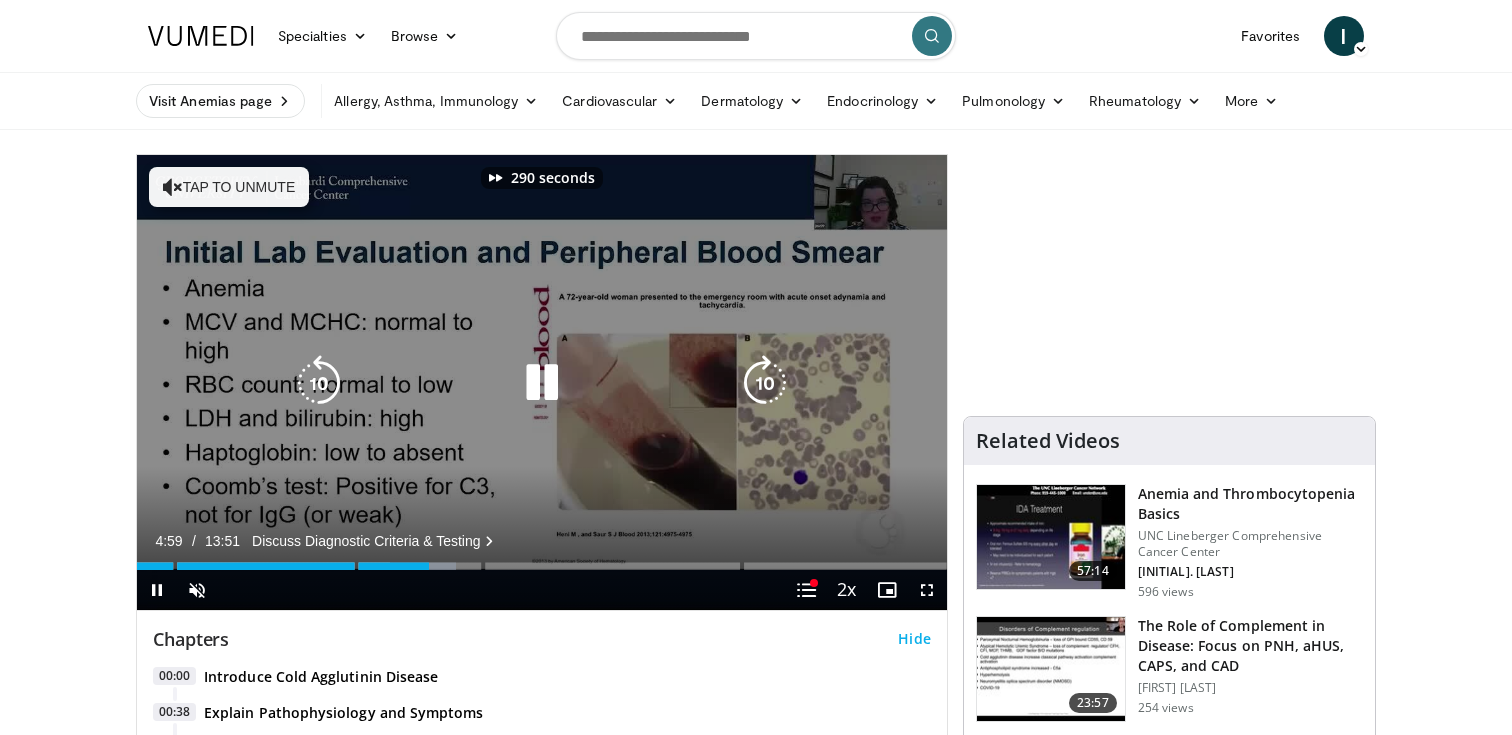 click at bounding box center (765, 383) 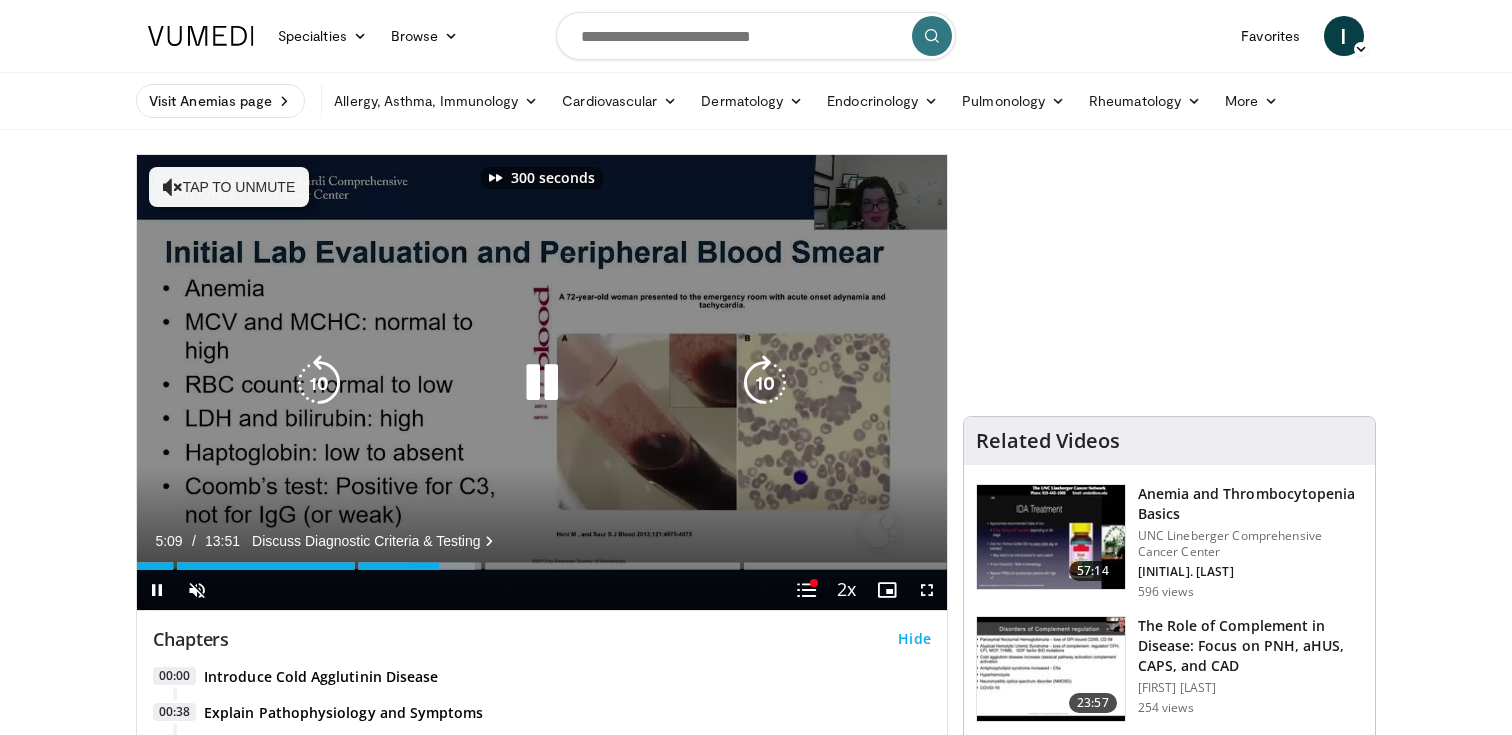 click at bounding box center [765, 383] 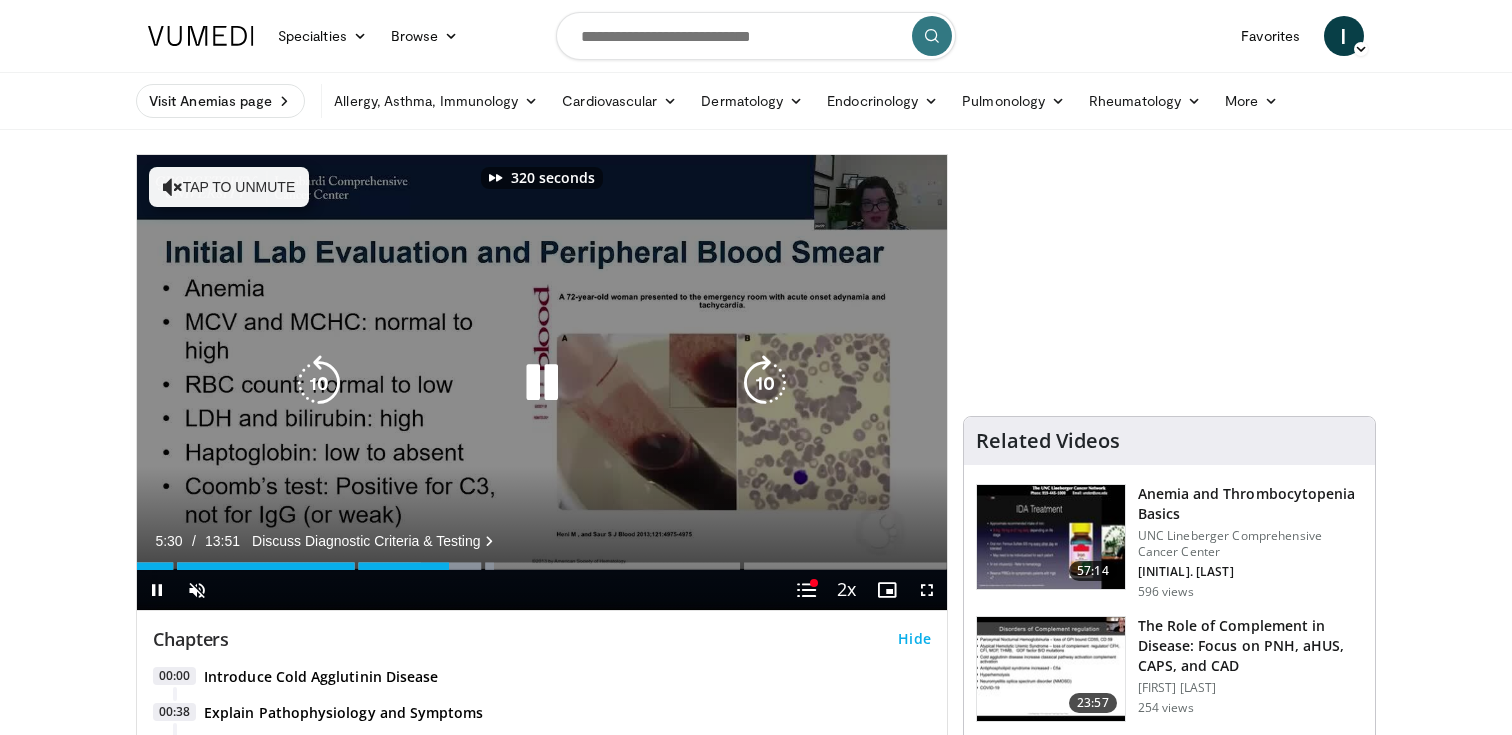 click at bounding box center (765, 383) 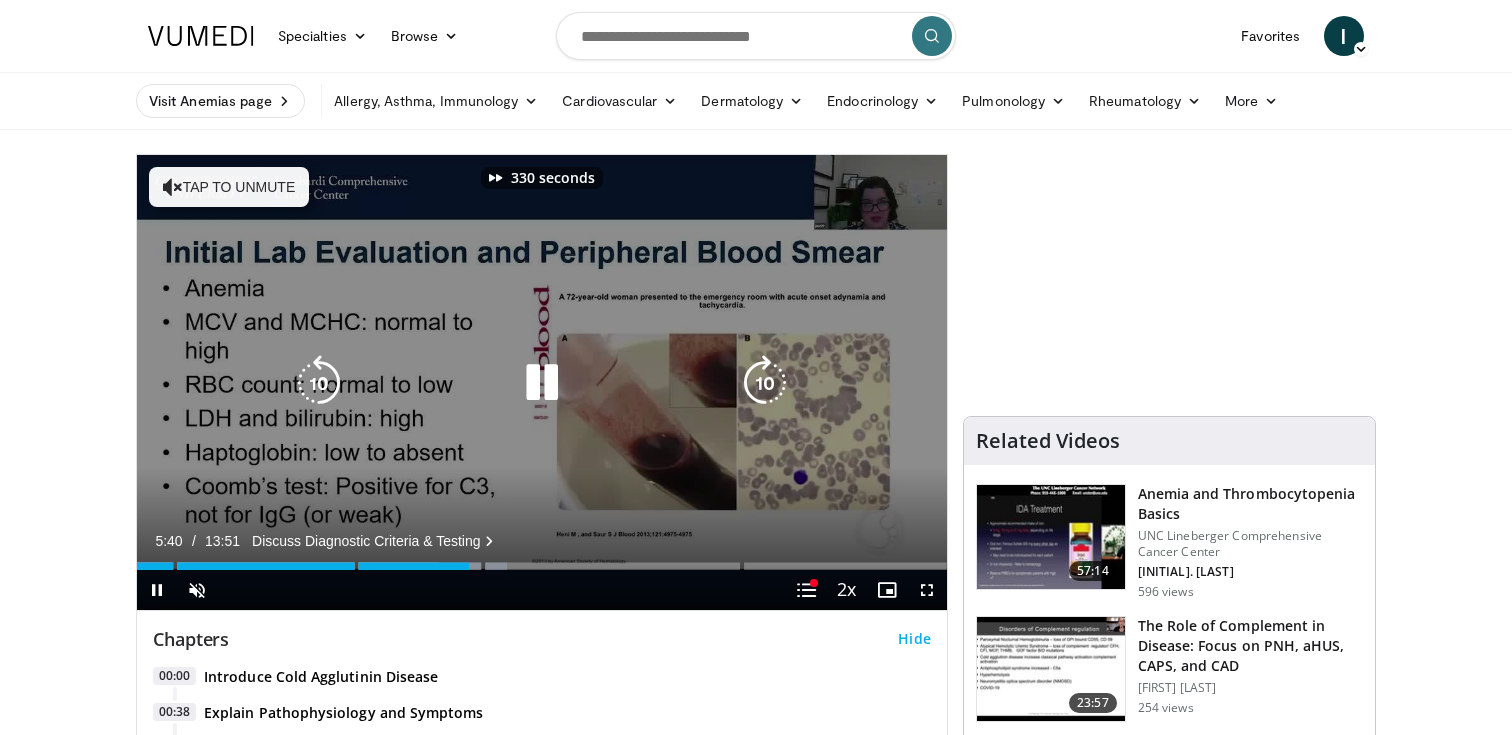 click at bounding box center [765, 383] 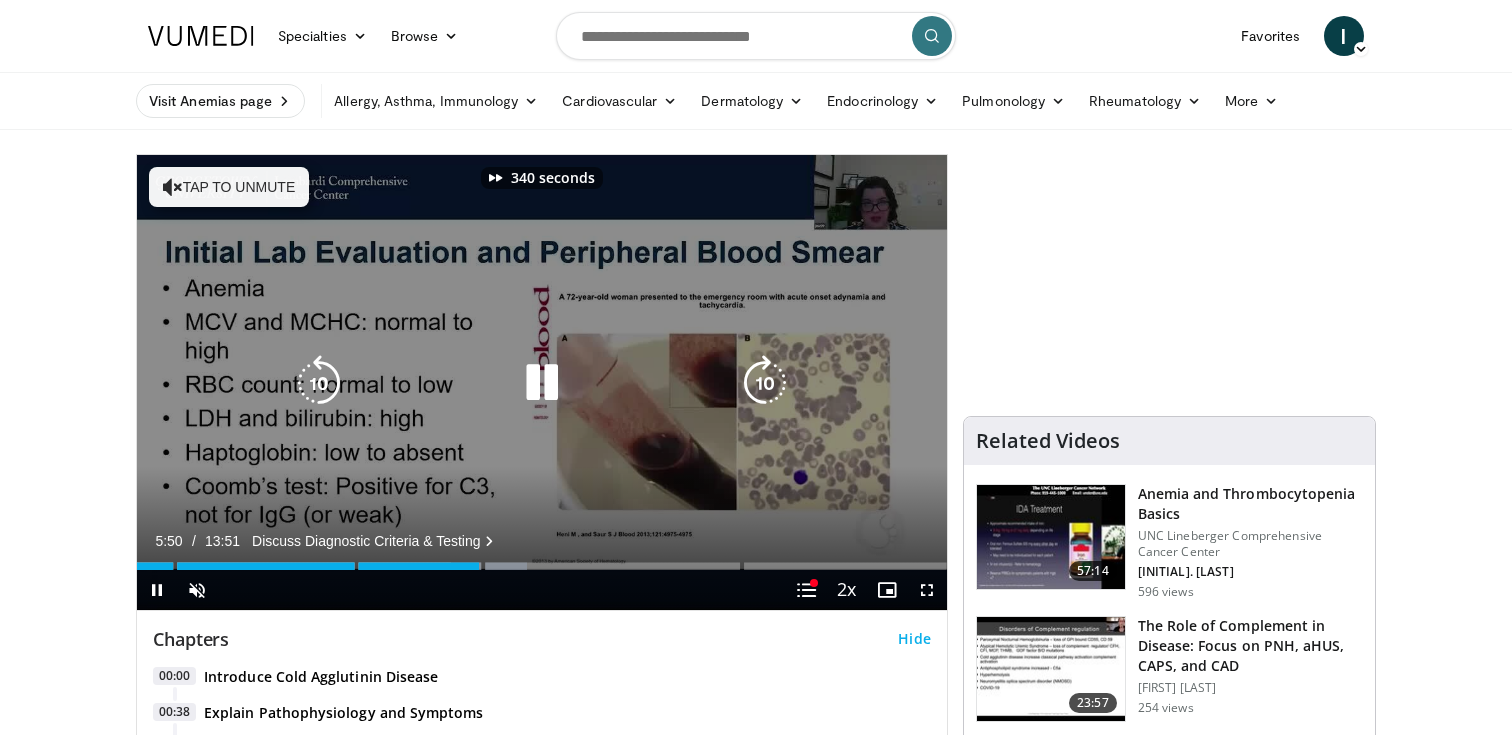 click at bounding box center (765, 383) 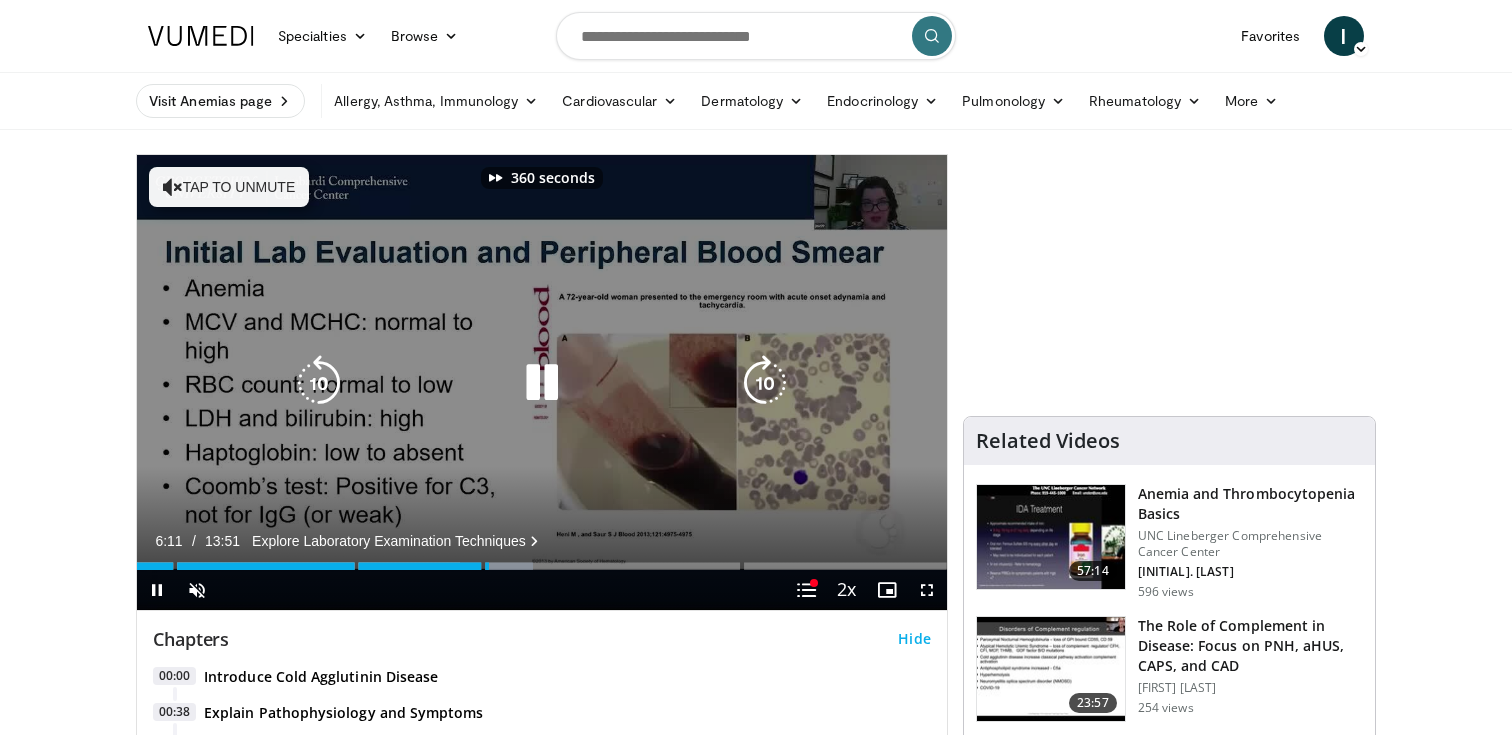 click at bounding box center [765, 383] 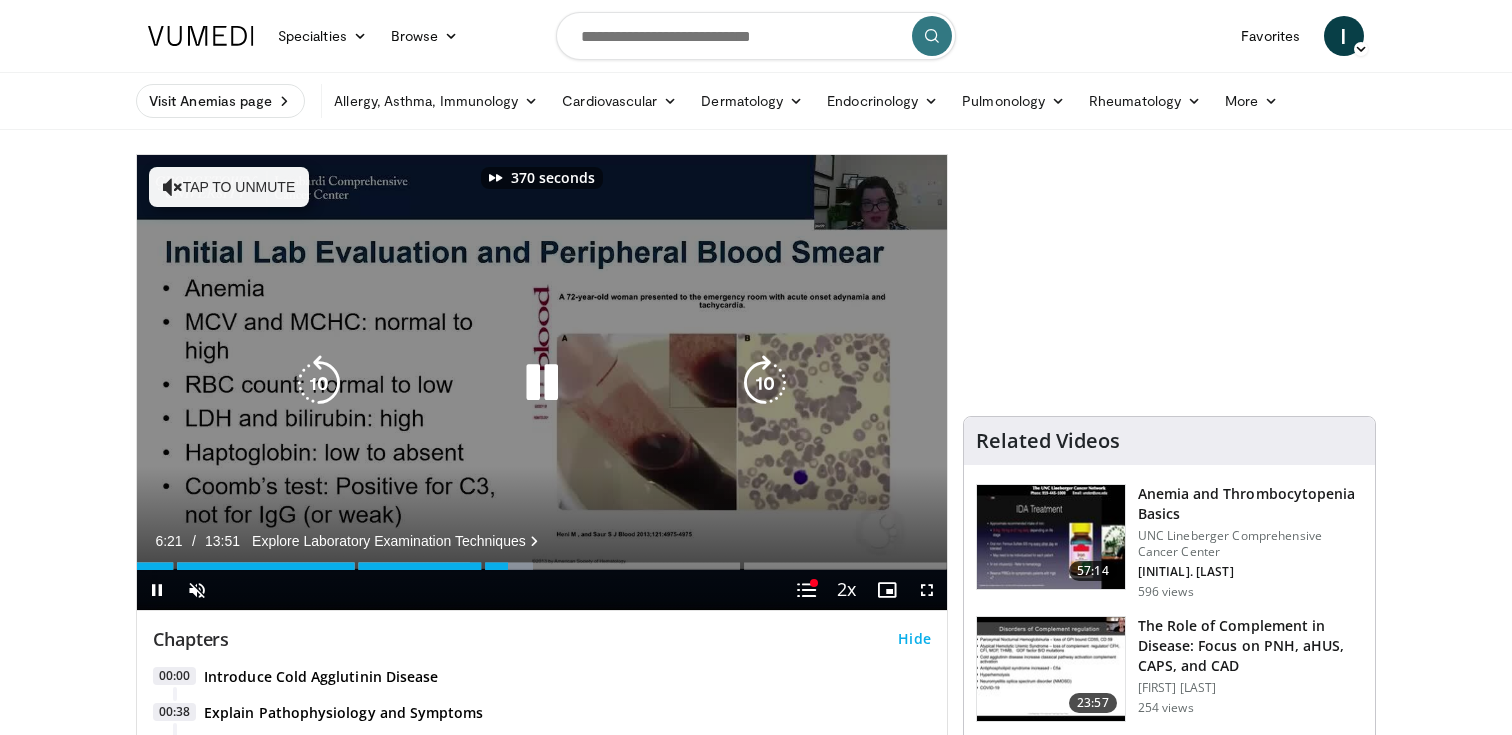 click at bounding box center [765, 383] 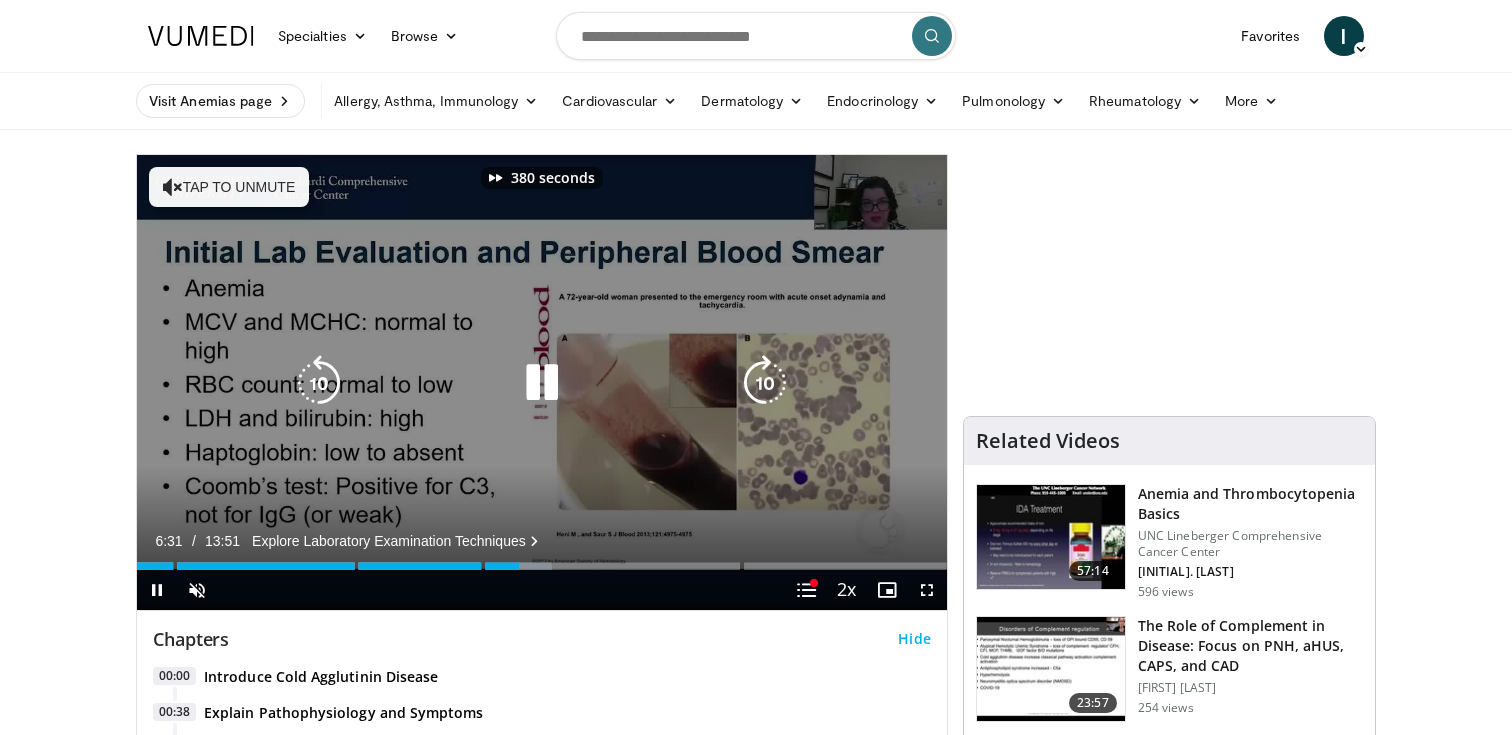 click at bounding box center (765, 383) 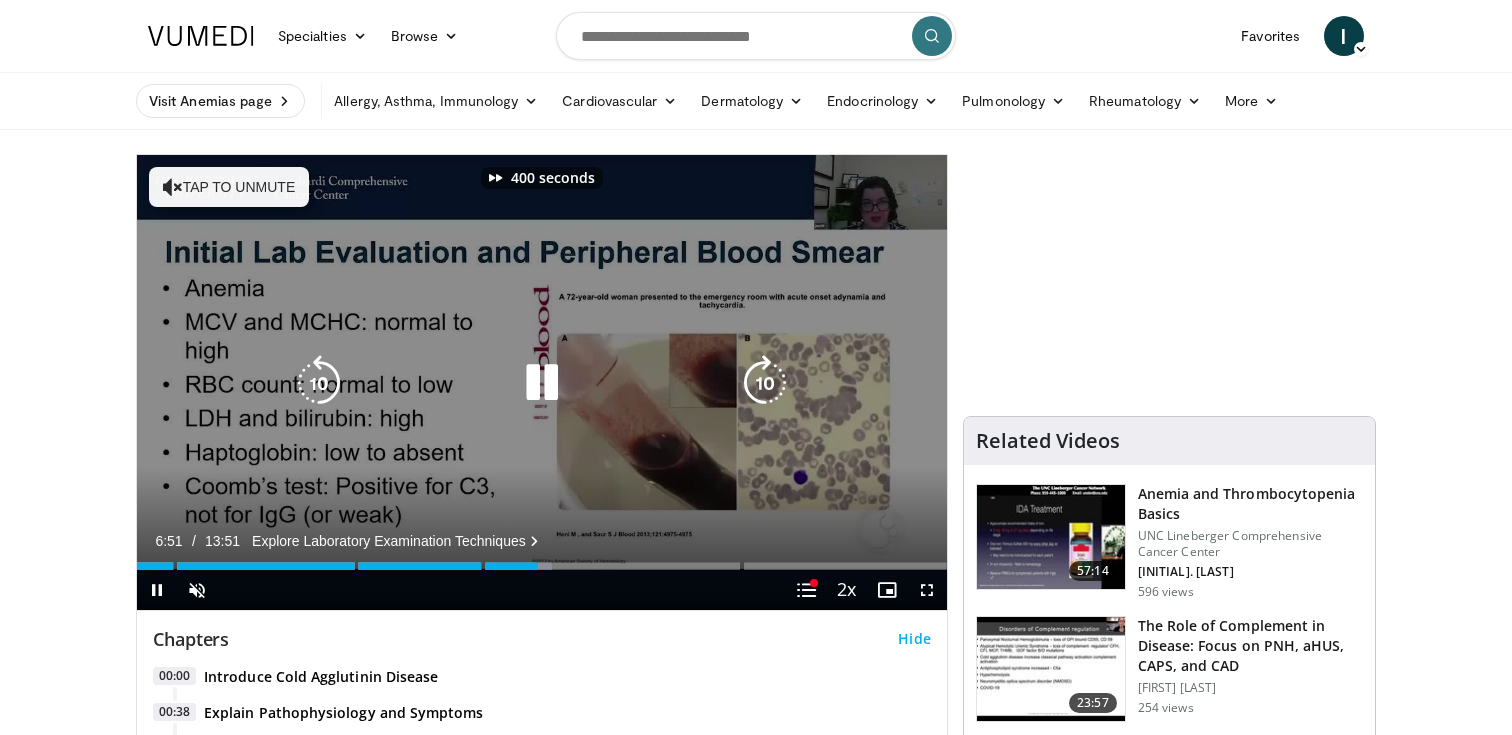 click at bounding box center (765, 383) 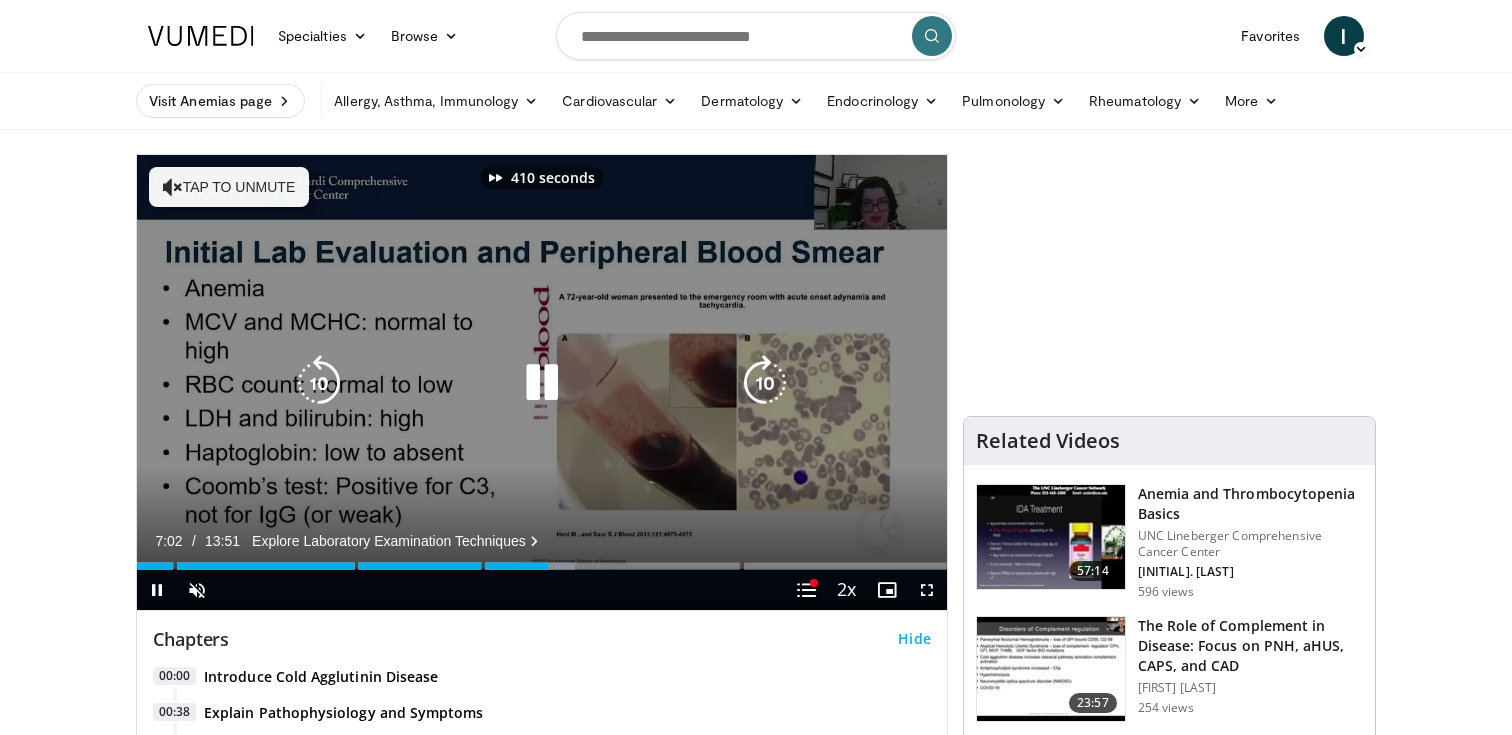 click at bounding box center (765, 383) 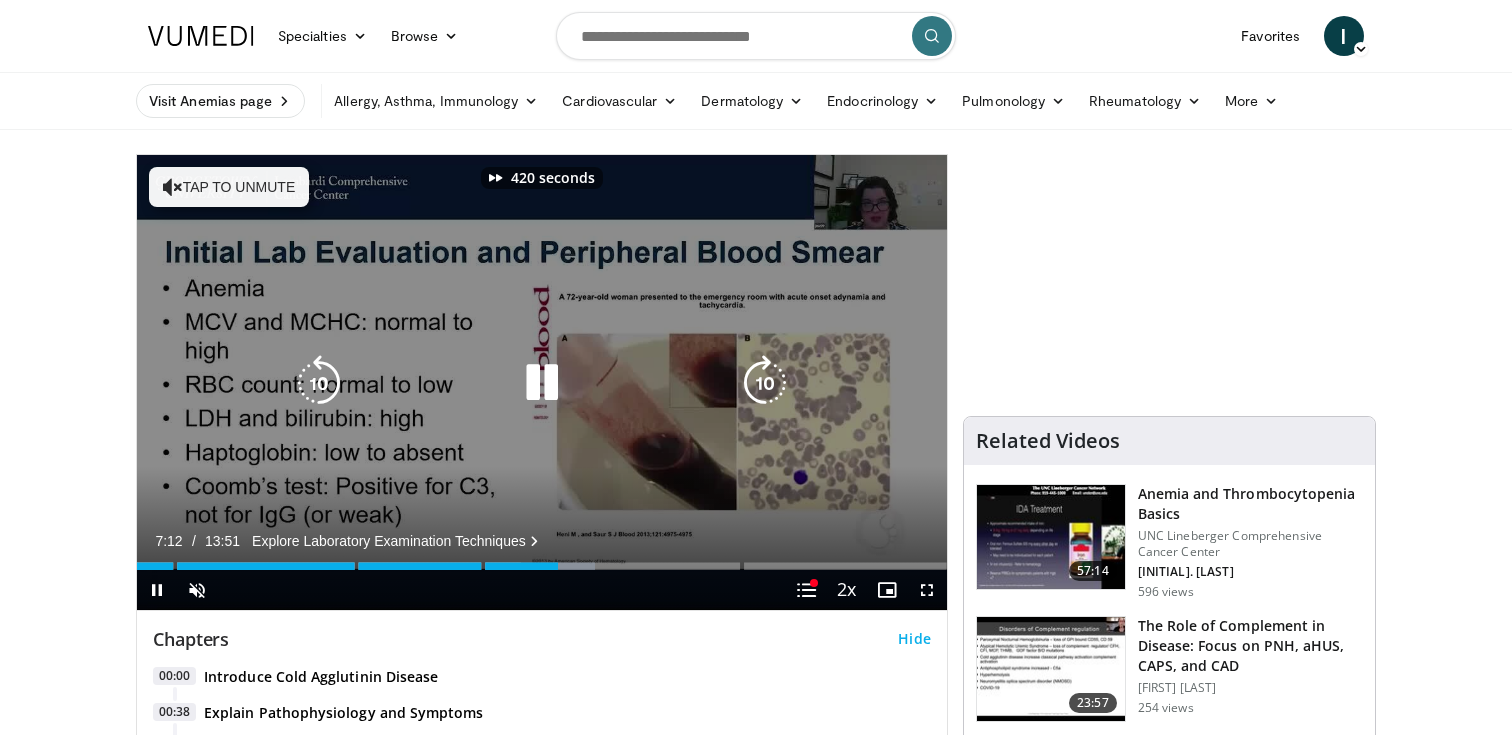 click at bounding box center [765, 383] 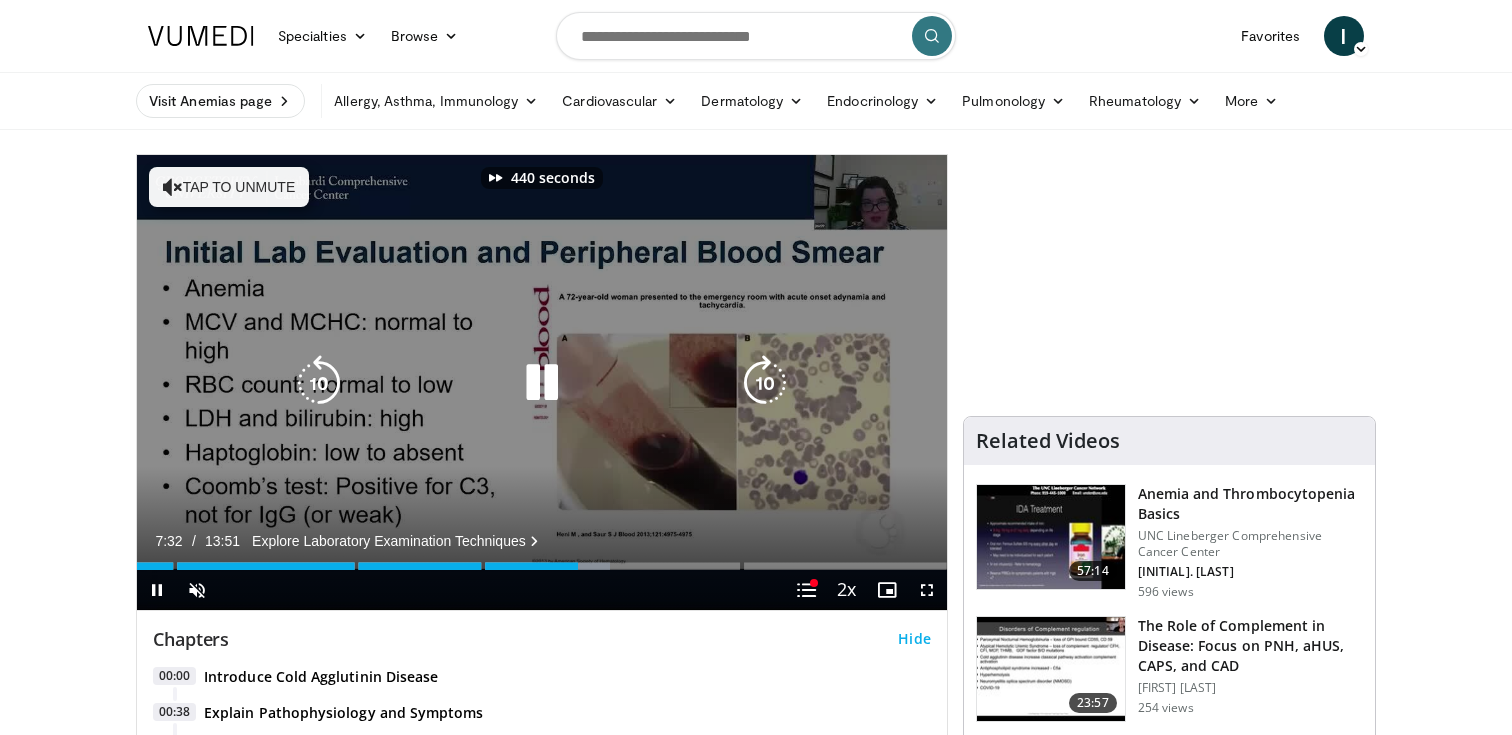 click at bounding box center (765, 383) 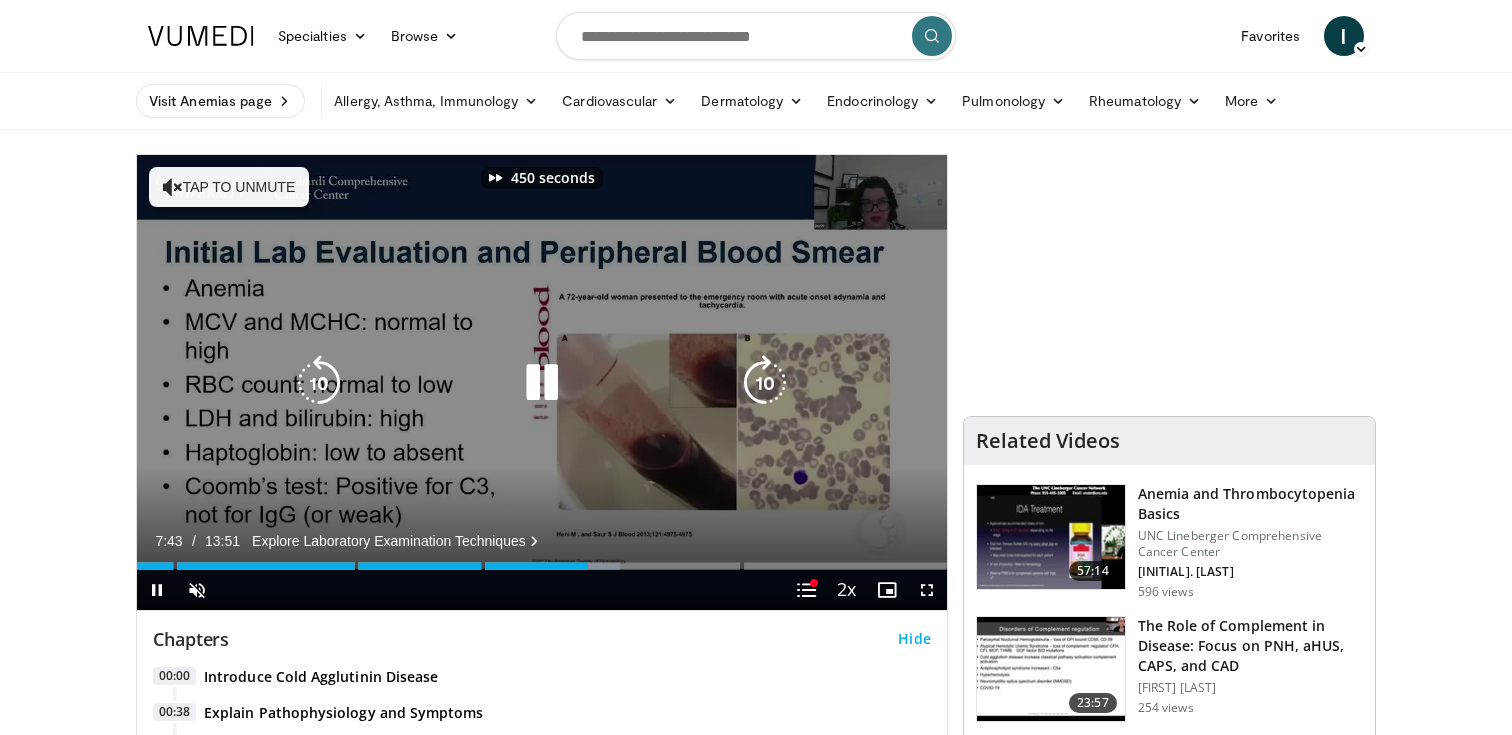 type 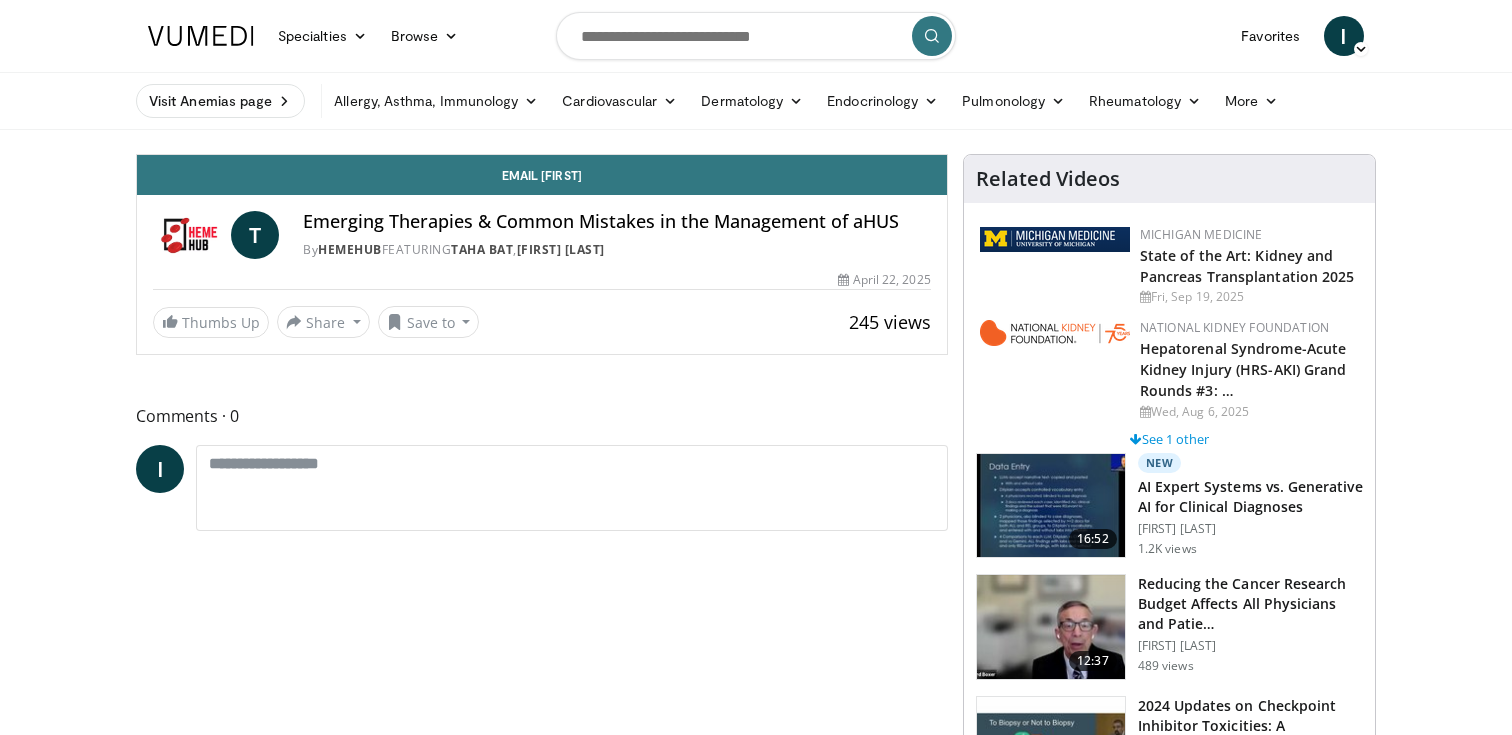 scroll, scrollTop: 0, scrollLeft: 0, axis: both 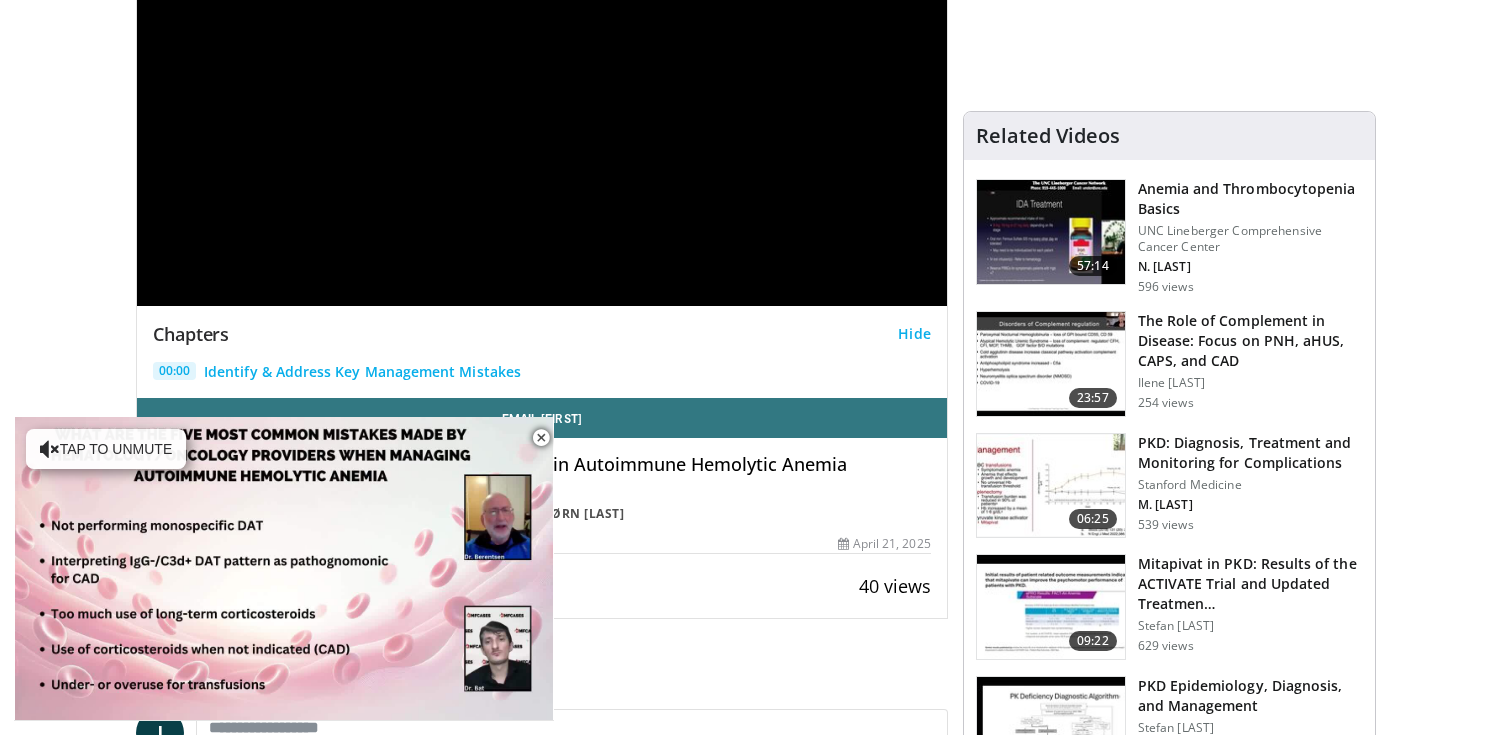 click on "Five Most Common Mistakes in Autoimmune Hemolytic Anemia Management" at bounding box center (617, 475) 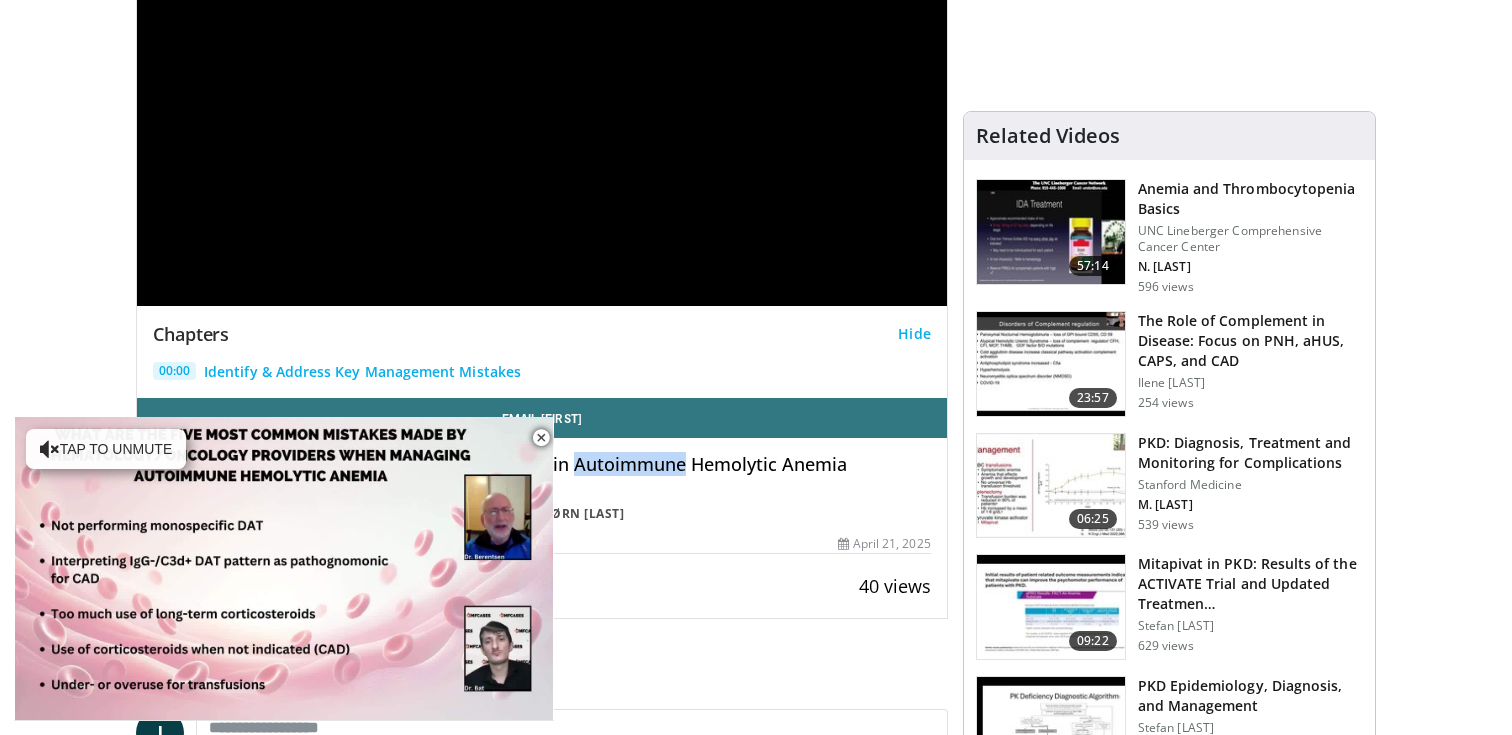 click on "Five Most Common Mistakes in Autoimmune Hemolytic Anemia Management" at bounding box center [617, 475] 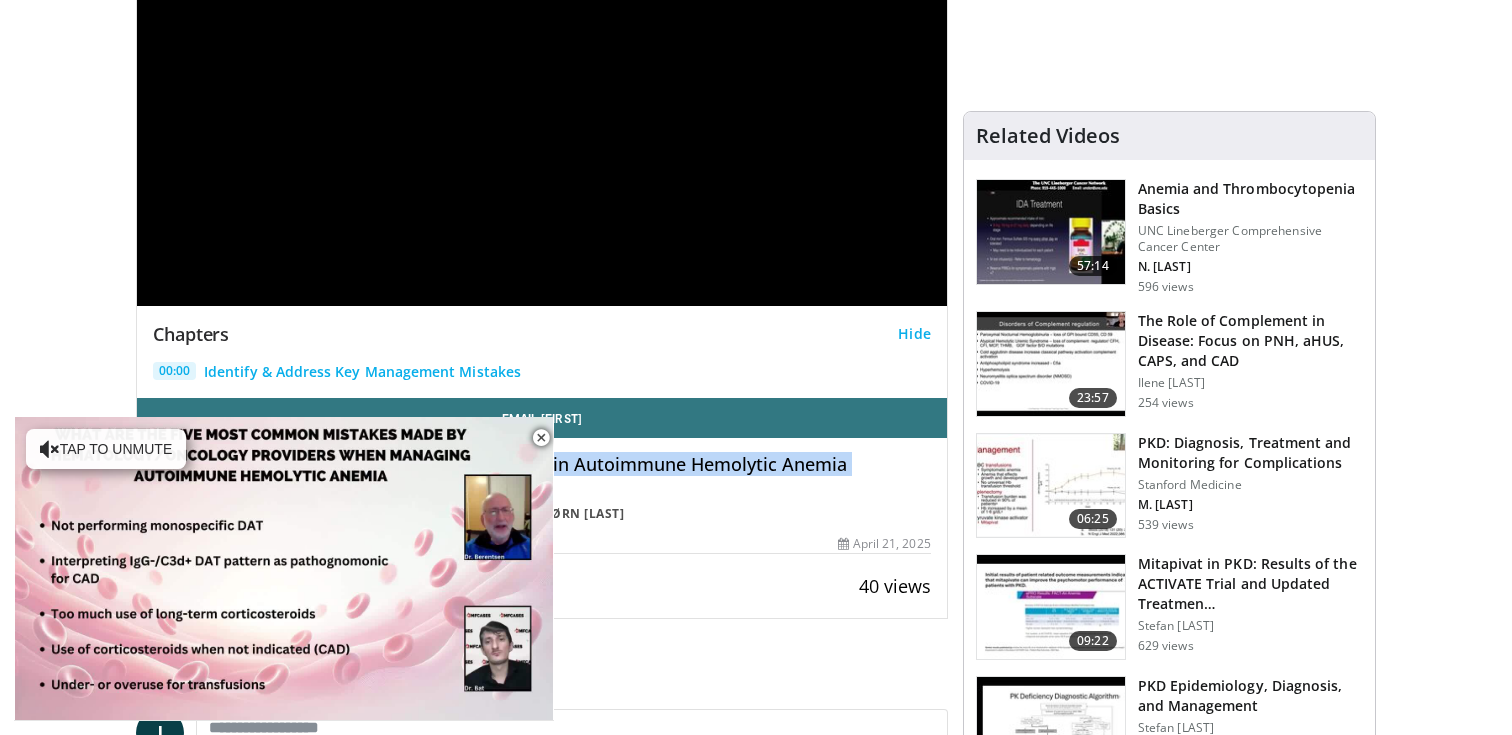 click on "Five Most Common Mistakes in Autoimmune Hemolytic Anemia Management" at bounding box center (617, 475) 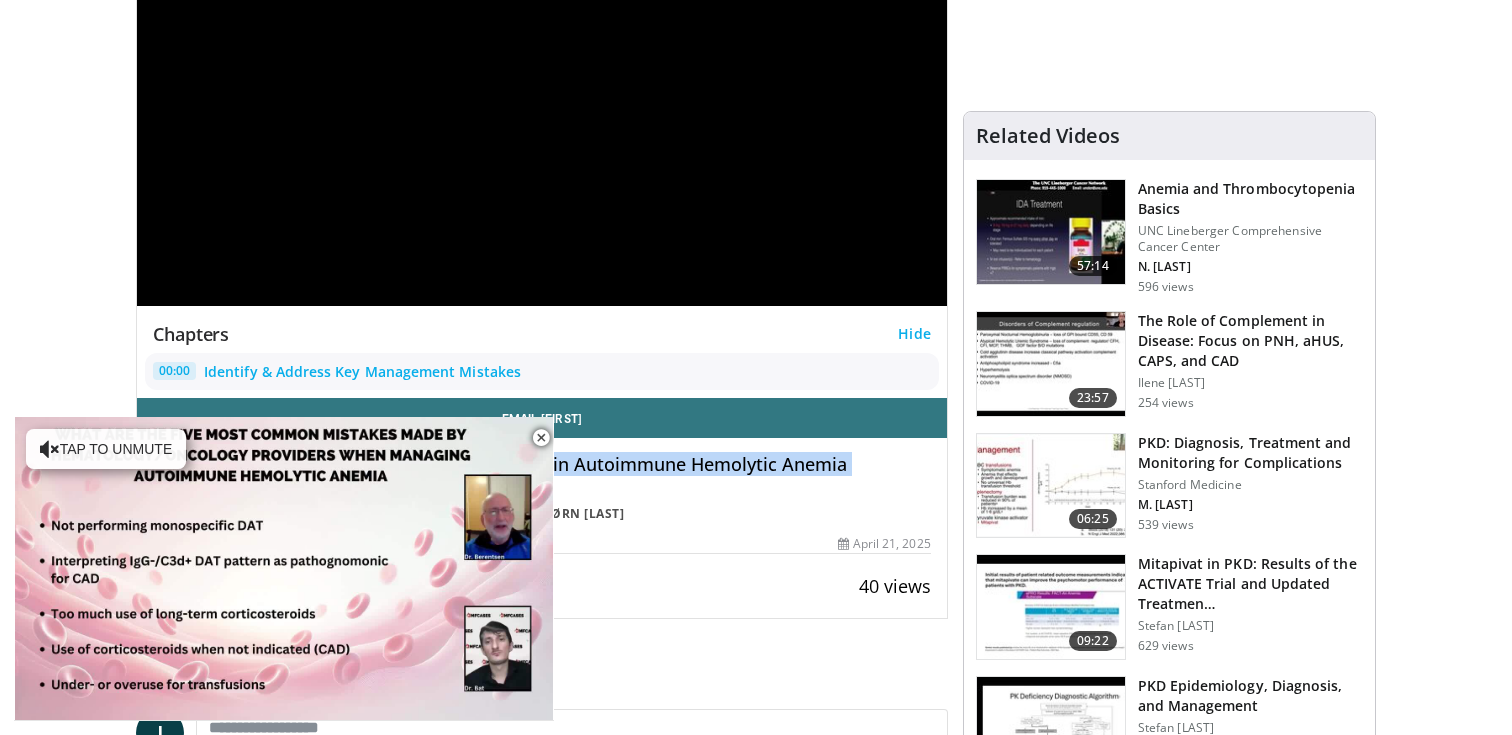 scroll, scrollTop: 0, scrollLeft: 0, axis: both 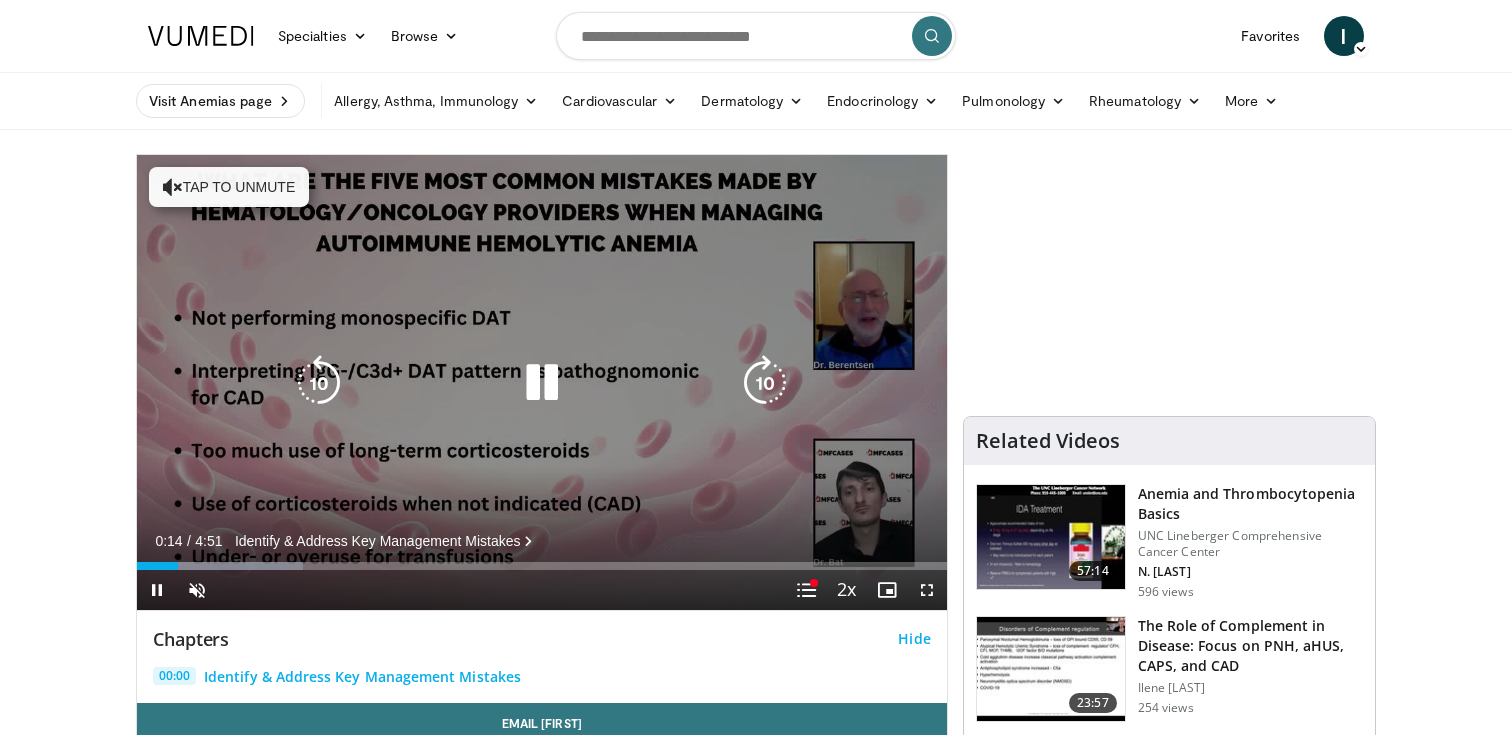 click at bounding box center (319, 383) 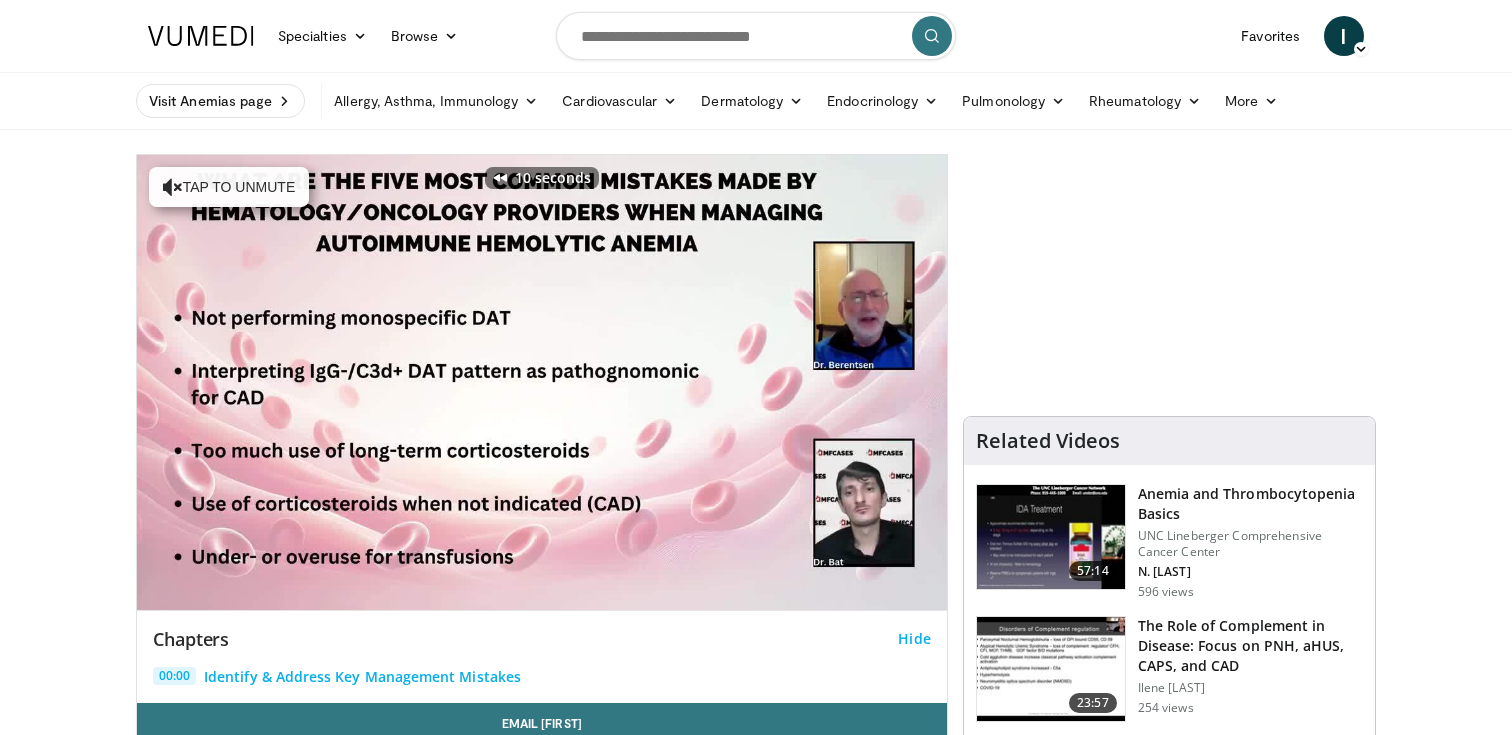 type 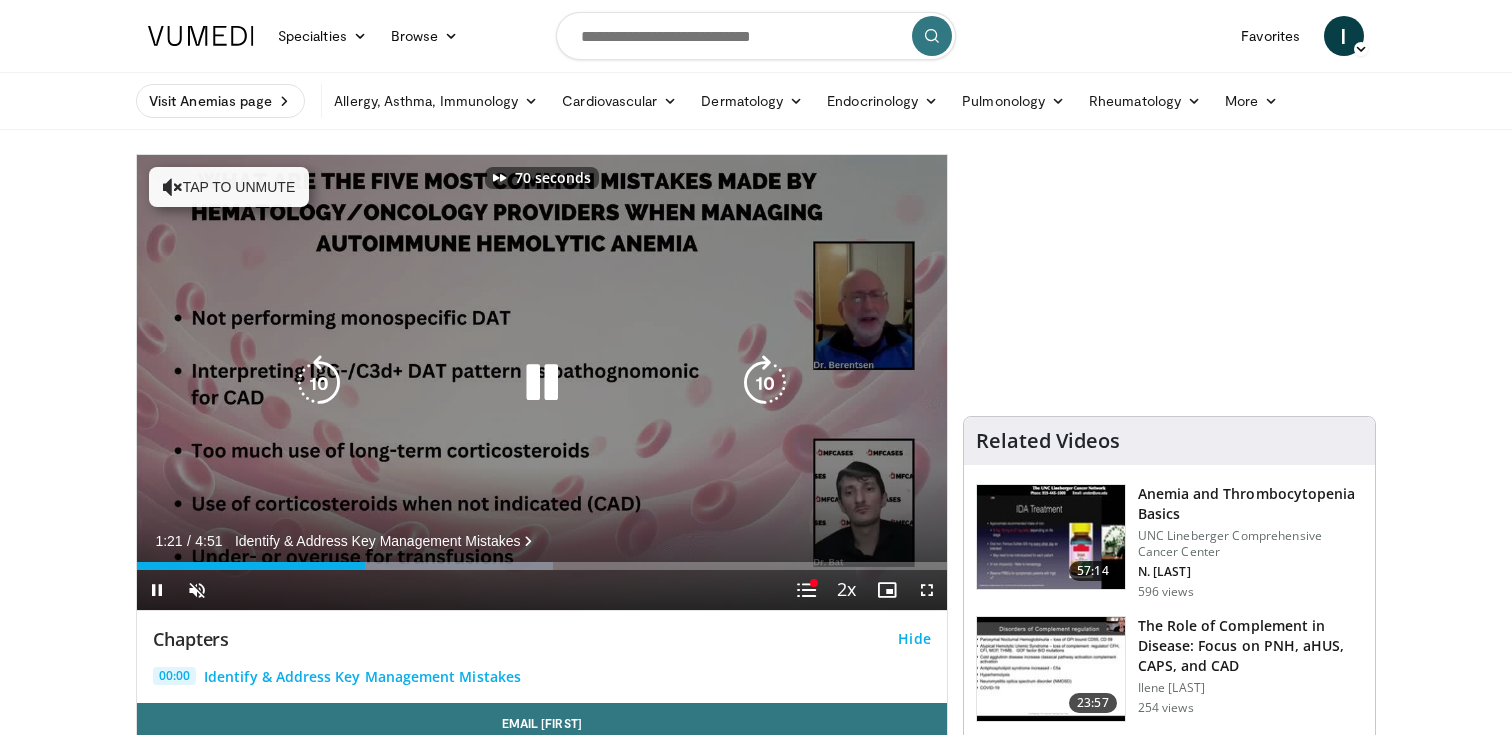 click on "70 seconds
Tap to unmute" at bounding box center [542, 382] 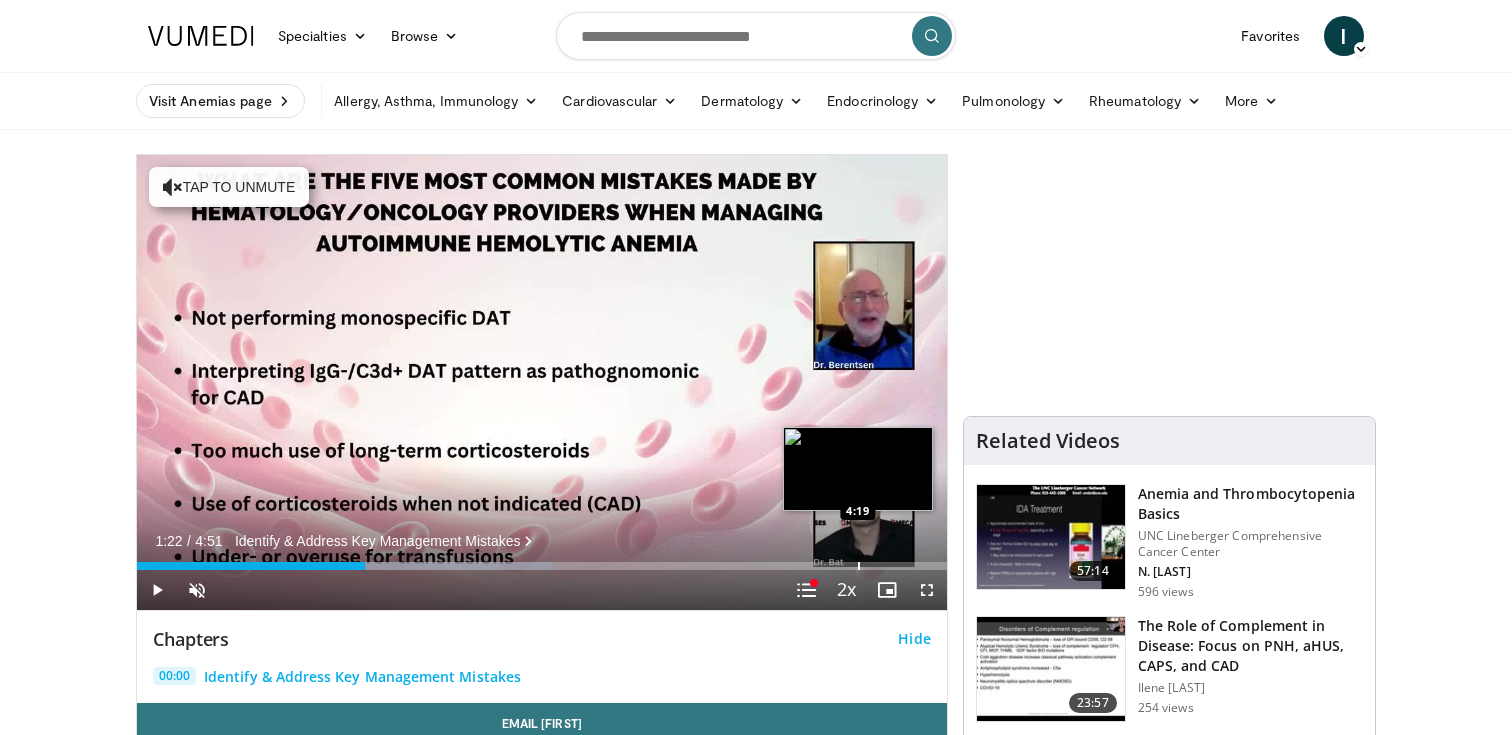 click on "Loaded :  51.44% 1:22 4:19" at bounding box center (542, 560) 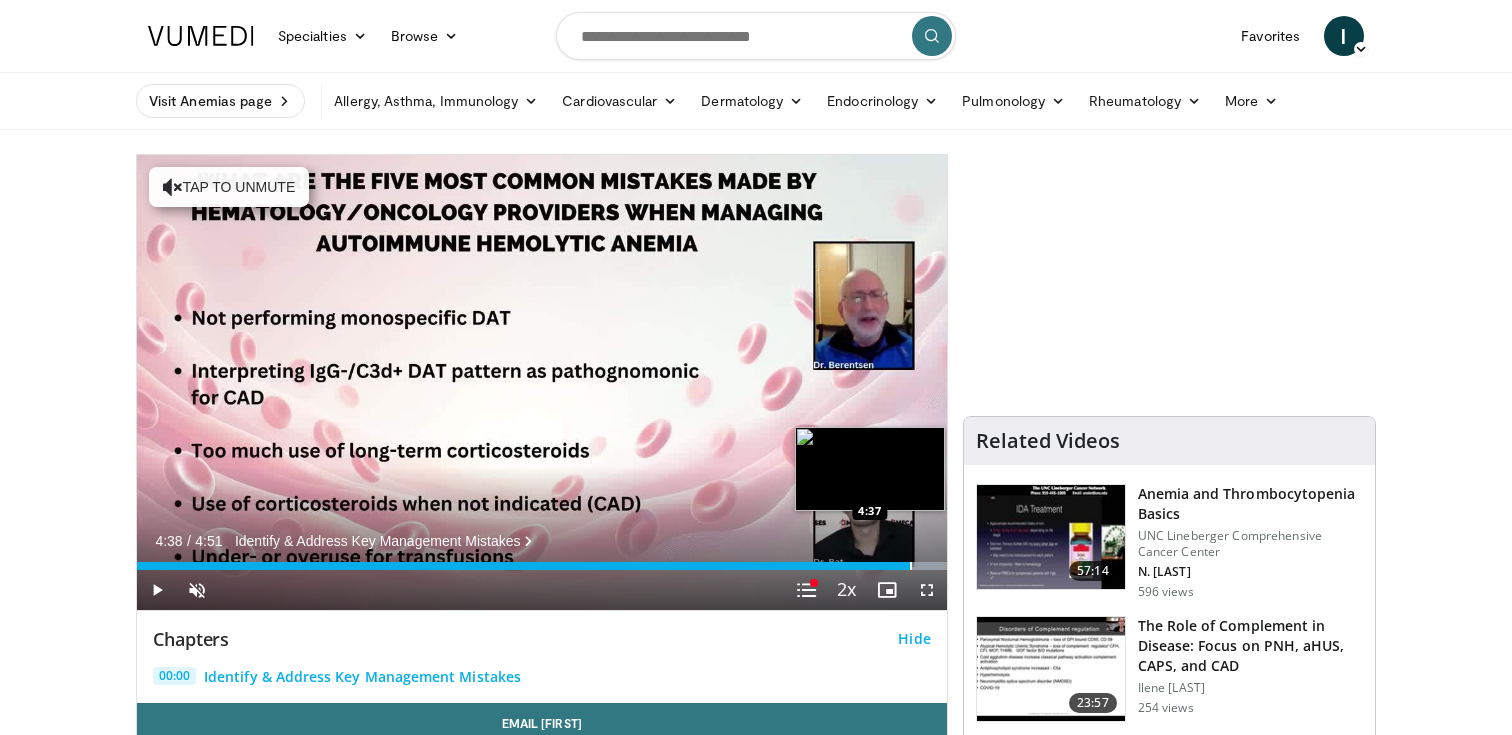click at bounding box center [911, 566] 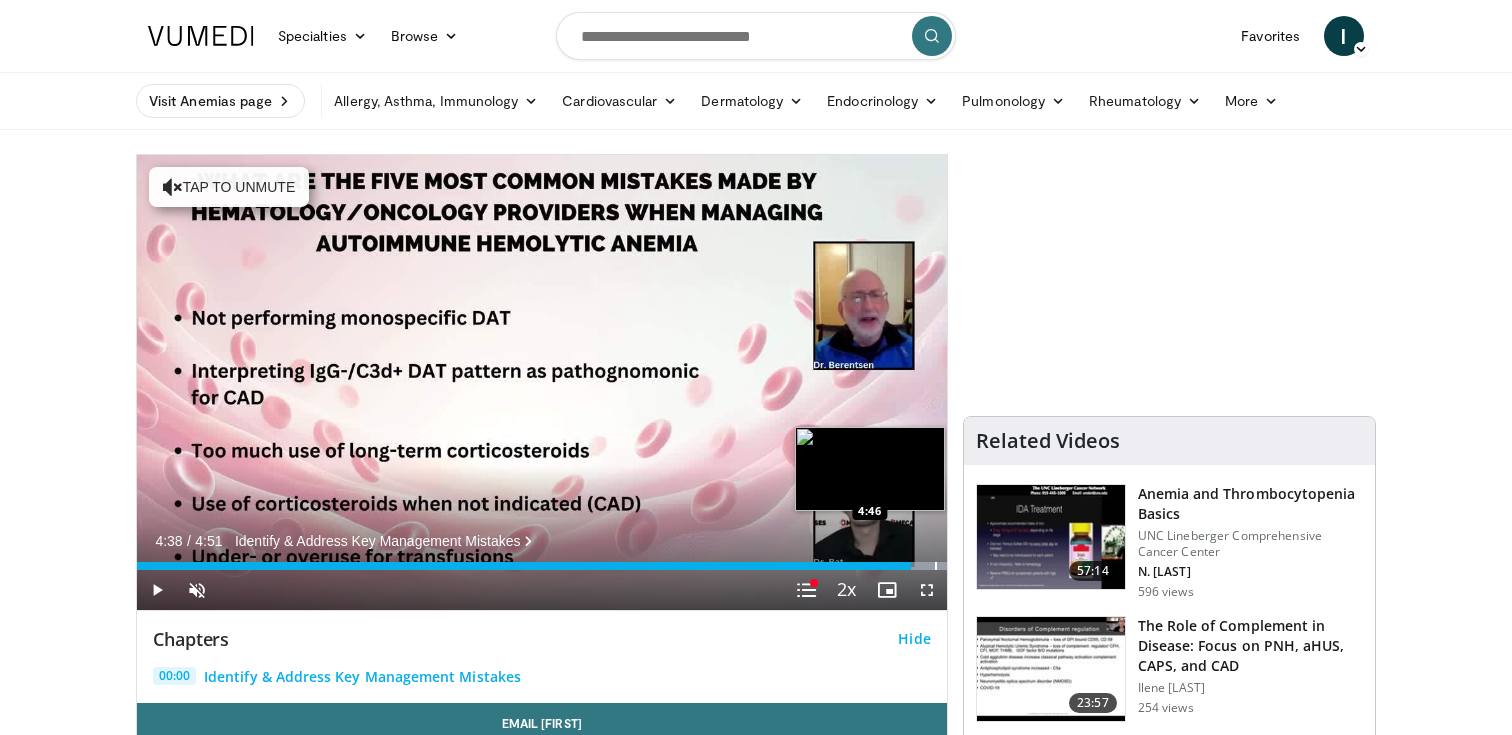click at bounding box center [936, 566] 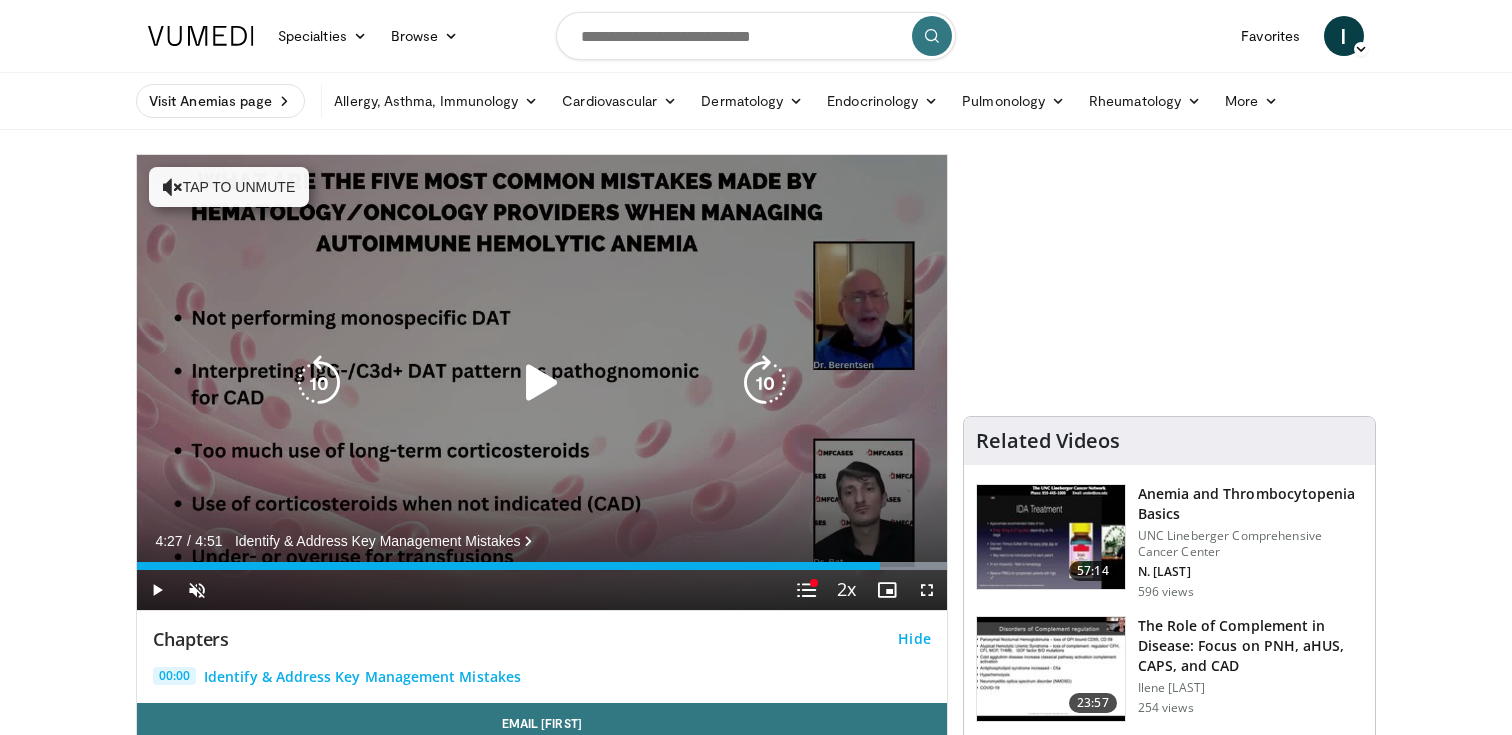 click on "20 seconds
Tap to unmute" at bounding box center (542, 382) 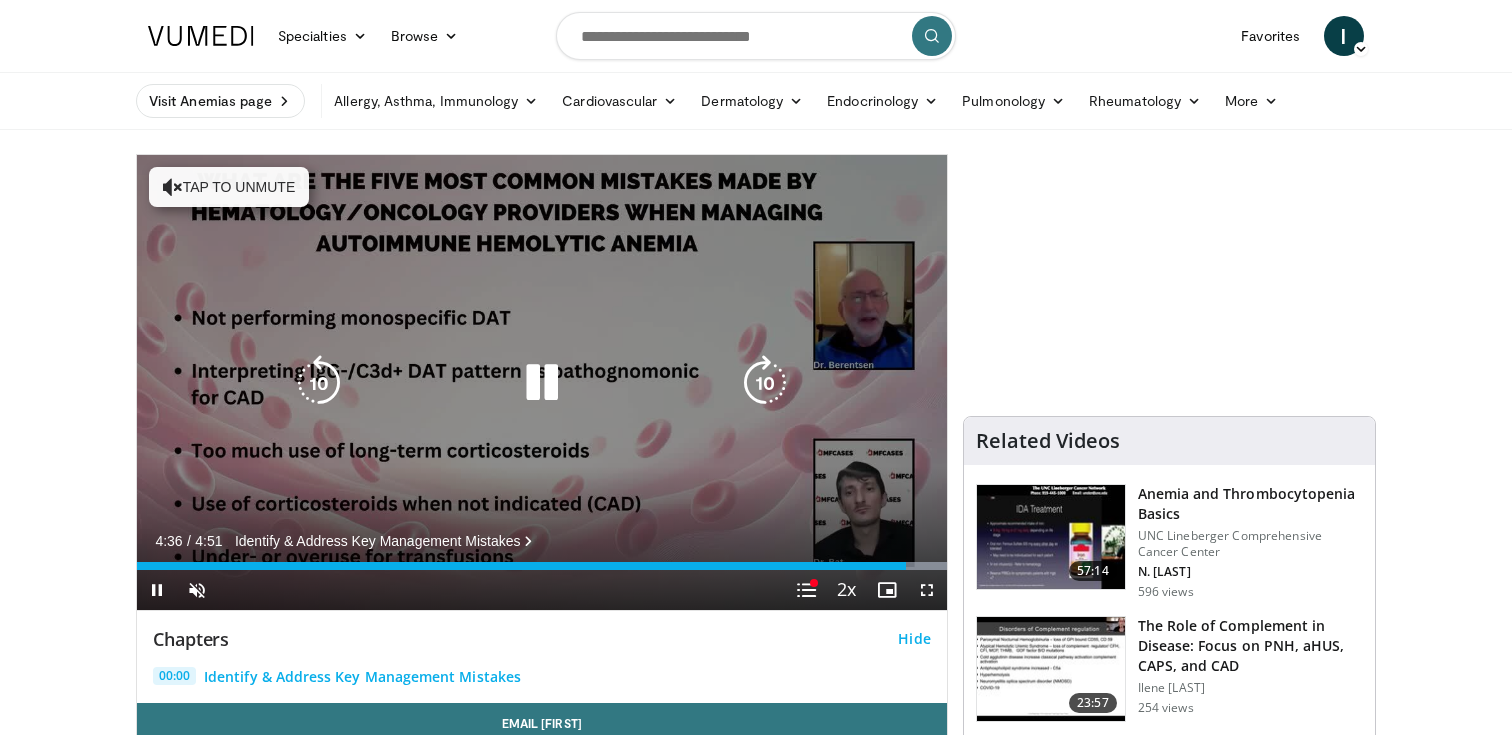 click at bounding box center (542, 383) 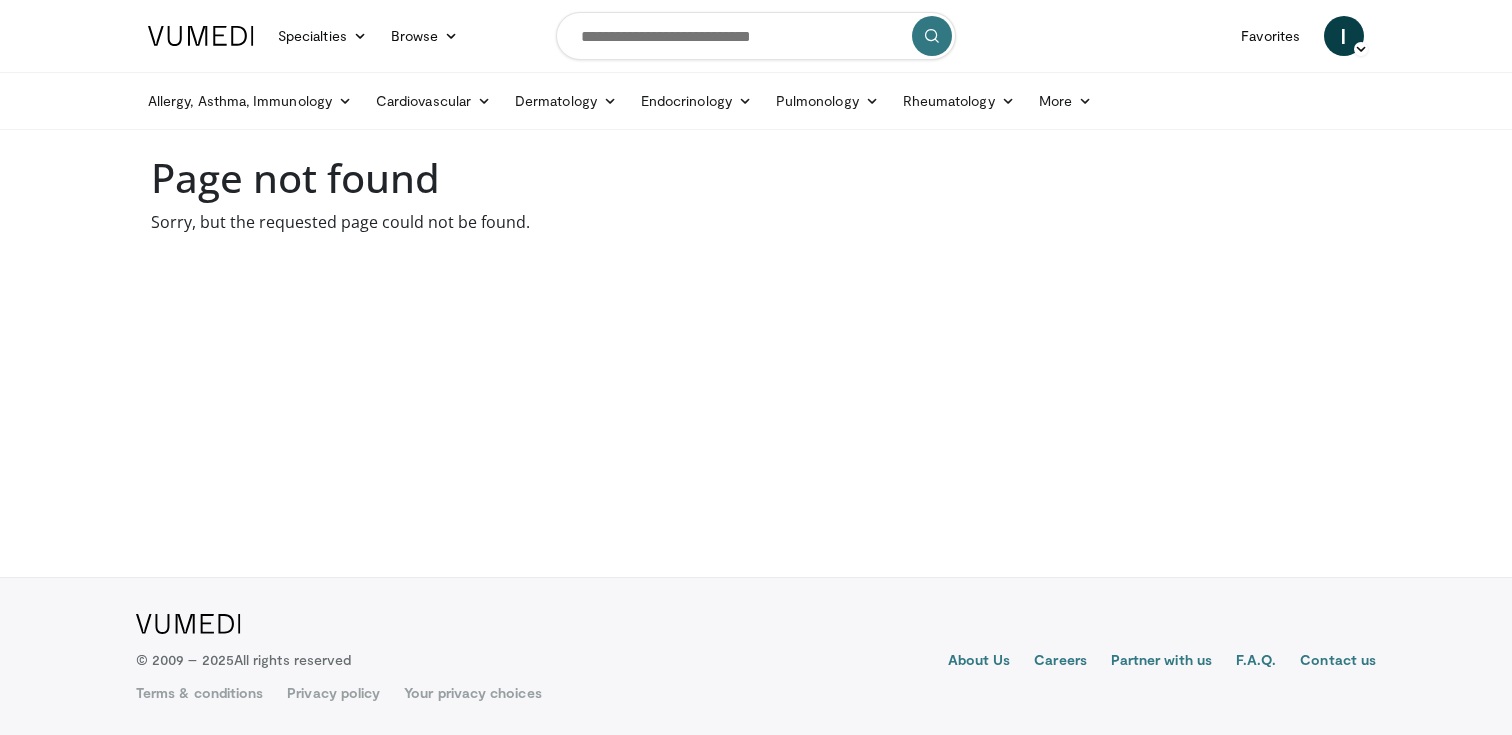 scroll, scrollTop: 0, scrollLeft: 0, axis: both 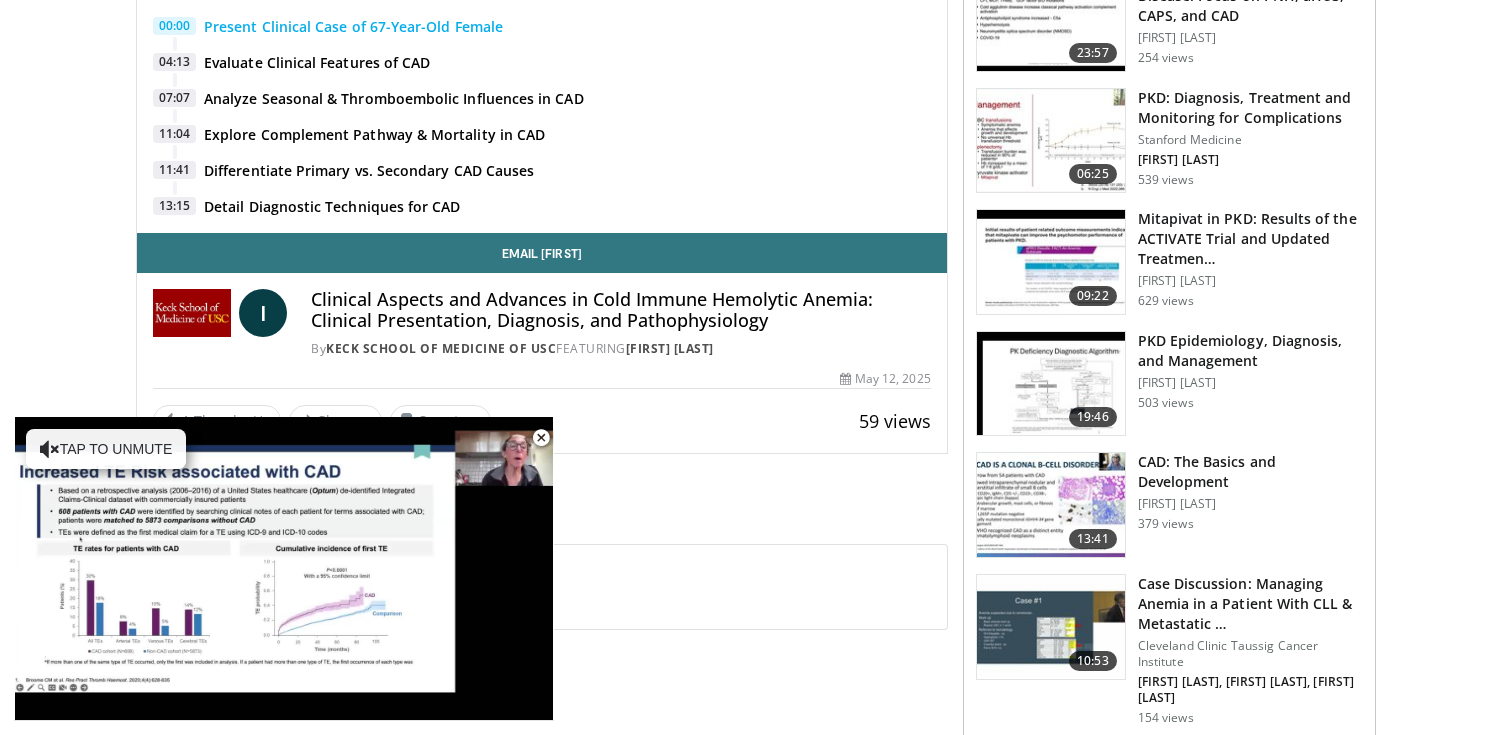 click on "Clinical Aspects and Advances in Cold Immune Hemolytic Anemia: Clinical Presentation, Diagnosis, and Pathophysiology" at bounding box center (621, 310) 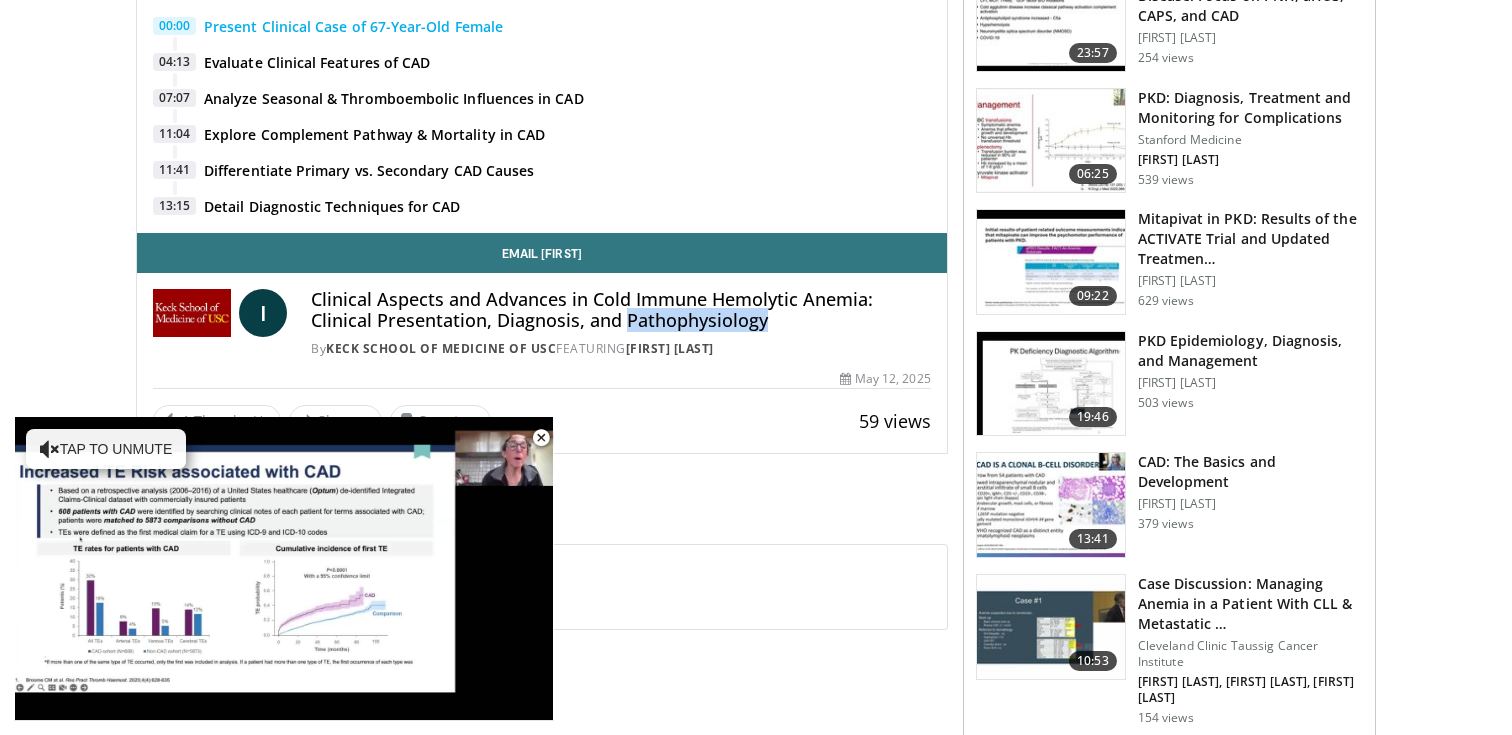 click on "Clinical Aspects and Advances in Cold Immune Hemolytic Anemia: Clinical Presentation, Diagnosis, and Pathophysiology" at bounding box center (621, 310) 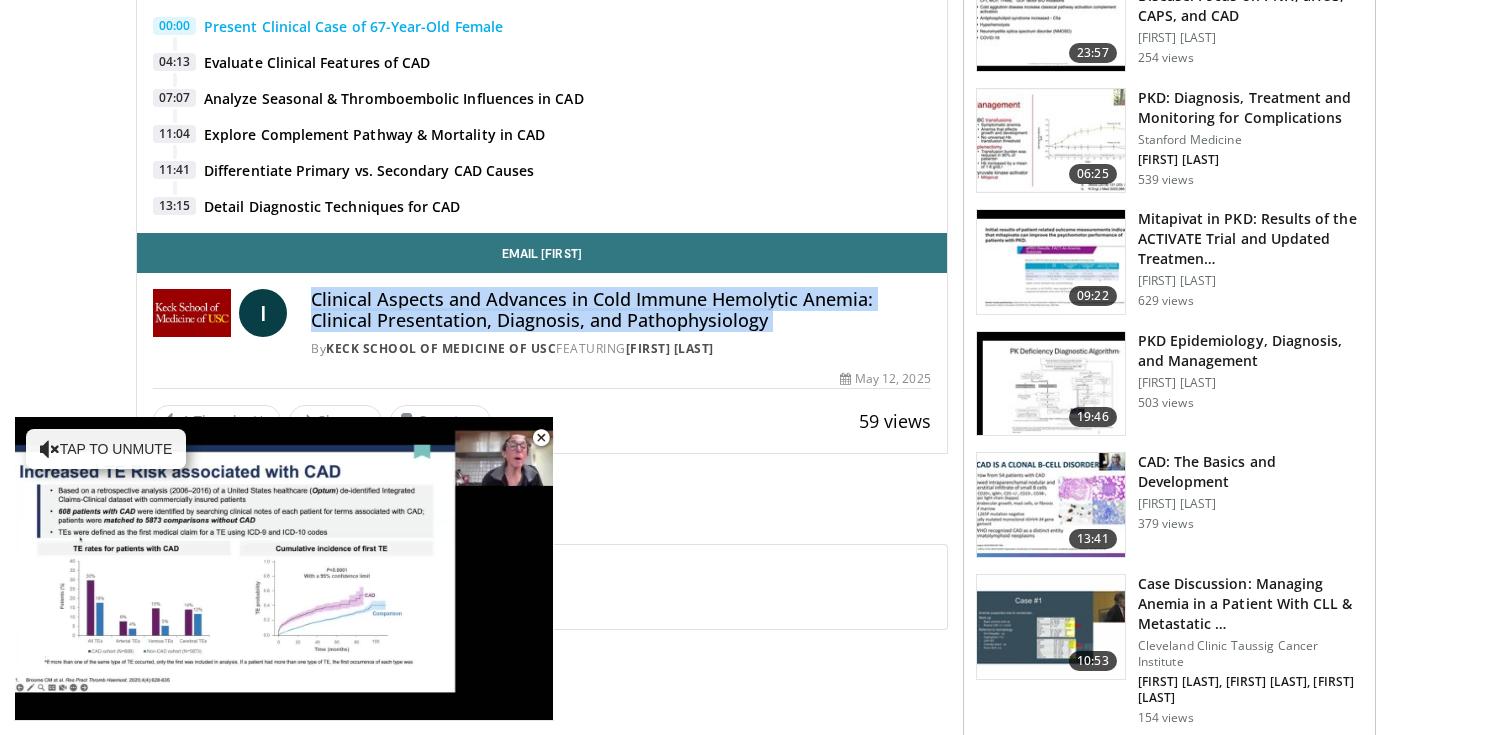click on "Clinical Aspects and Advances in Cold Immune Hemolytic Anemia: Clinical Presentation, Diagnosis, and Pathophysiology" at bounding box center (621, 310) 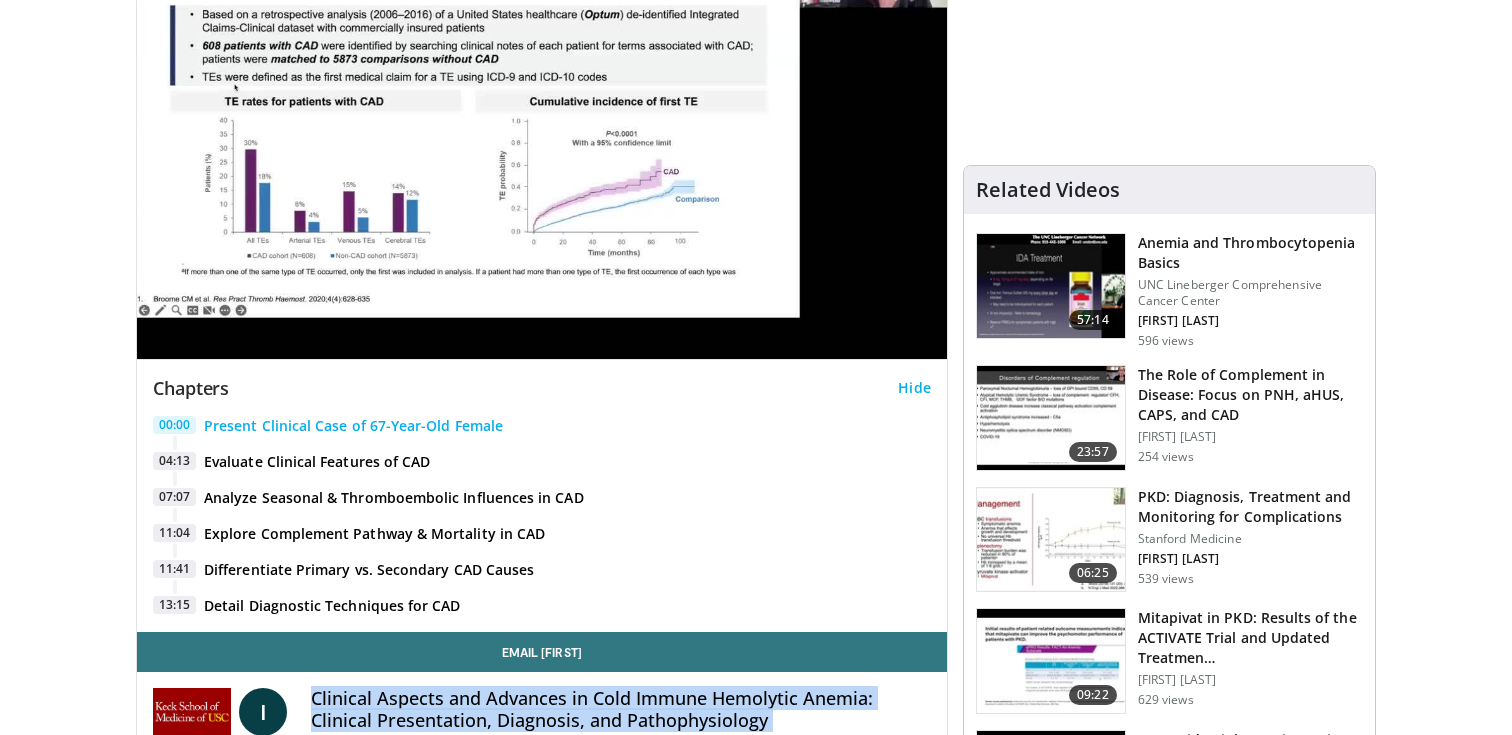 scroll, scrollTop: 0, scrollLeft: 0, axis: both 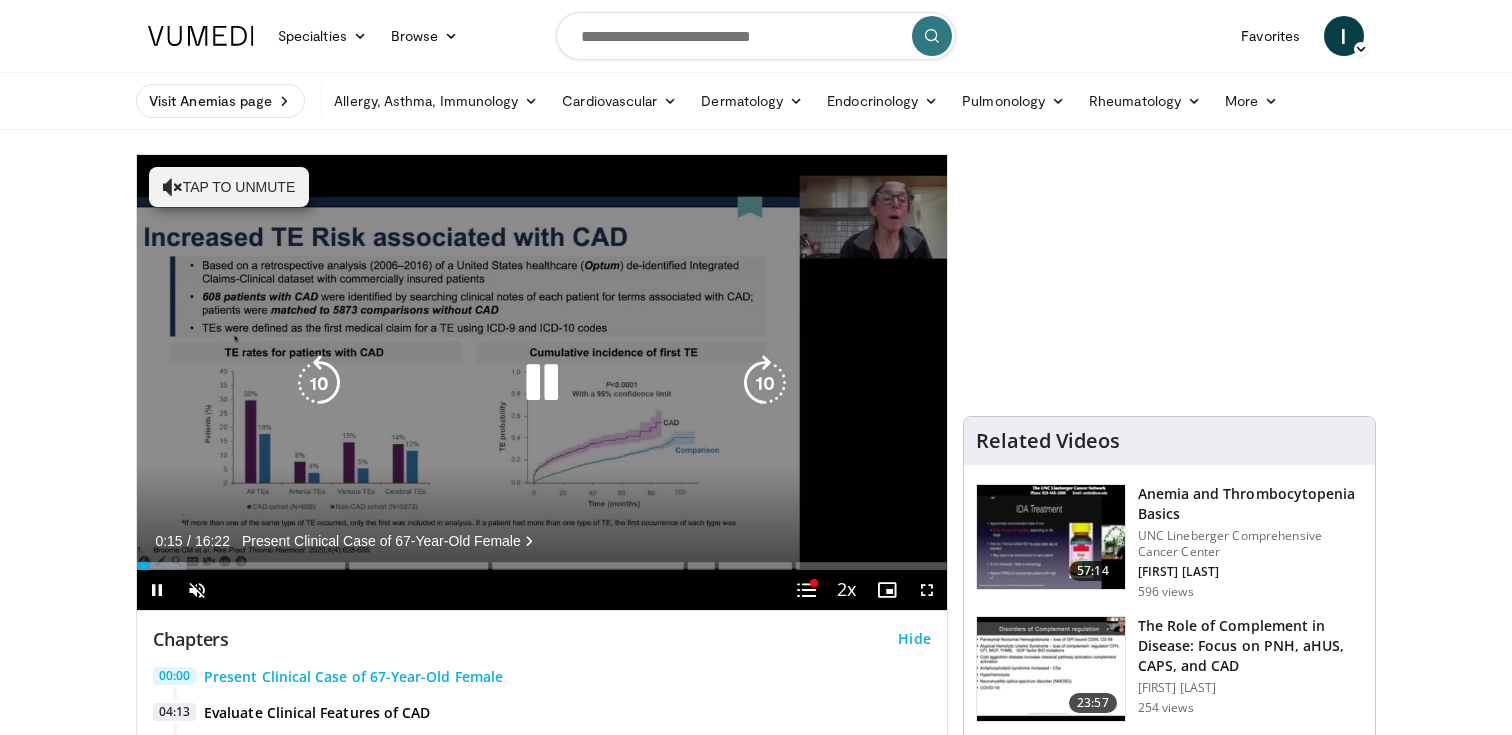 click at bounding box center (765, 383) 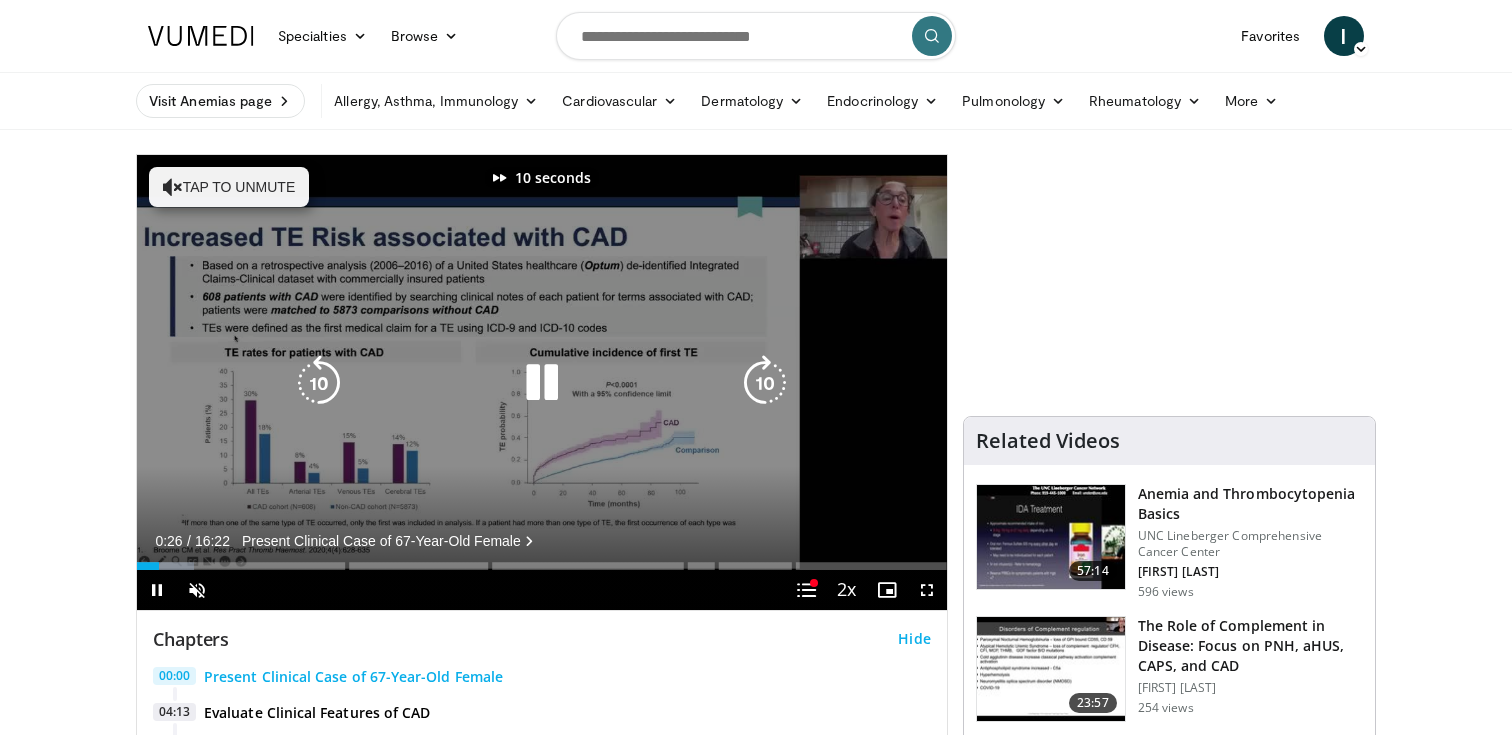 type 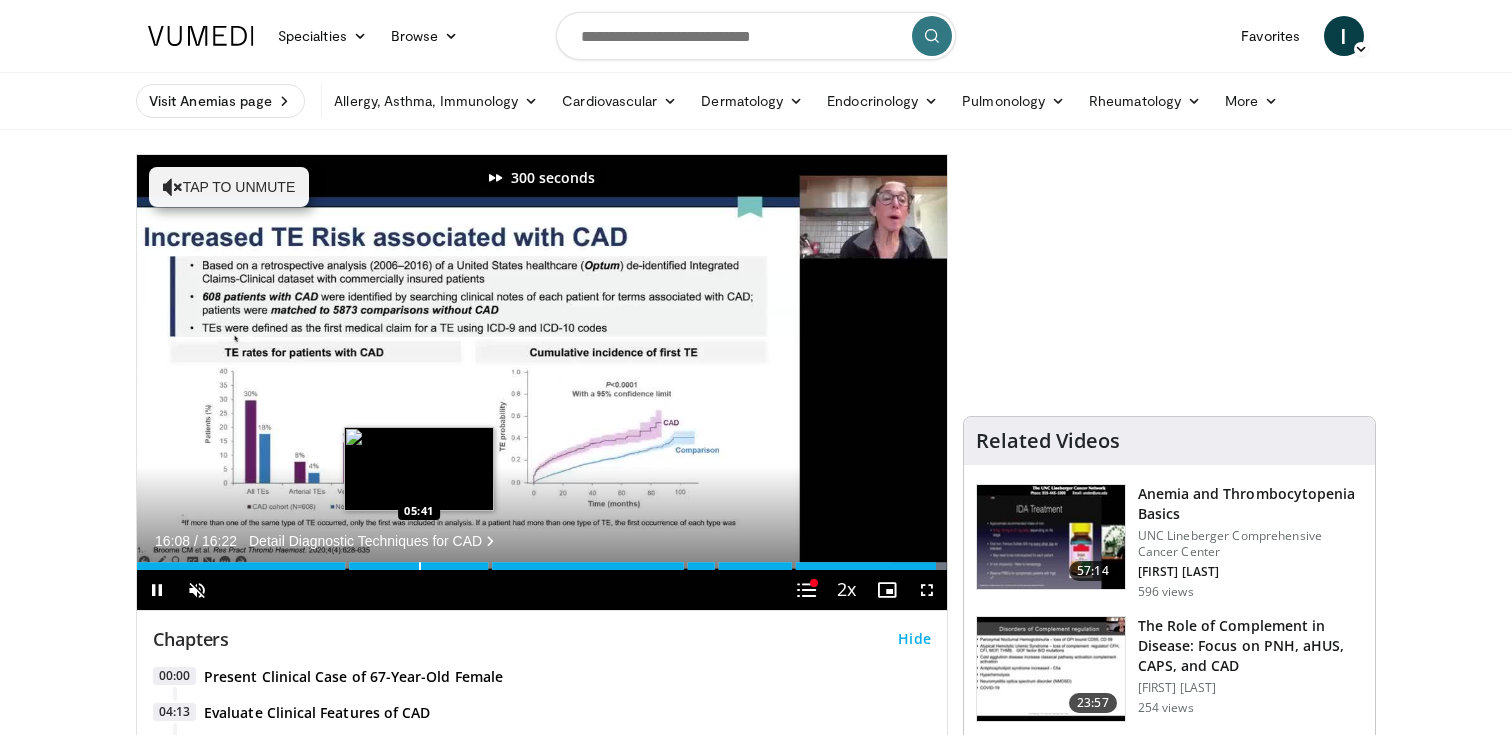 click at bounding box center [420, 566] 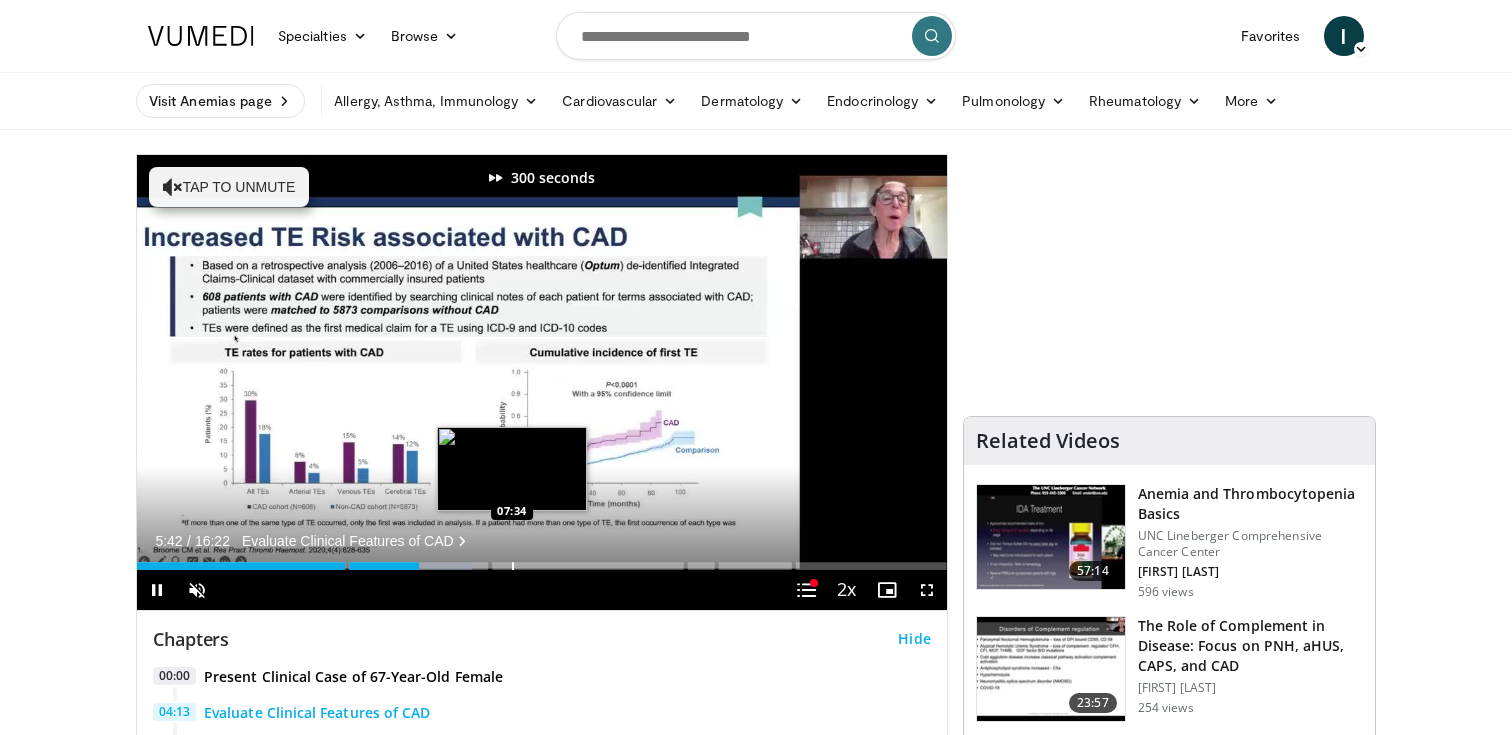 click on "Loaded :  41.41% 05:42 07:34" at bounding box center [542, 560] 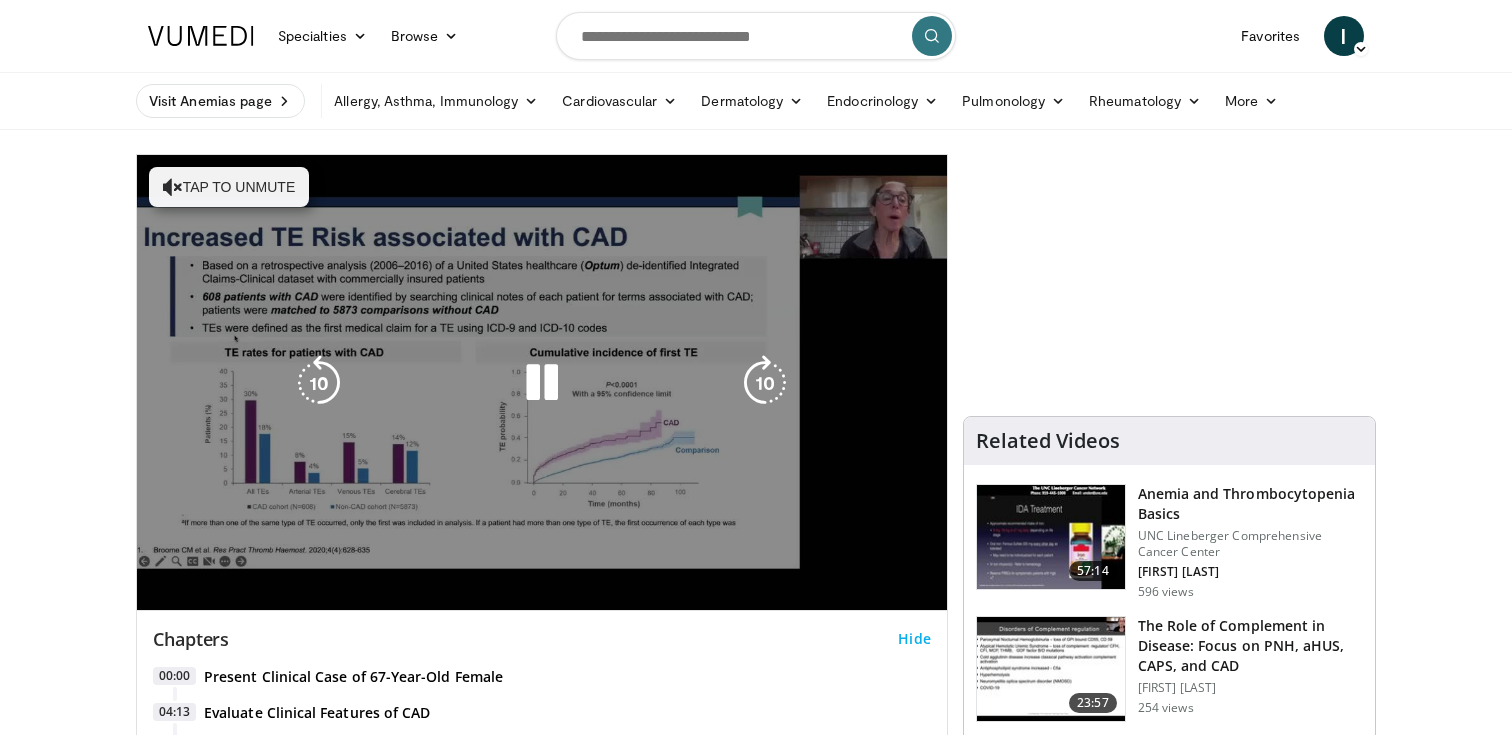 click on "**********" at bounding box center [542, 383] 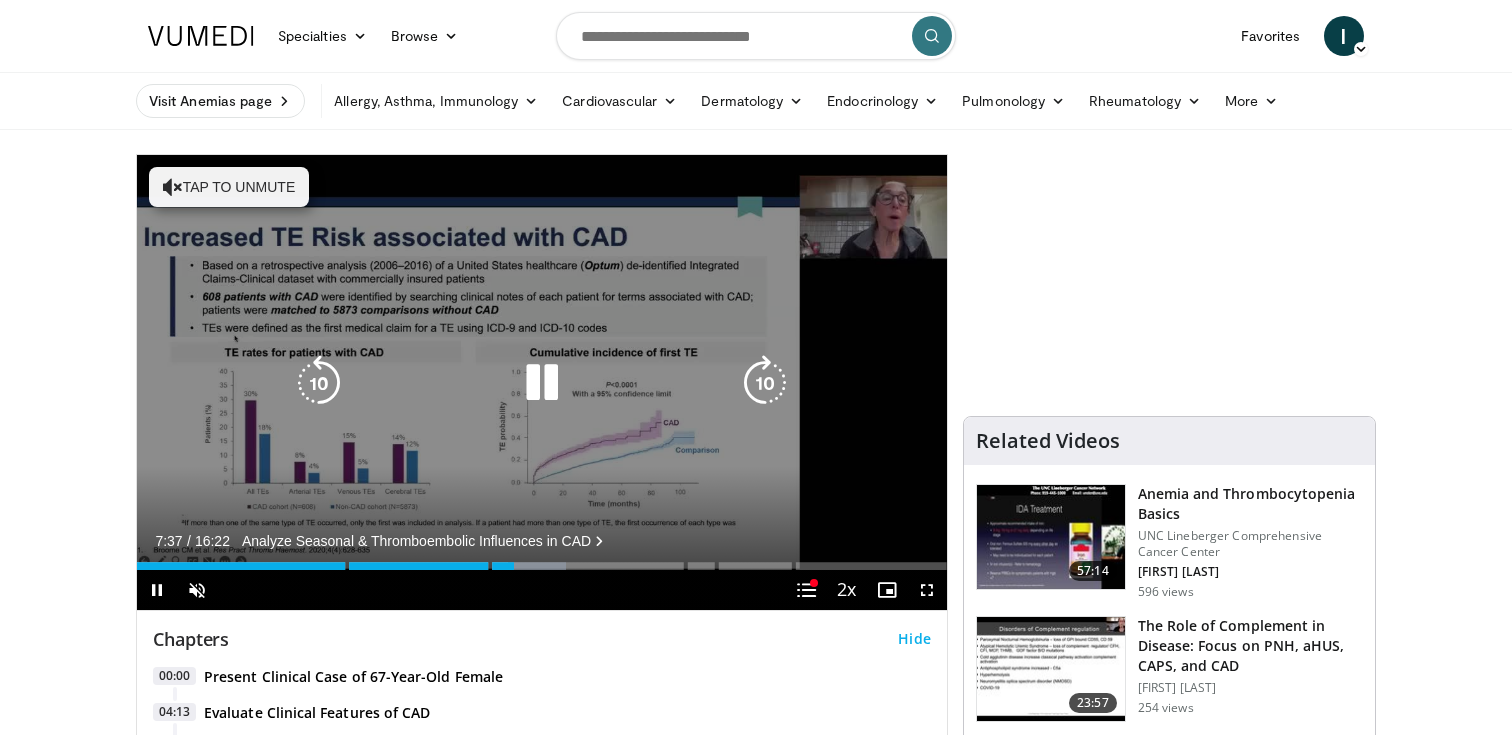 click at bounding box center [542, 383] 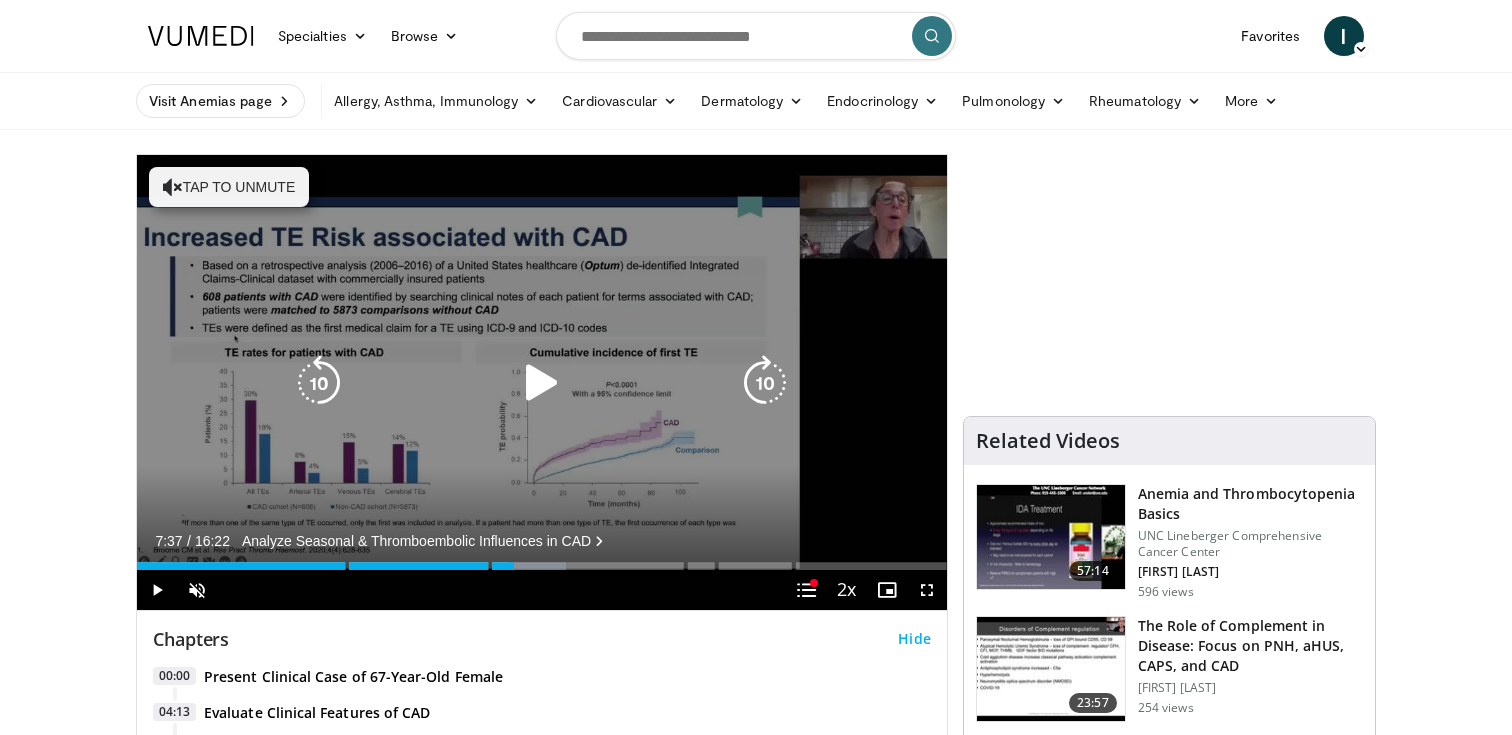 click at bounding box center [542, 383] 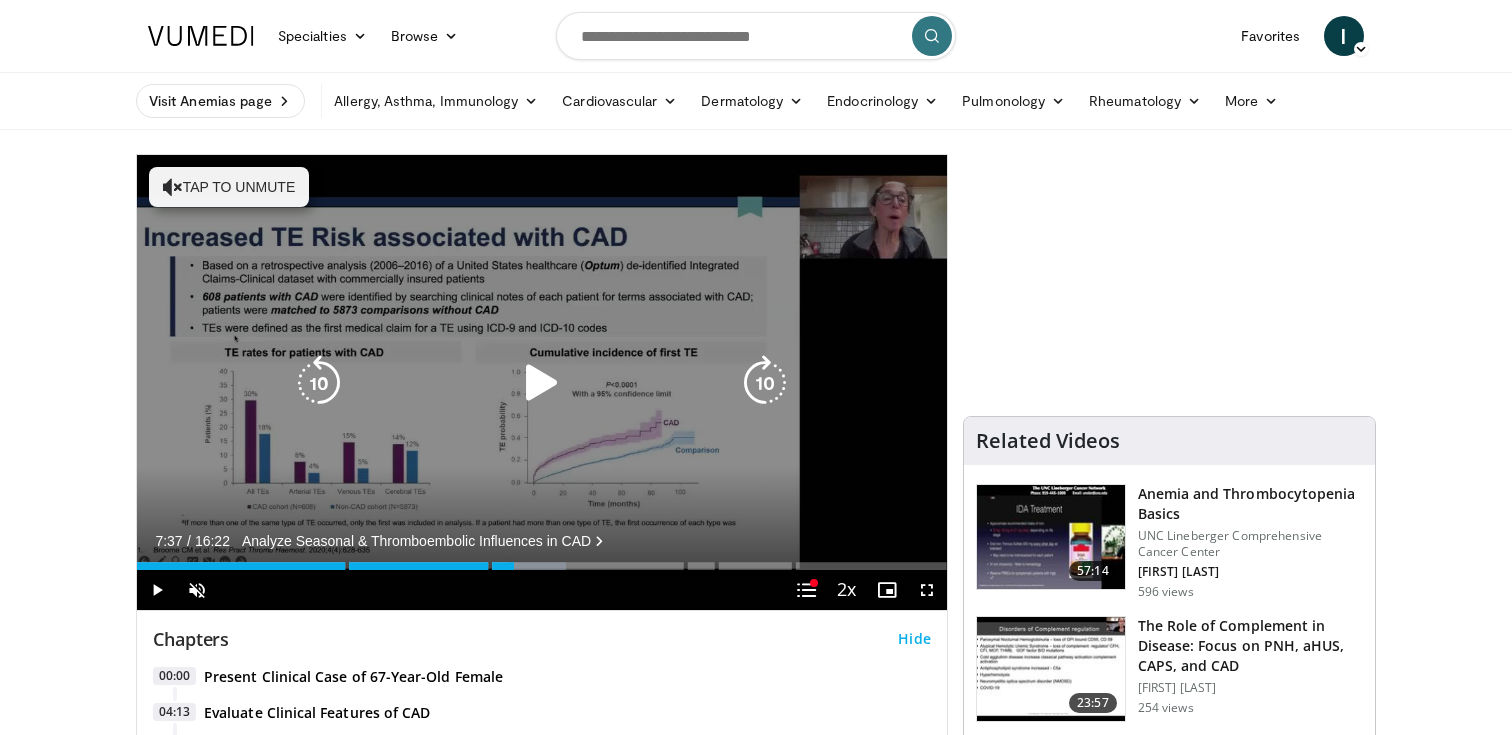 click at bounding box center [542, 383] 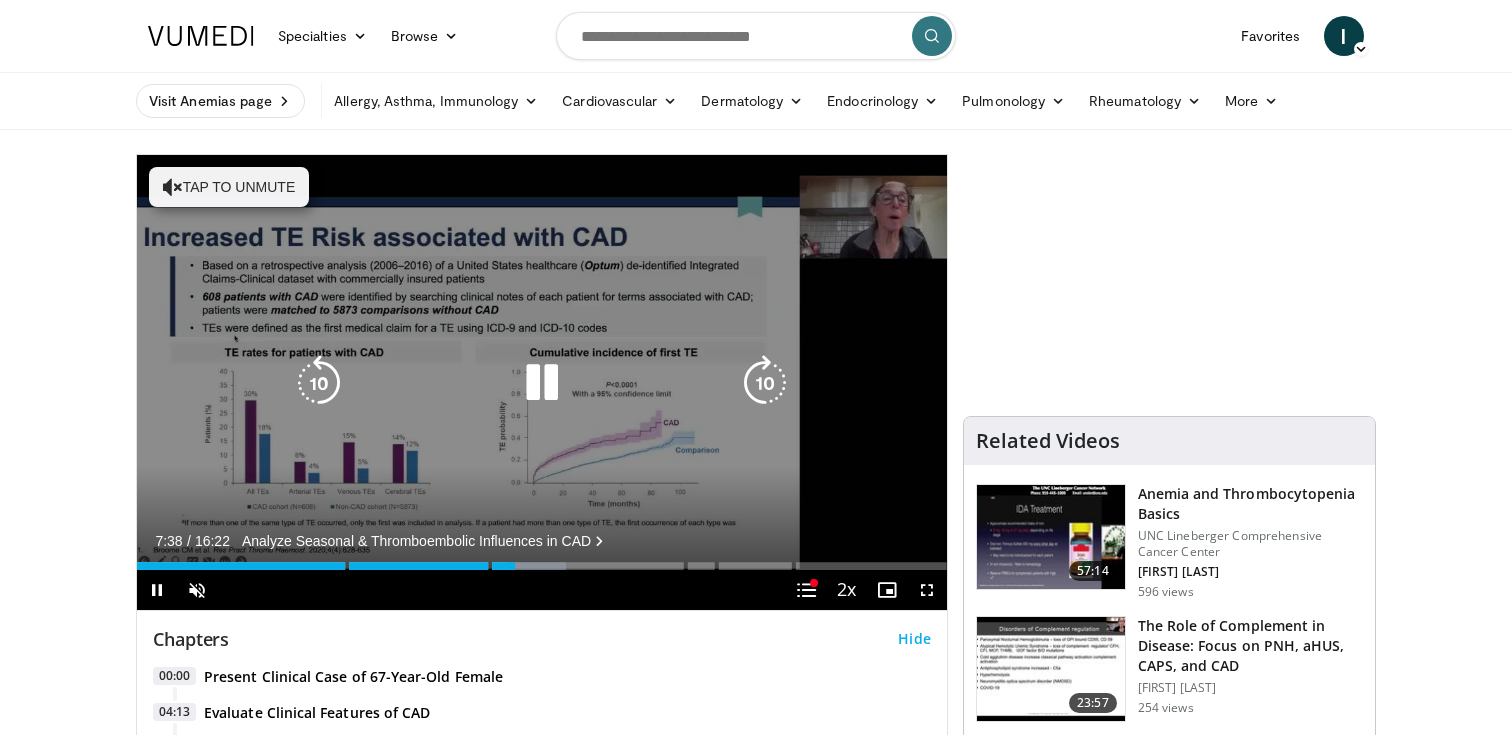 type 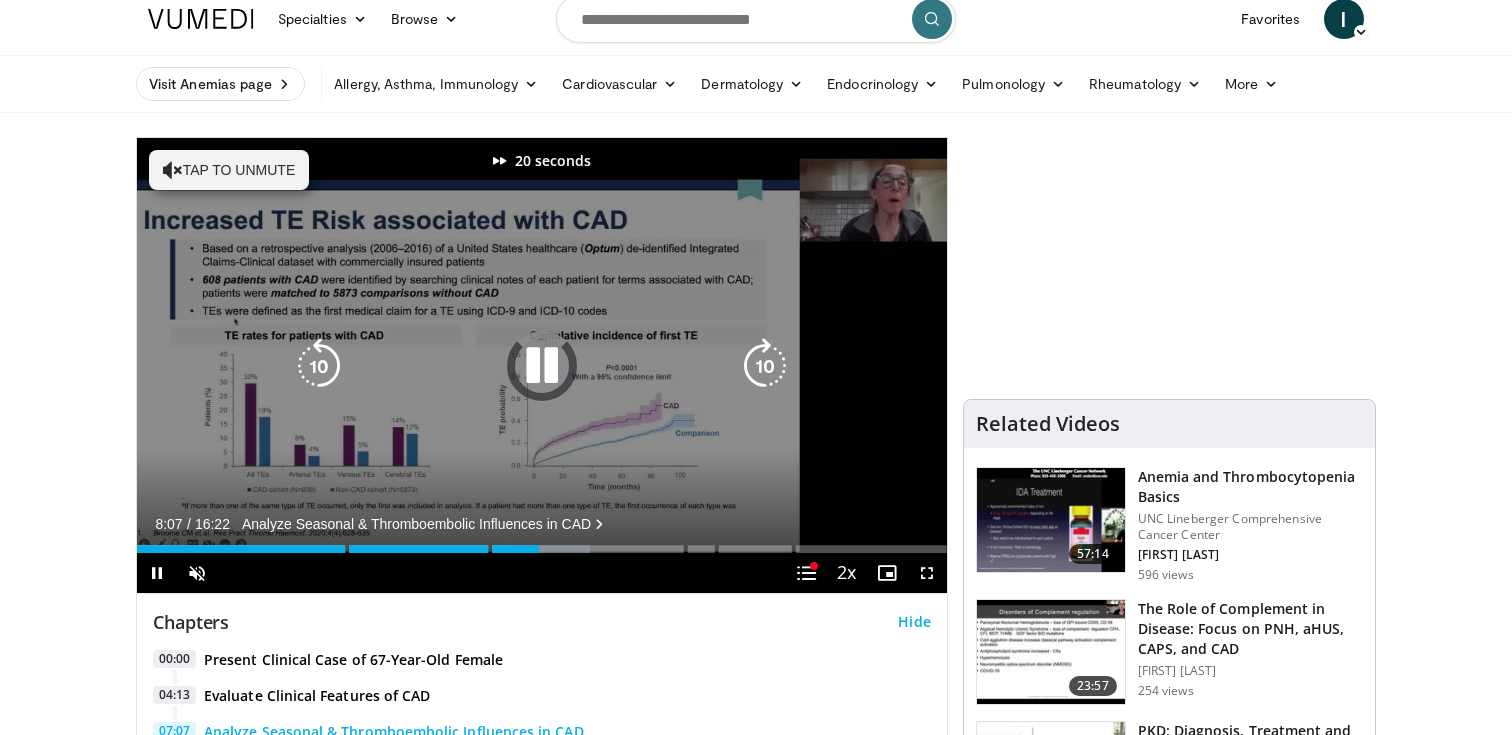 scroll, scrollTop: 16, scrollLeft: 0, axis: vertical 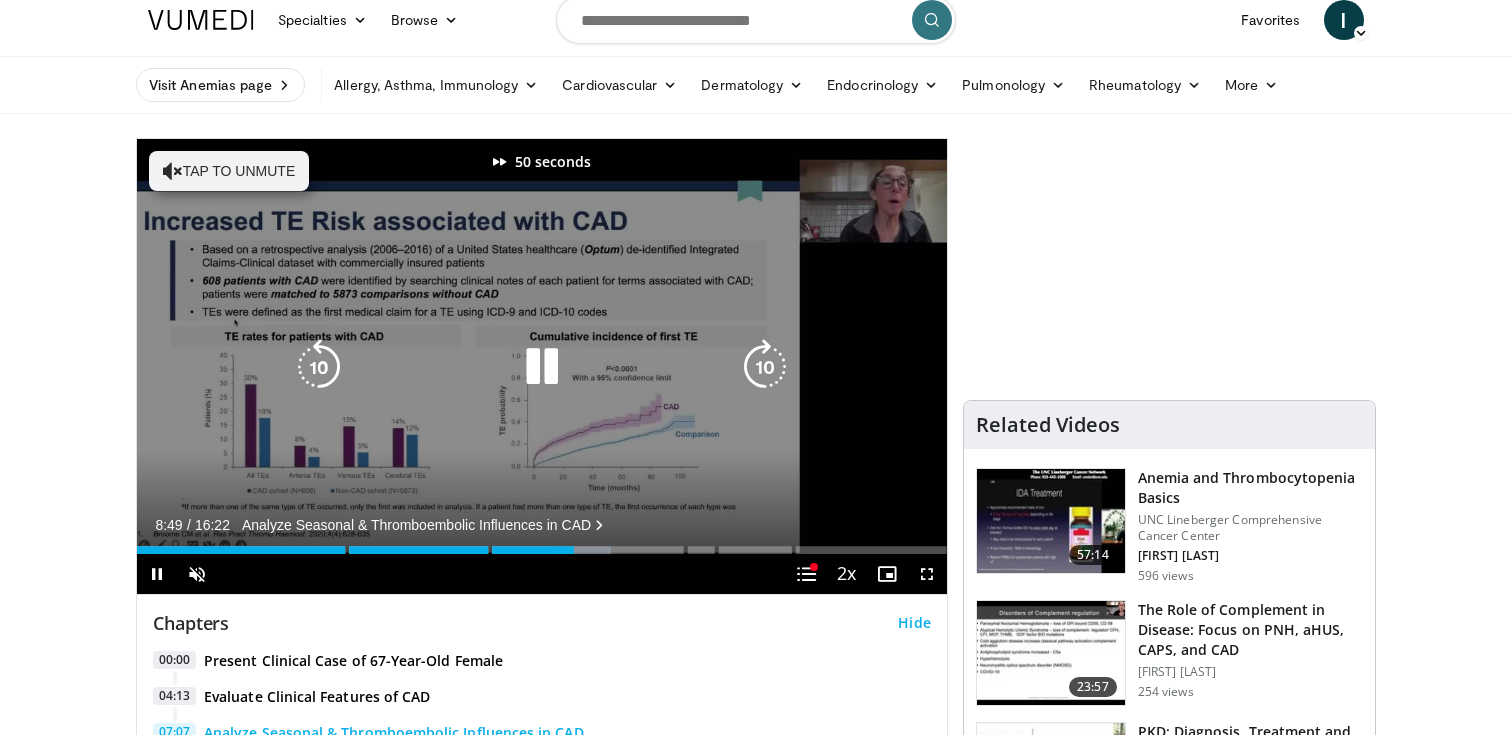 click at bounding box center [765, 367] 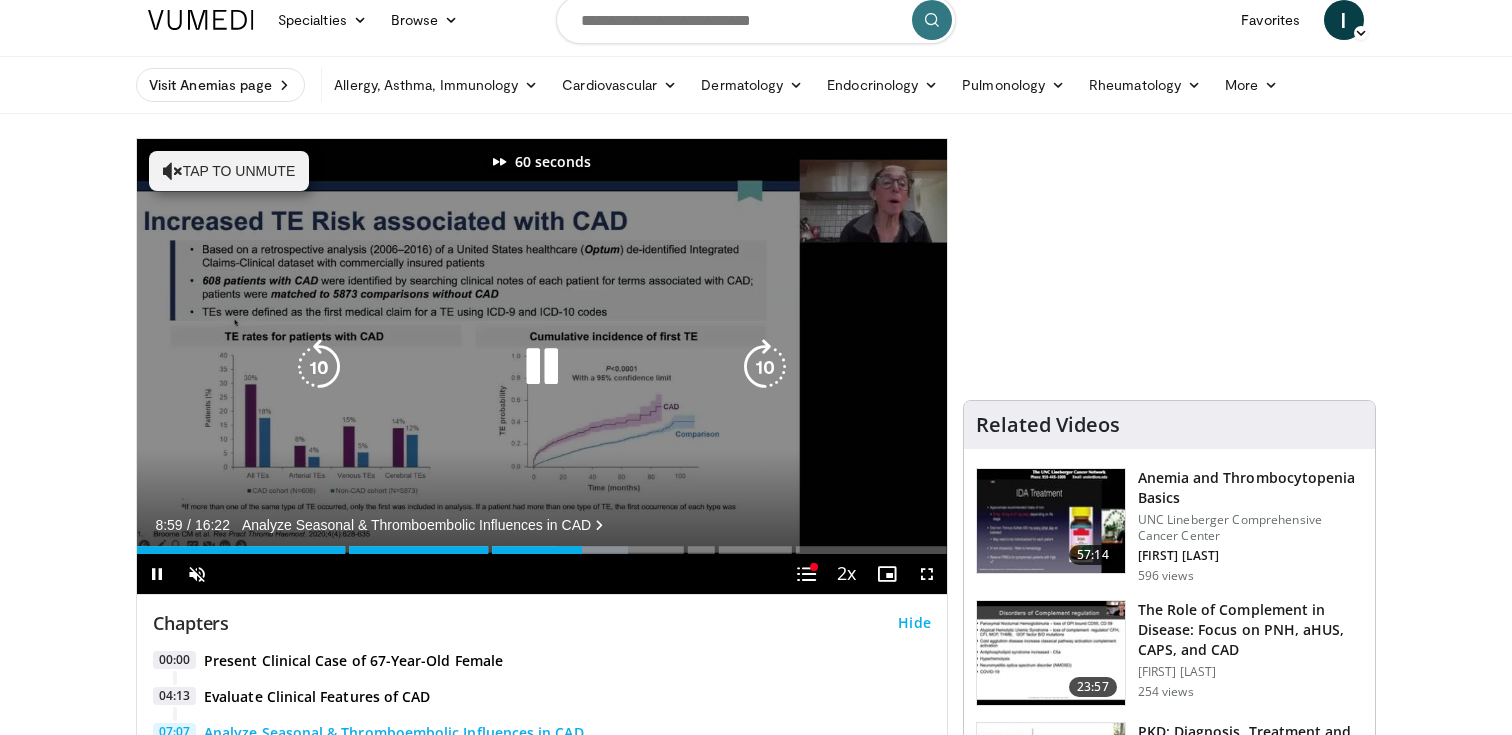 click at bounding box center (765, 367) 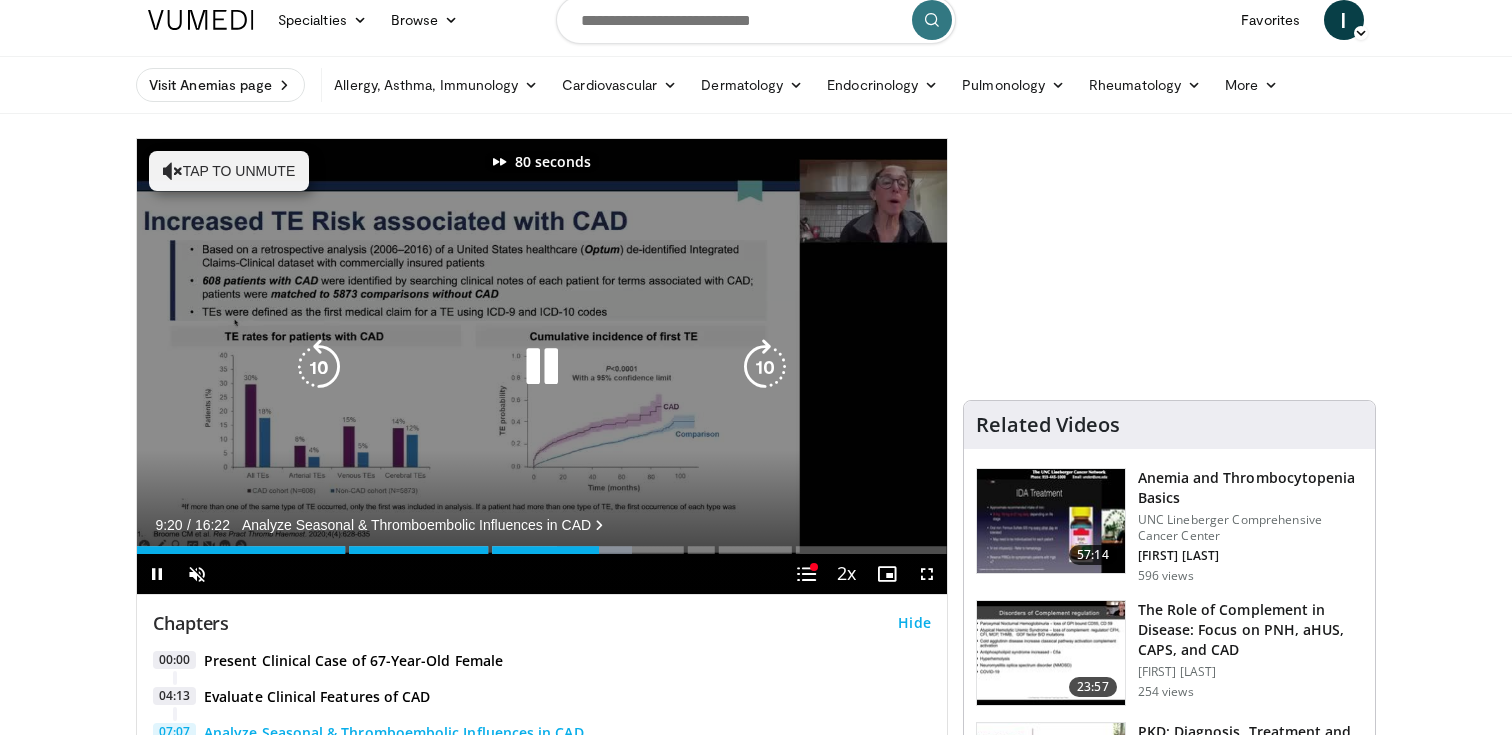 click at bounding box center (765, 367) 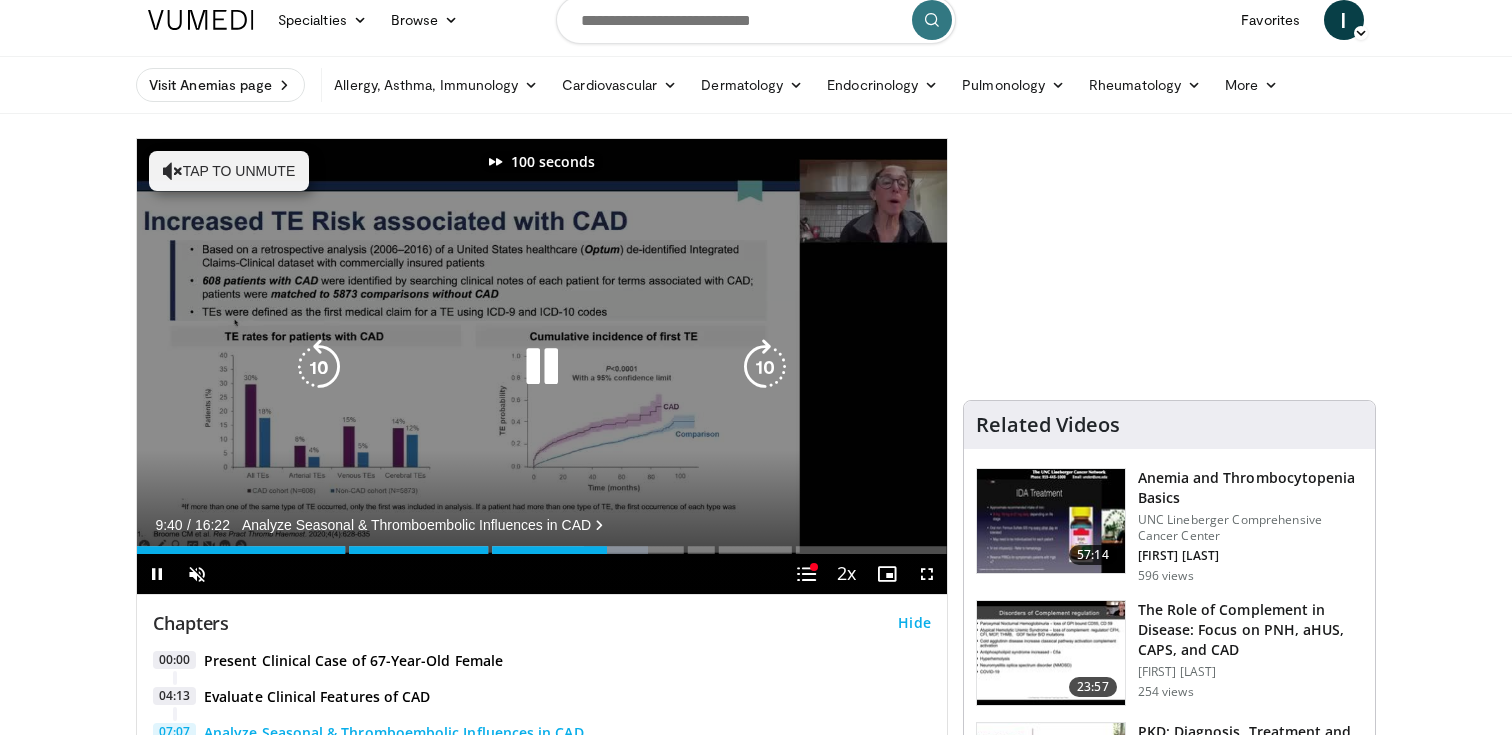 click at bounding box center [765, 367] 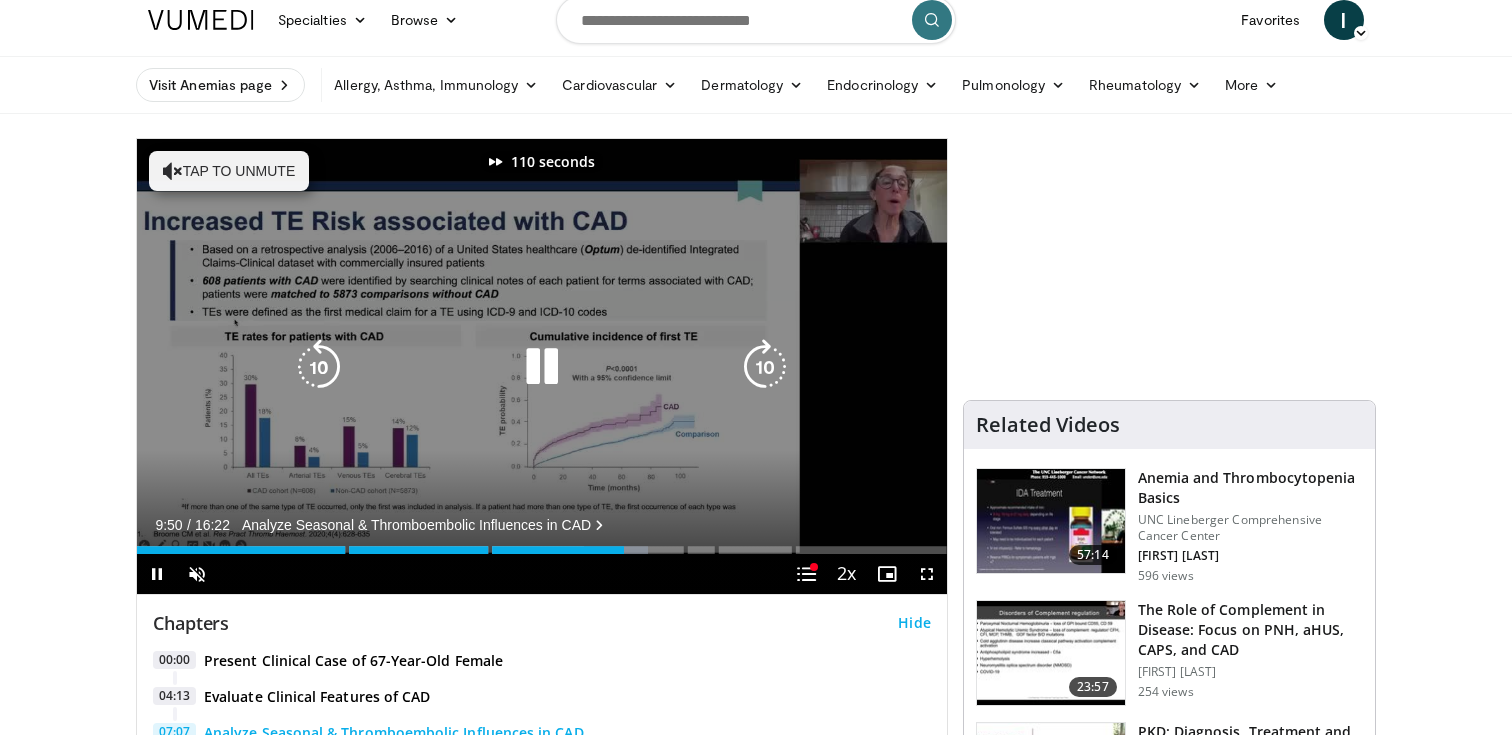click at bounding box center [765, 367] 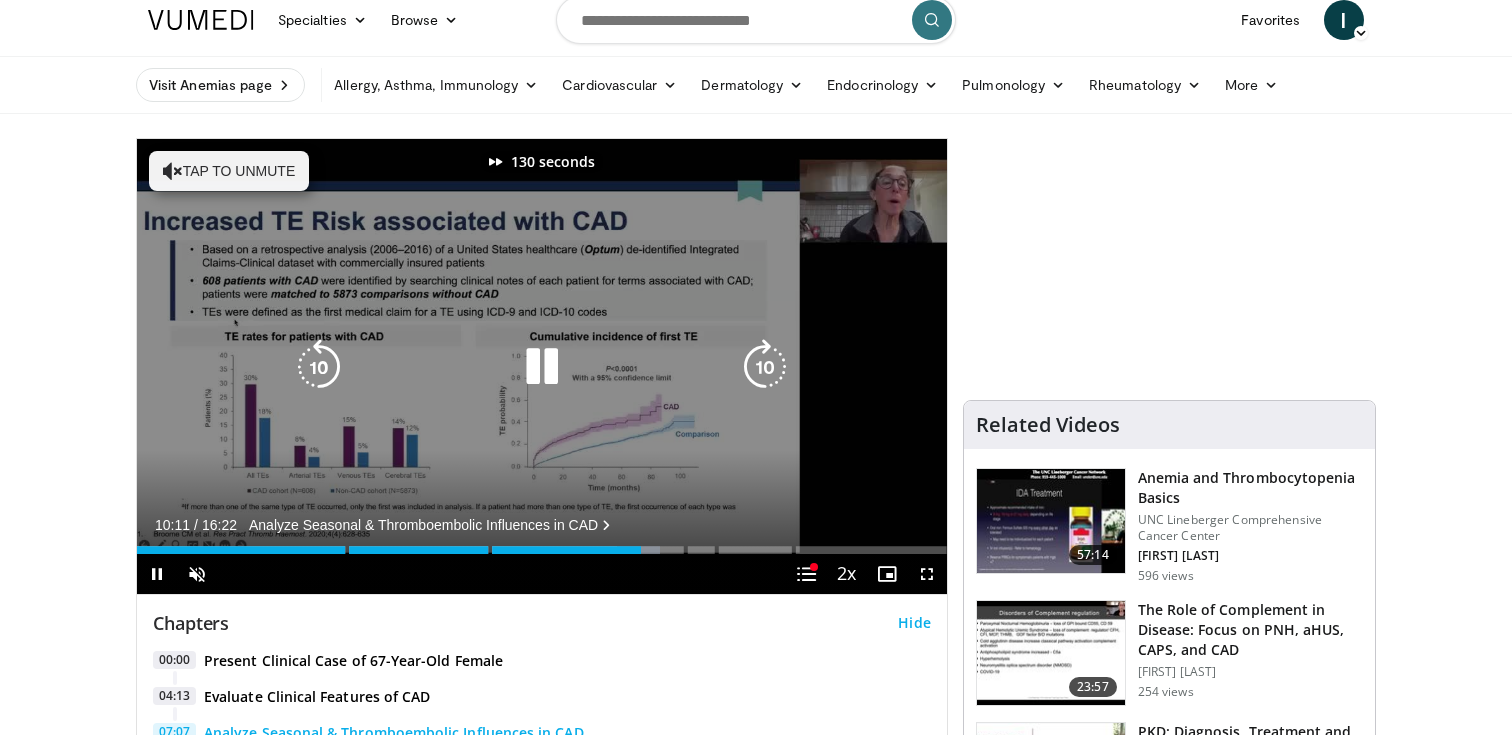click at bounding box center [765, 367] 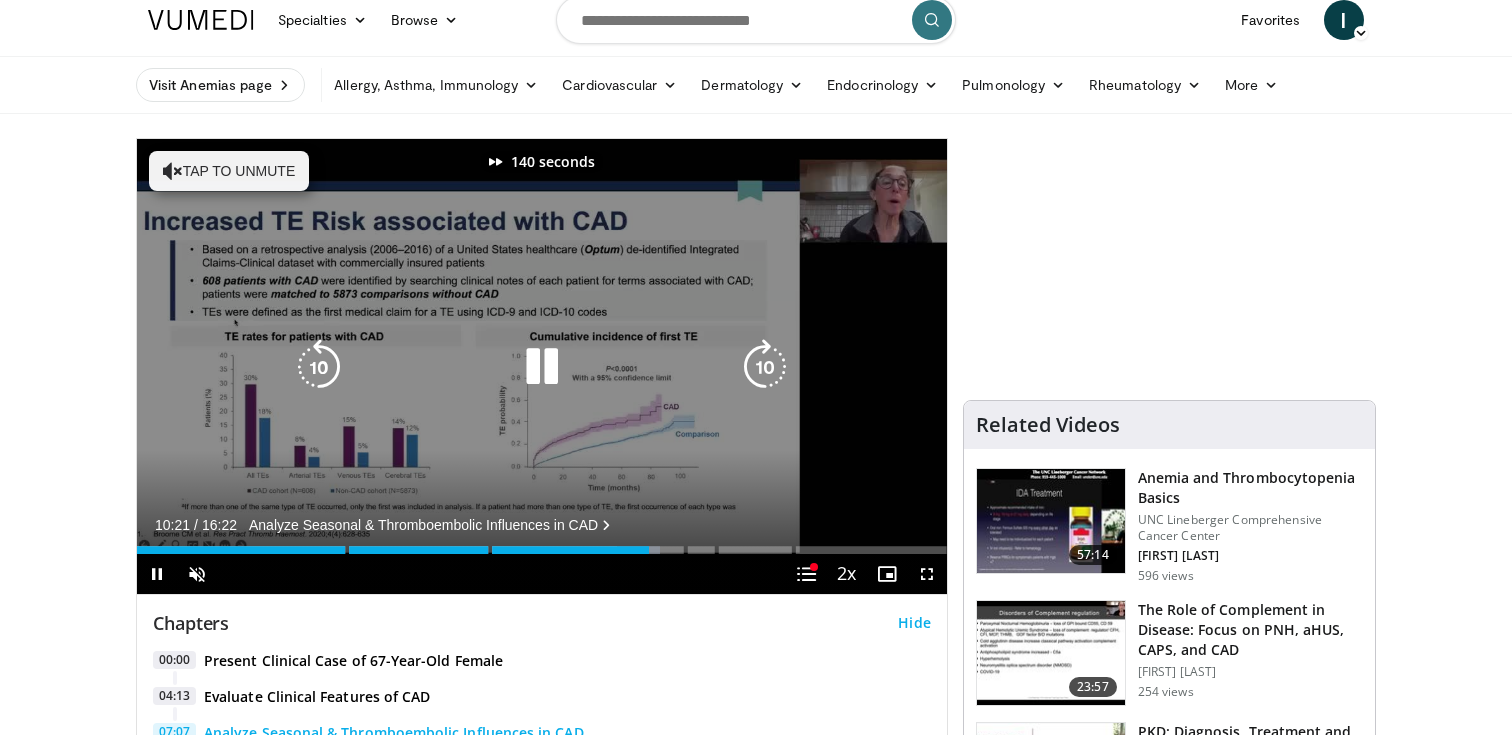 click at bounding box center [765, 367] 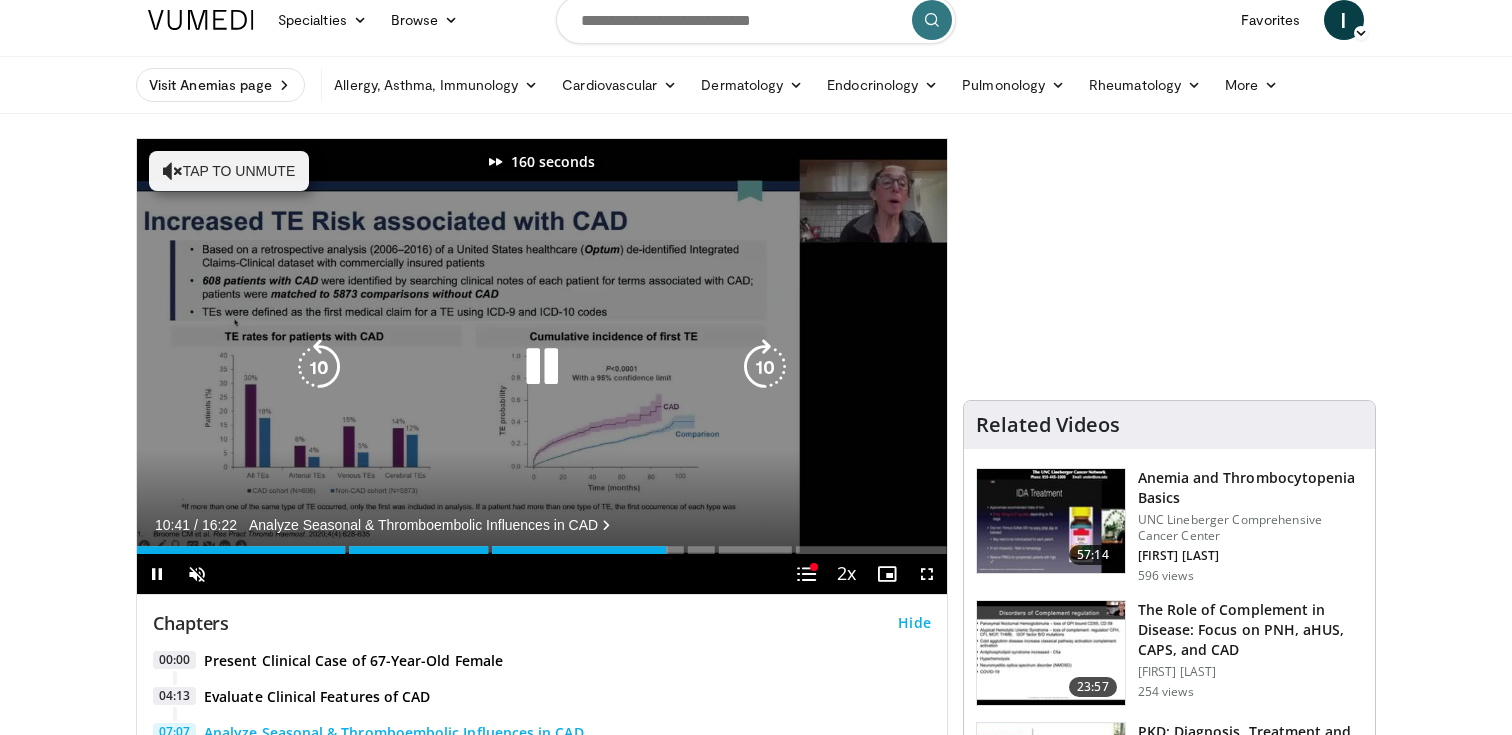 click at bounding box center [765, 367] 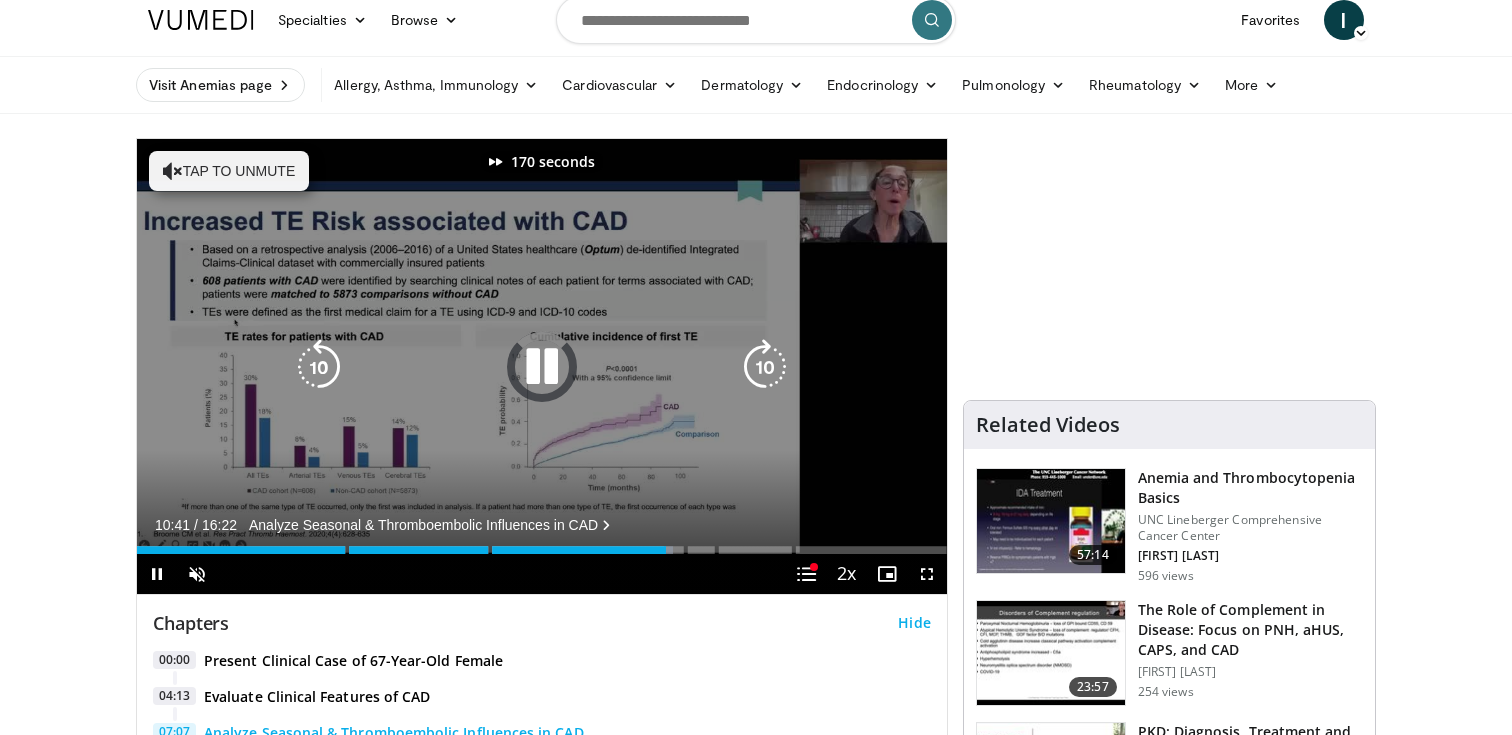 click at bounding box center (765, 367) 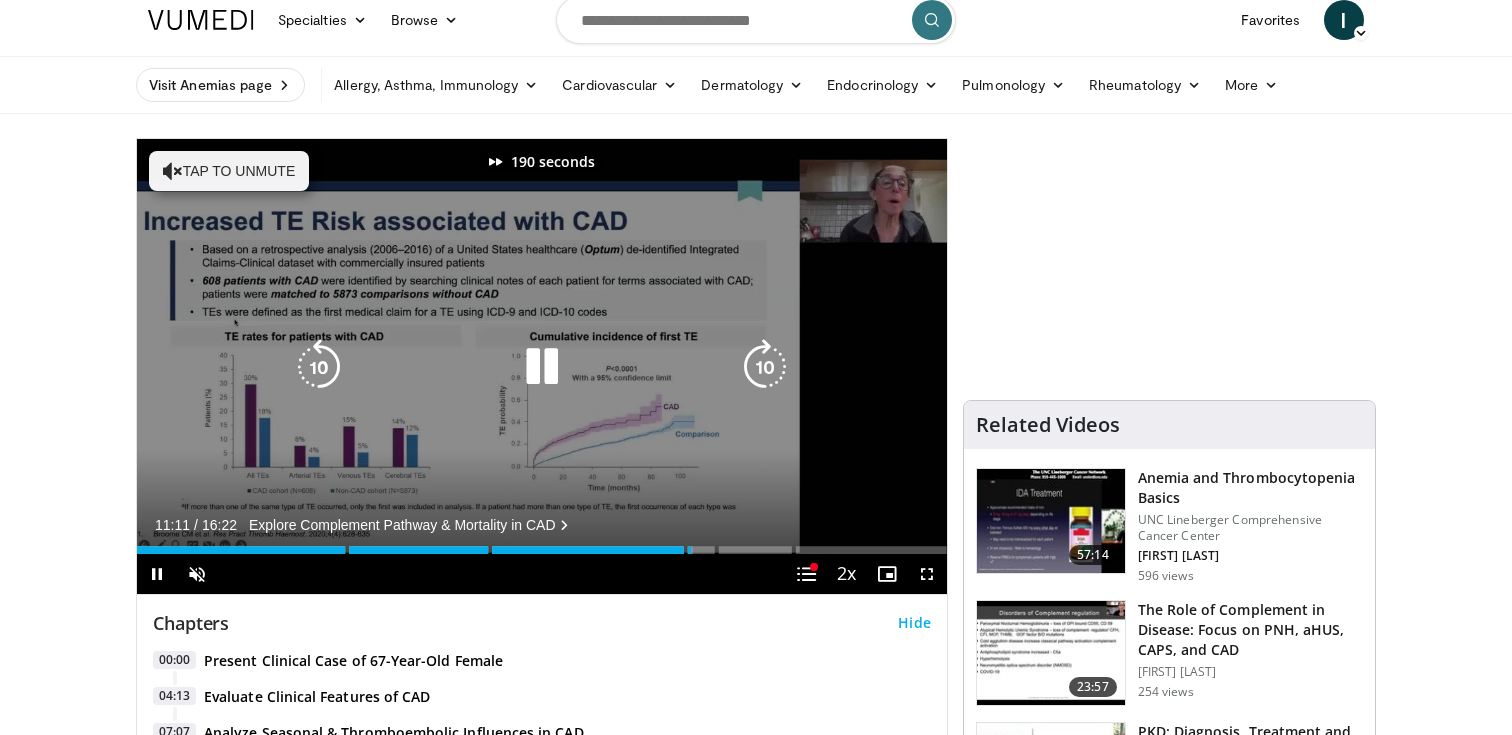 click at bounding box center (765, 367) 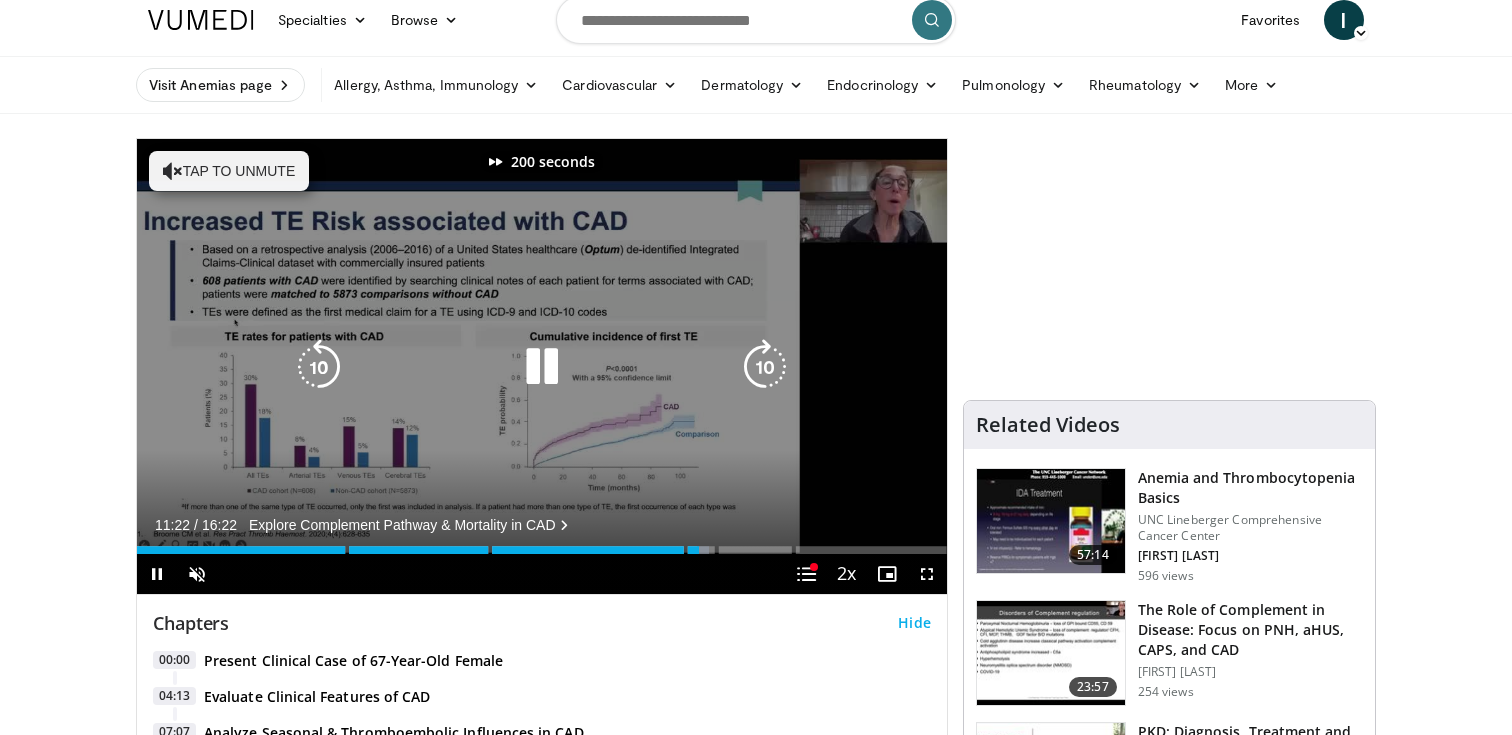 click at bounding box center (765, 367) 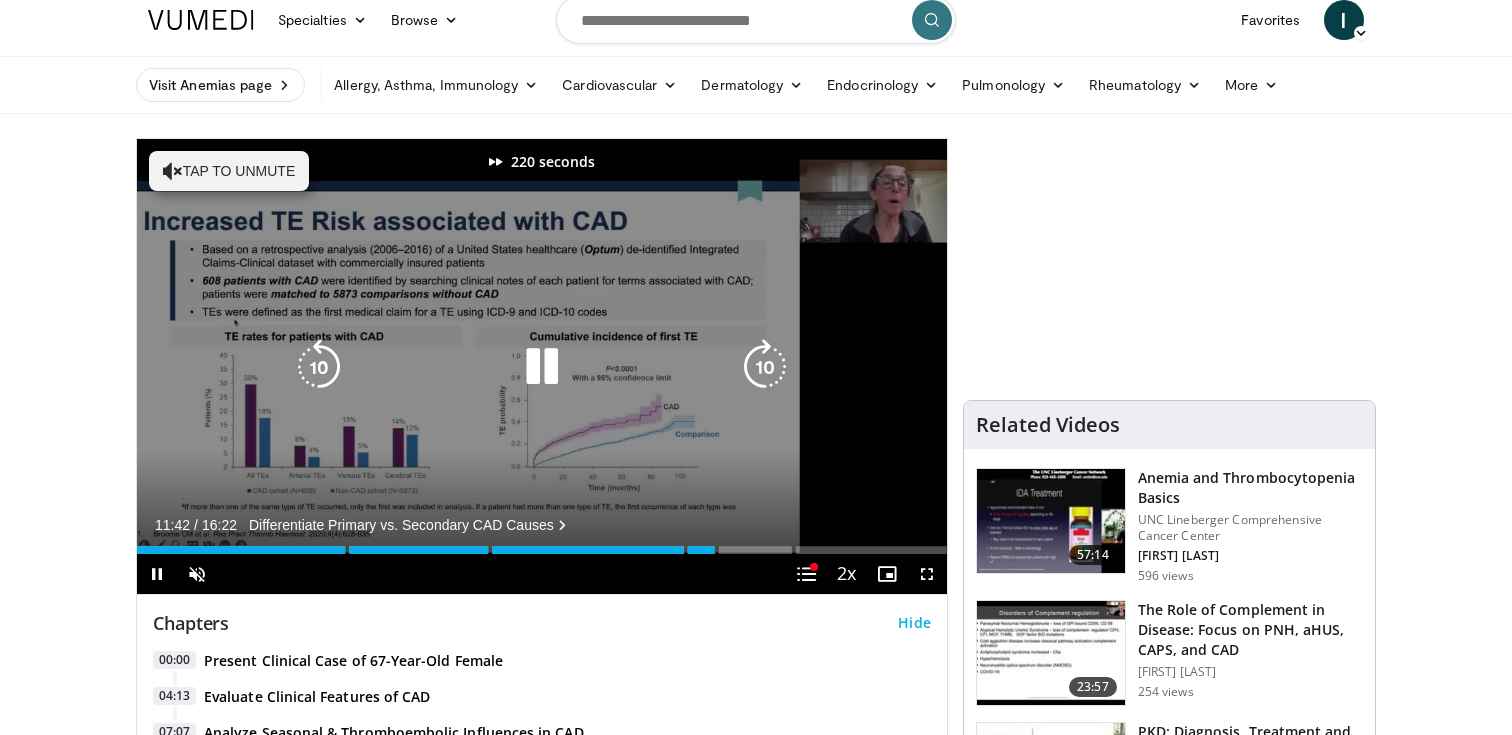 click at bounding box center (765, 367) 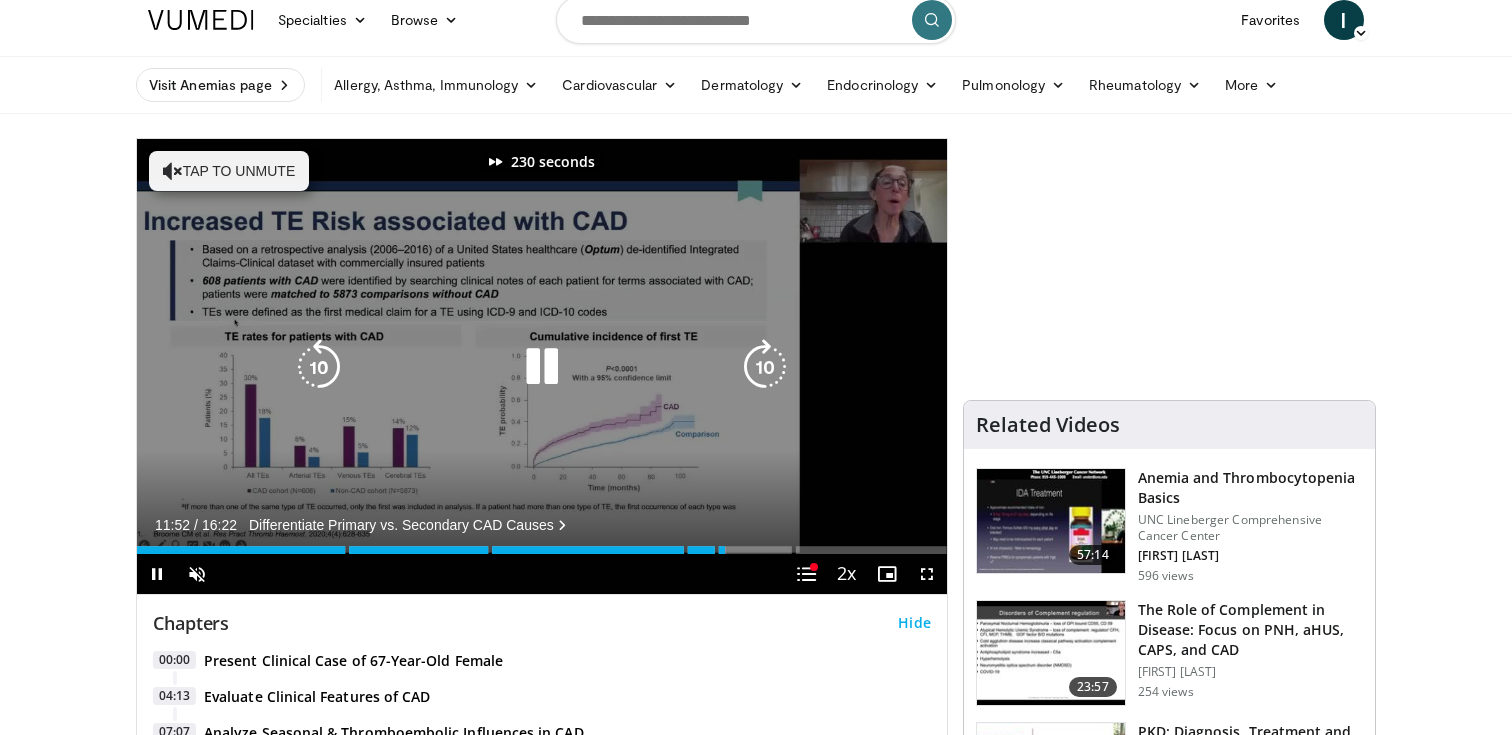 click at bounding box center [765, 367] 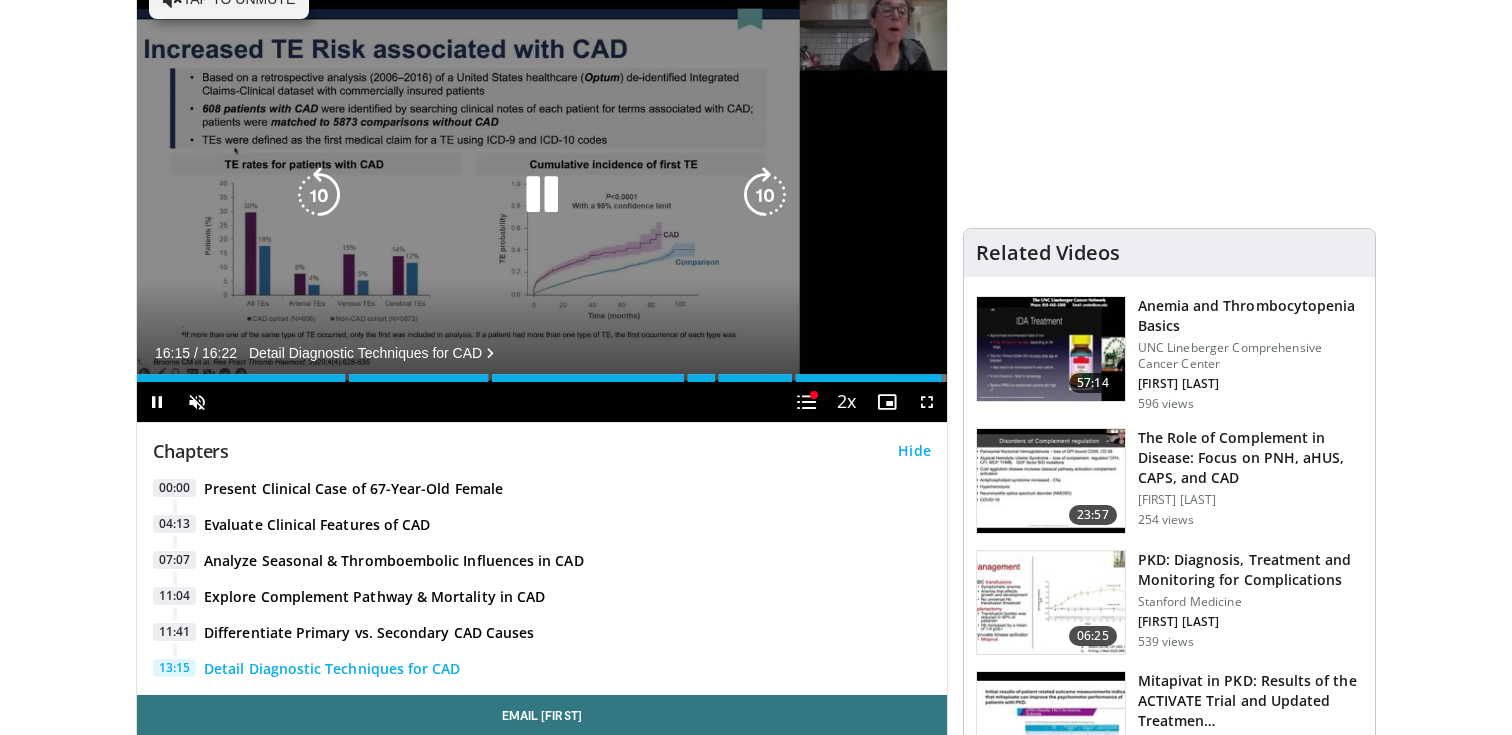 scroll, scrollTop: 204, scrollLeft: 0, axis: vertical 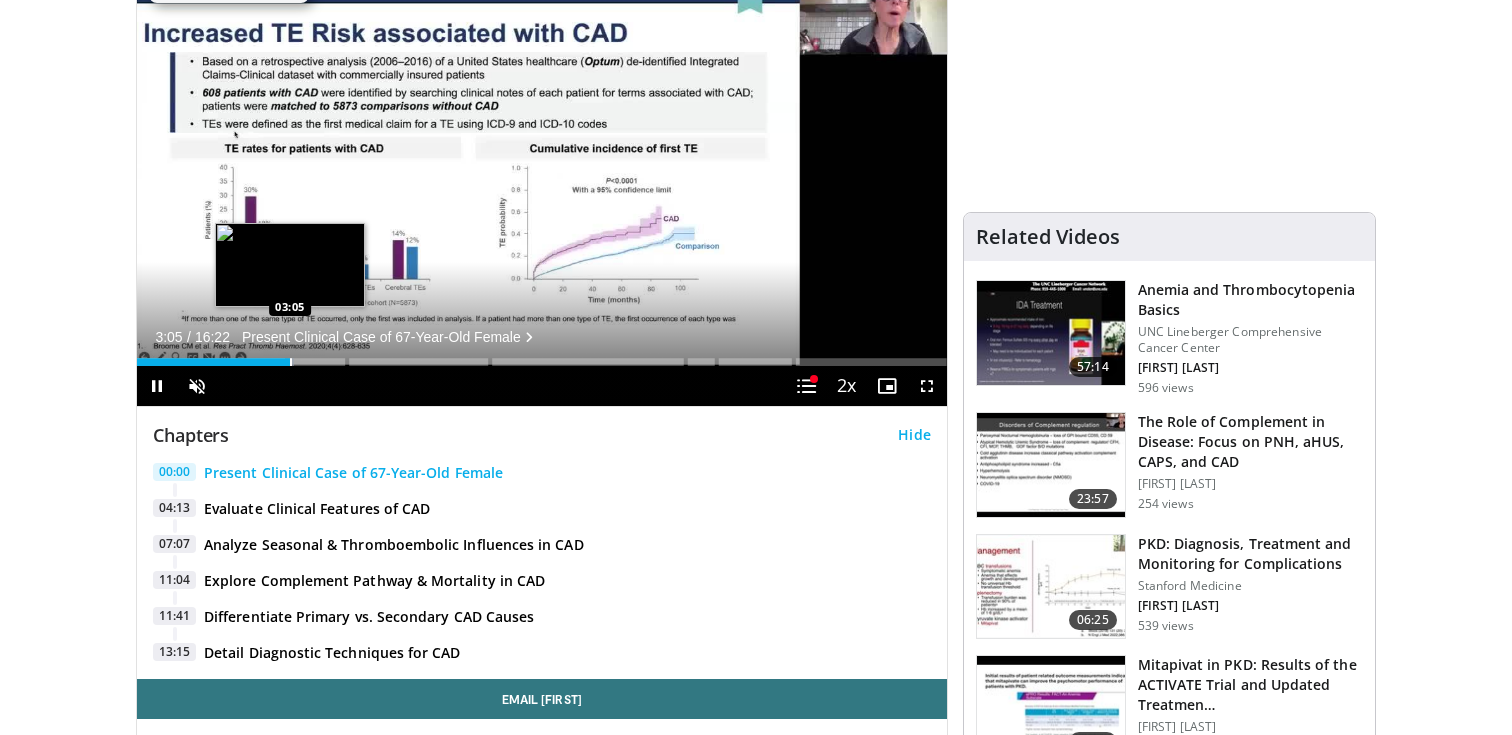click on "Loaded :  19.34% 03:05" at bounding box center [542, 362] 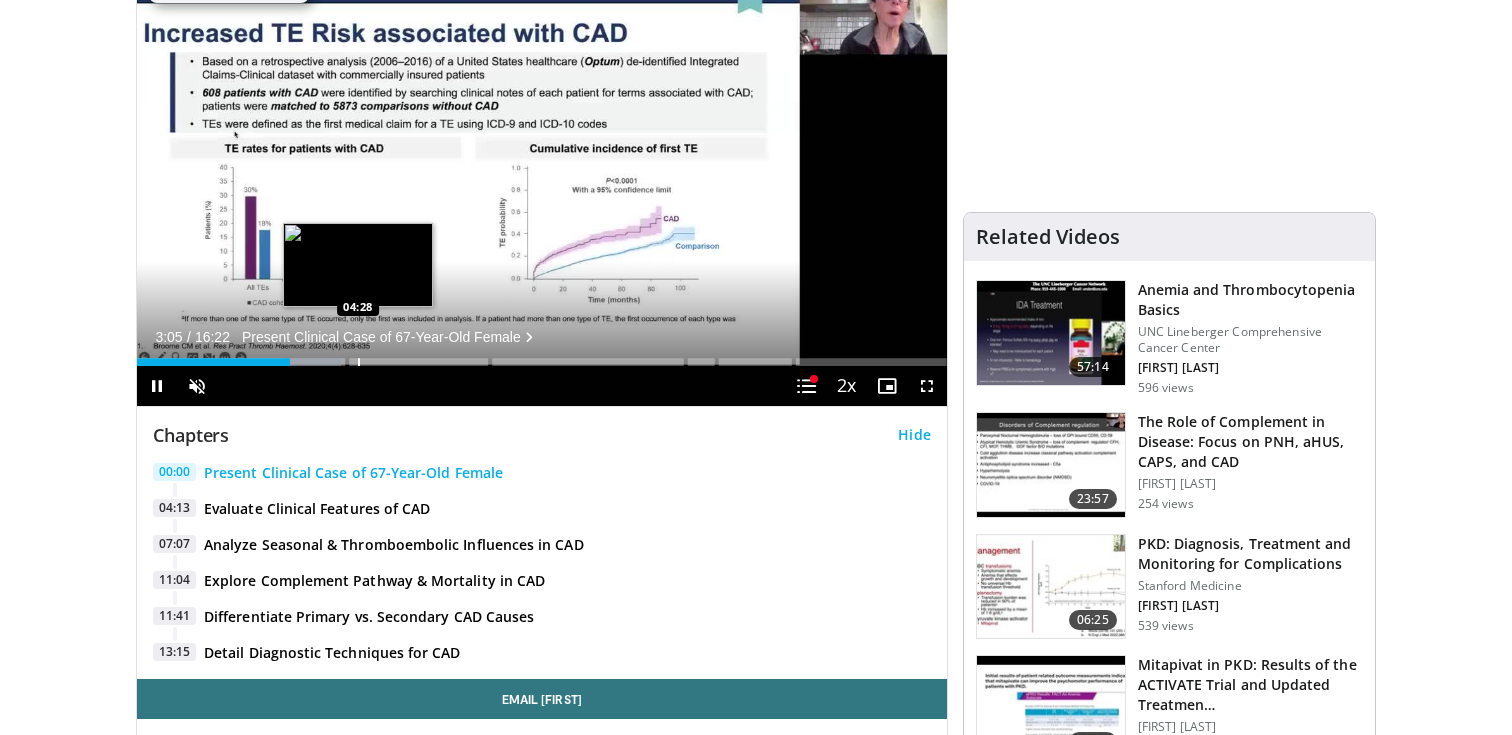 click at bounding box center [359, 362] 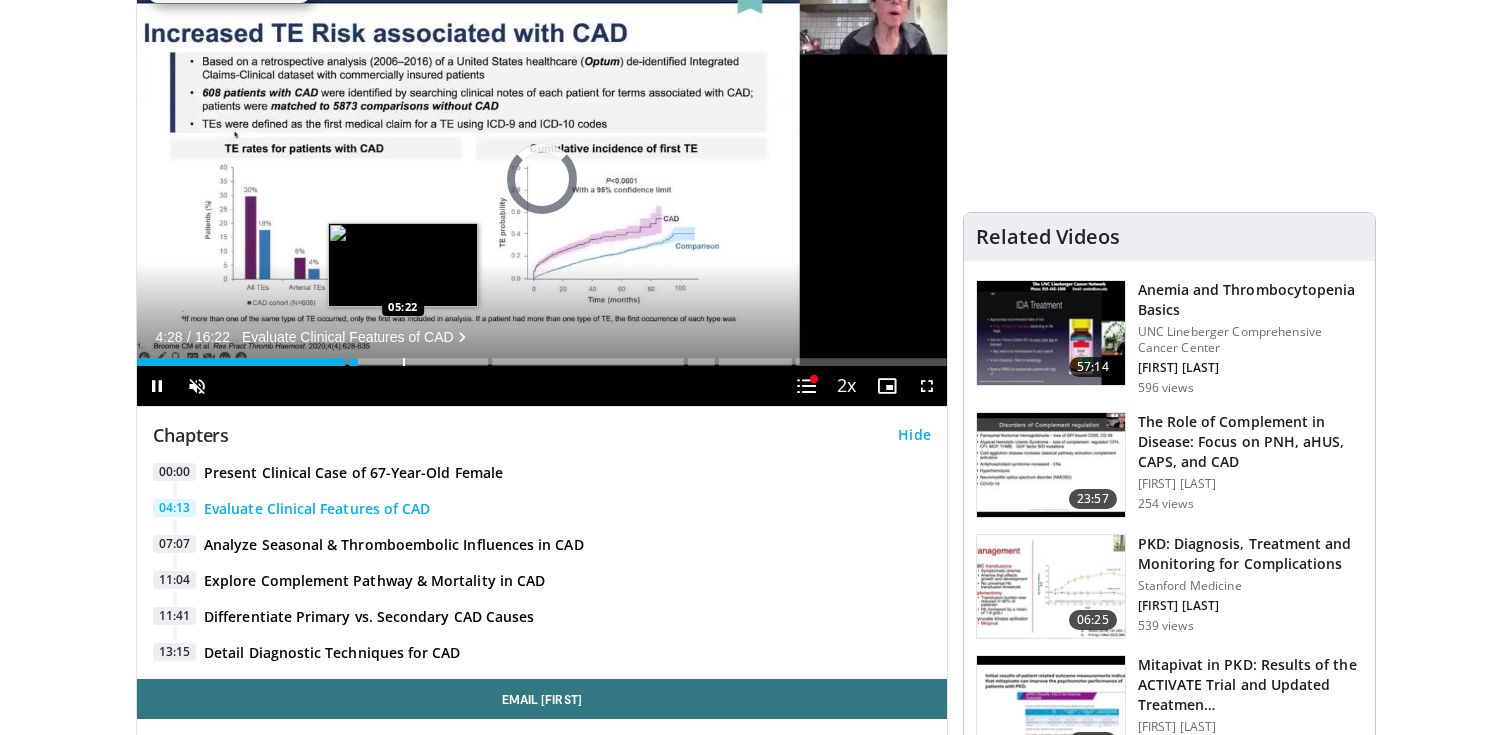 click on "Loaded :  0.00% 04:28 05:22" at bounding box center [542, 356] 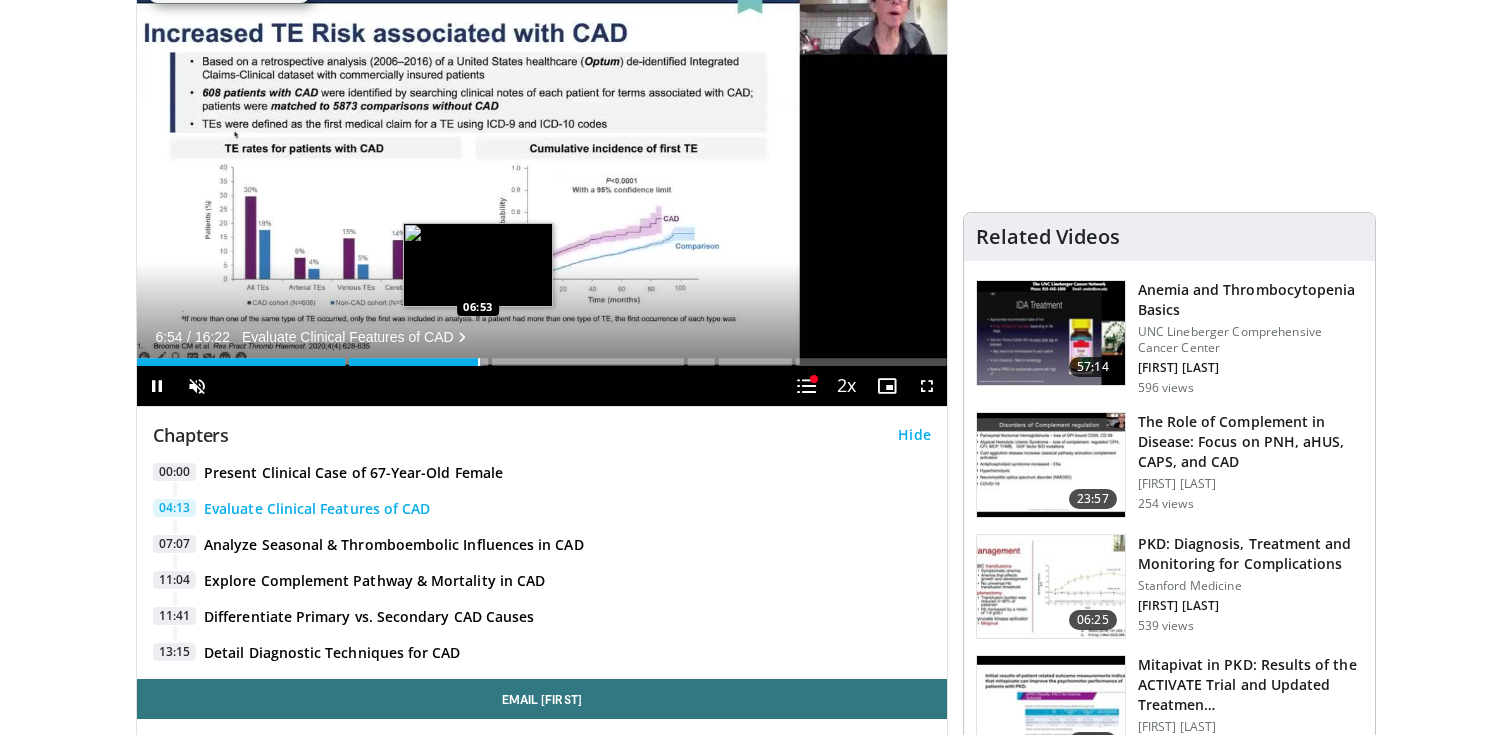 click on "Loaded :  42.76% 06:54 06:53" at bounding box center [542, 356] 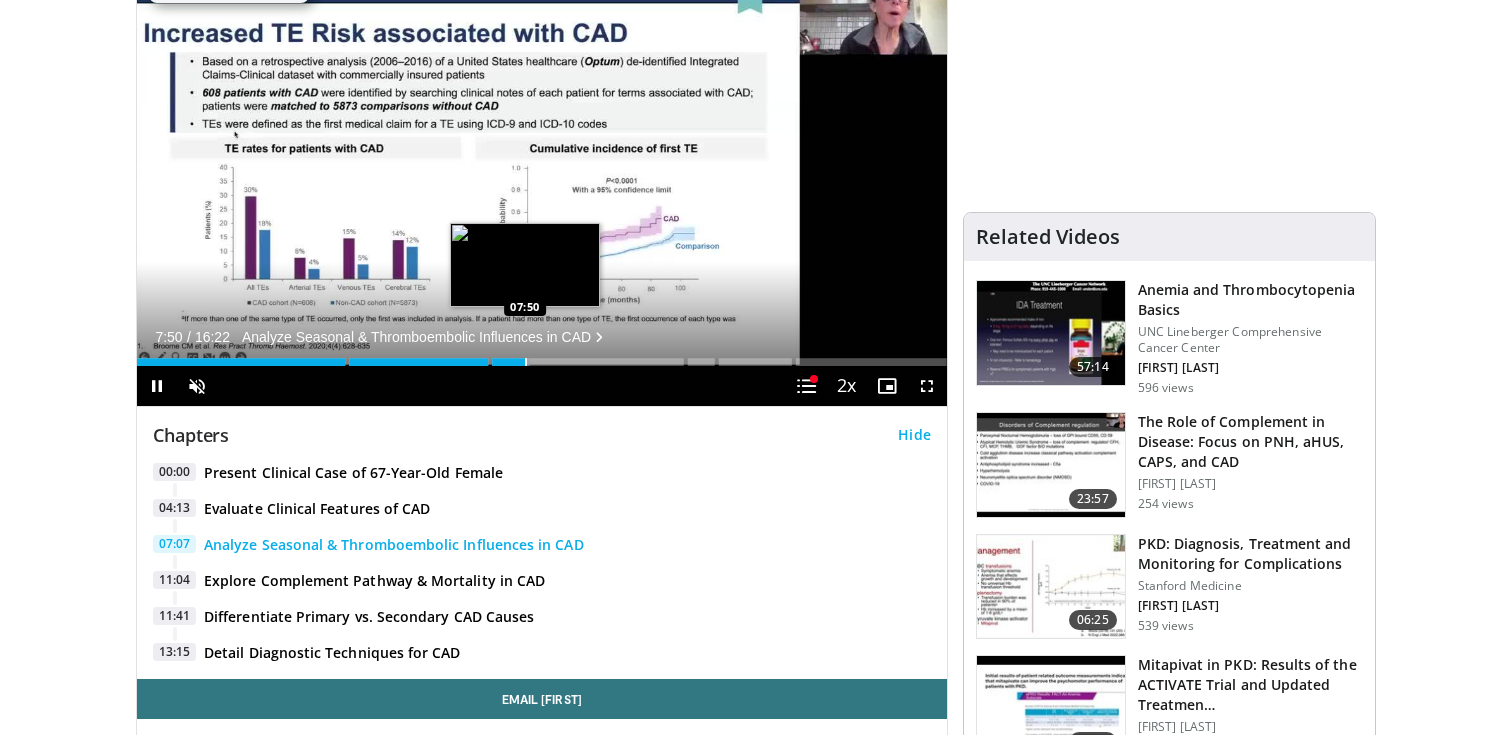 click on "Loaded :  48.48% 07:50 07:50" at bounding box center (542, 356) 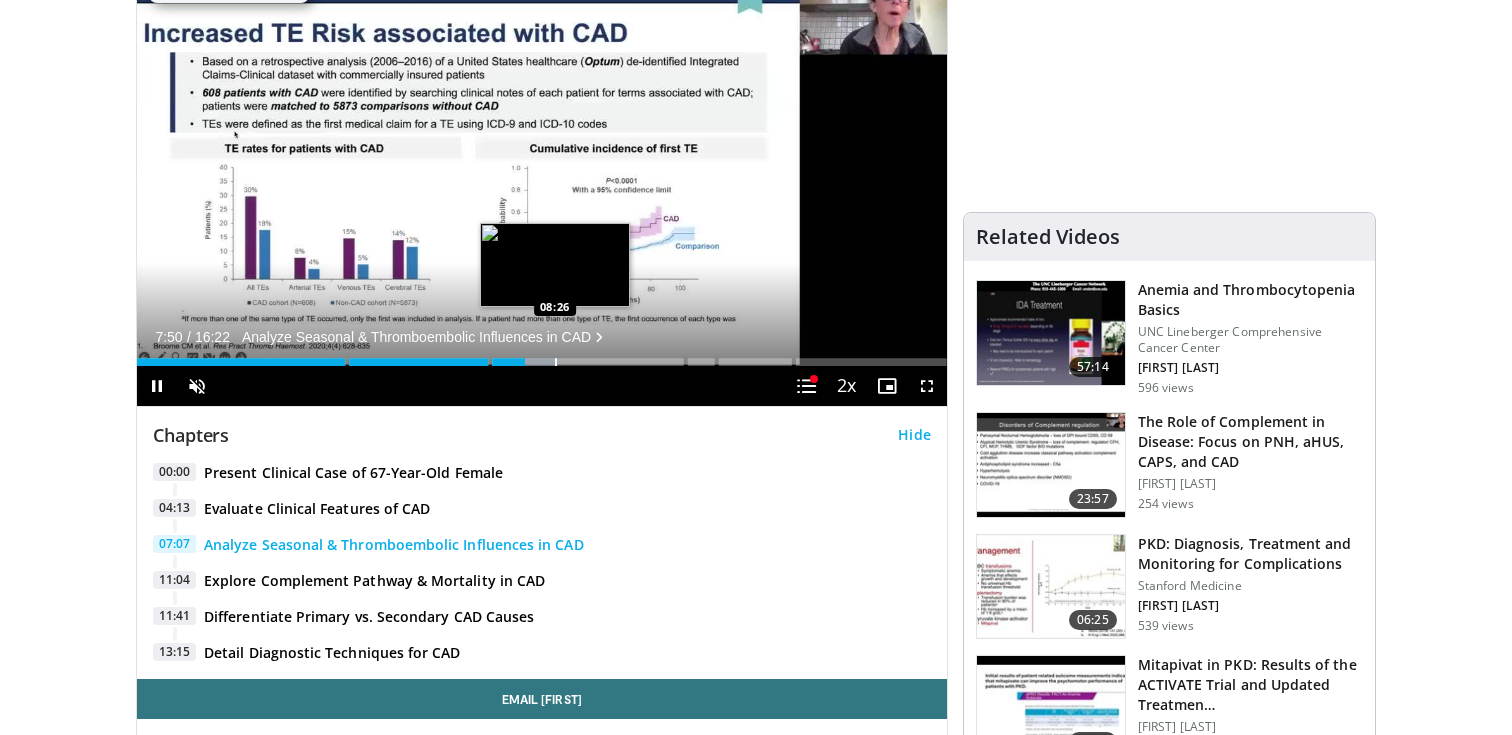 click at bounding box center [556, 362] 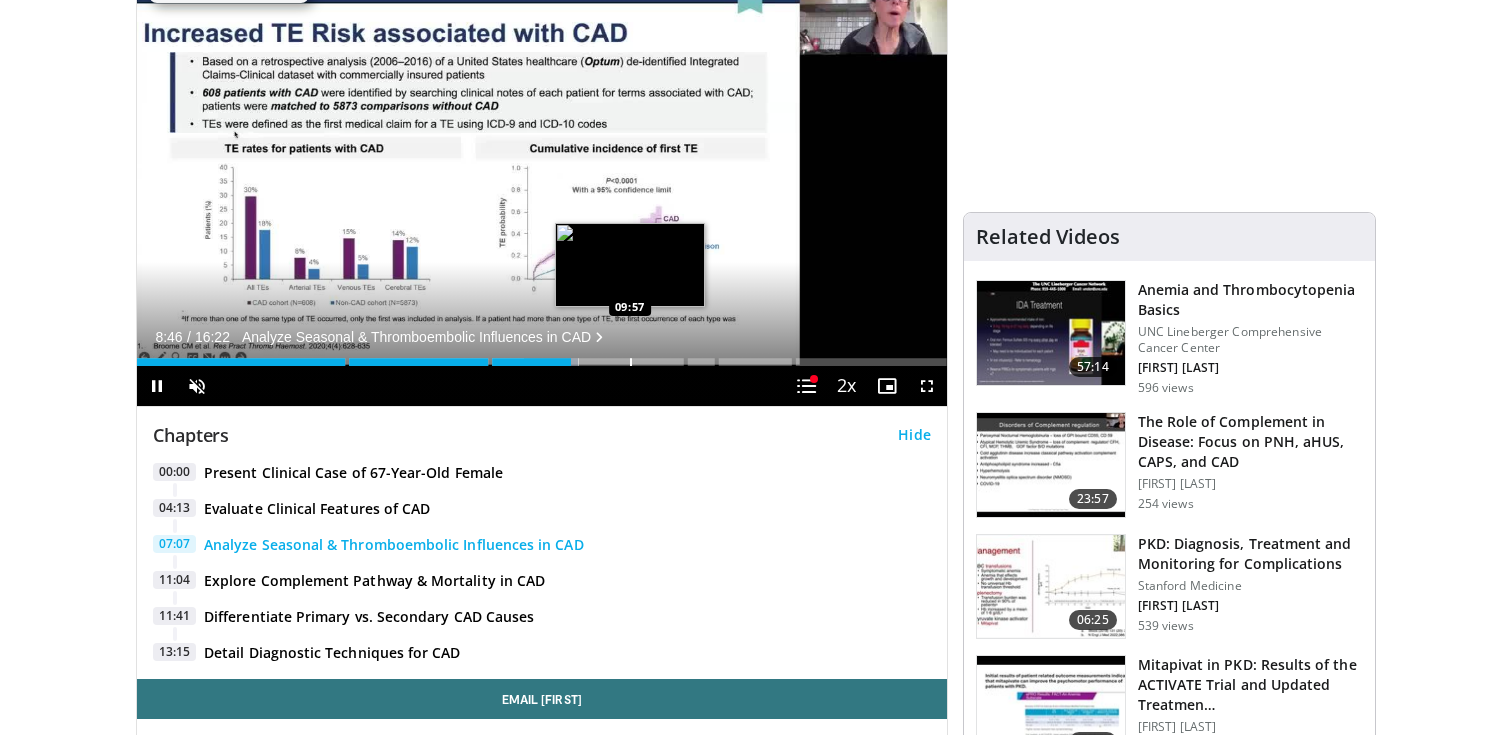 click at bounding box center (631, 362) 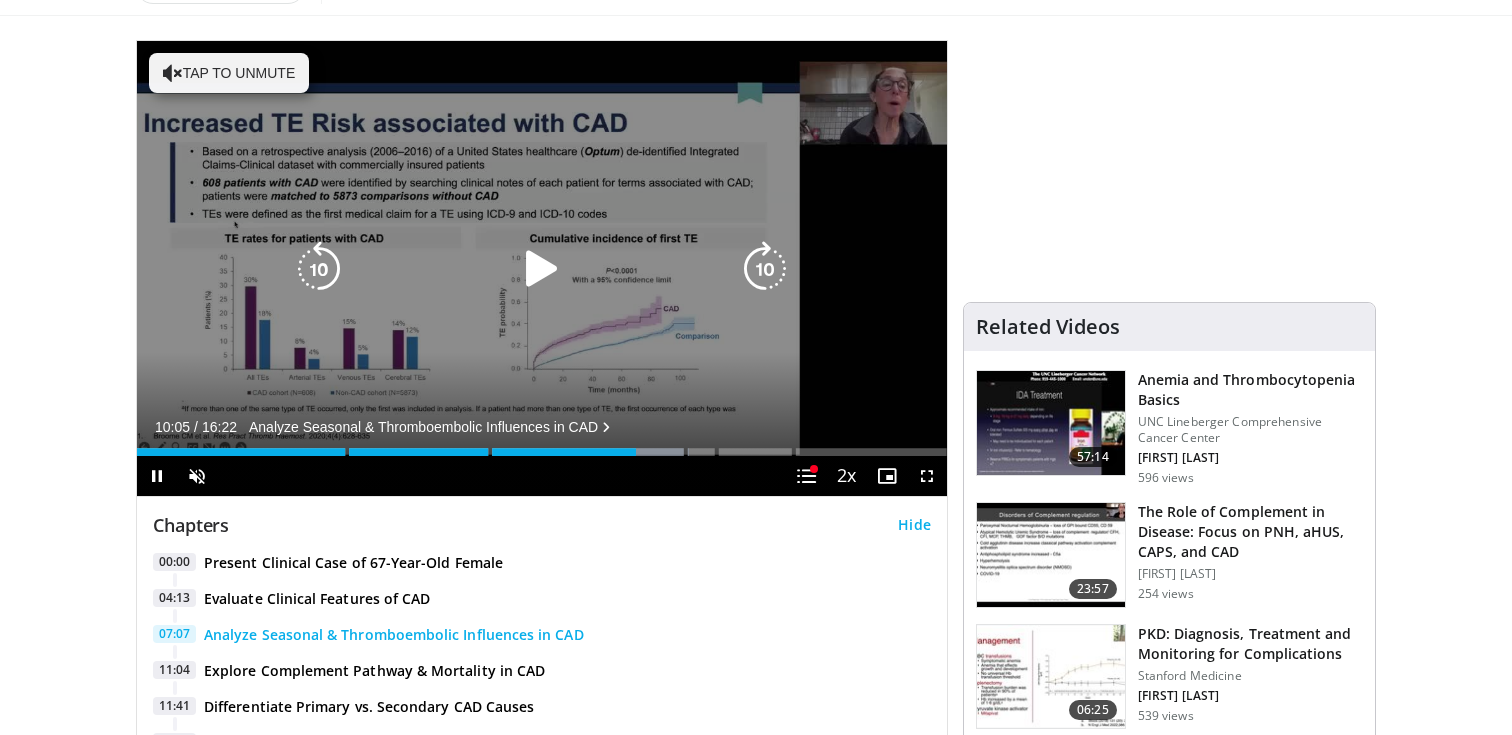 scroll, scrollTop: 91, scrollLeft: 0, axis: vertical 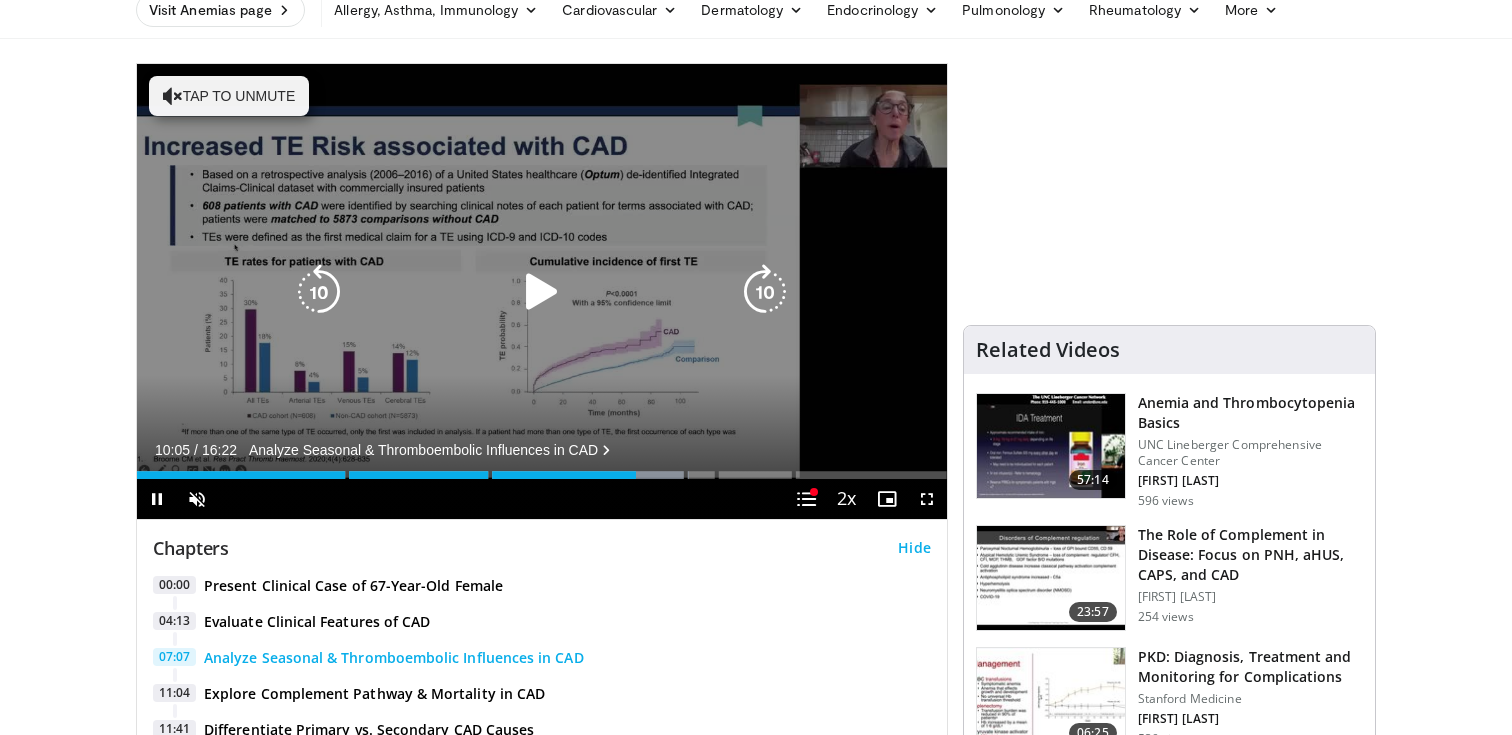 click at bounding box center [319, 292] 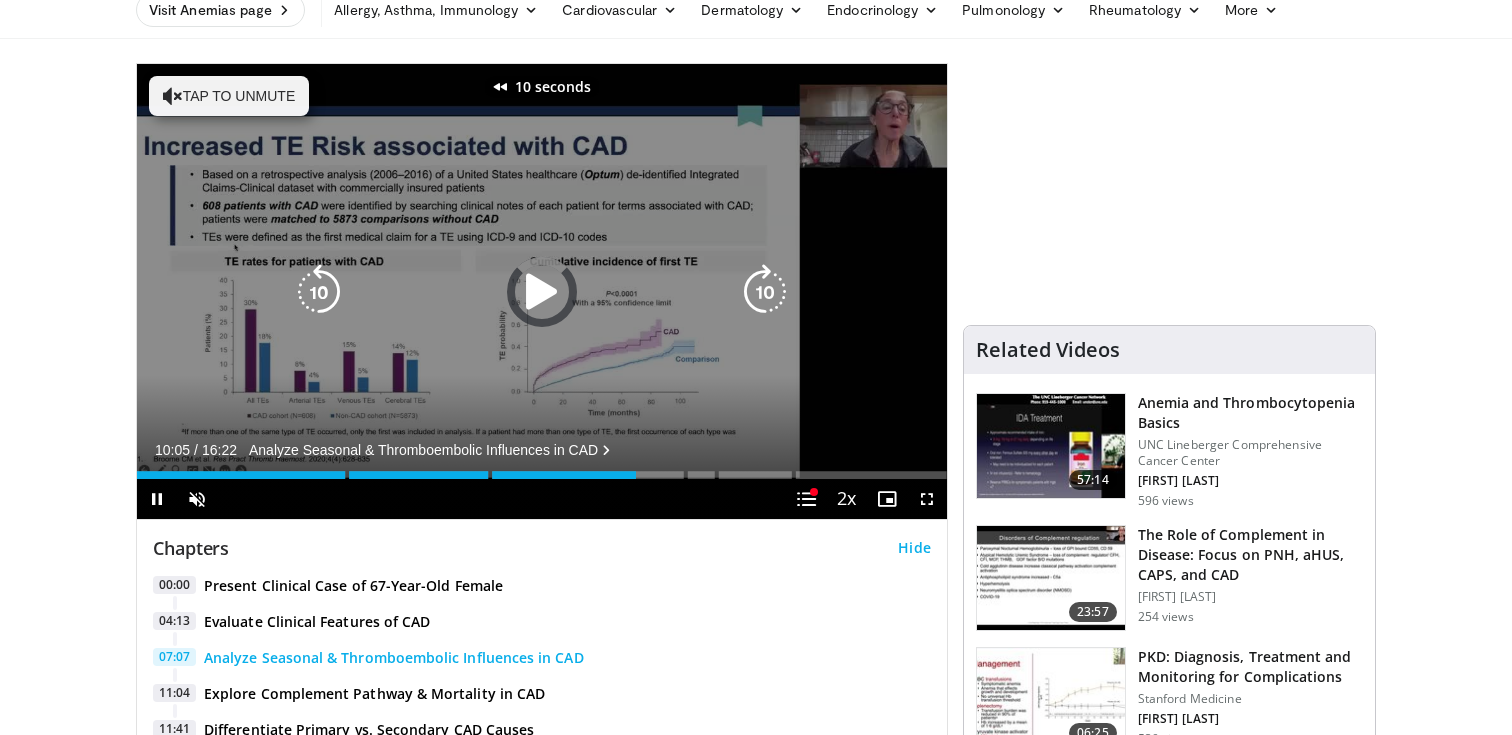 click at bounding box center (319, 292) 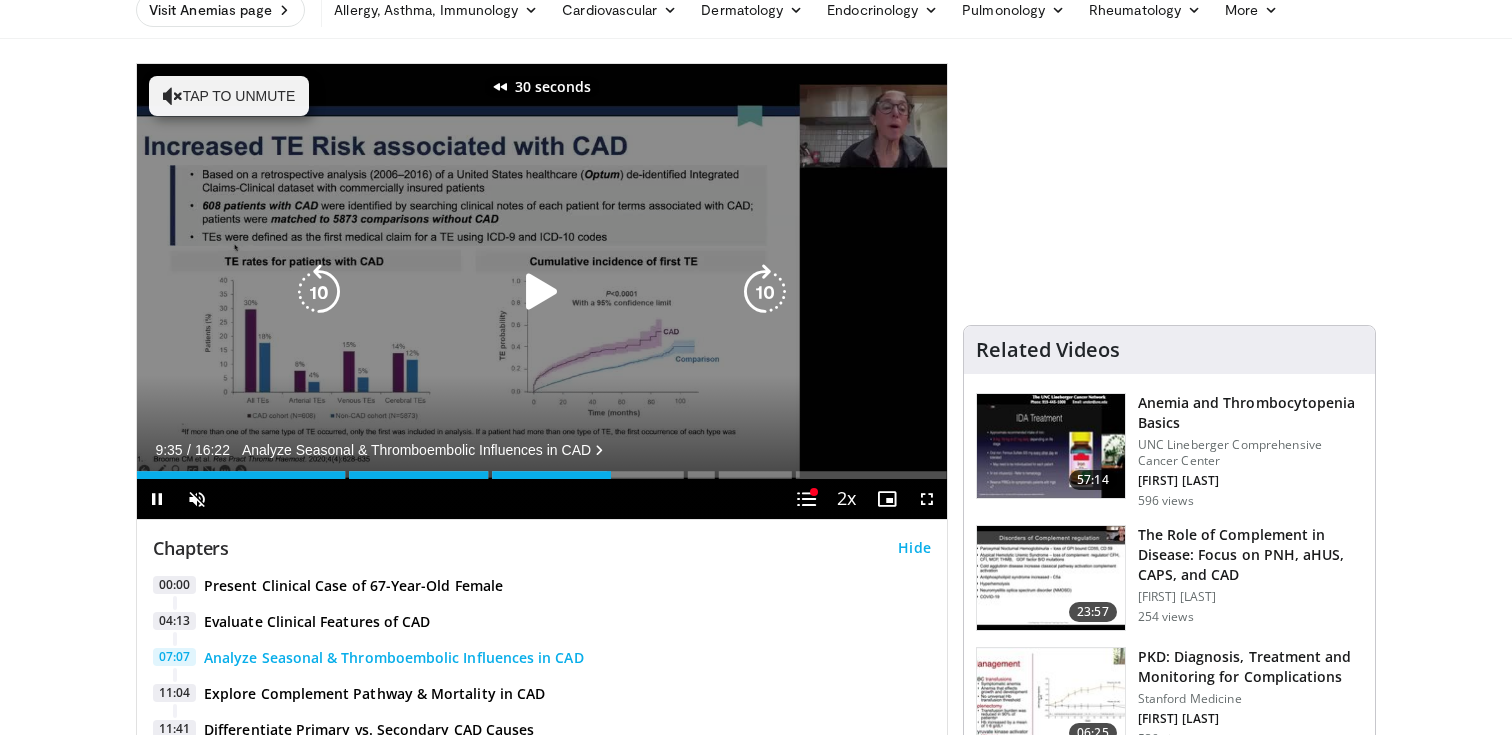 click at bounding box center [319, 292] 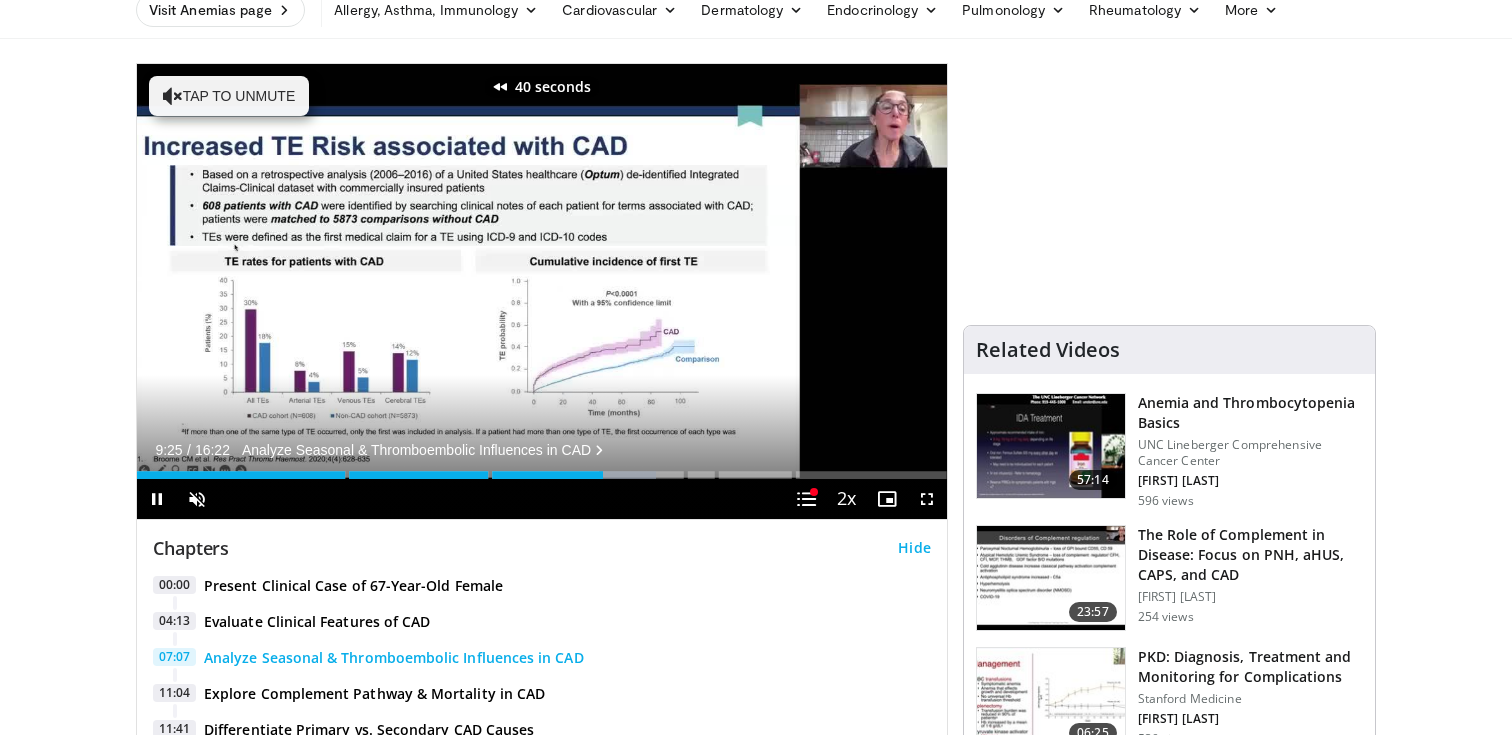 click on "Current Time  9:25 / Duration  16:22 Analyze Seasonal & Thromboembolic Influences in CAD Pause Skip Backward Skip Forward Unmute Loaded :  64.14% 09:25 02:08 Stream Type  LIVE Seek to live, currently behind live LIVE   2x Playback Rate 0.5x 0.75x 1x 1.25x 1.5x 1.75x 2x , selected Chapters Chapters Descriptions descriptions off , selected Captions captions settings , opens captions settings dialog captions off , selected Audio Track en (Main) , selected Fullscreen Chapters toggle button Enable picture-in-picture mode" at bounding box center (542, 499) 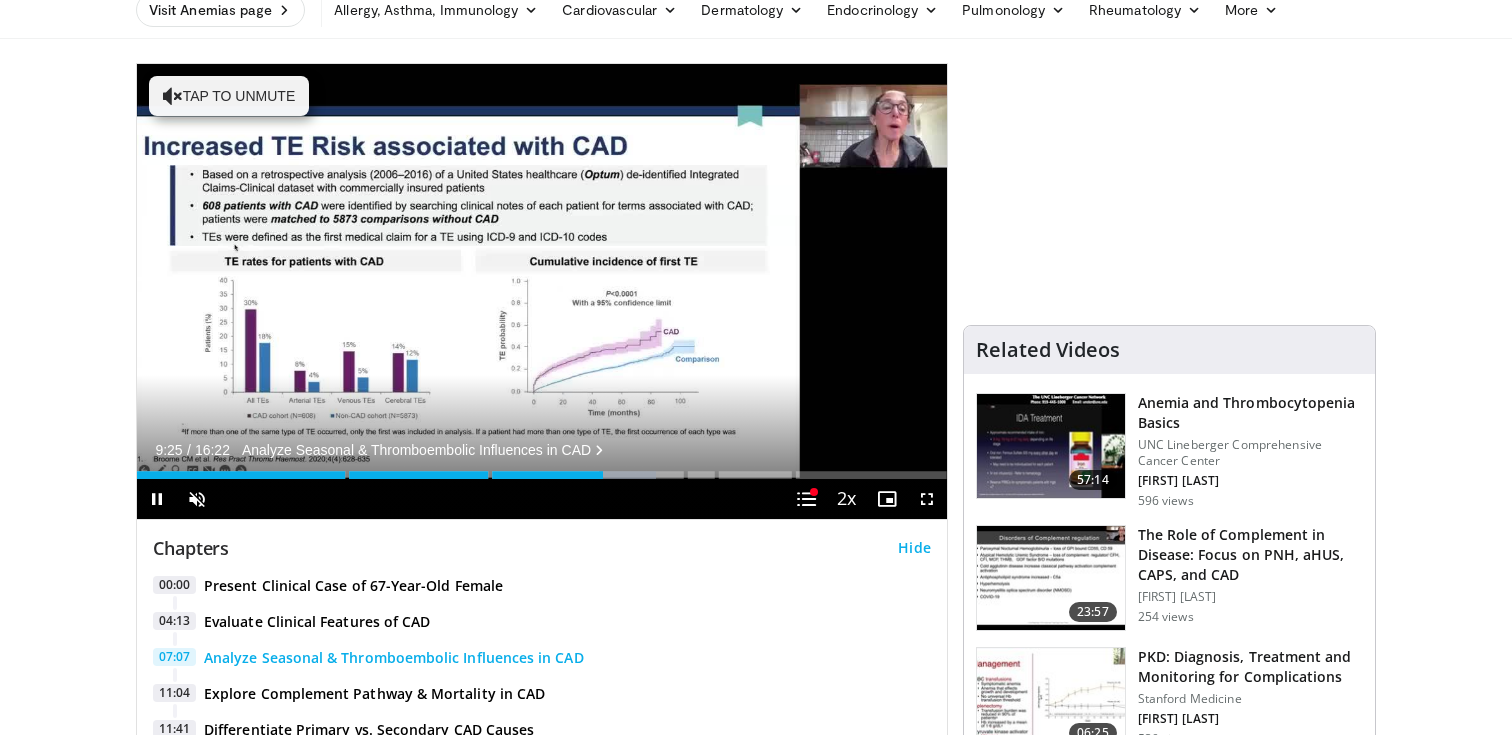 click on "Loaded :  64.14% 09:25 02:23" at bounding box center (542, 469) 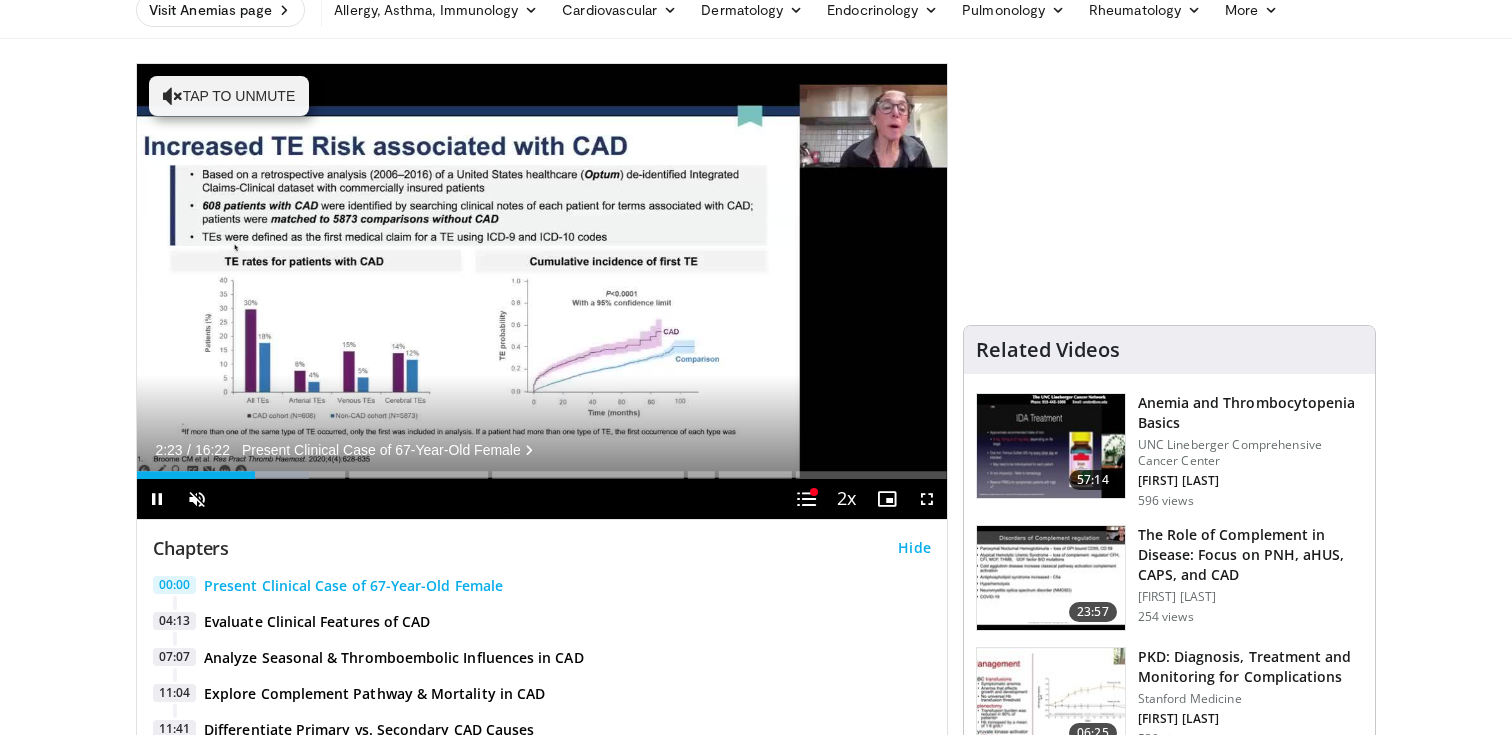 click on "Current Time  2:23 / Duration  16:22 Present Clinical Case of 67-Year-Old Female Pause Skip Backward Skip Forward Unmute Loaded :  21.21% 02:23 03:04 Stream Type  LIVE Seek to live, currently behind live LIVE   2x Playback Rate 0.5x 0.75x 1x 1.25x 1.5x 1.75x 2x , selected Chapters Chapters Descriptions descriptions off , selected Captions captions settings , opens captions settings dialog captions off , selected Audio Track en (Main) , selected Fullscreen Chapters toggle button Enable picture-in-picture mode" at bounding box center (542, 499) 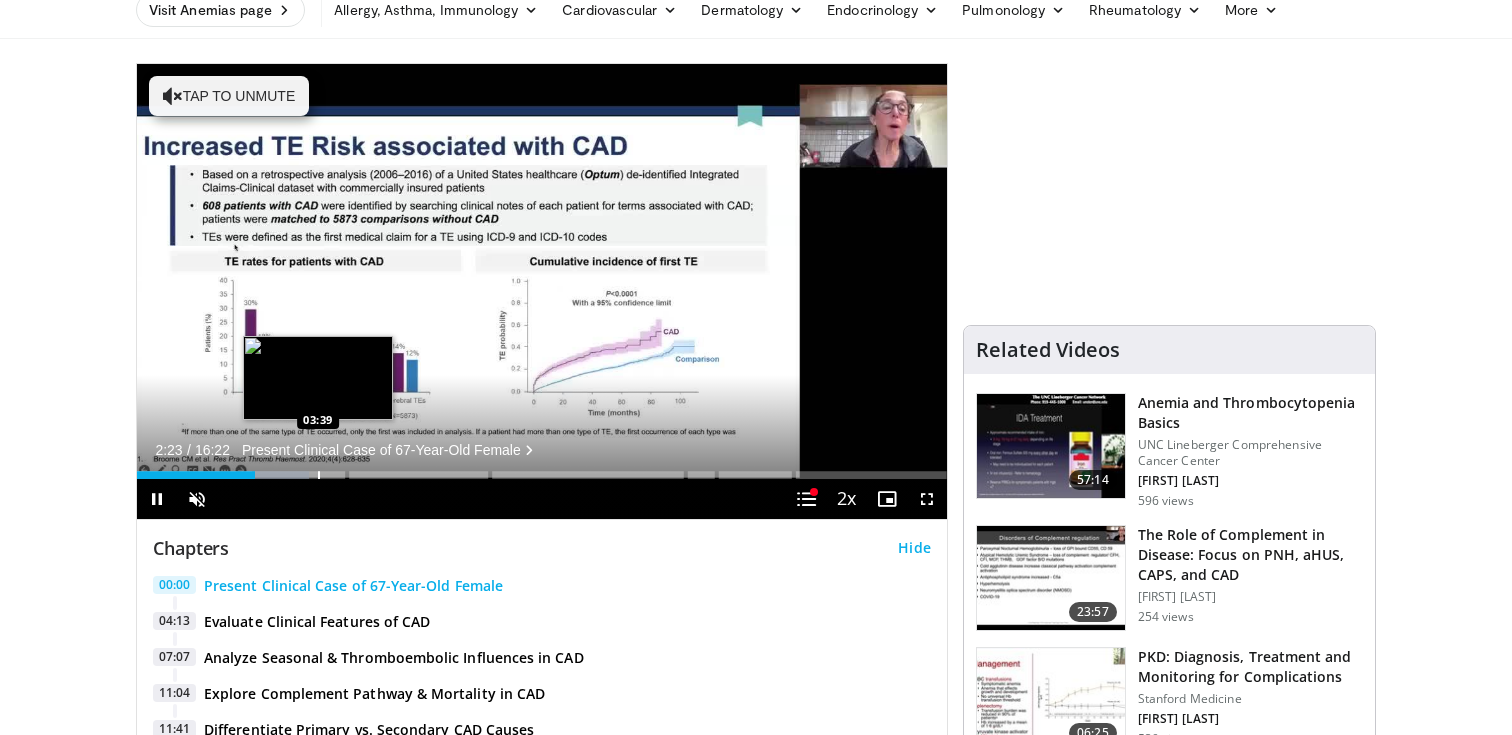 click on "Loaded :  21.21% 02:23 03:39" at bounding box center (542, 469) 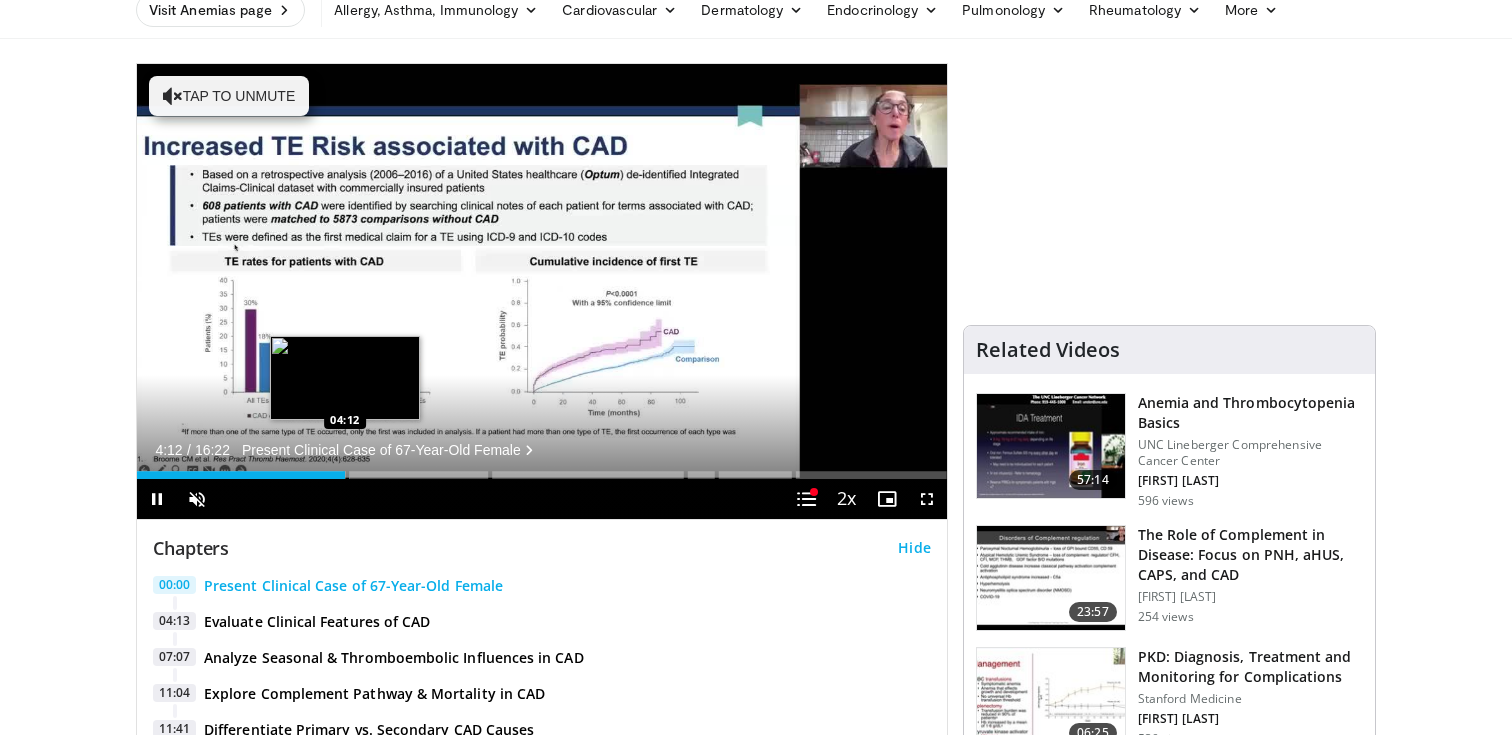 click on "Loaded :  26.26% 04:12 04:12" at bounding box center (542, 469) 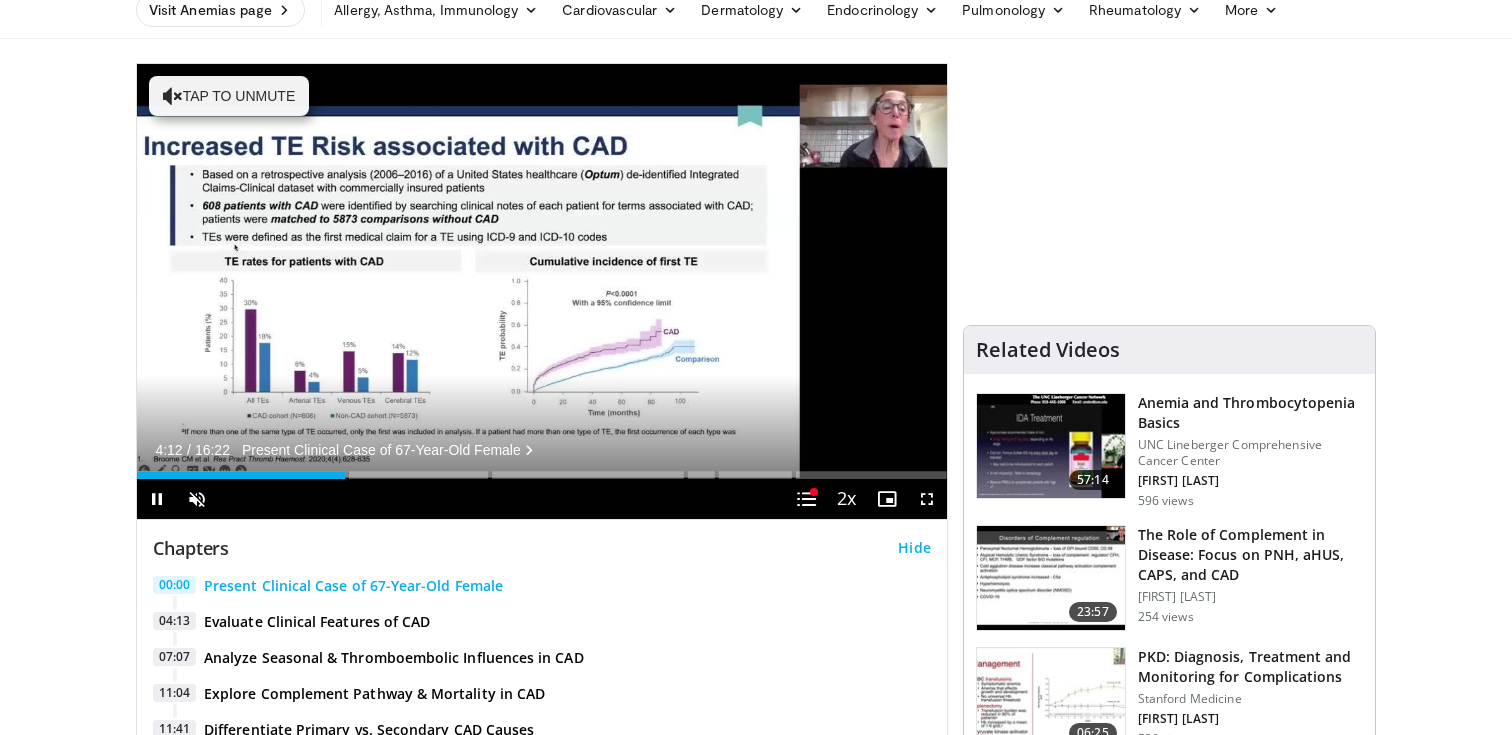 click on "Loaded :  26.26% 04:12 04:37" at bounding box center [542, 469] 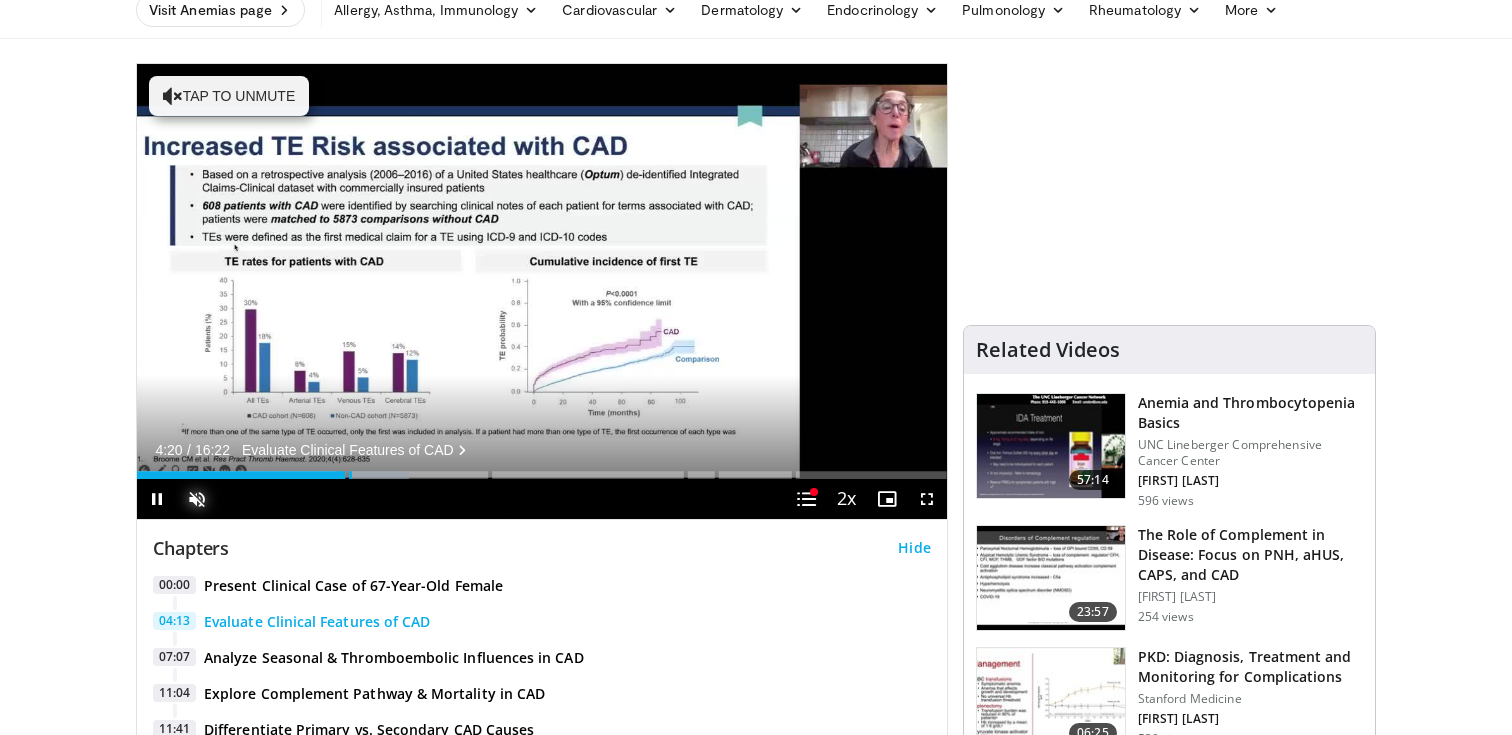 click at bounding box center [197, 499] 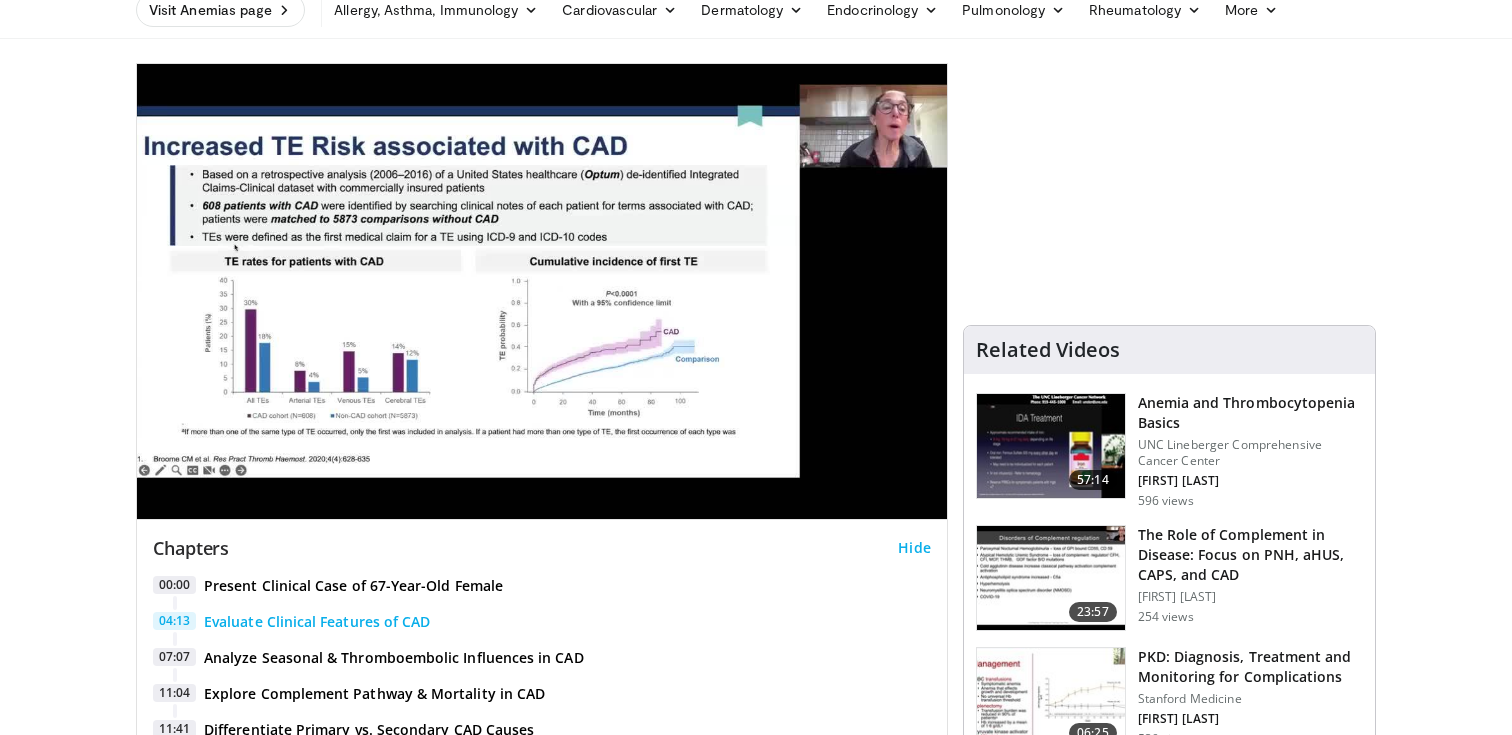 type 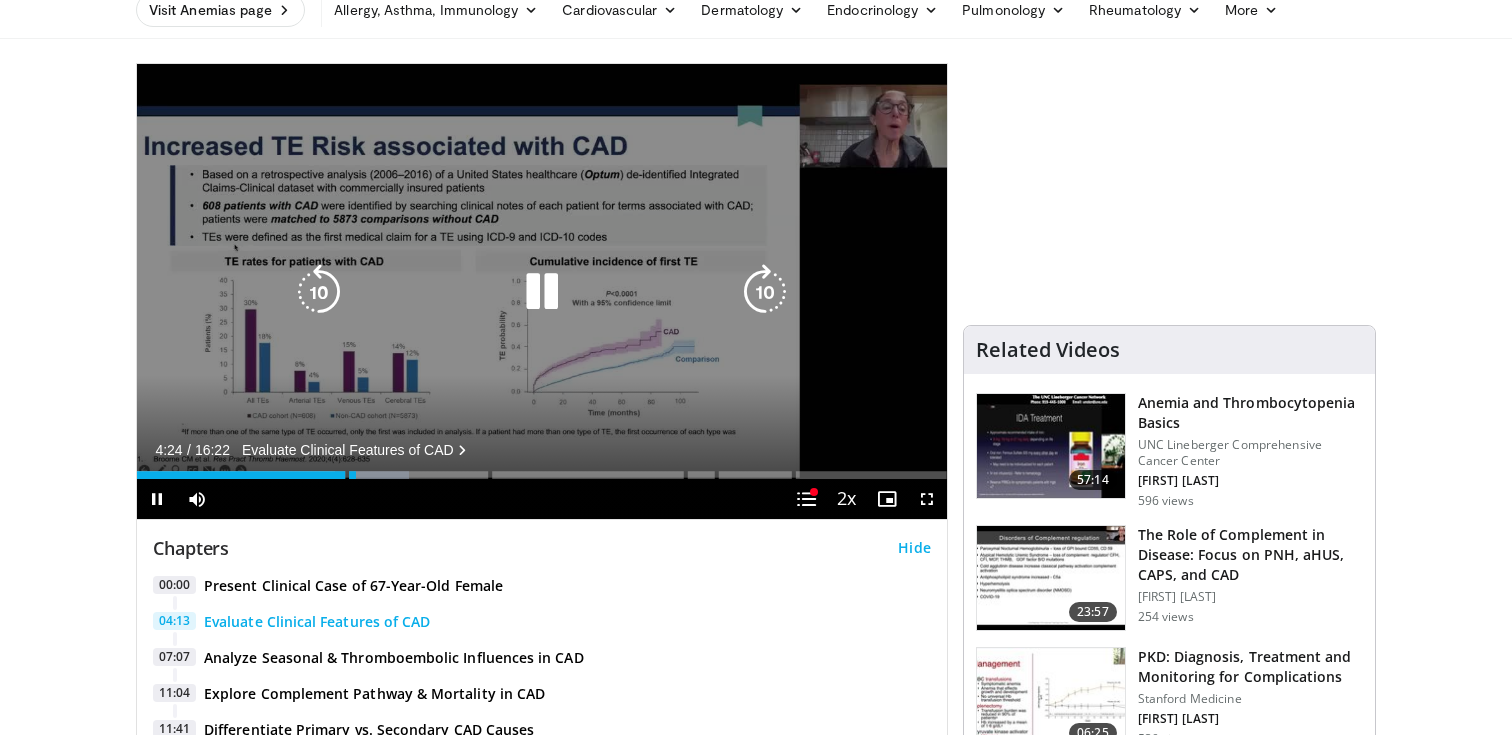 click at bounding box center [319, 292] 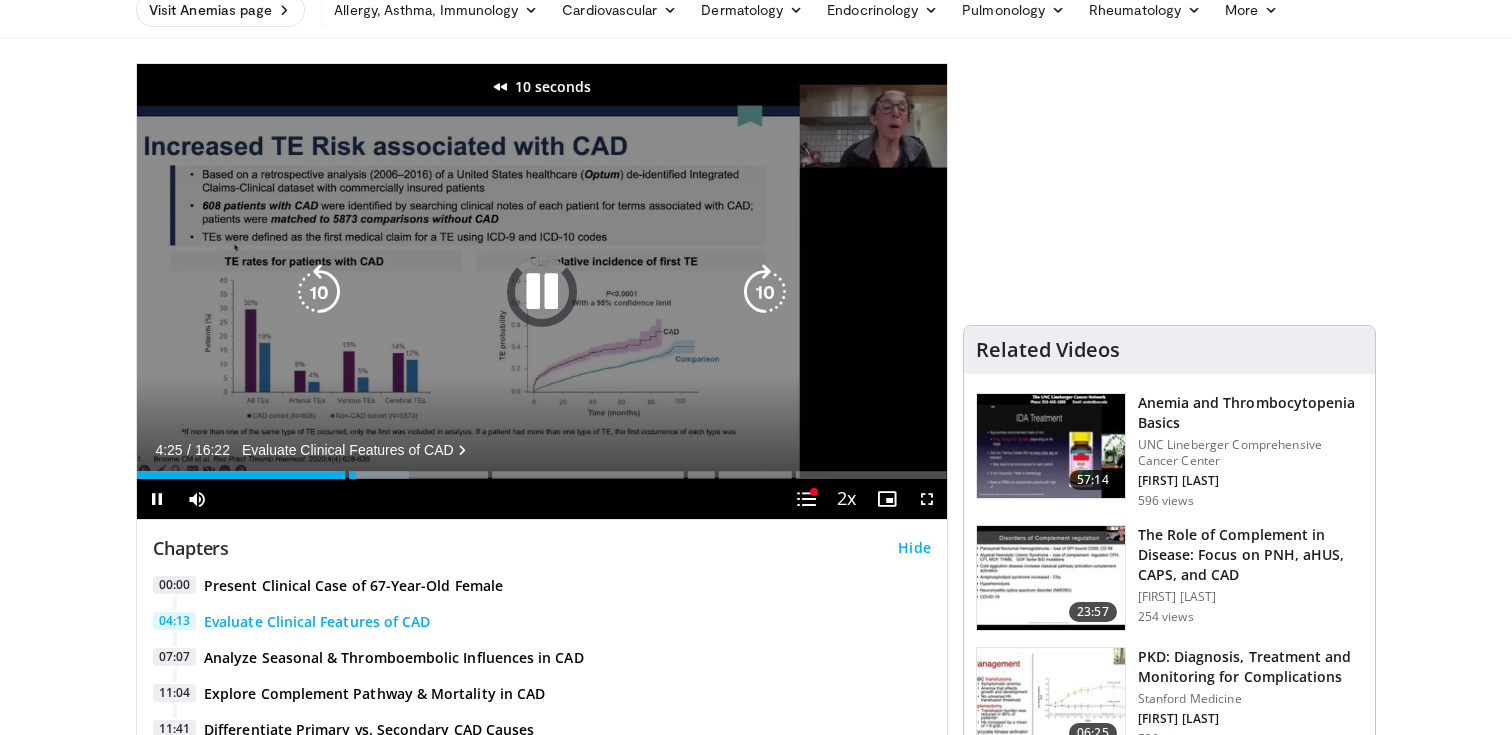 click at bounding box center [319, 292] 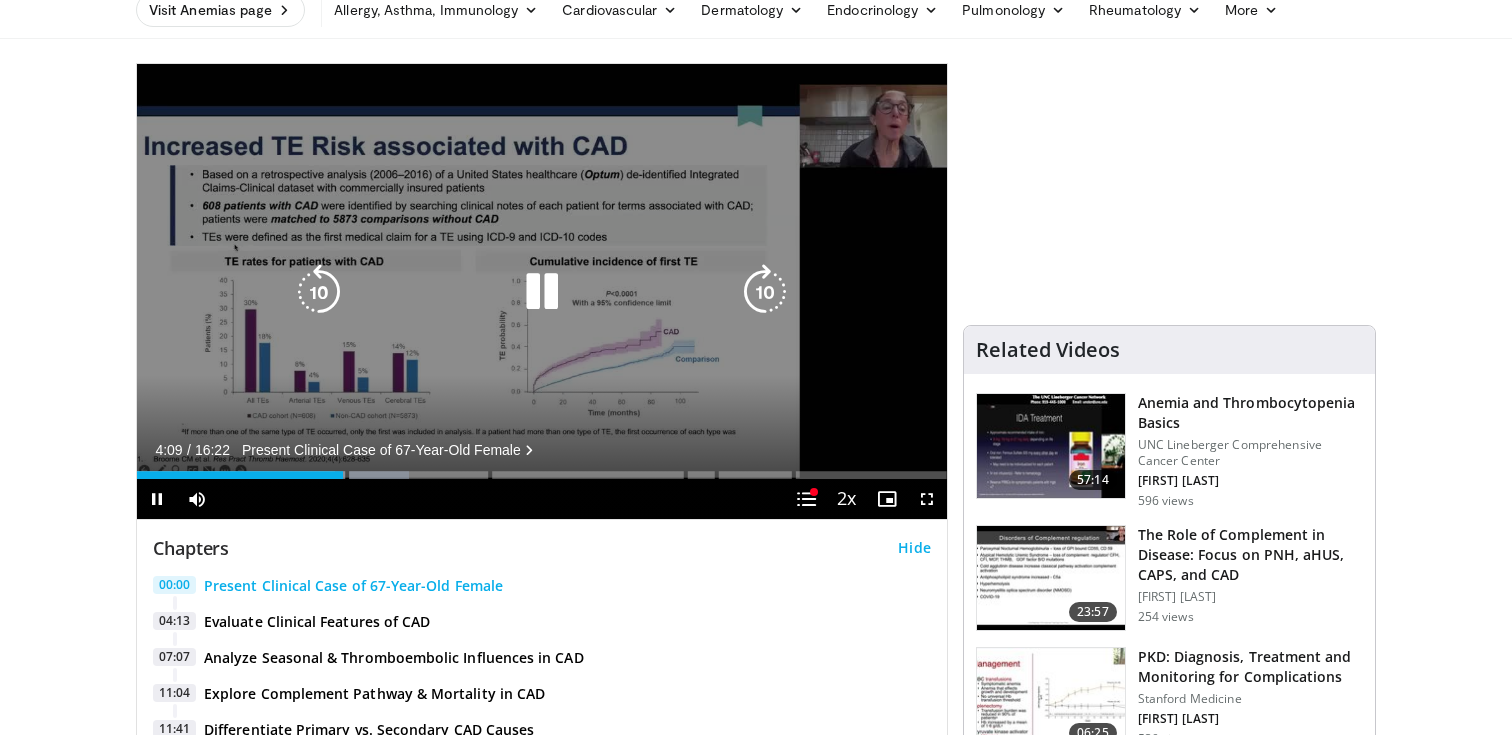 type 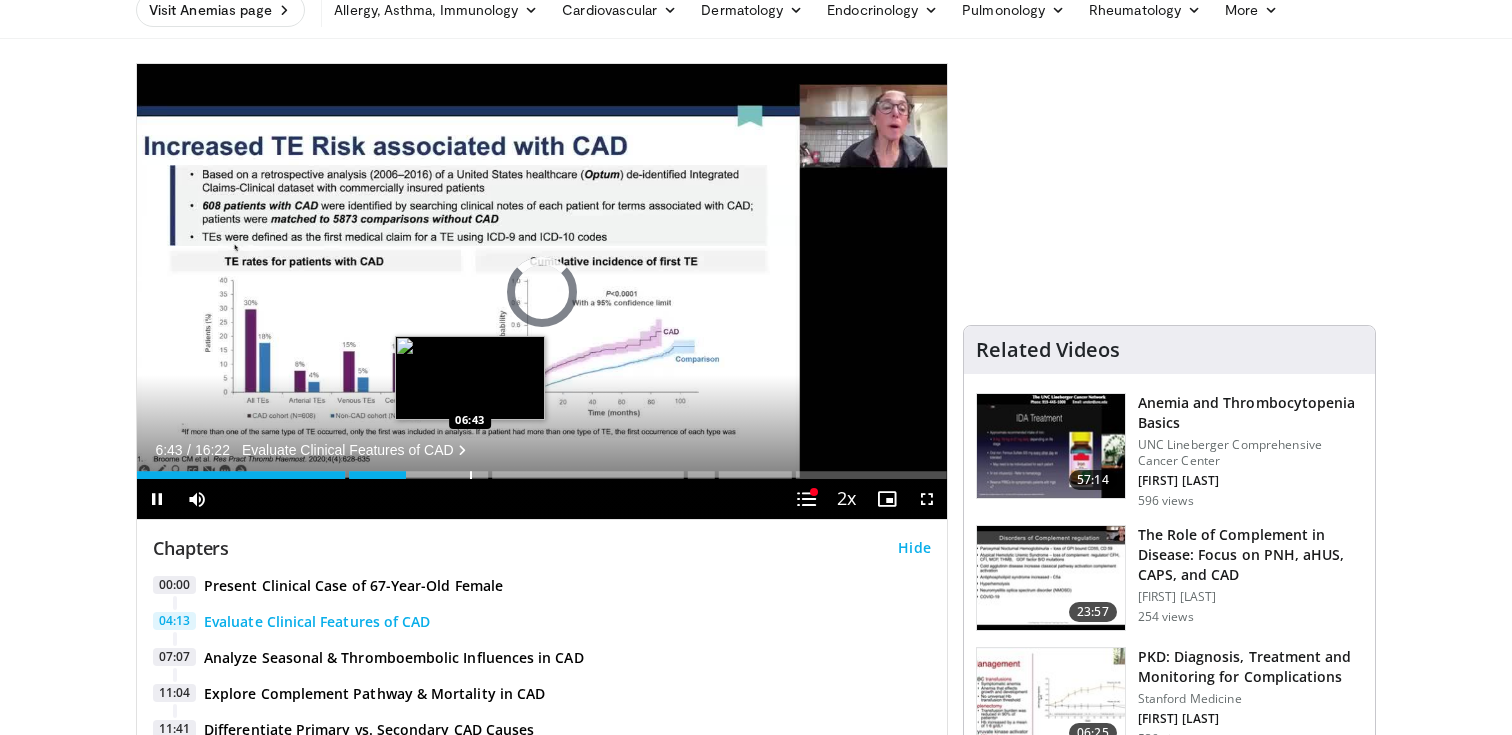 click at bounding box center (471, 475) 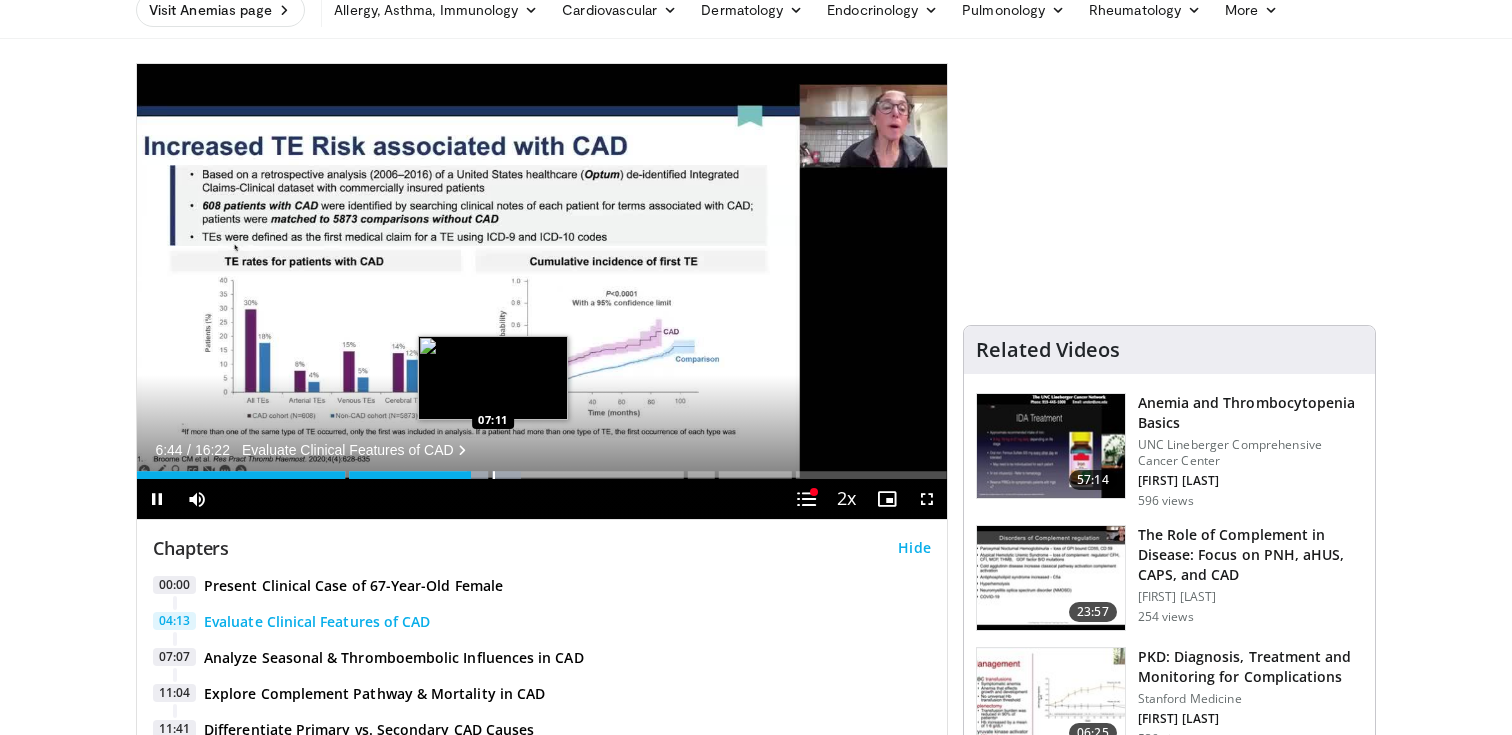 click at bounding box center [494, 475] 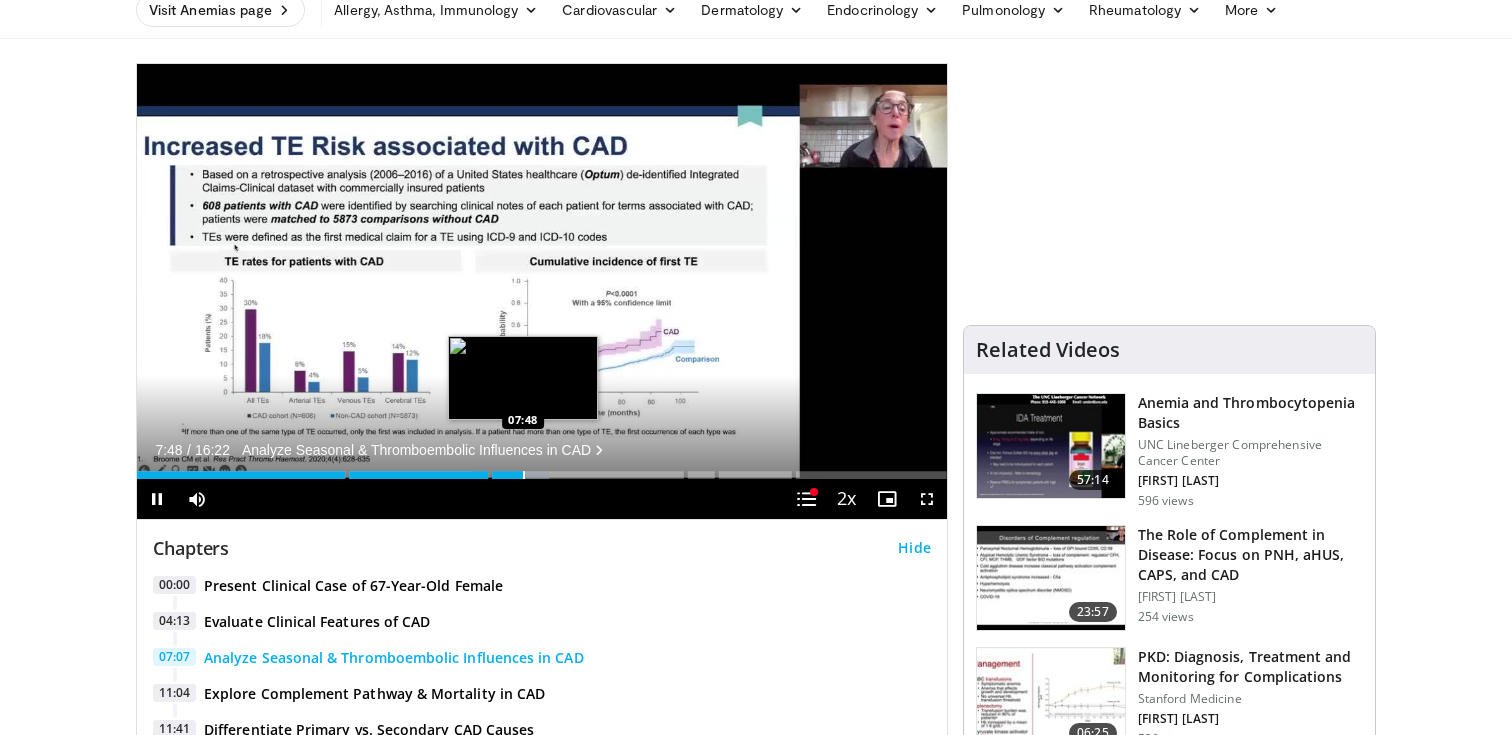 click at bounding box center (524, 475) 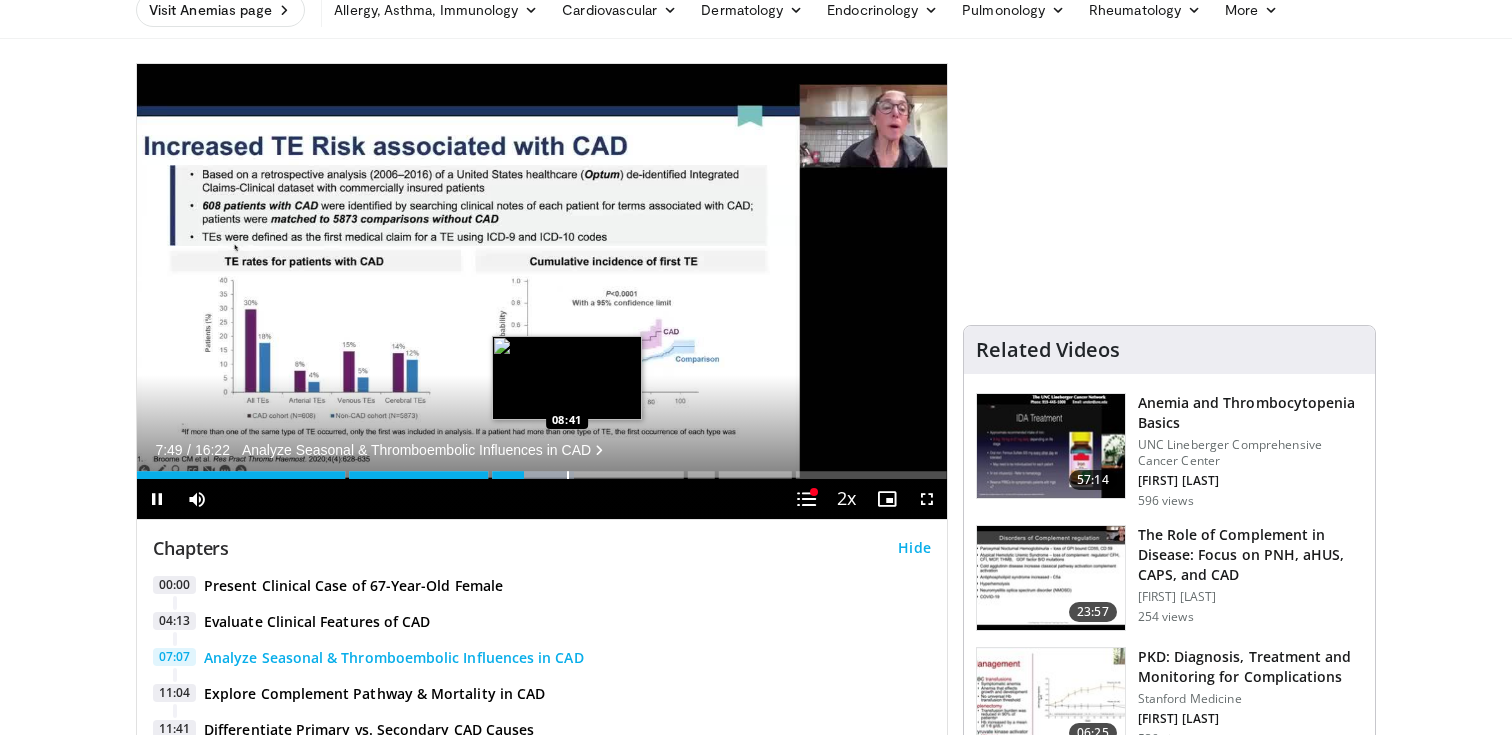 click at bounding box center (568, 475) 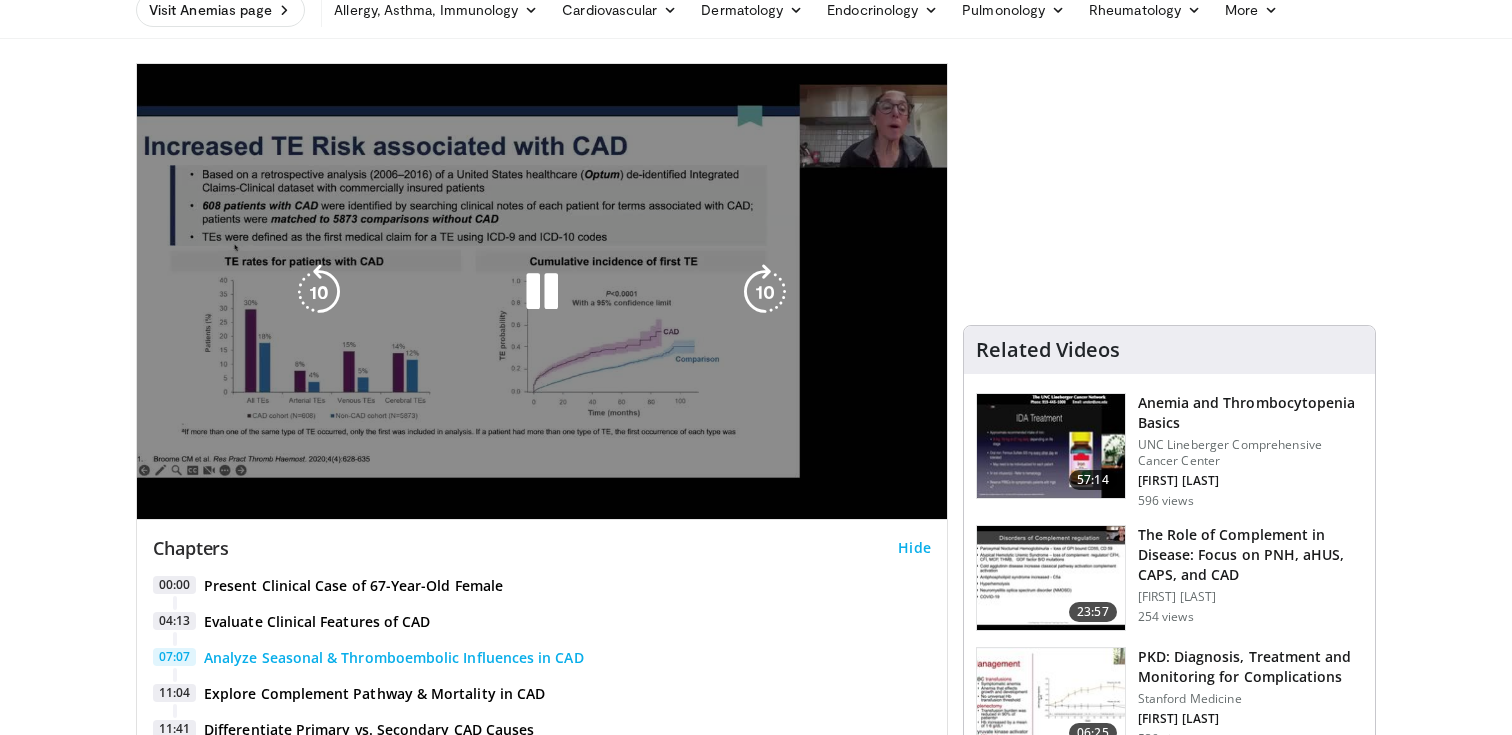click on "10 seconds
Tap to unmute" at bounding box center (542, 291) 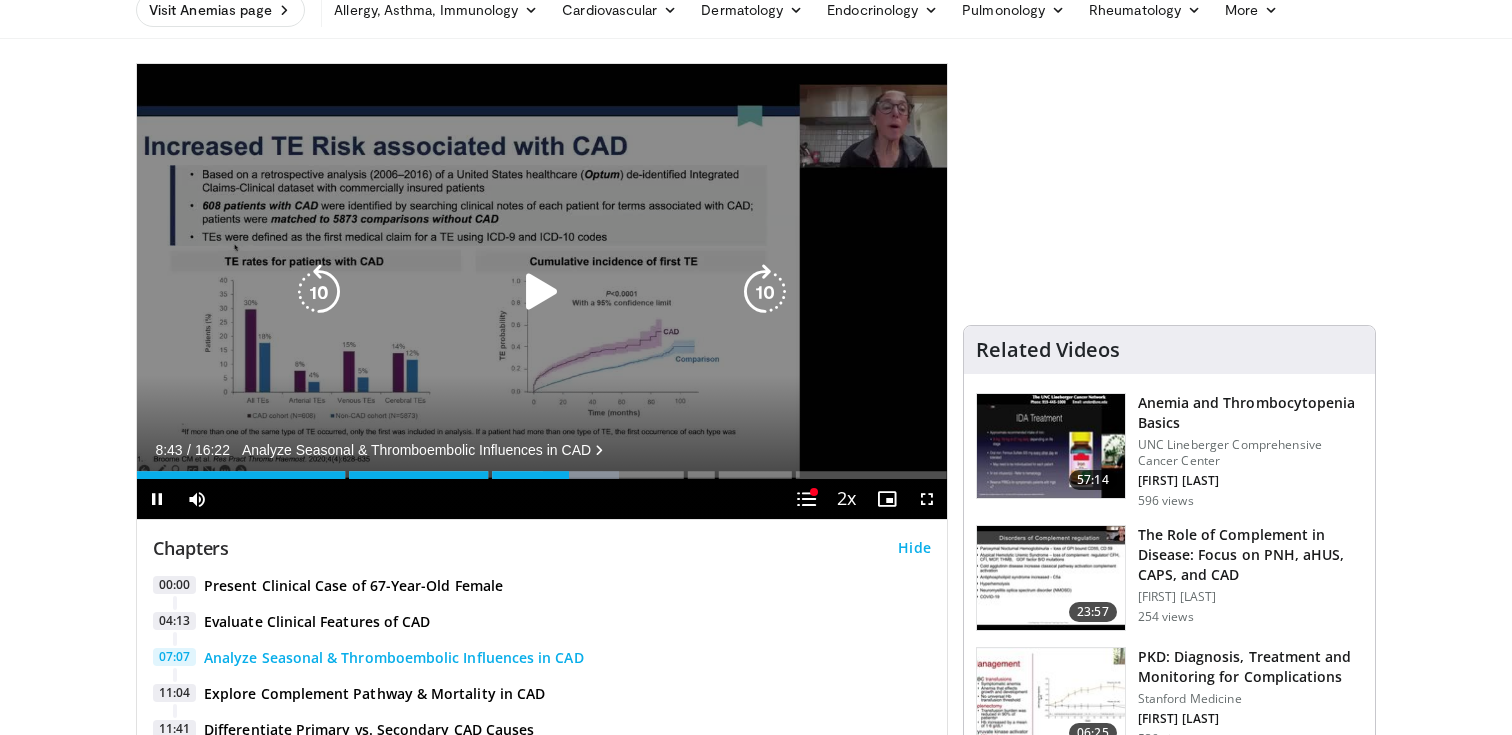 click on "08:43" at bounding box center (353, 475) 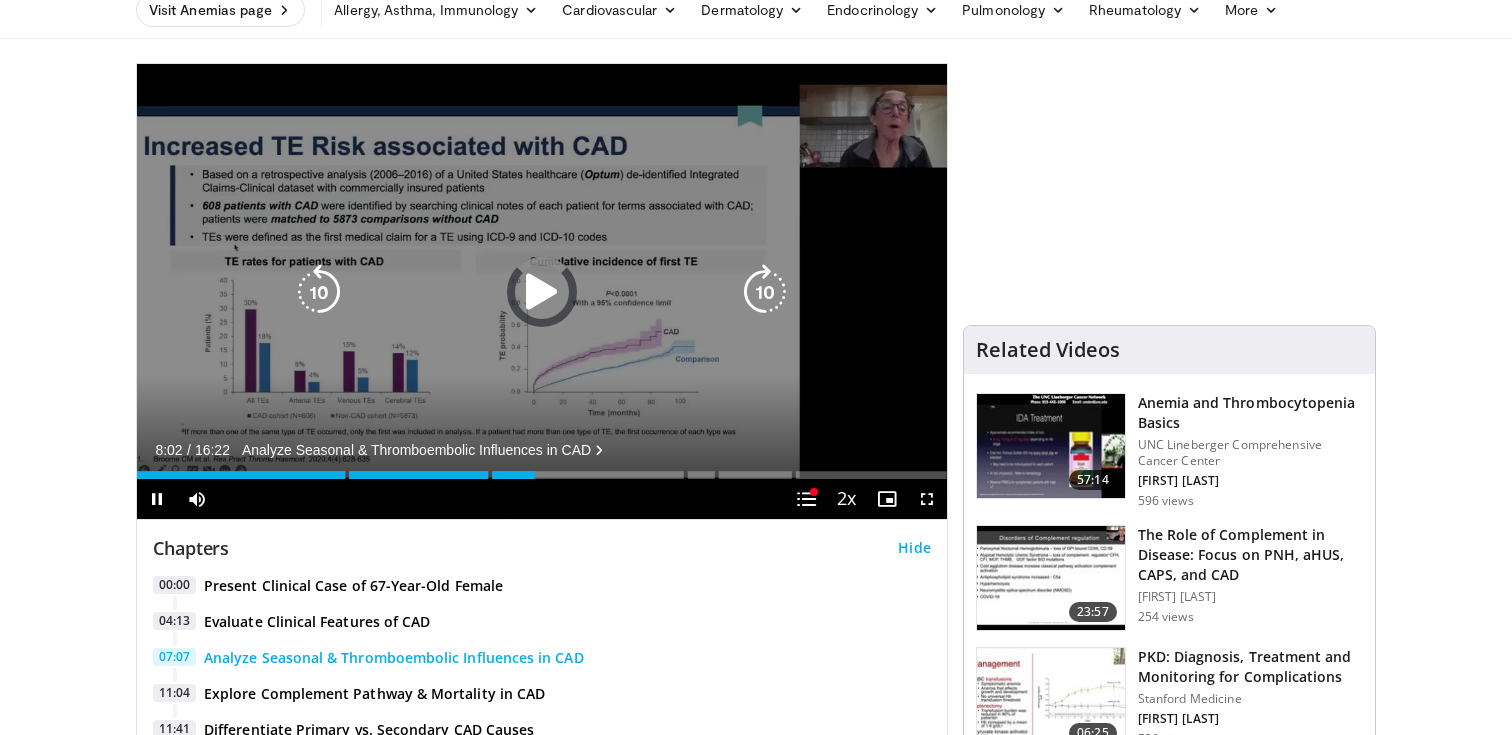 click at bounding box center (542, 292) 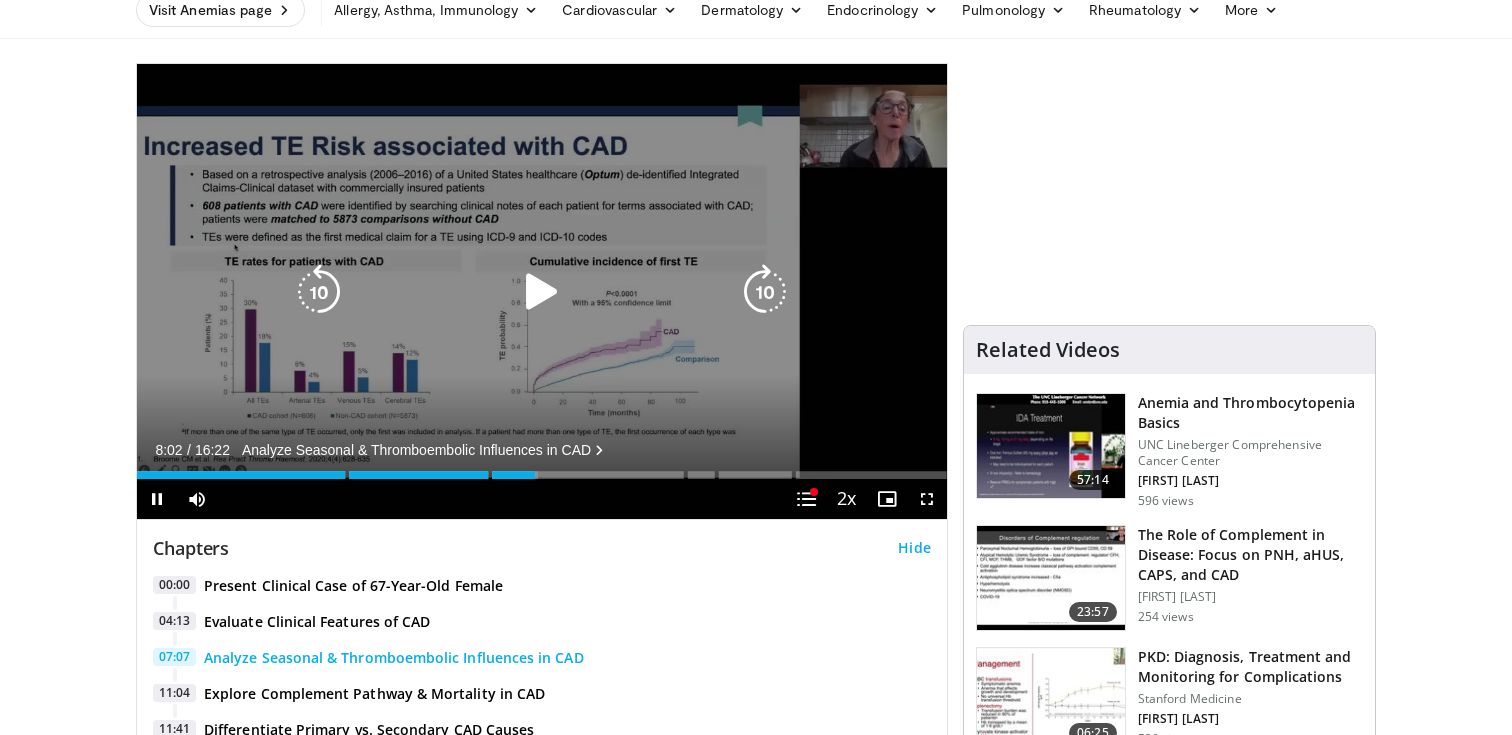 click at bounding box center (542, 292) 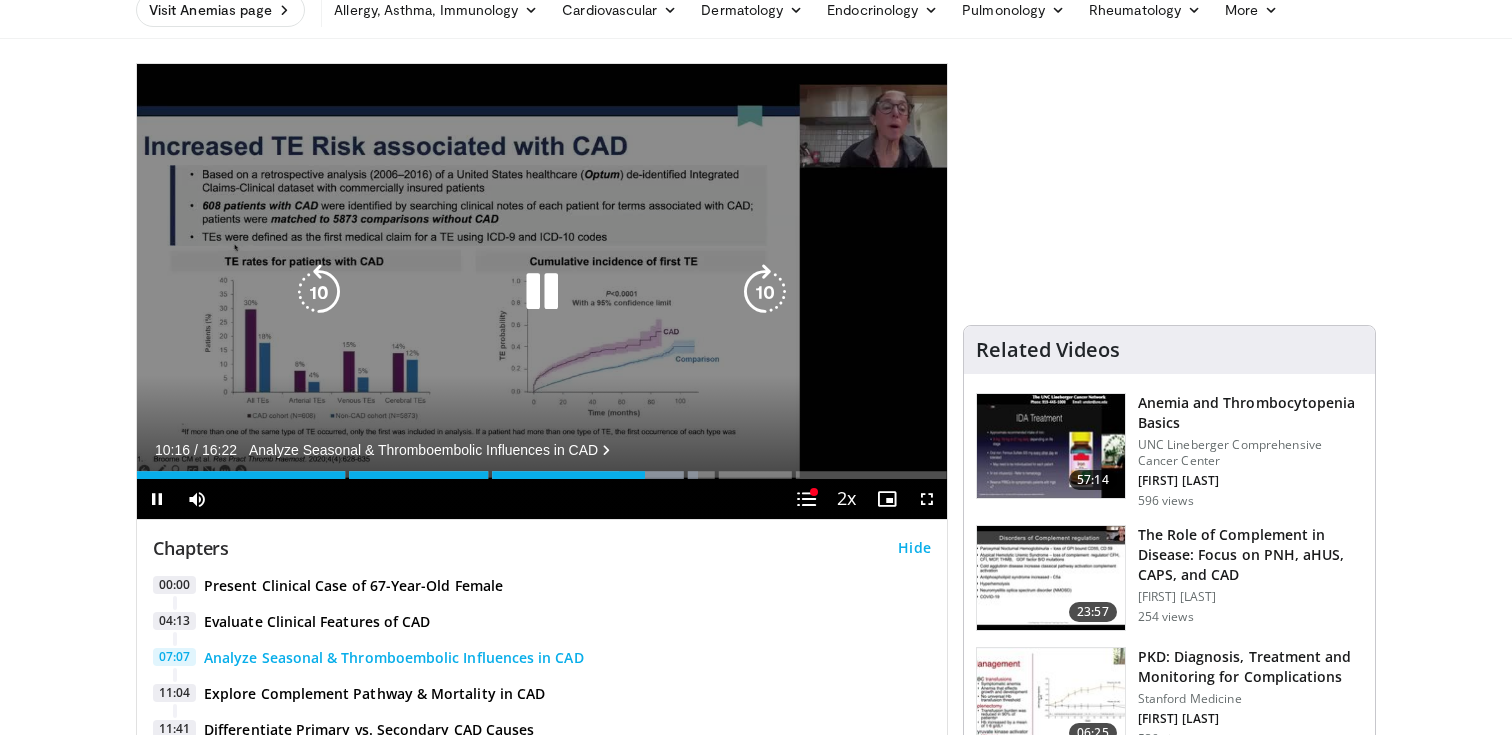 click at bounding box center (542, 292) 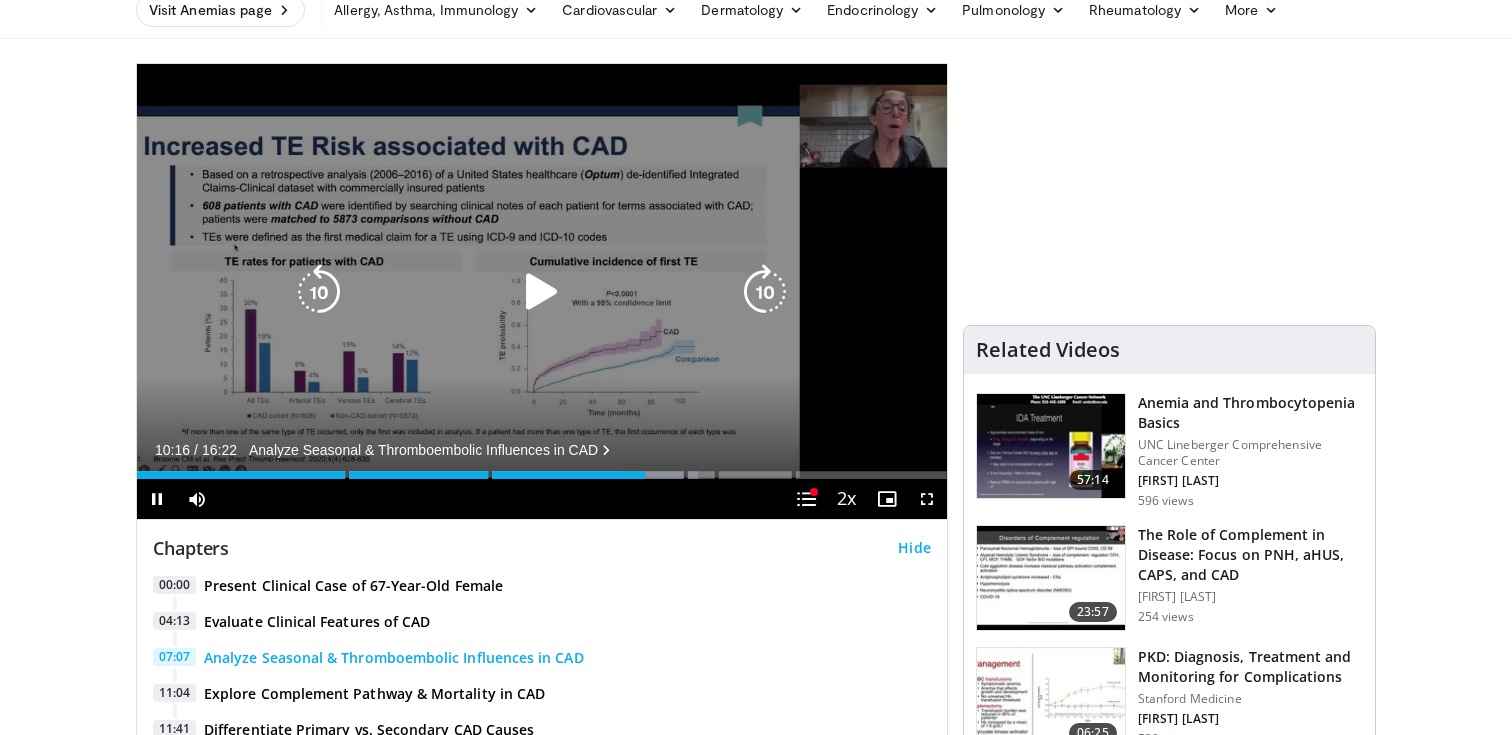 click on "10 seconds
Tap to unmute" at bounding box center [542, 291] 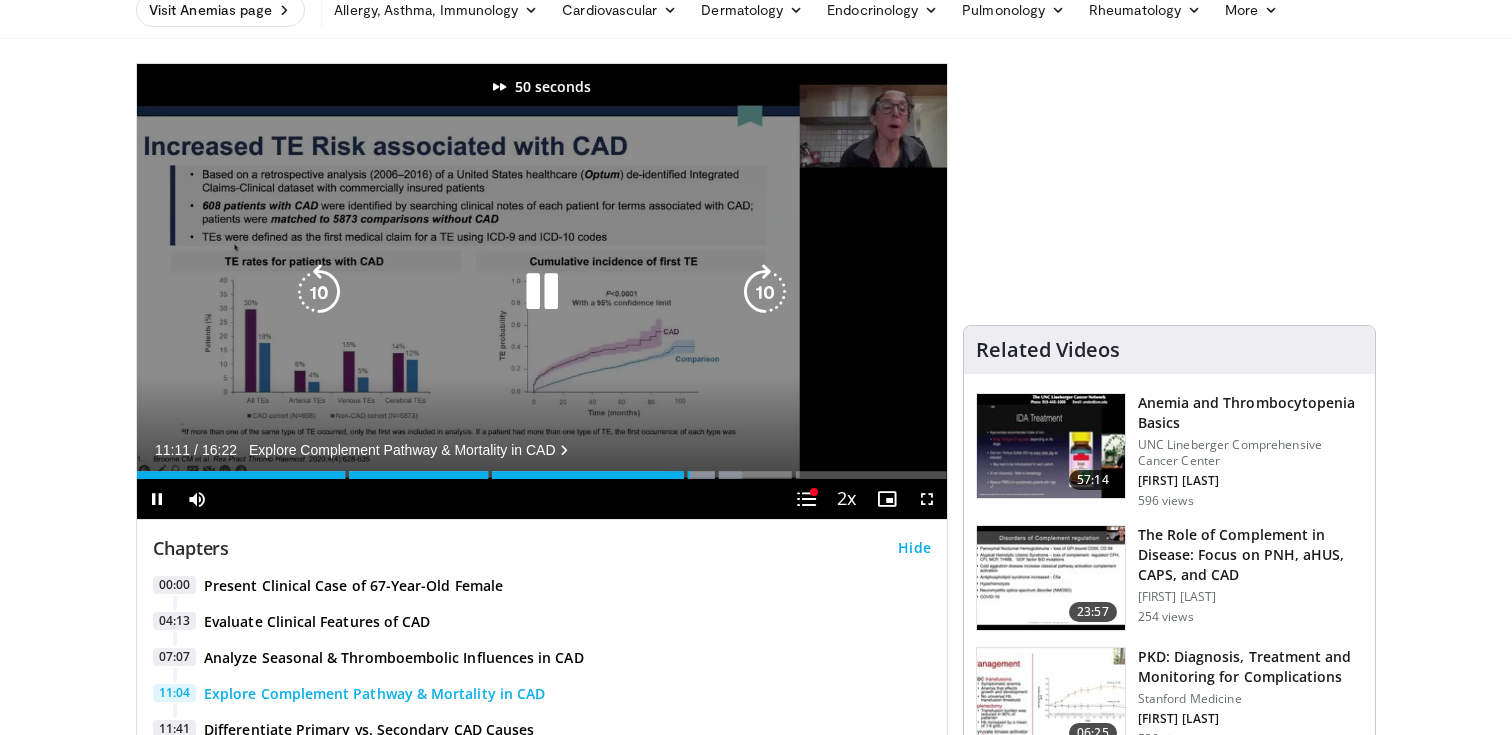 click at bounding box center (542, 292) 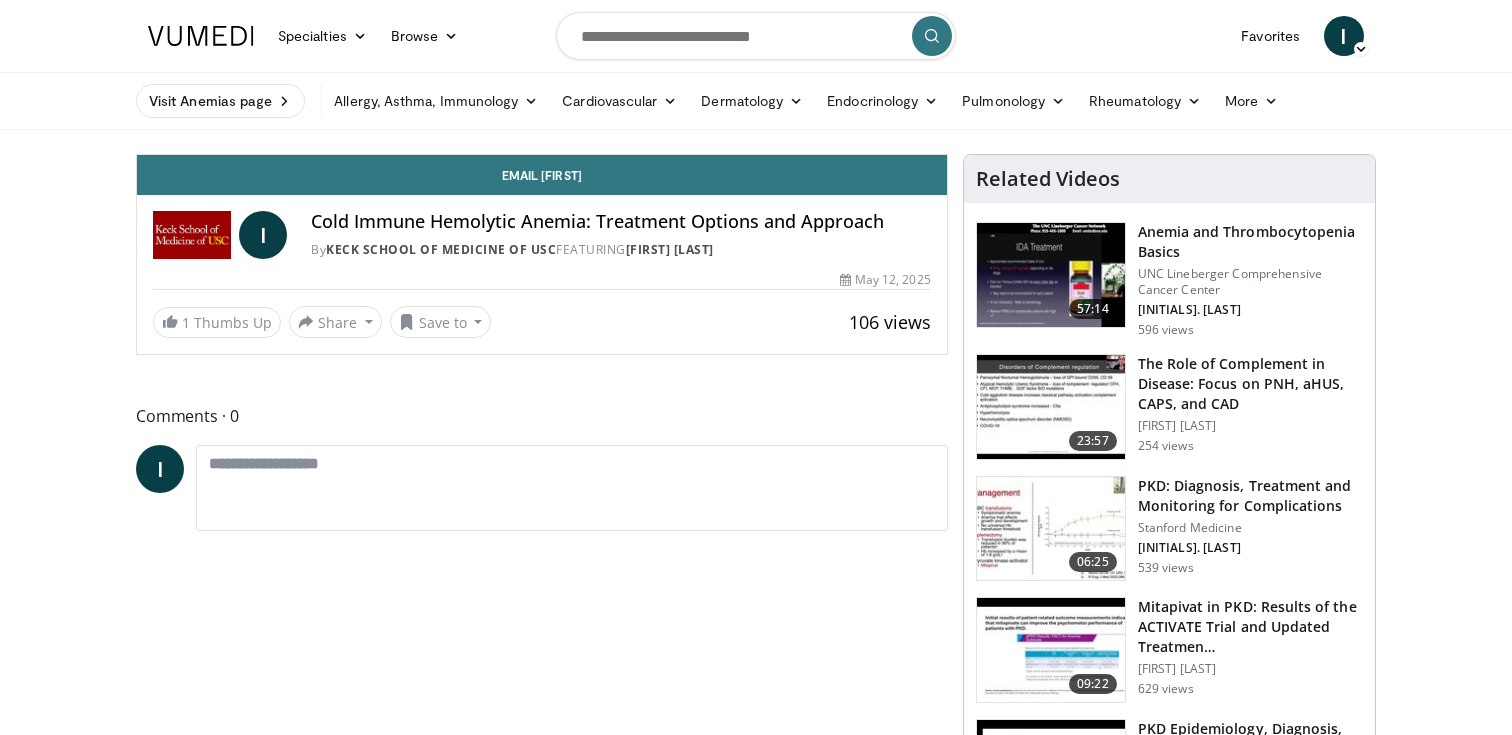 scroll, scrollTop: 0, scrollLeft: 0, axis: both 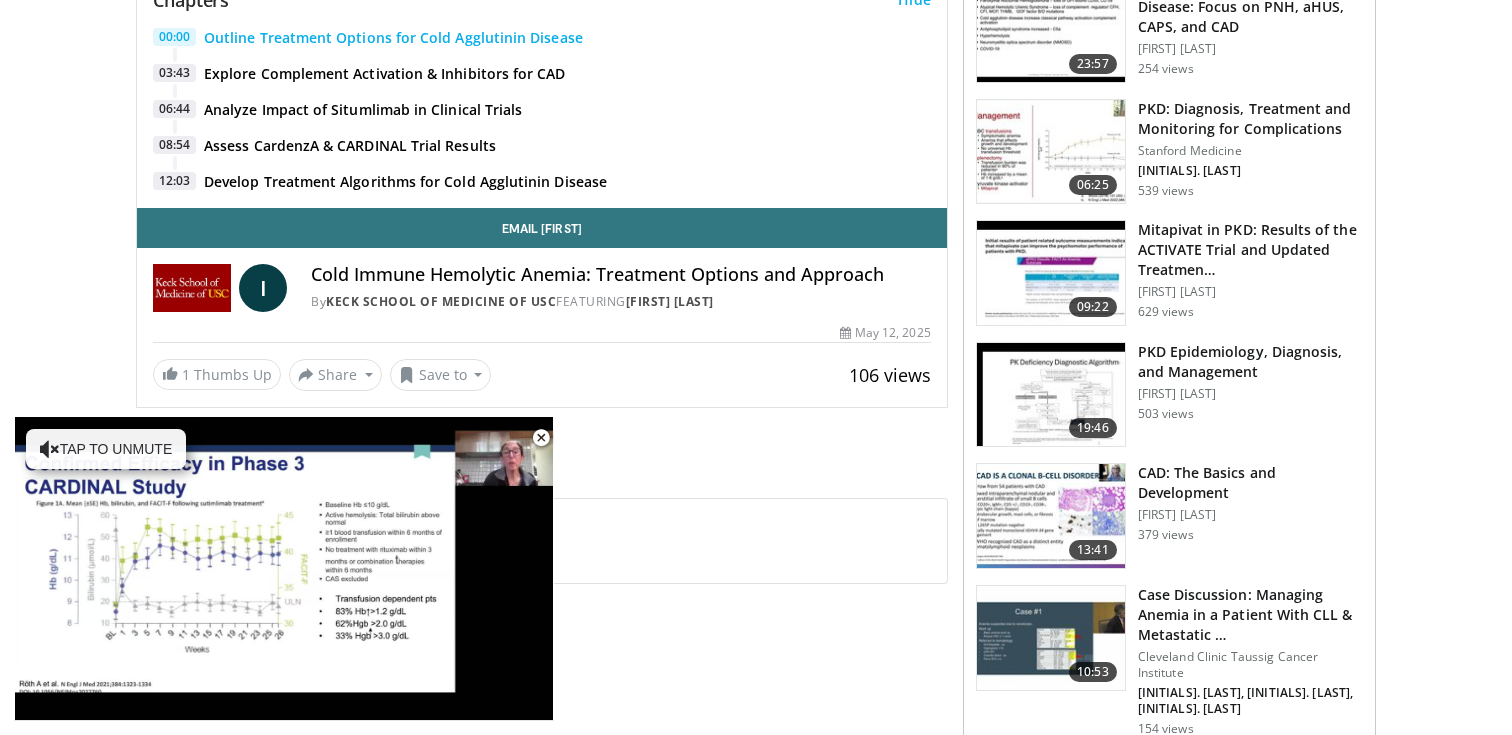 click on "Cold Immune Hemolytic Anemia: Treatment Options and Approach" at bounding box center [621, 275] 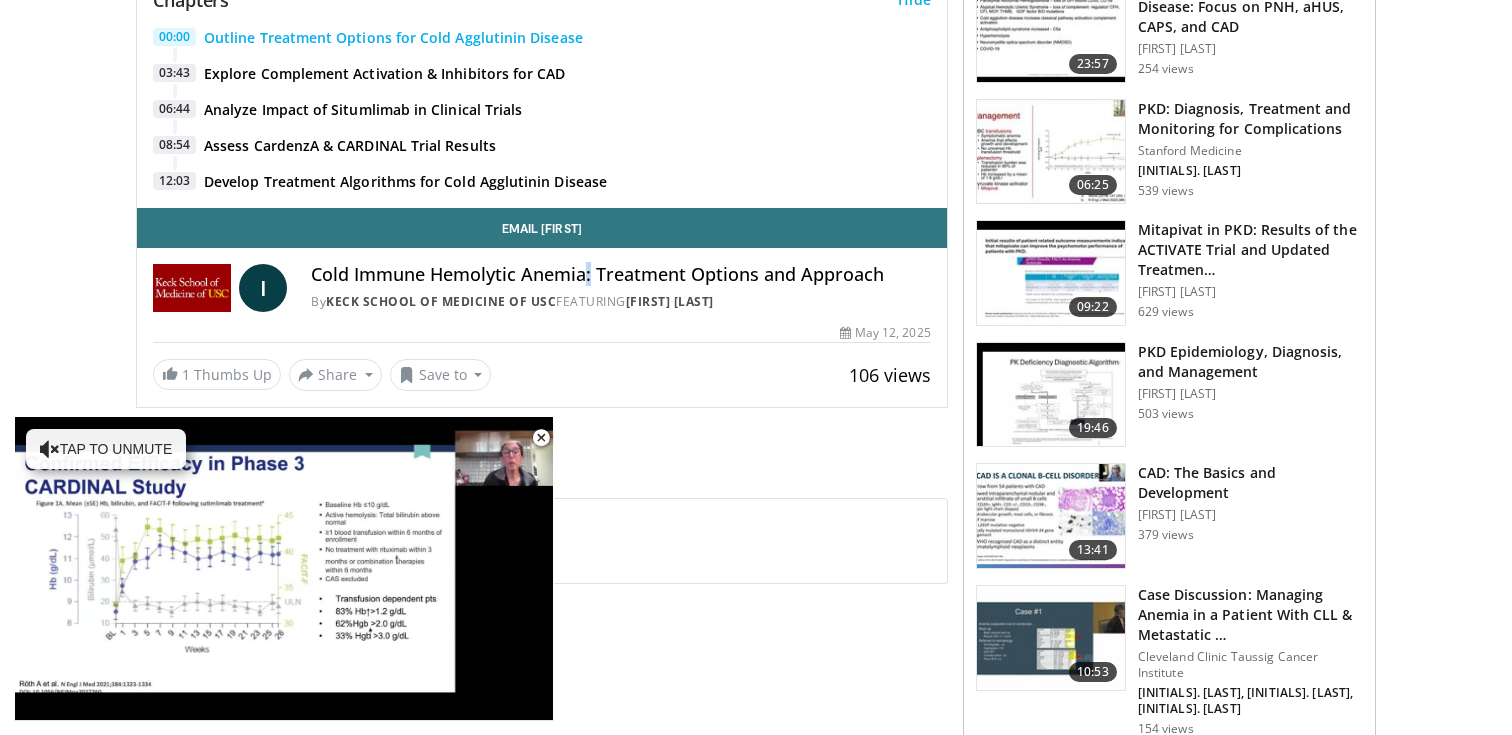 click on "Cold Immune Hemolytic Anemia: Treatment Options and Approach" at bounding box center (621, 275) 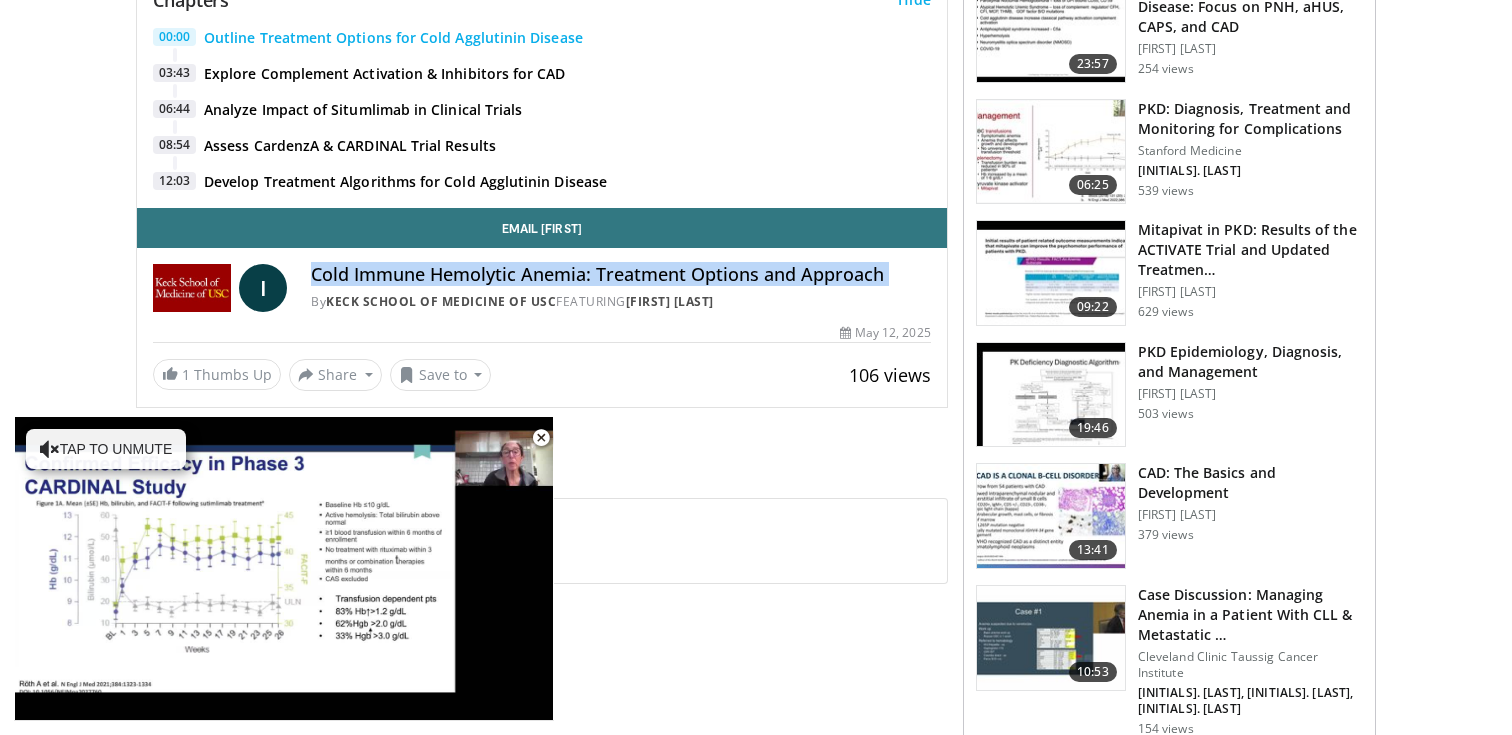 click on "Cold Immune Hemolytic Anemia: Treatment Options and Approach" at bounding box center (621, 275) 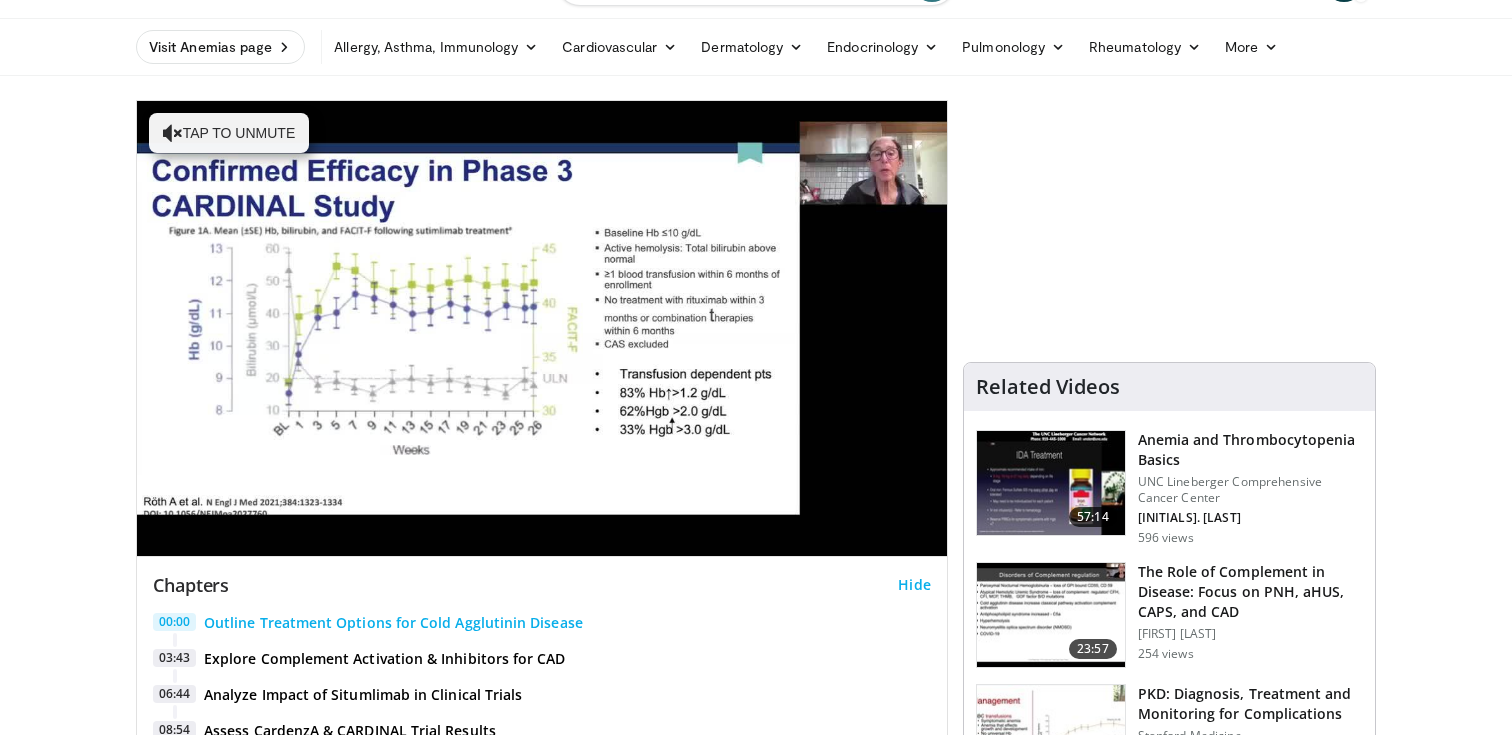 scroll, scrollTop: 0, scrollLeft: 0, axis: both 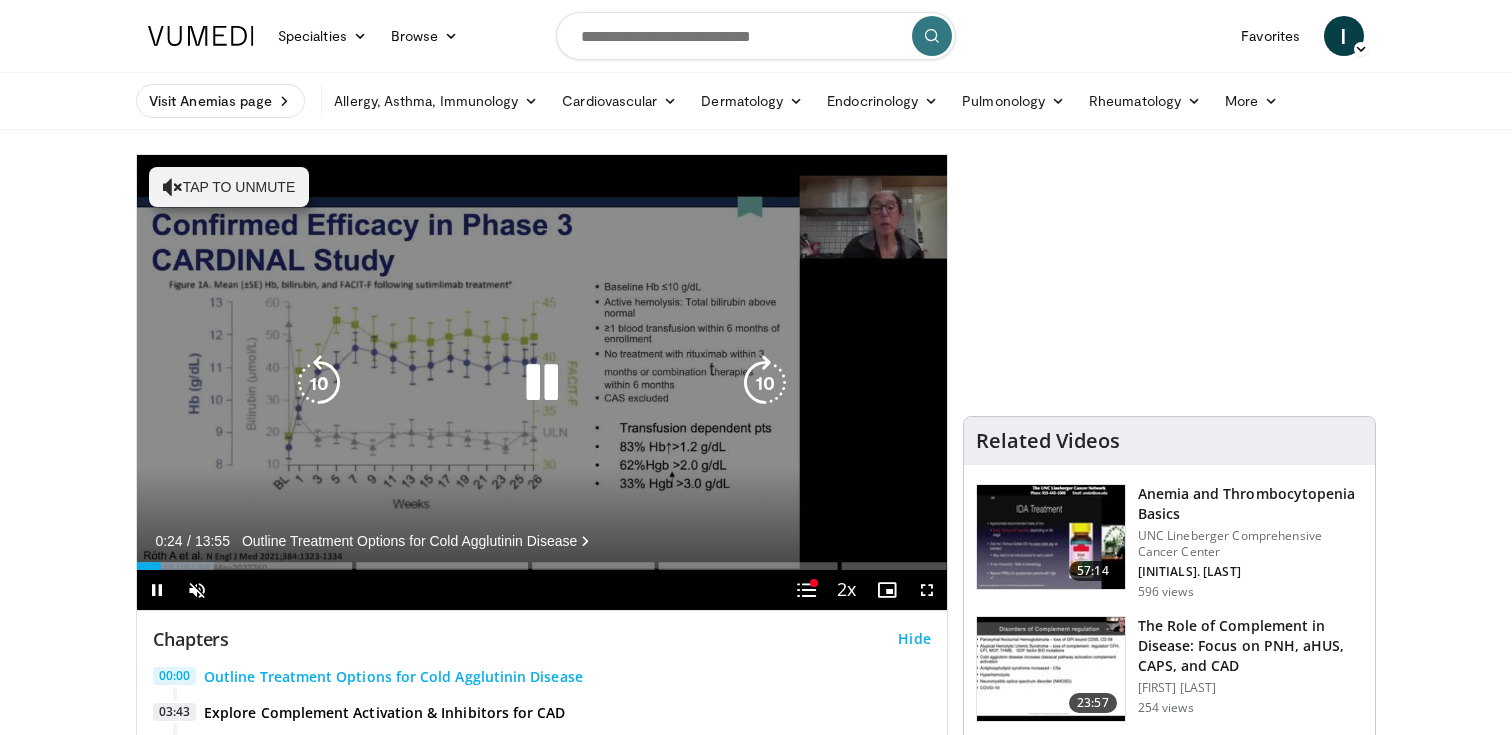 click at bounding box center (765, 383) 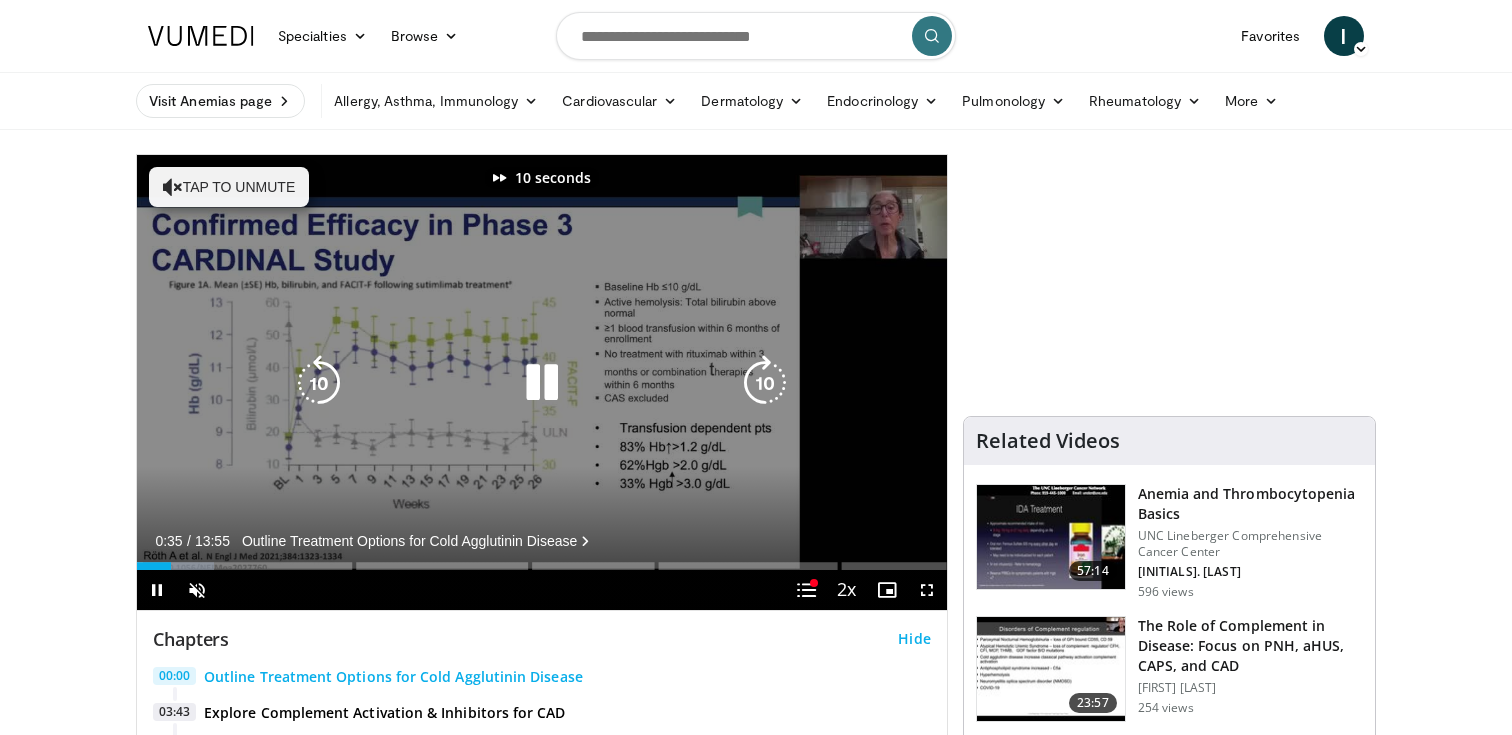 click at bounding box center (765, 383) 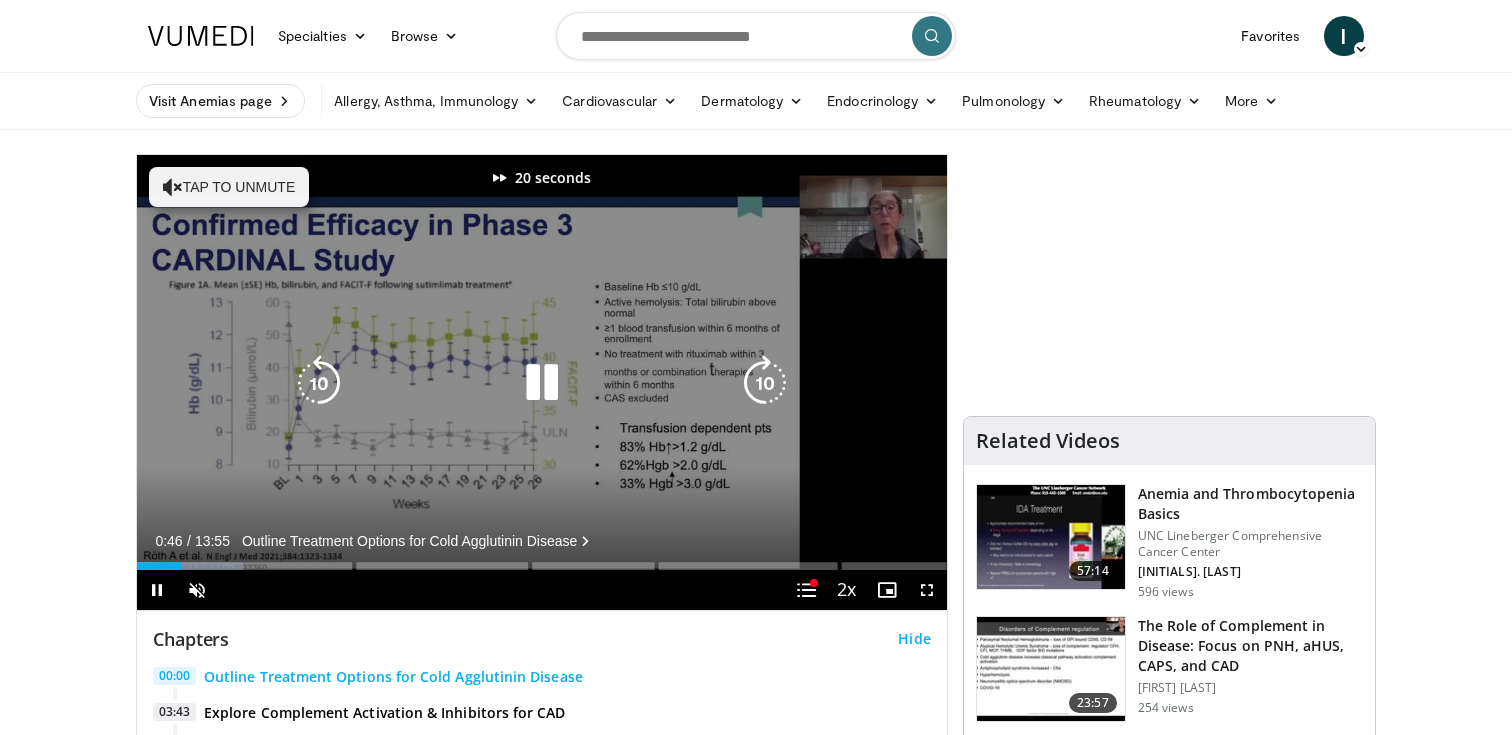 click at bounding box center (319, 383) 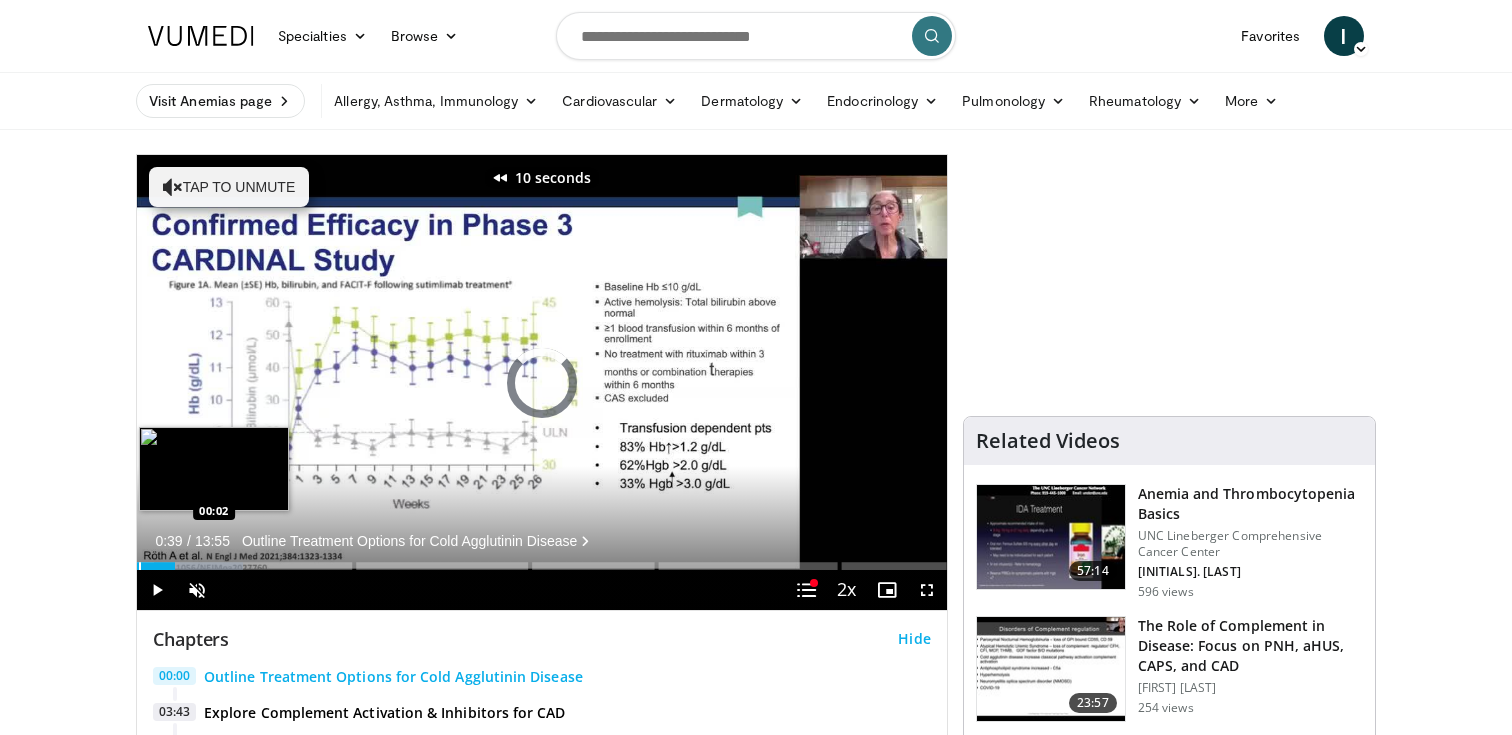 click at bounding box center (140, 566) 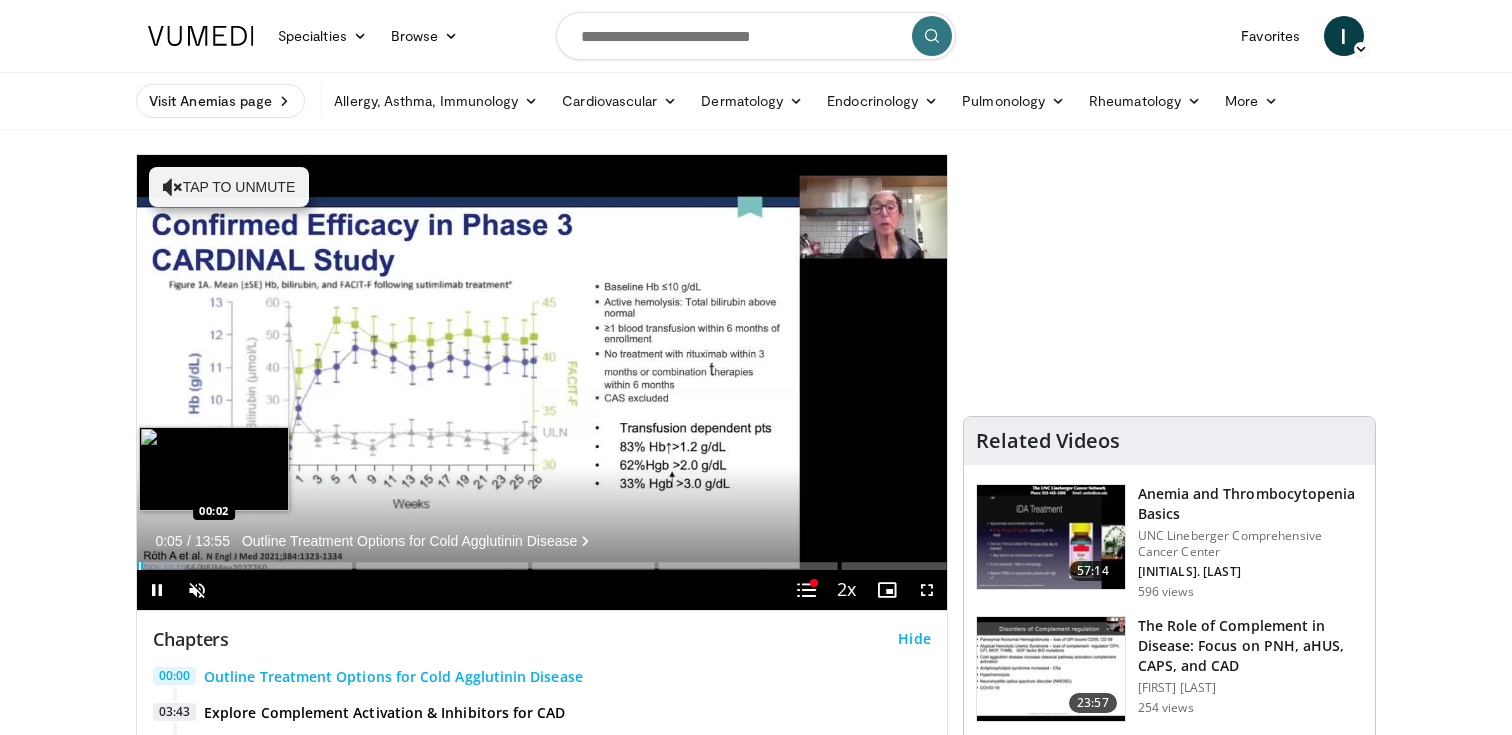 type 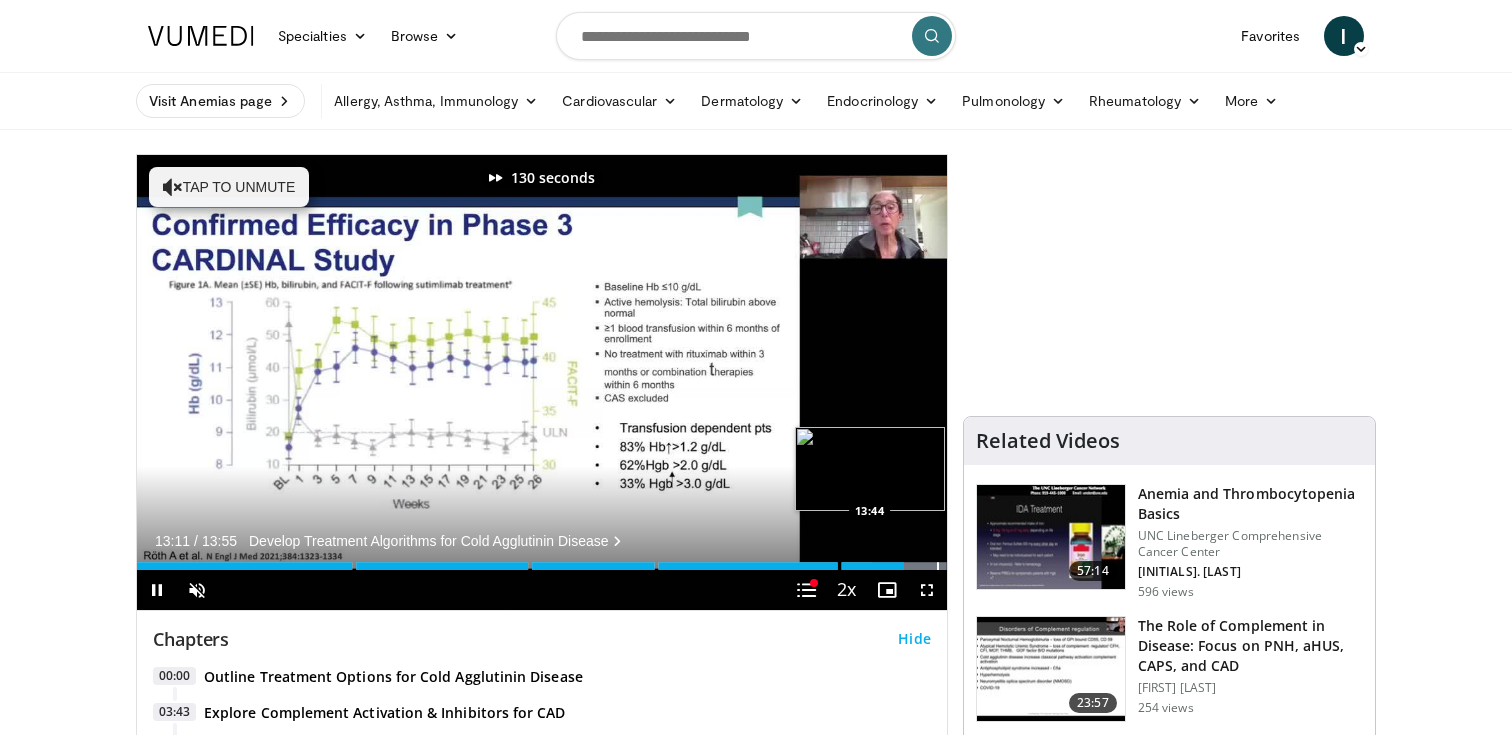 click on "Loaded :  100.00% 13:11" at bounding box center (542, 566) 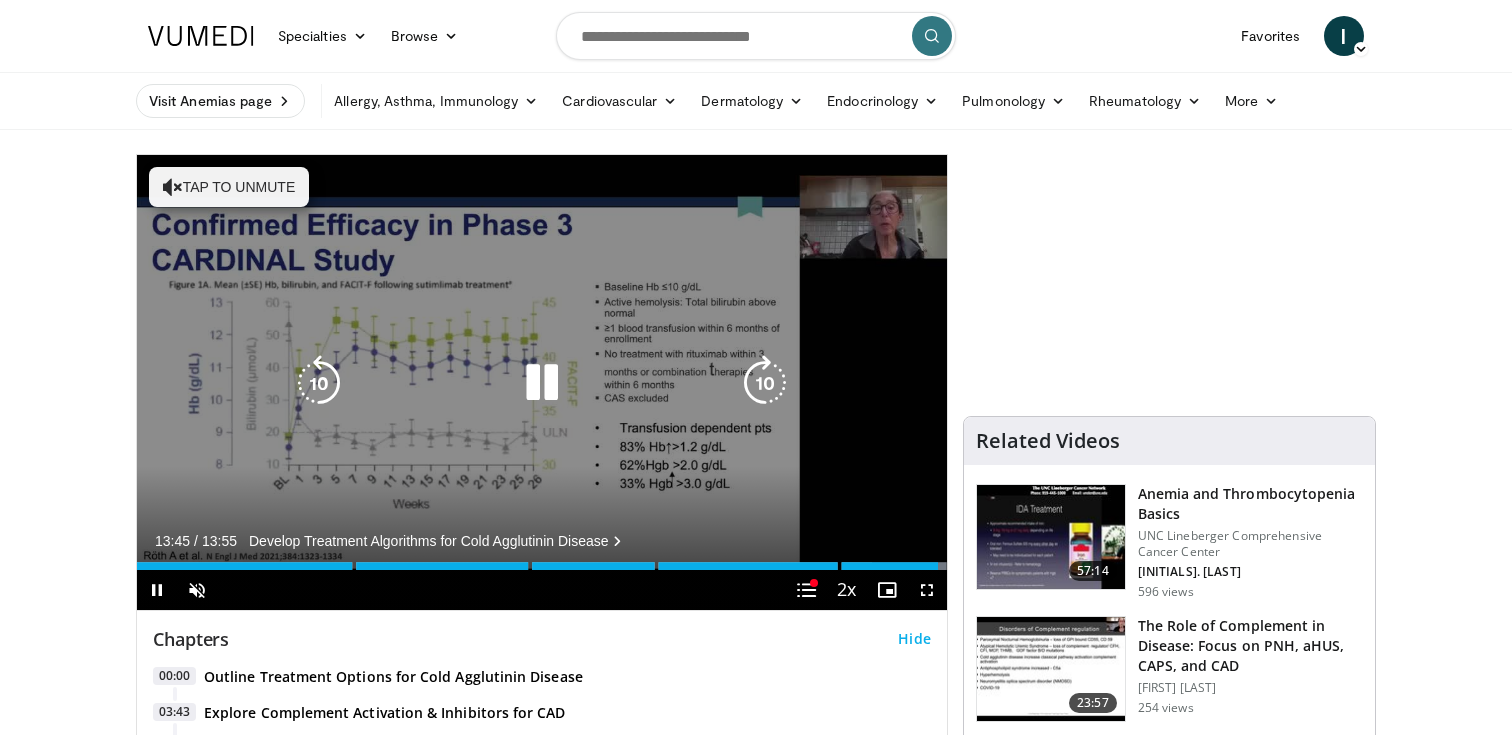 click at bounding box center (542, 383) 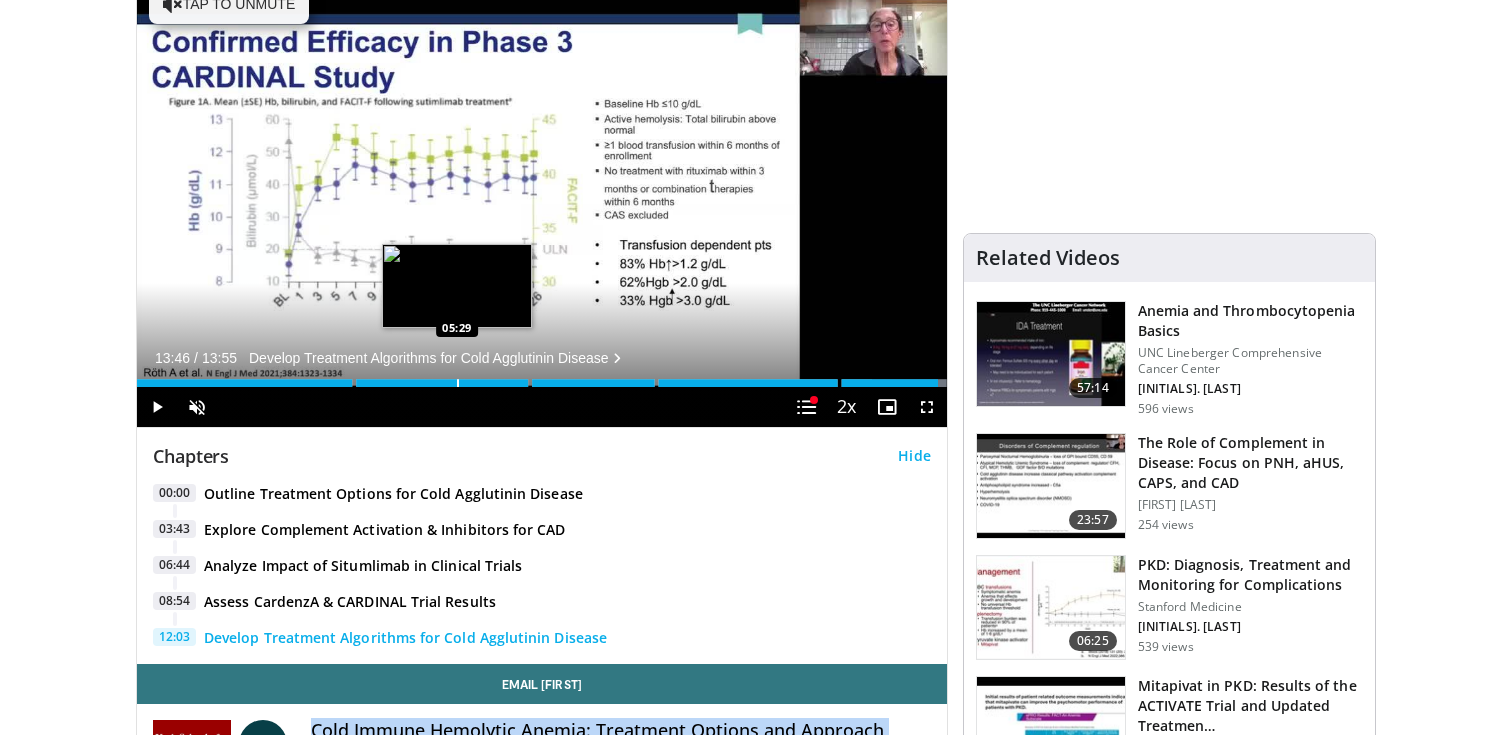 scroll, scrollTop: 208, scrollLeft: 0, axis: vertical 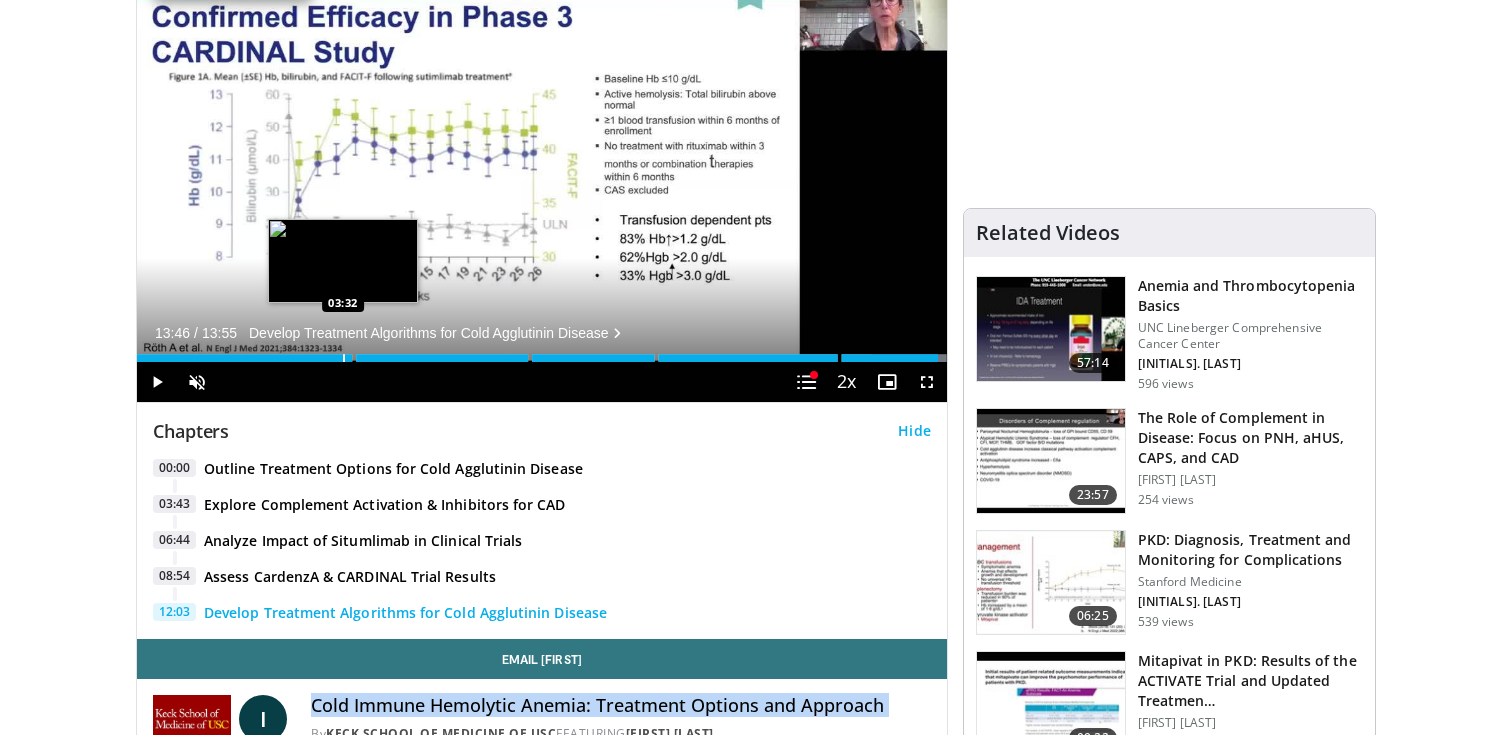 click at bounding box center [344, 358] 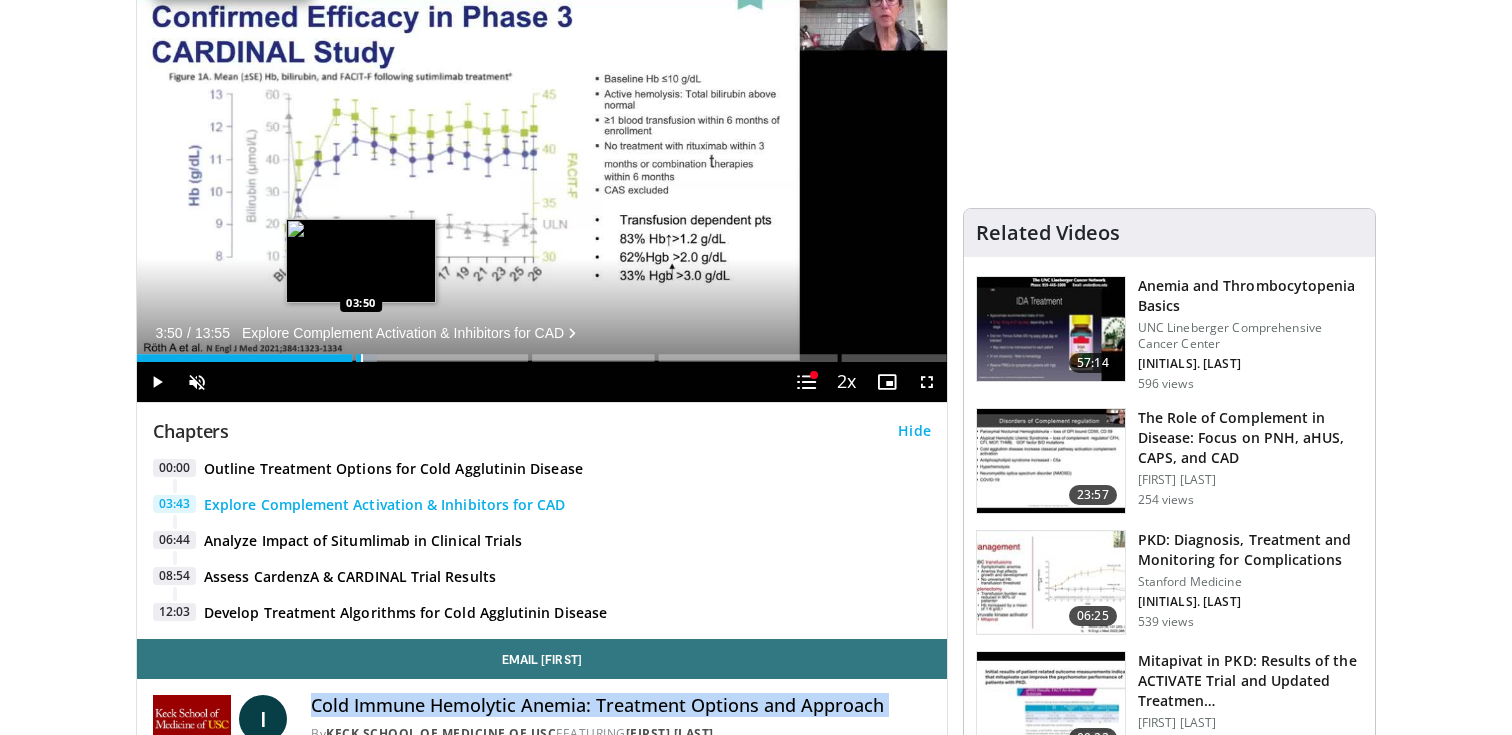 click at bounding box center [362, 358] 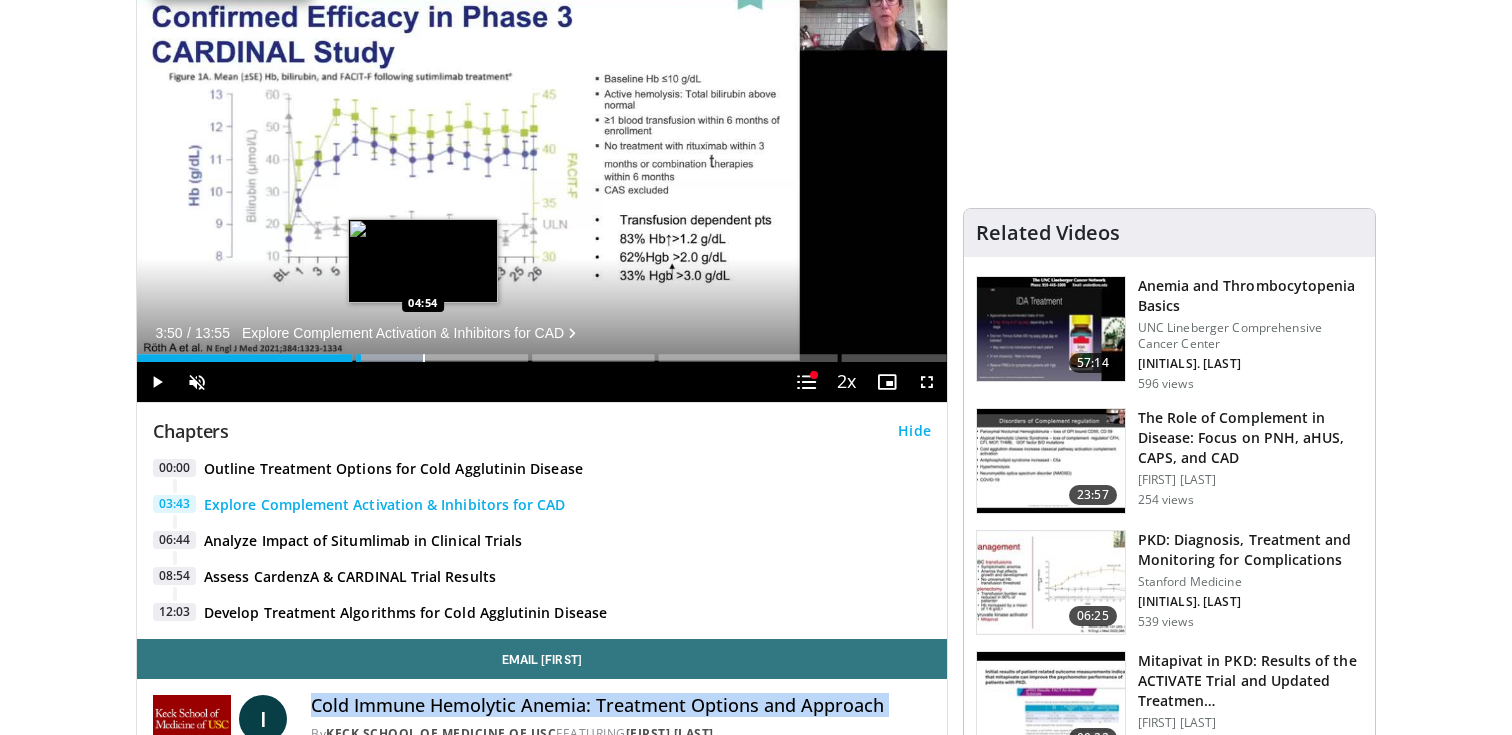 click at bounding box center [424, 358] 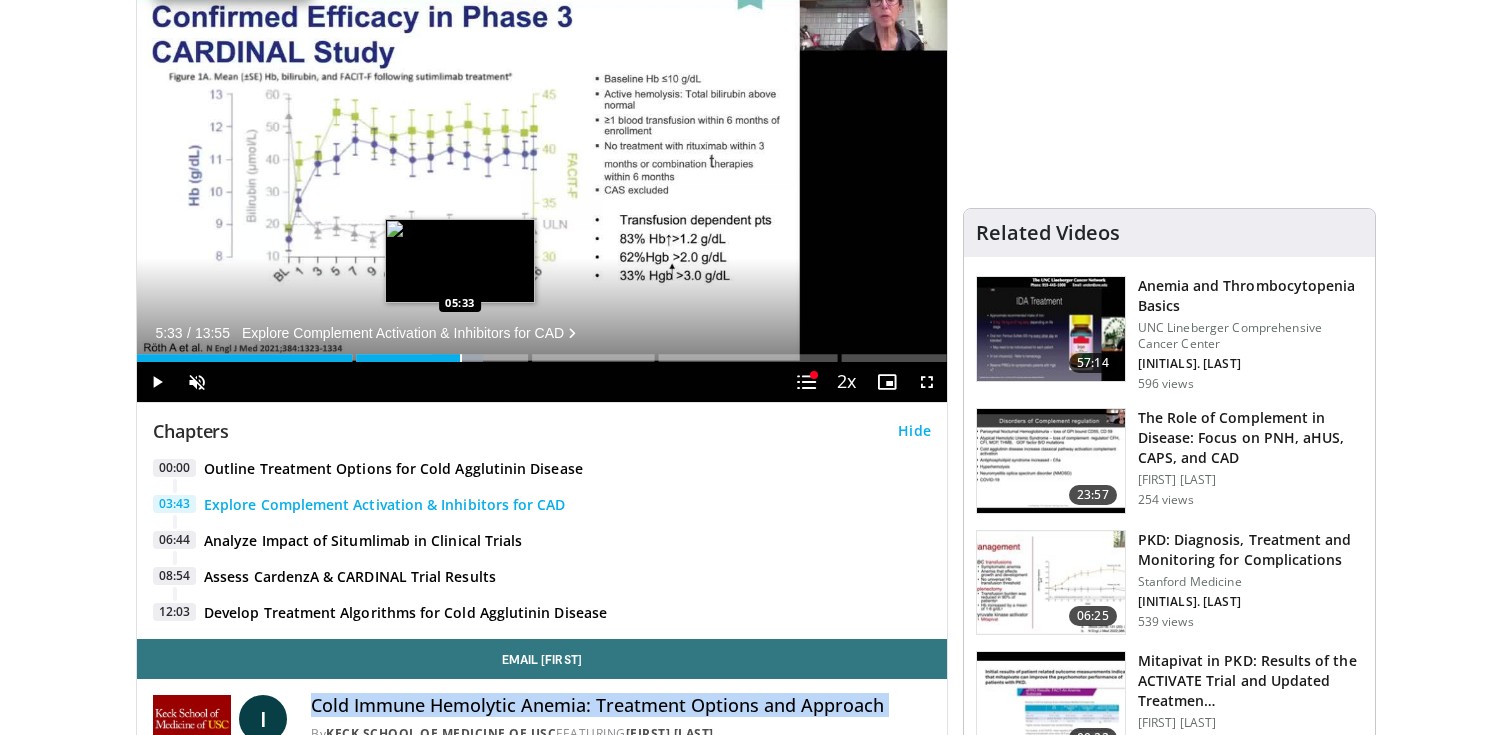 click at bounding box center (461, 358) 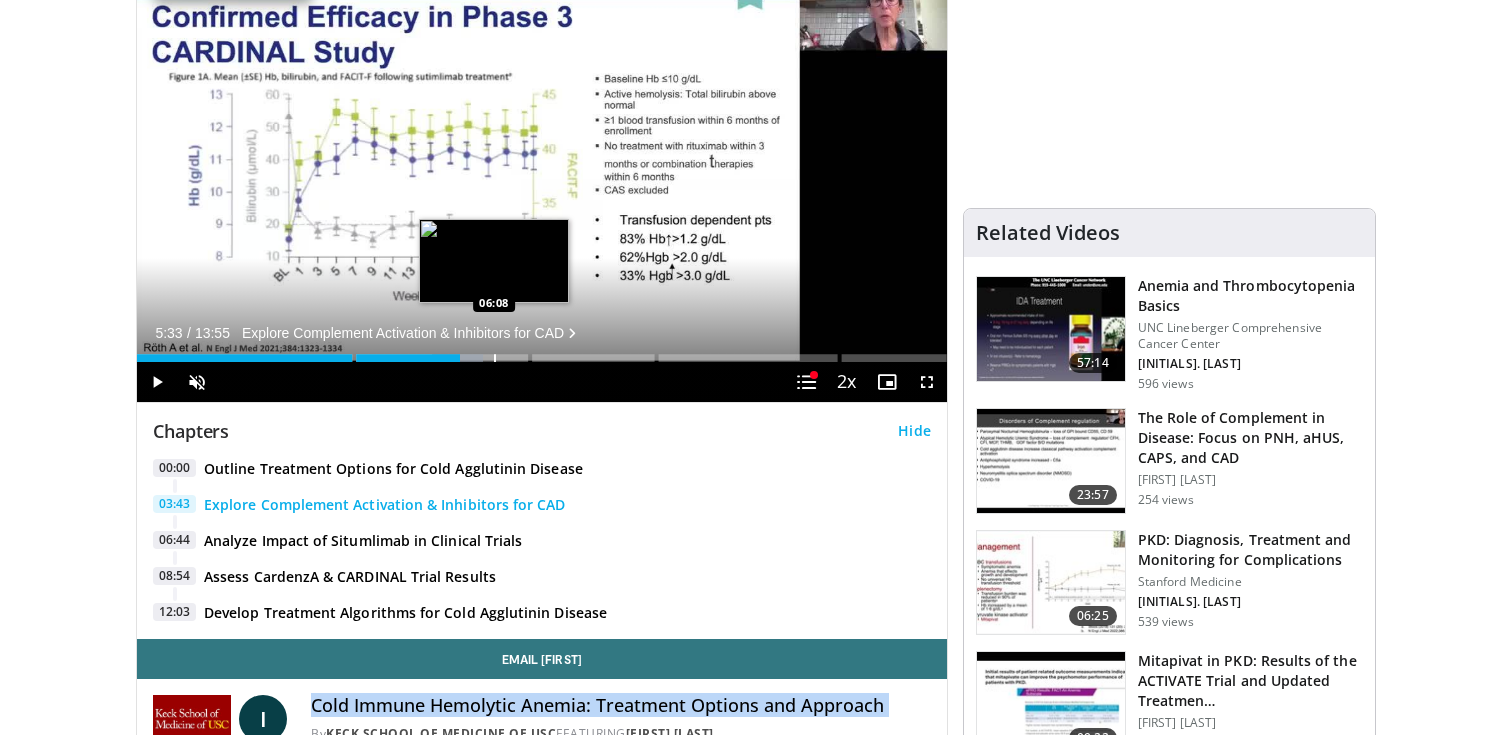 click at bounding box center (495, 358) 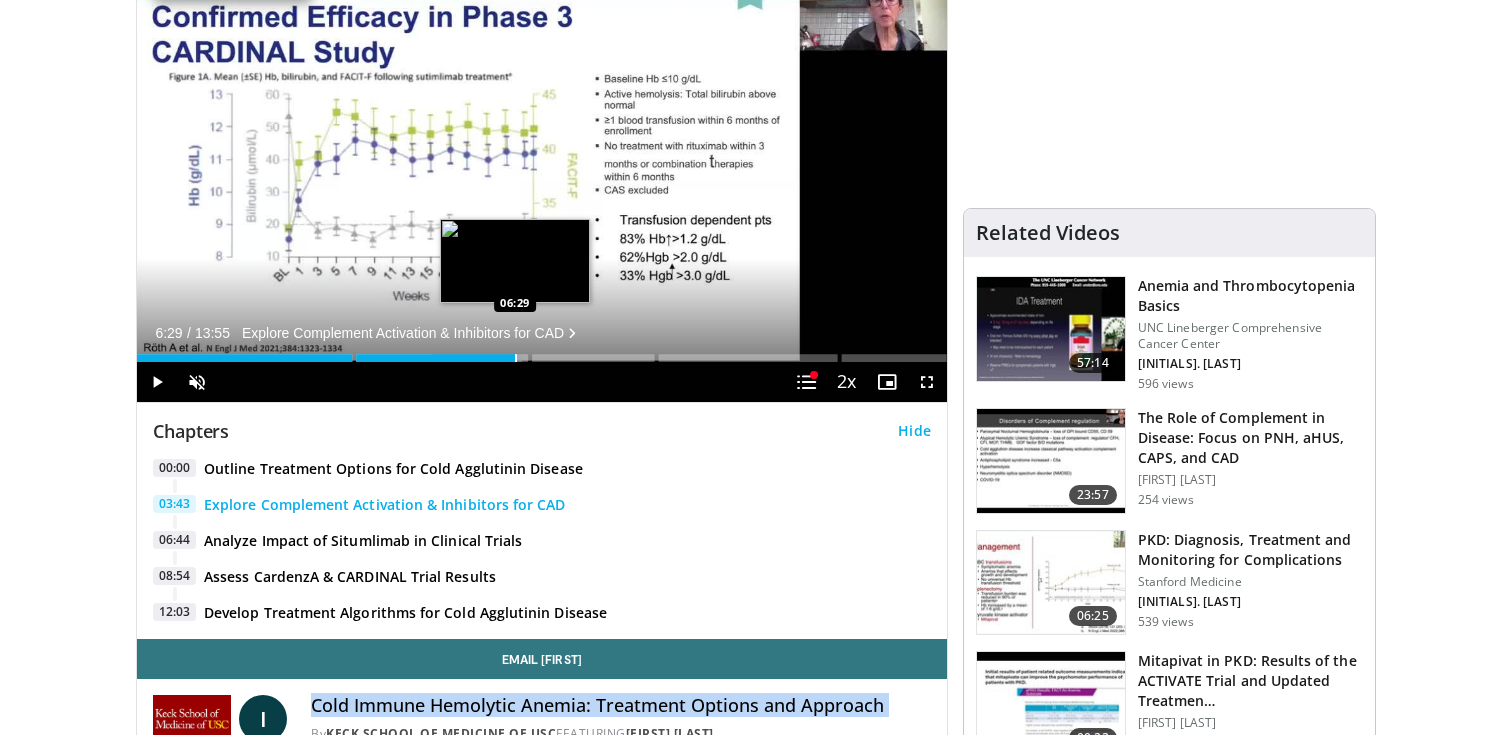 click at bounding box center [516, 358] 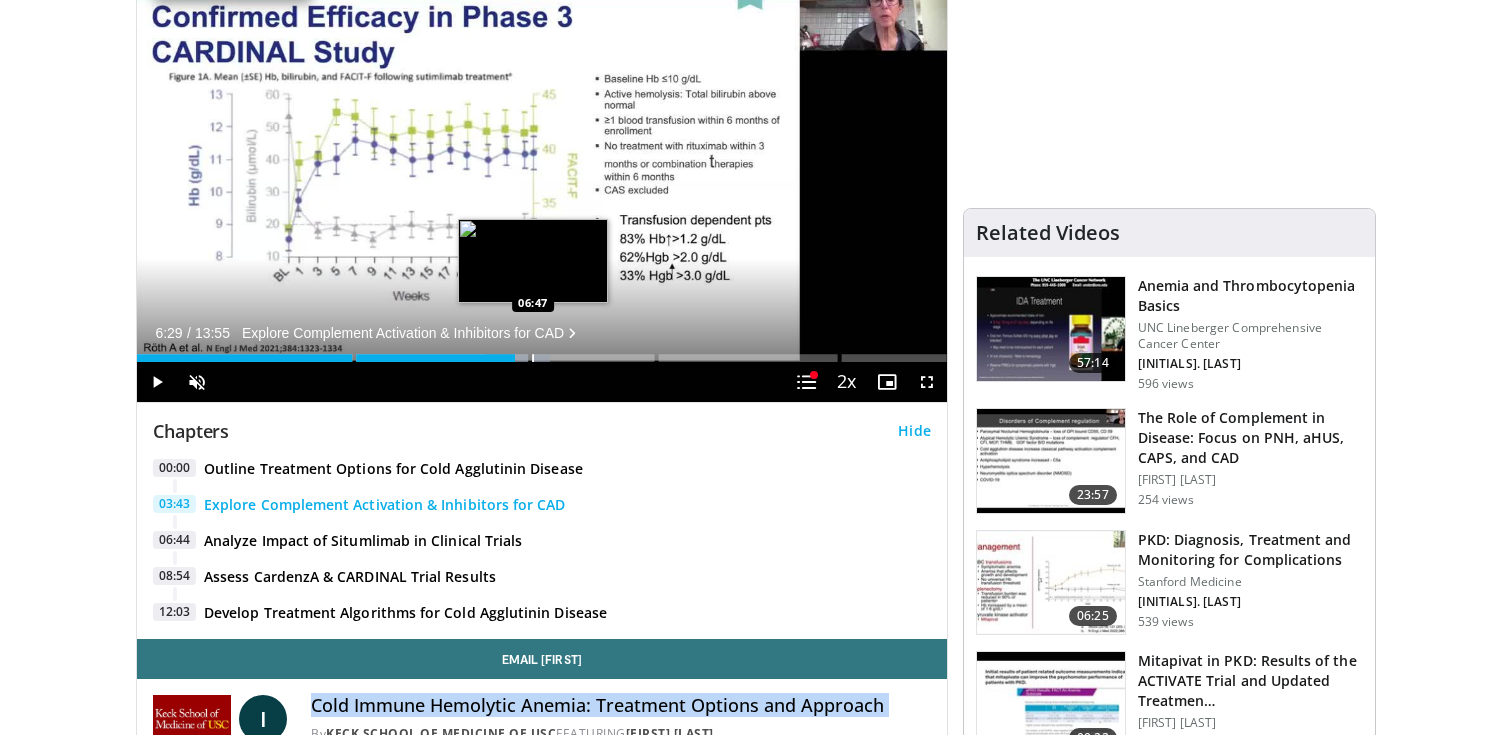 click at bounding box center (533, 358) 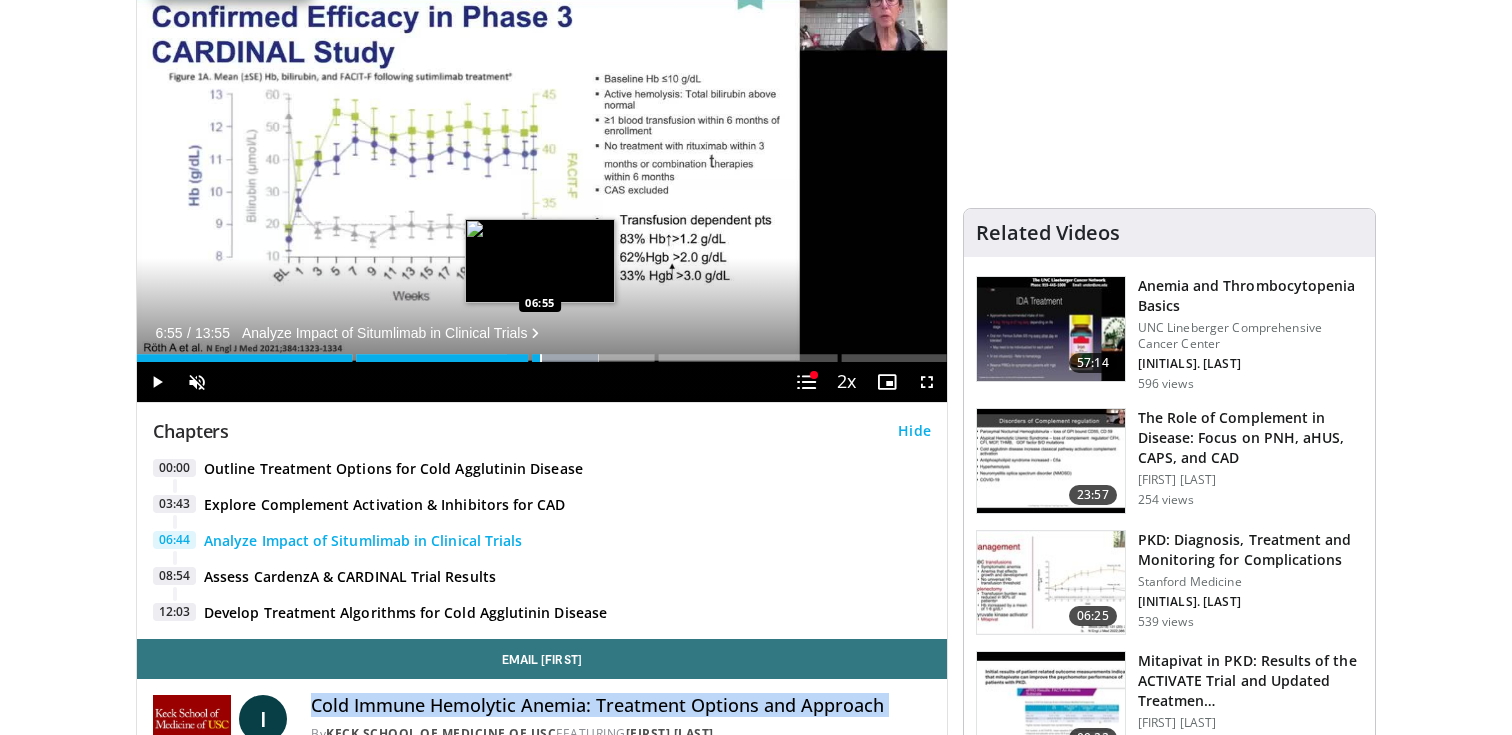 click at bounding box center [541, 358] 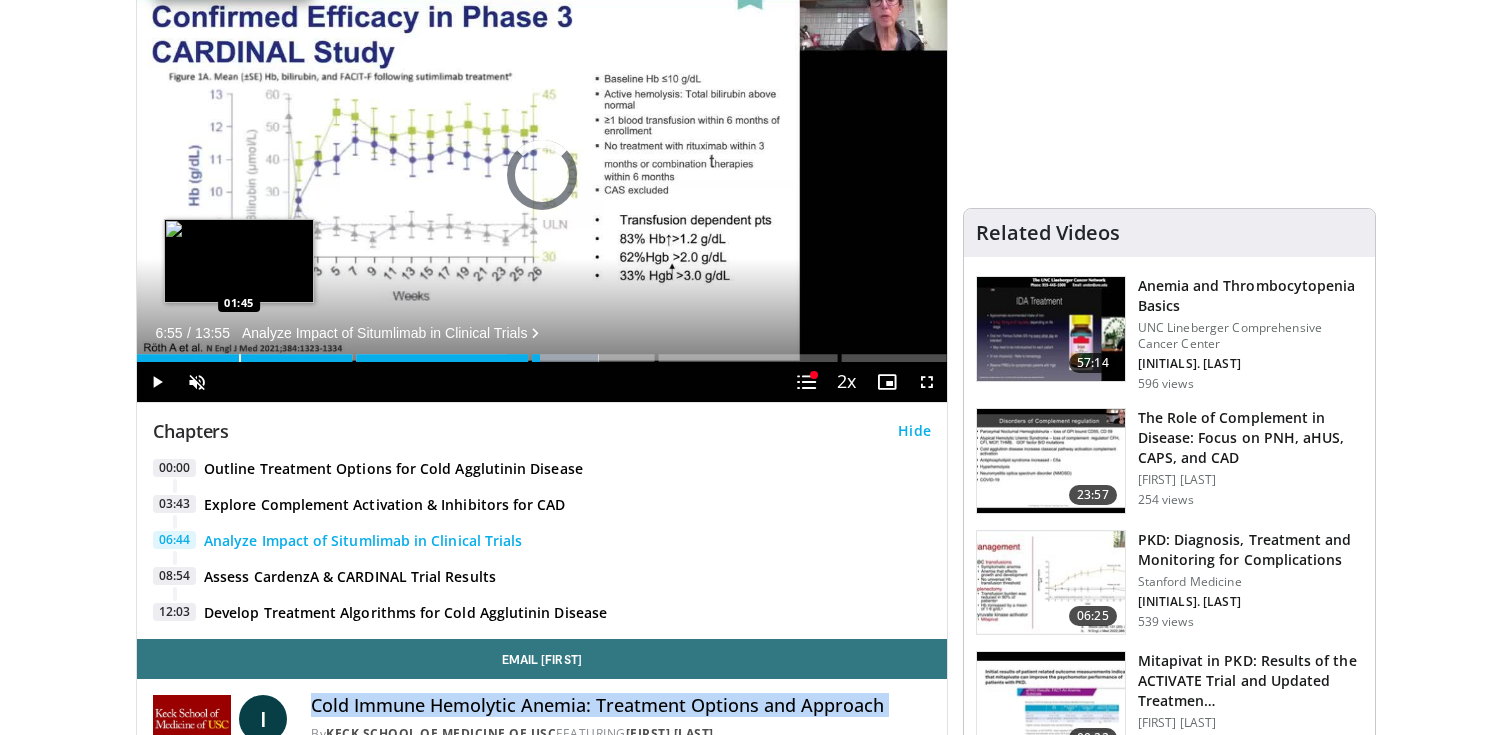 click at bounding box center (240, 358) 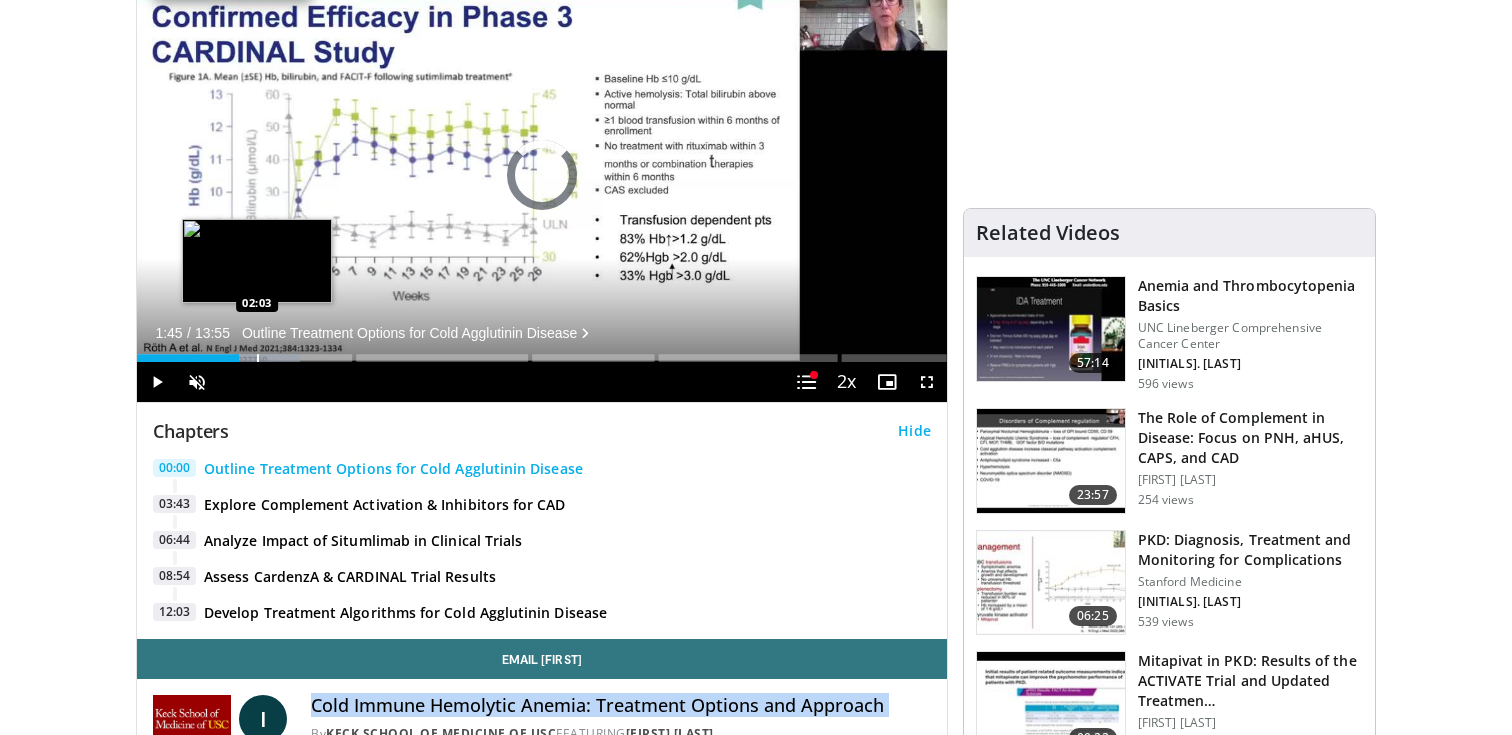 click at bounding box center [258, 358] 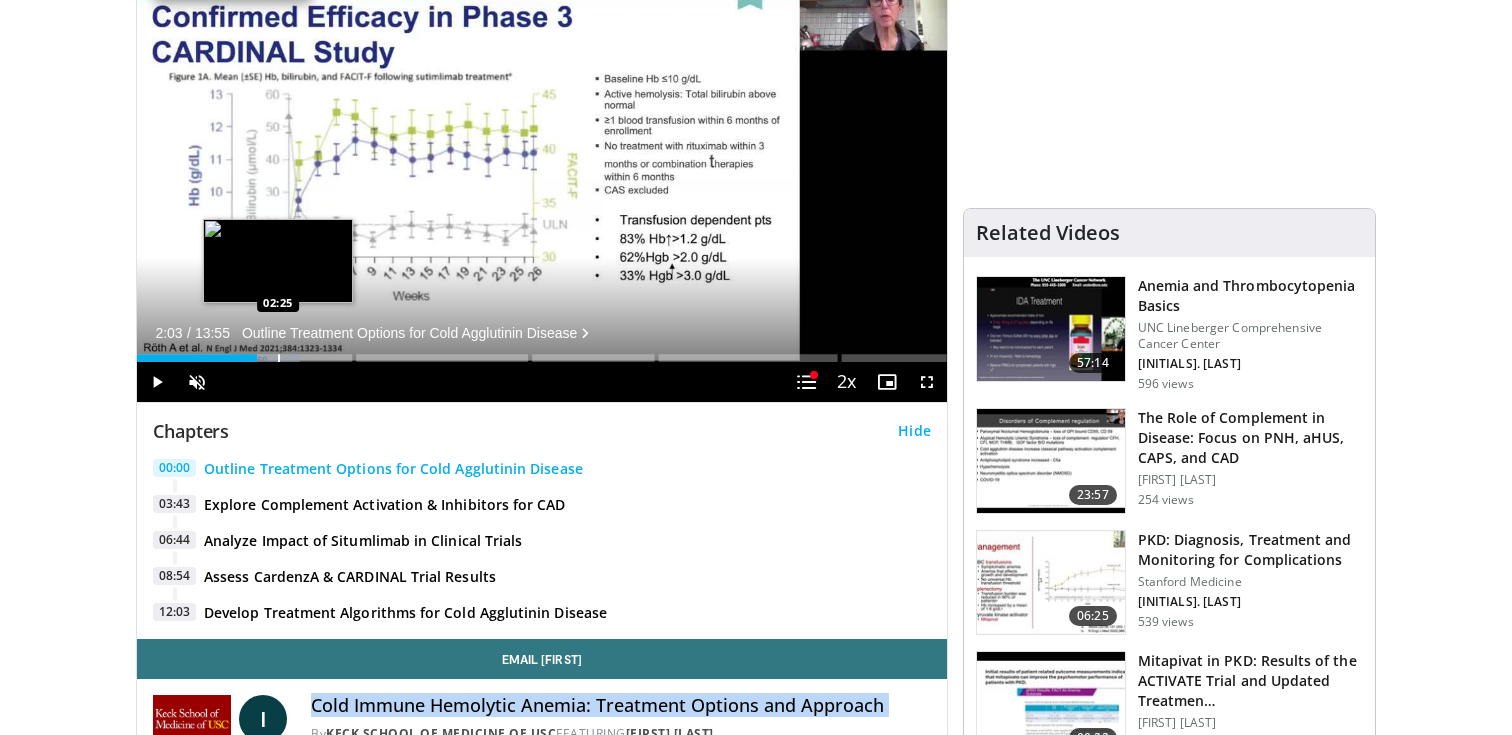 click at bounding box center [279, 358] 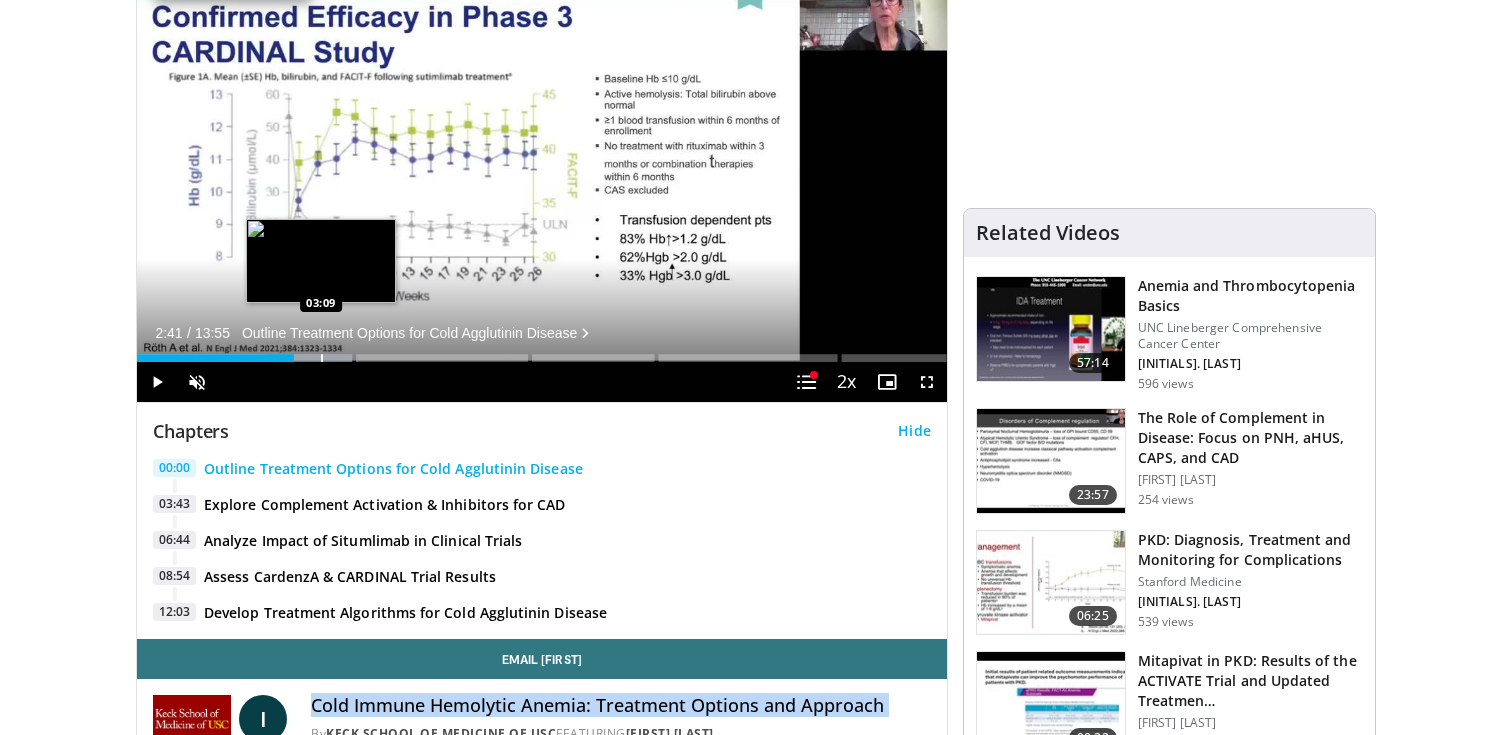 click at bounding box center [322, 358] 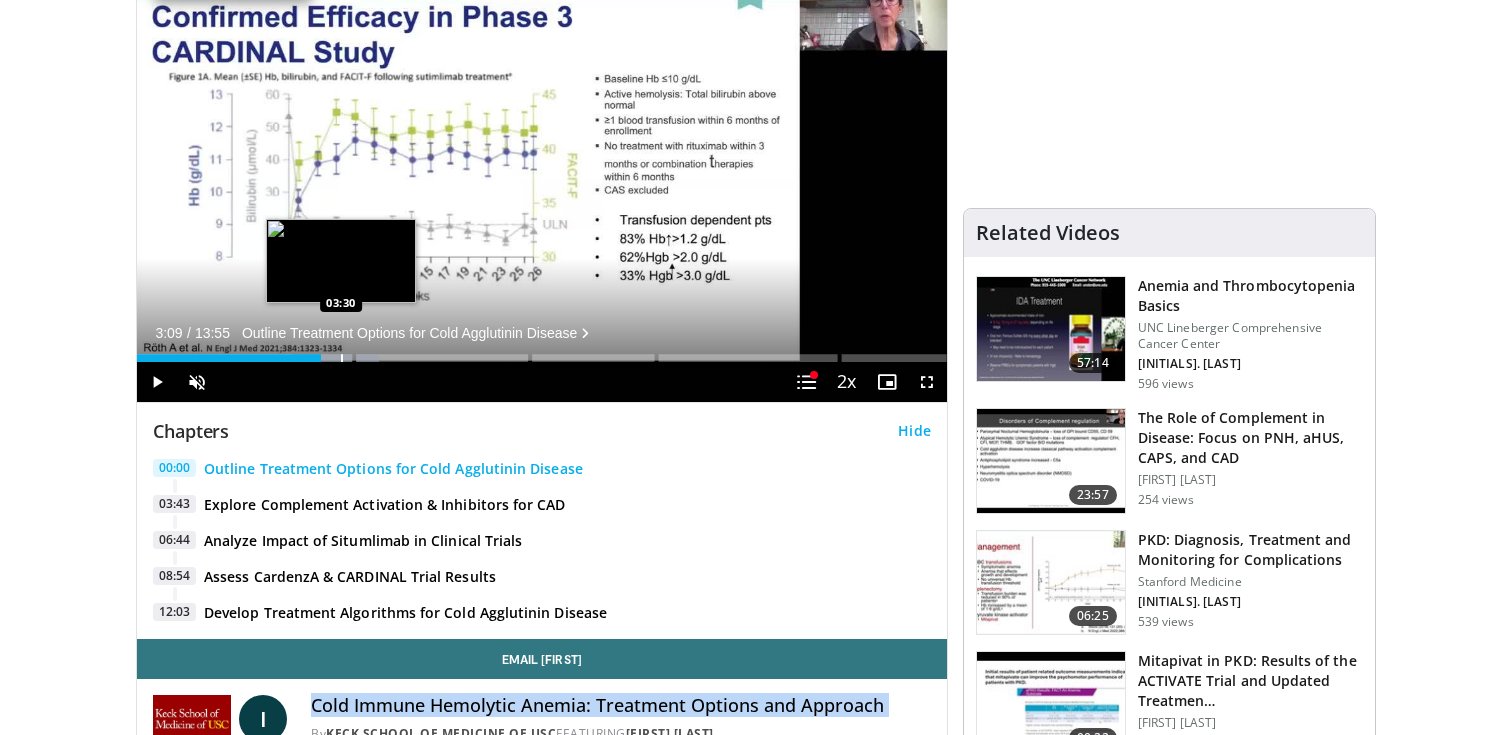 click at bounding box center (342, 358) 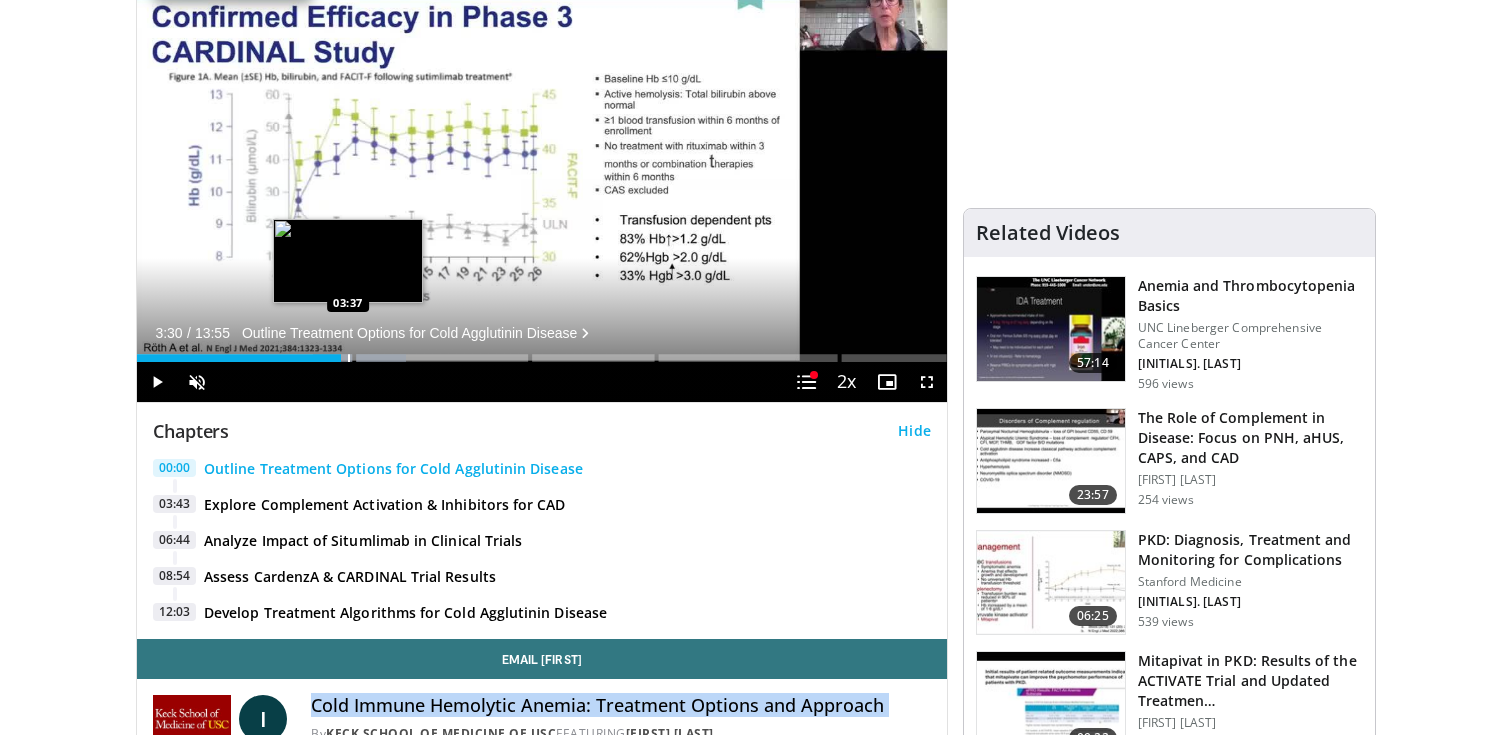 click on "Loaded :  33.24% 03:30" at bounding box center [542, 358] 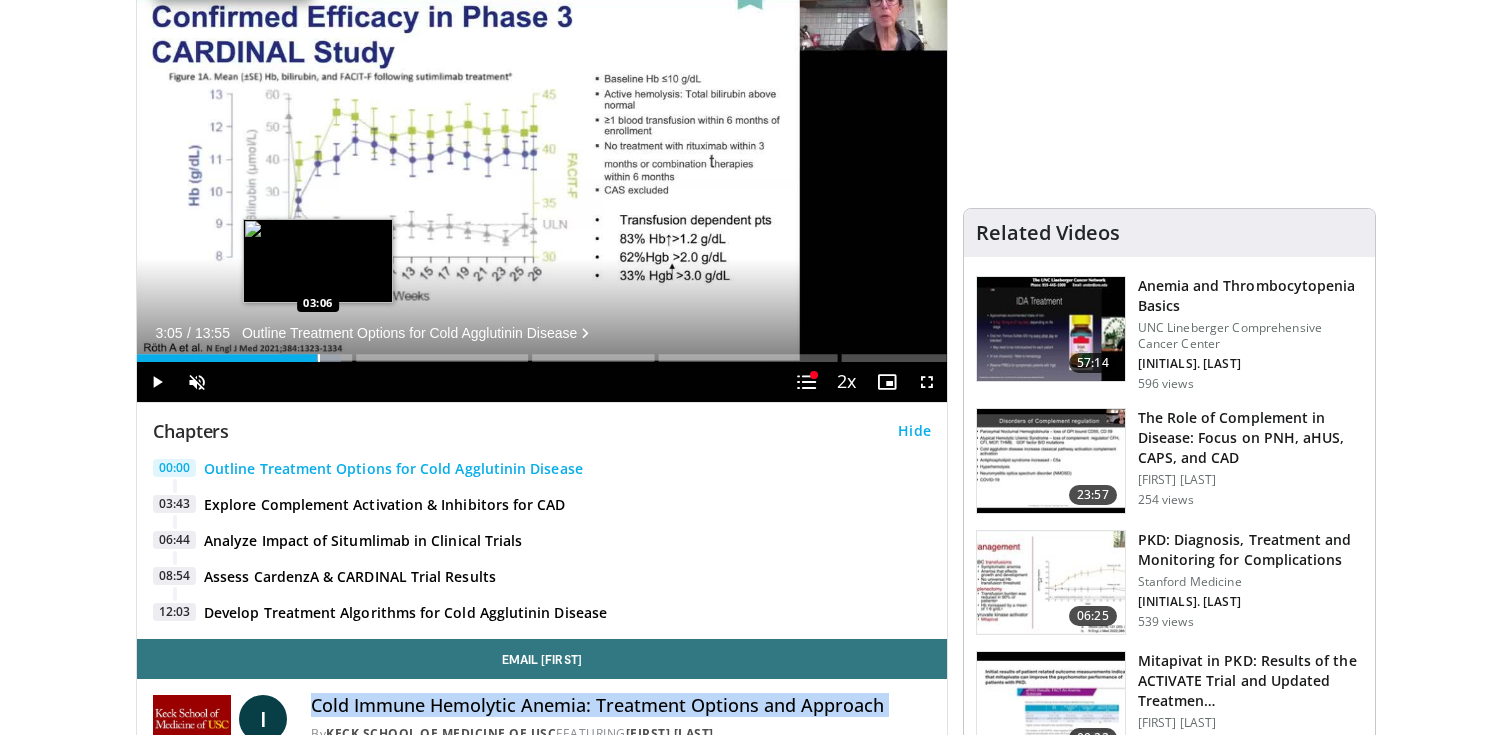 click at bounding box center [310, 358] 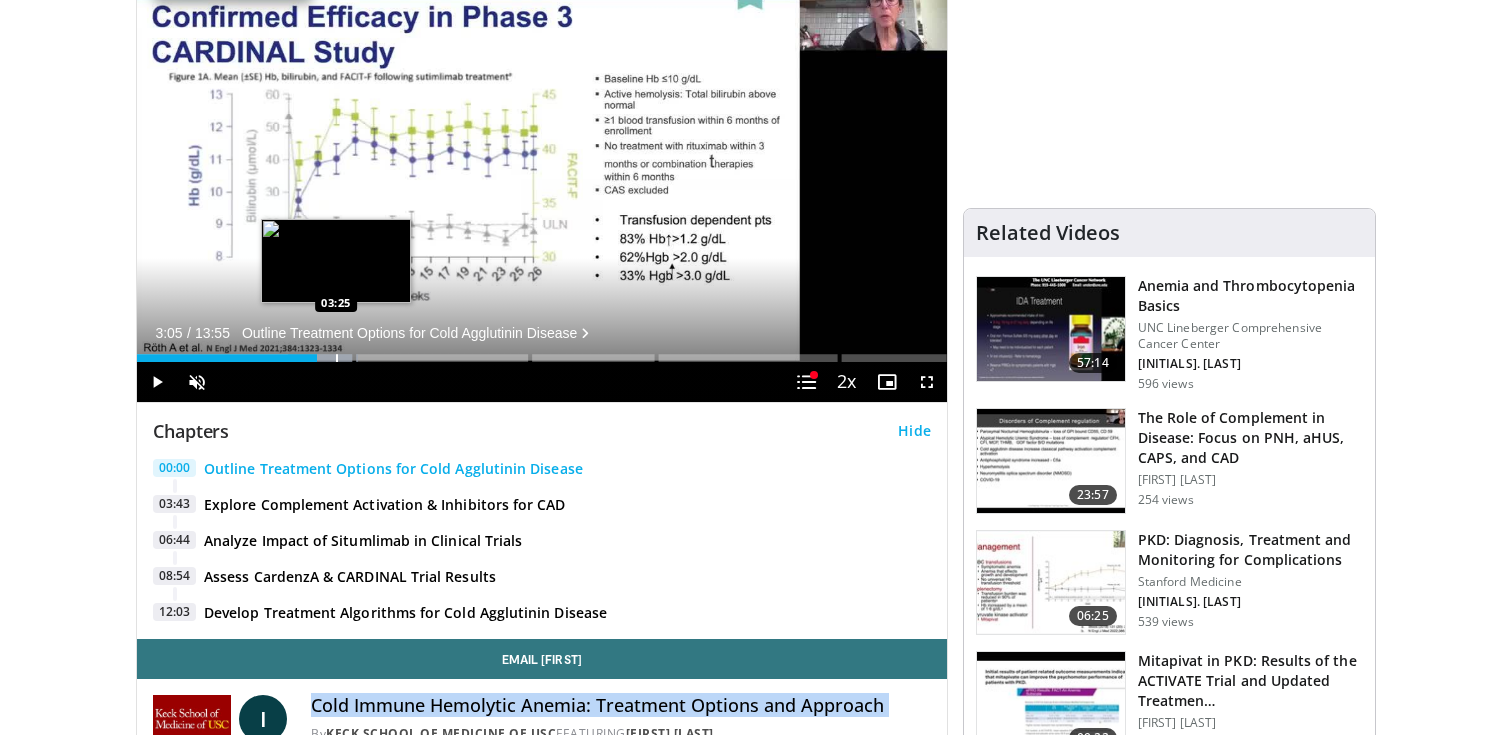click at bounding box center (337, 358) 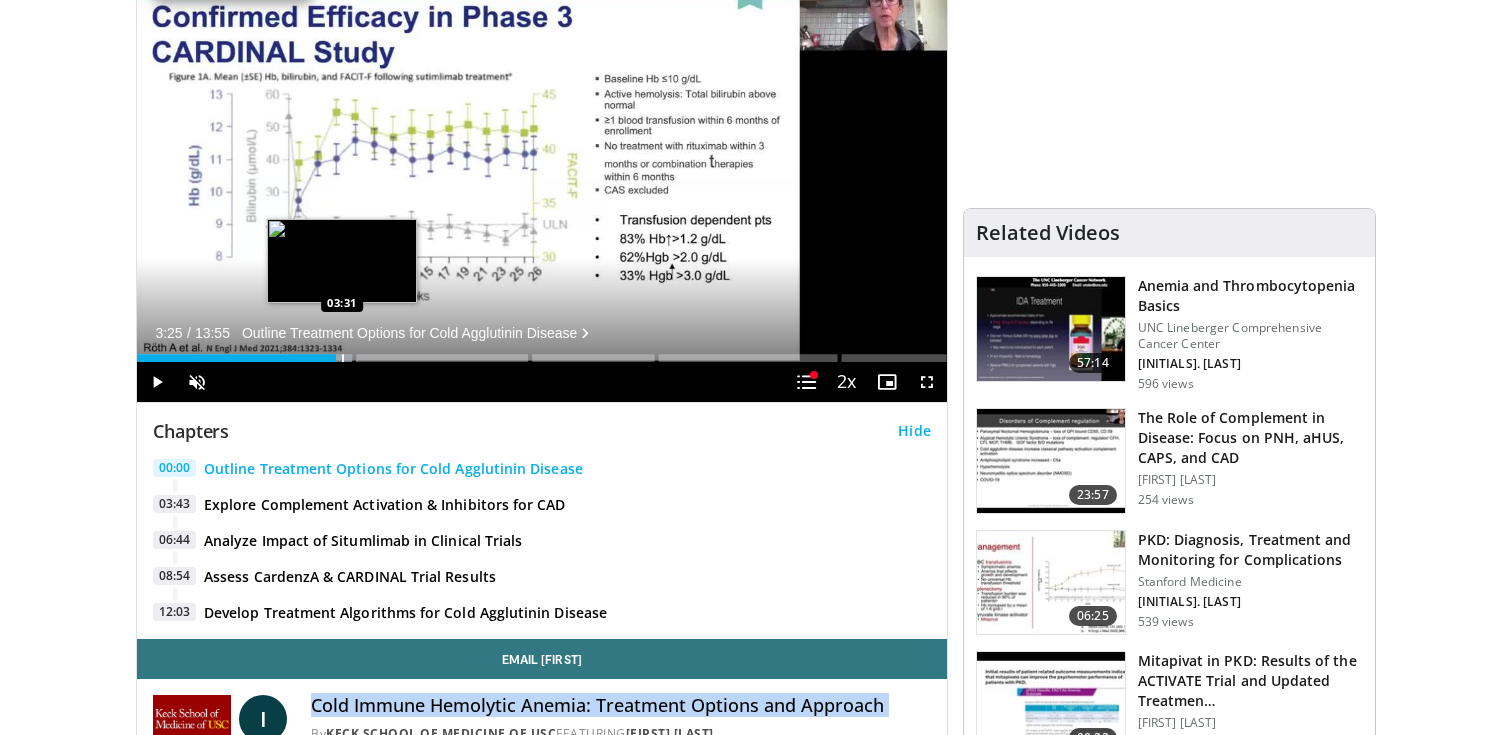 click at bounding box center [343, 358] 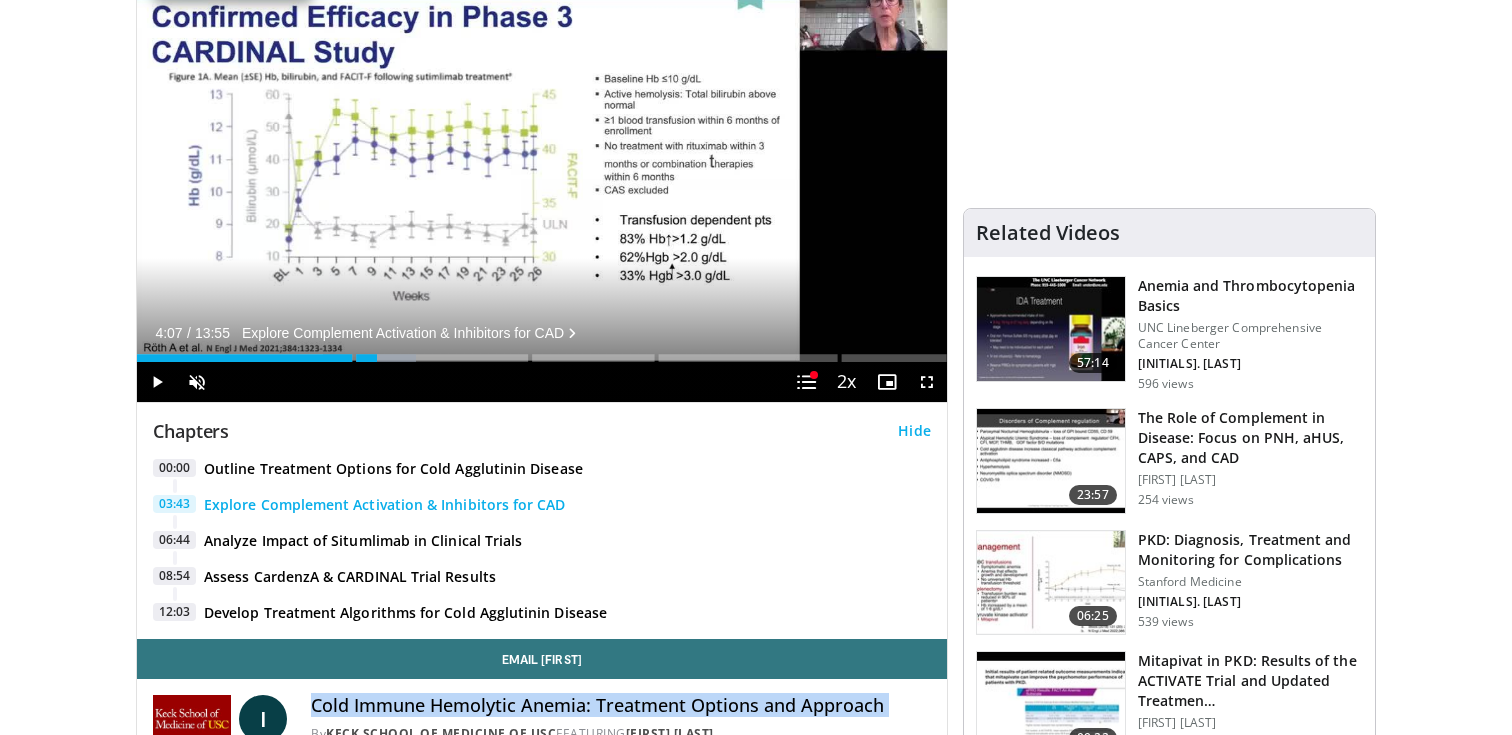 click at bounding box center (369, 358) 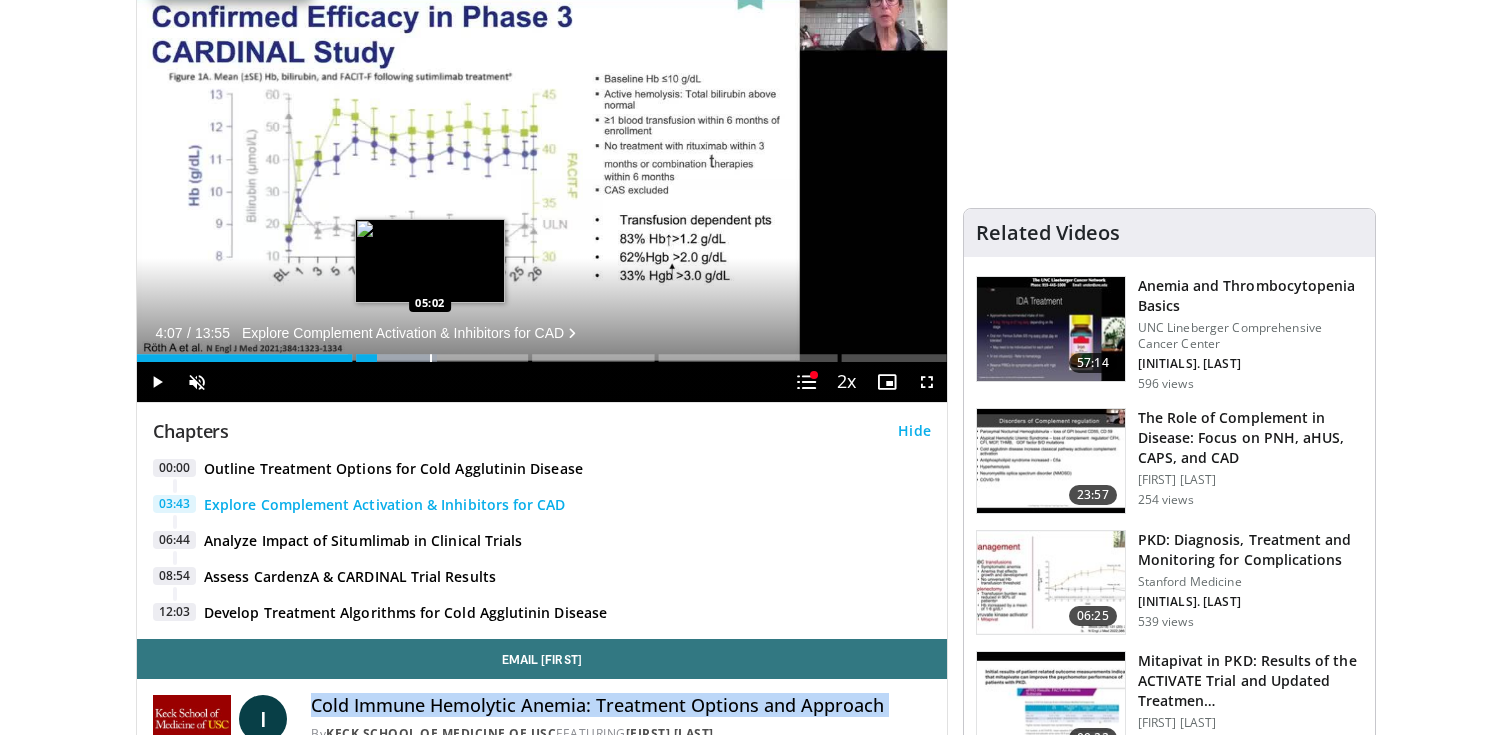 click on "Loaded :  37.11% 04:07 05:02" at bounding box center (542, 352) 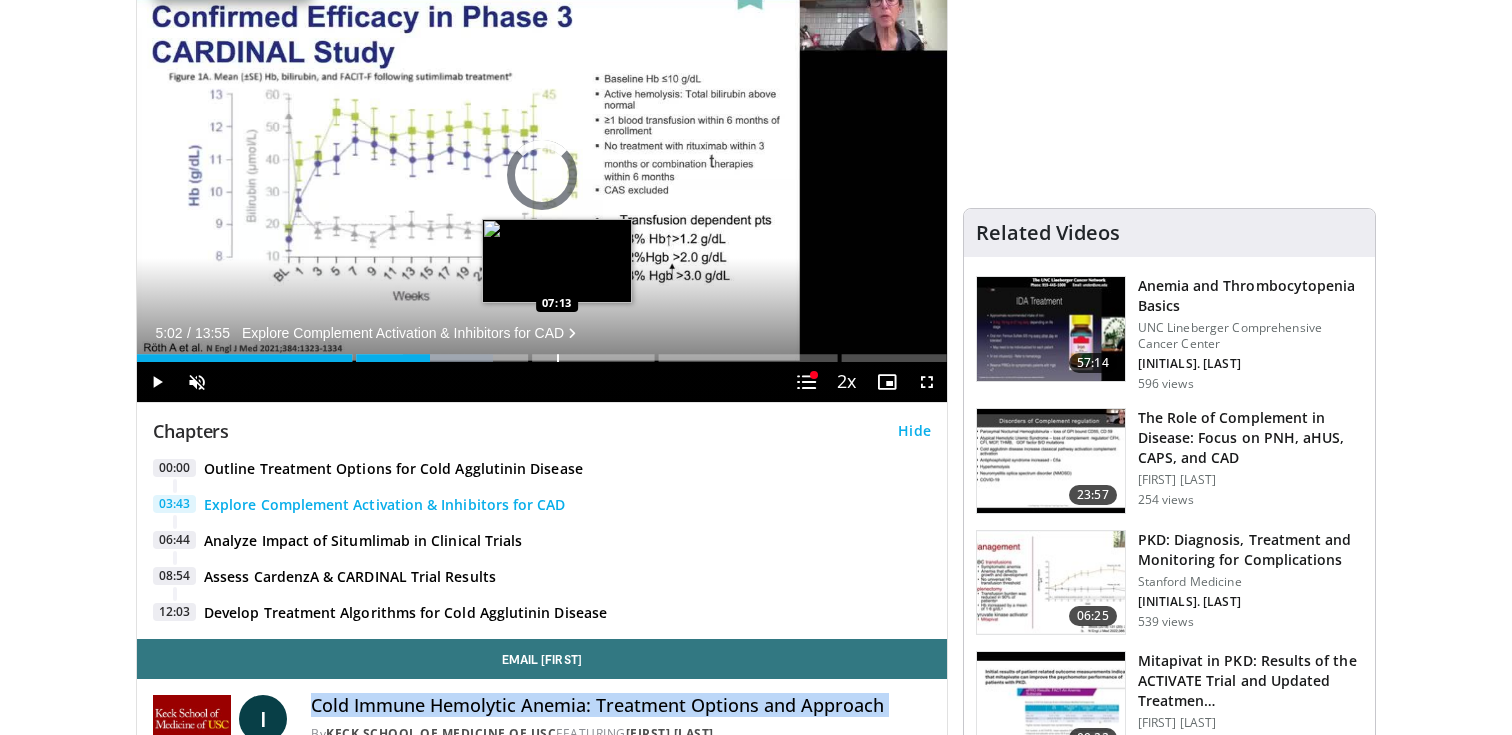click on "Loaded :  43.93% 07:13 07:13" at bounding box center [542, 352] 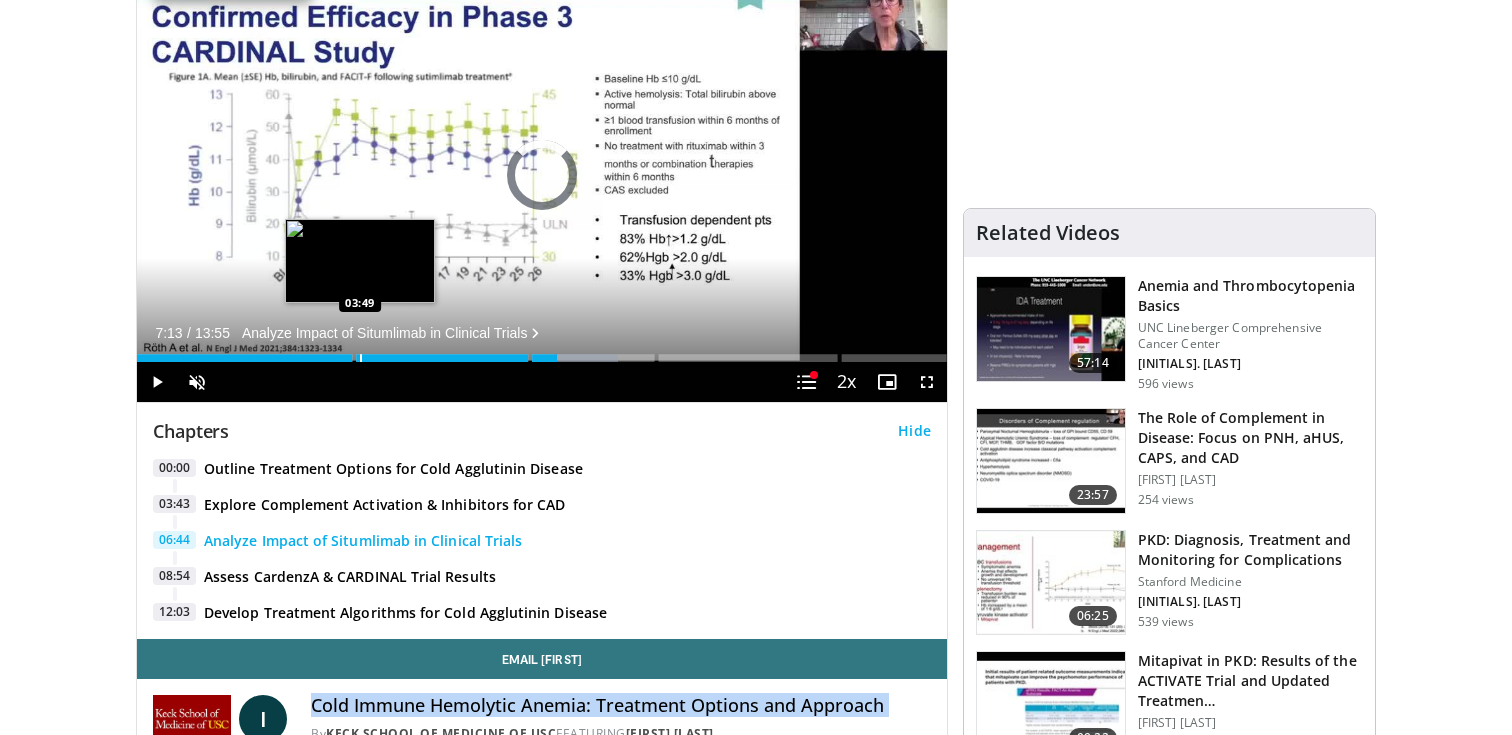 click at bounding box center [361, 358] 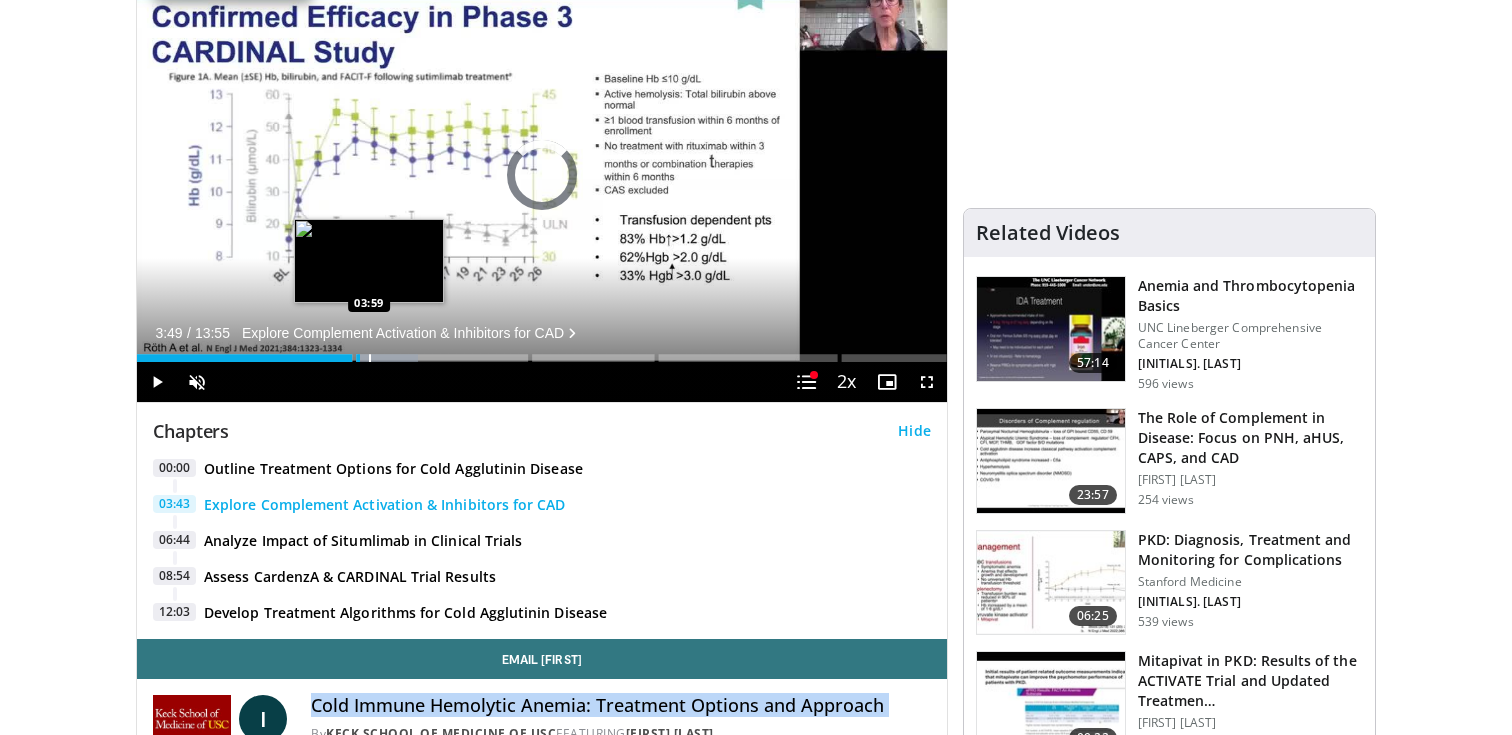 click at bounding box center [370, 358] 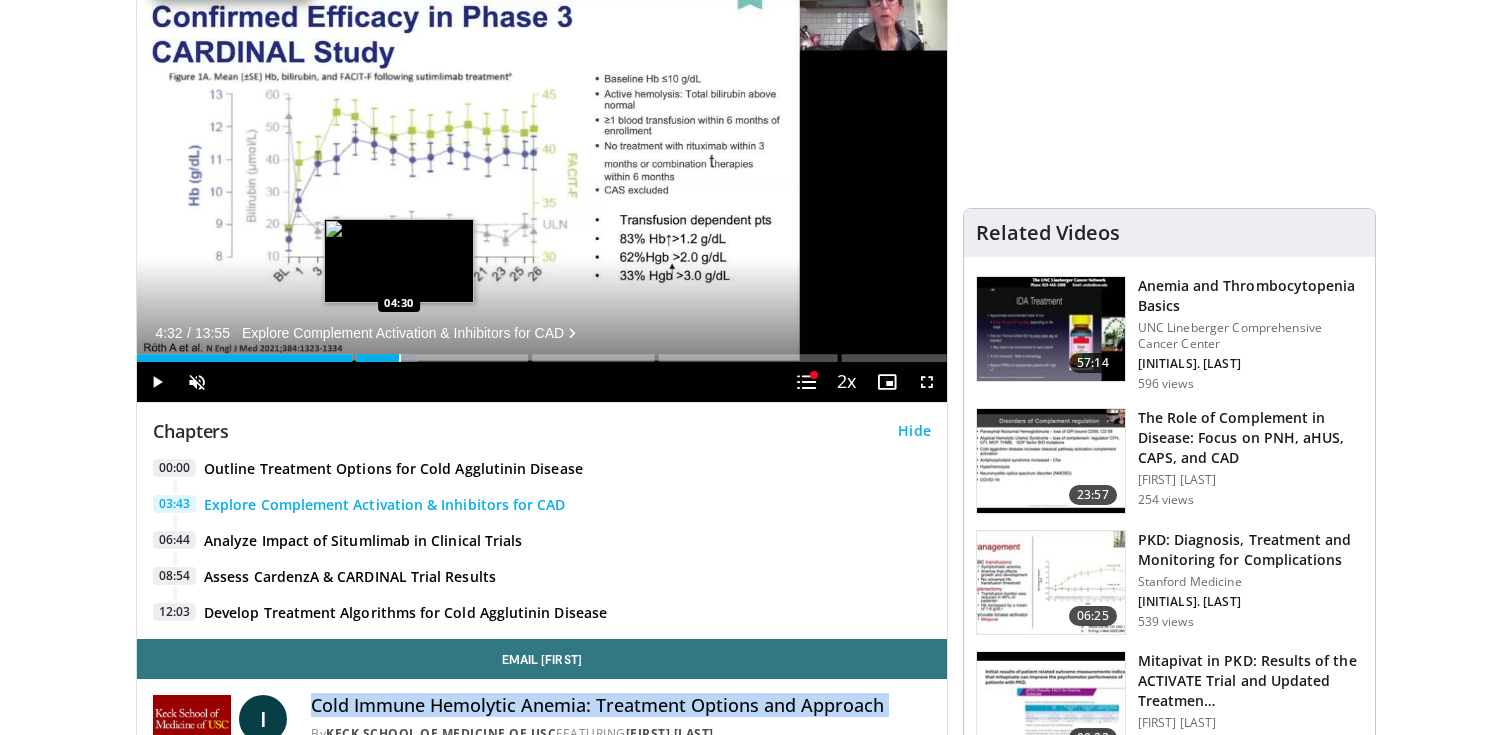 click at bounding box center [400, 358] 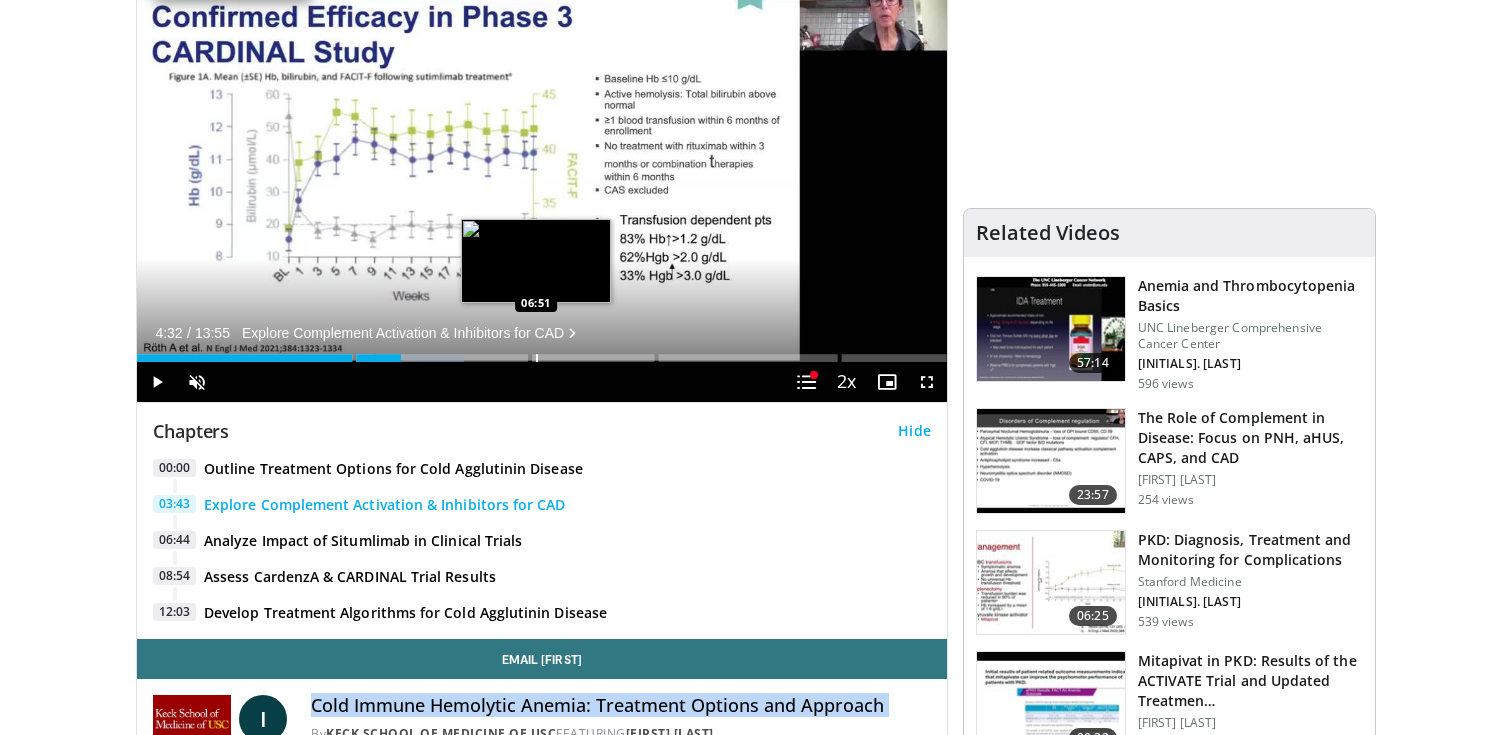 click at bounding box center (537, 358) 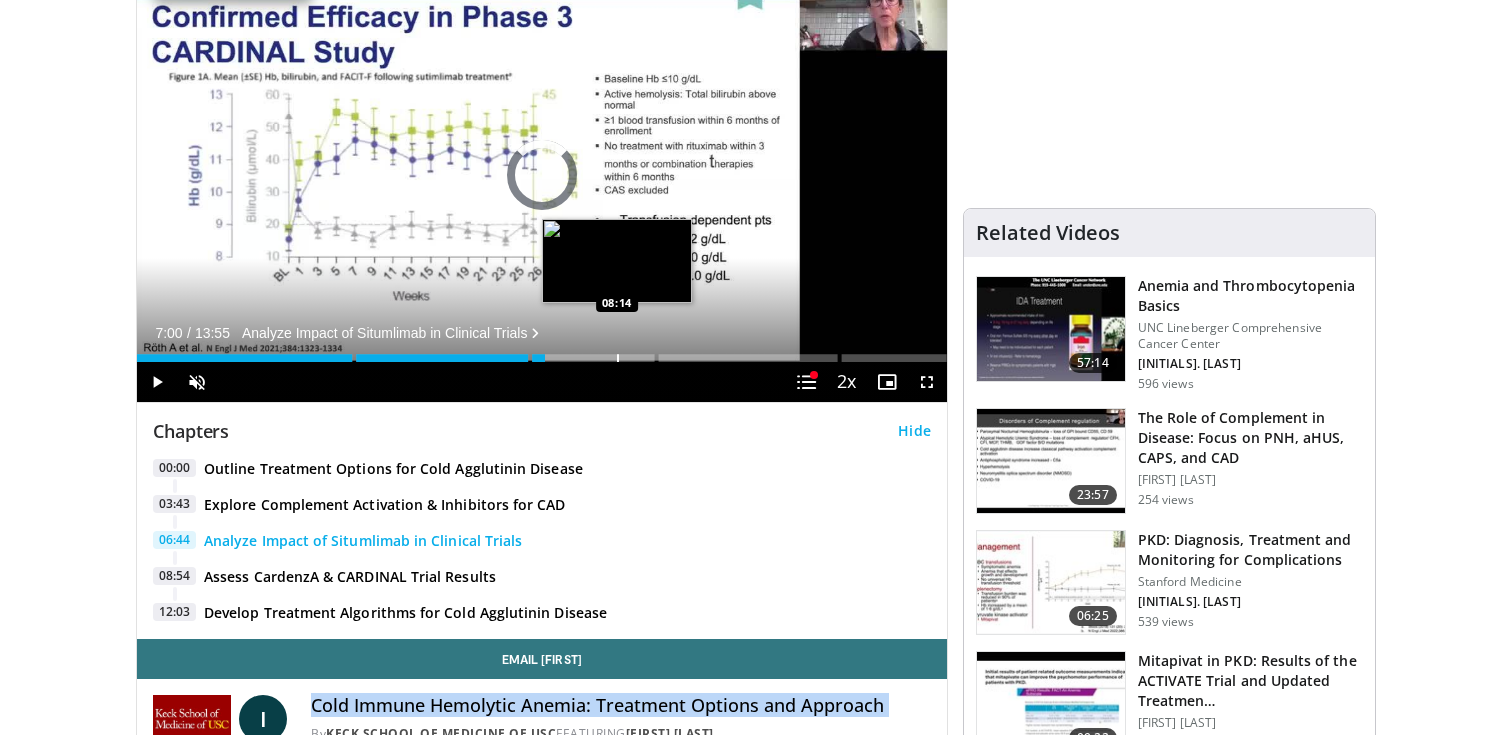 click on "Loaded :  0.00% 07:00 08:14" at bounding box center (542, 352) 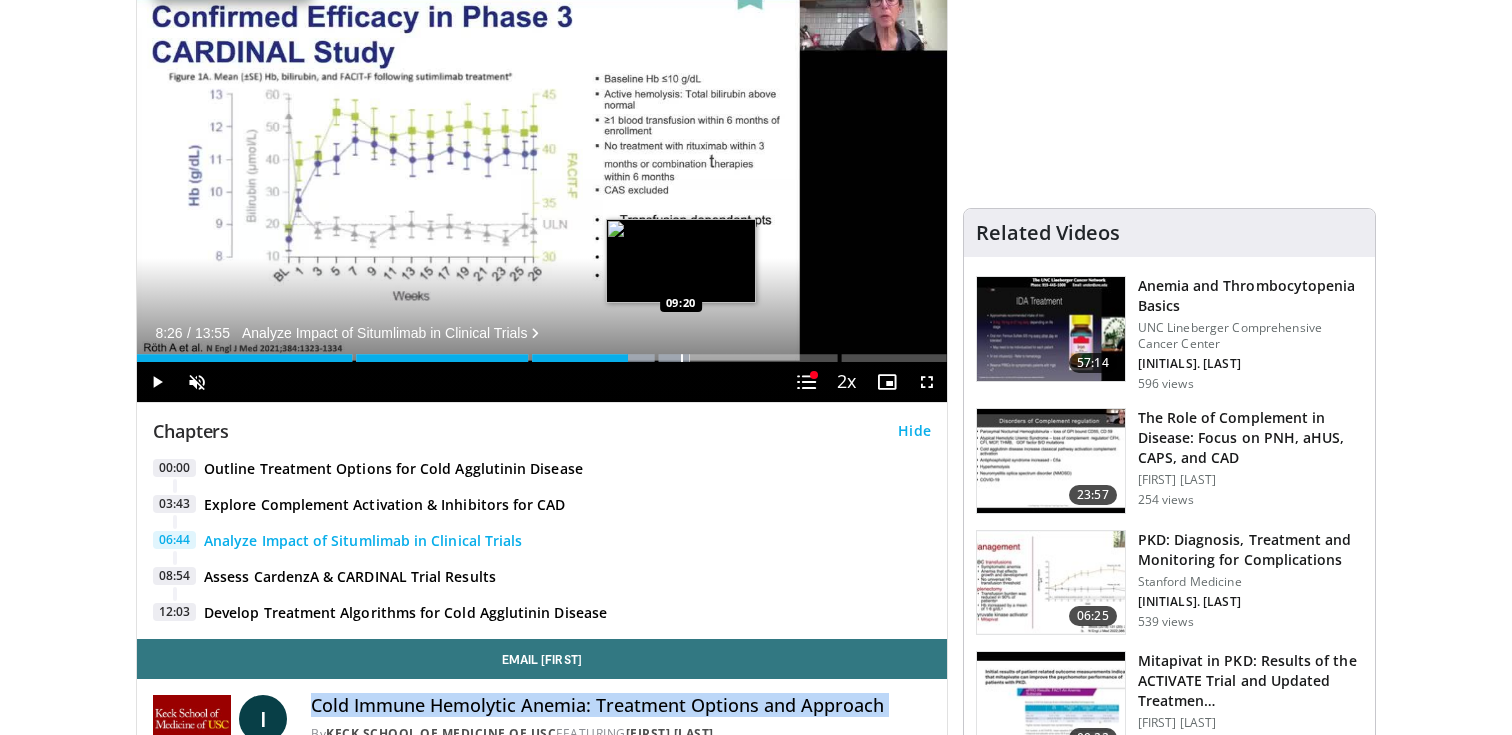 click at bounding box center [682, 358] 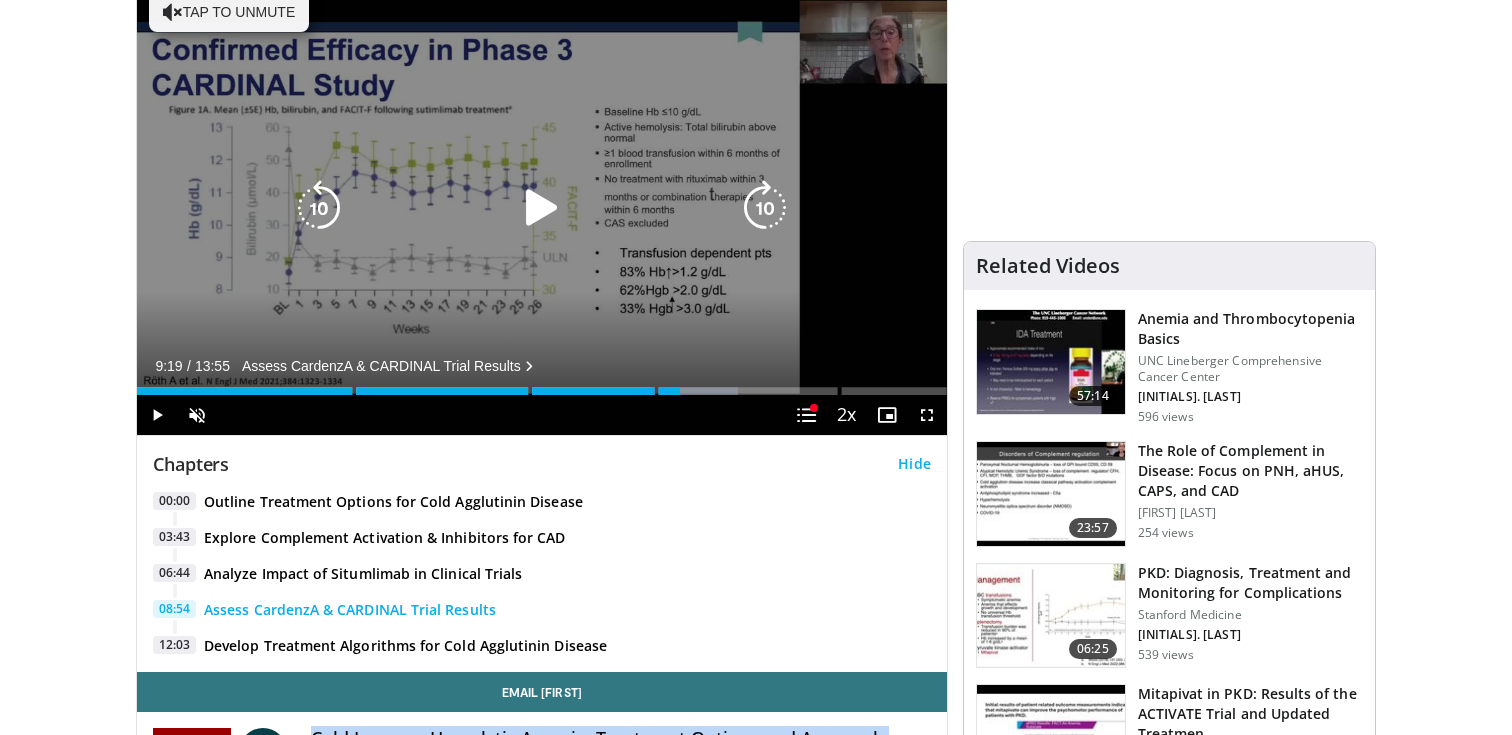 scroll, scrollTop: 165, scrollLeft: 0, axis: vertical 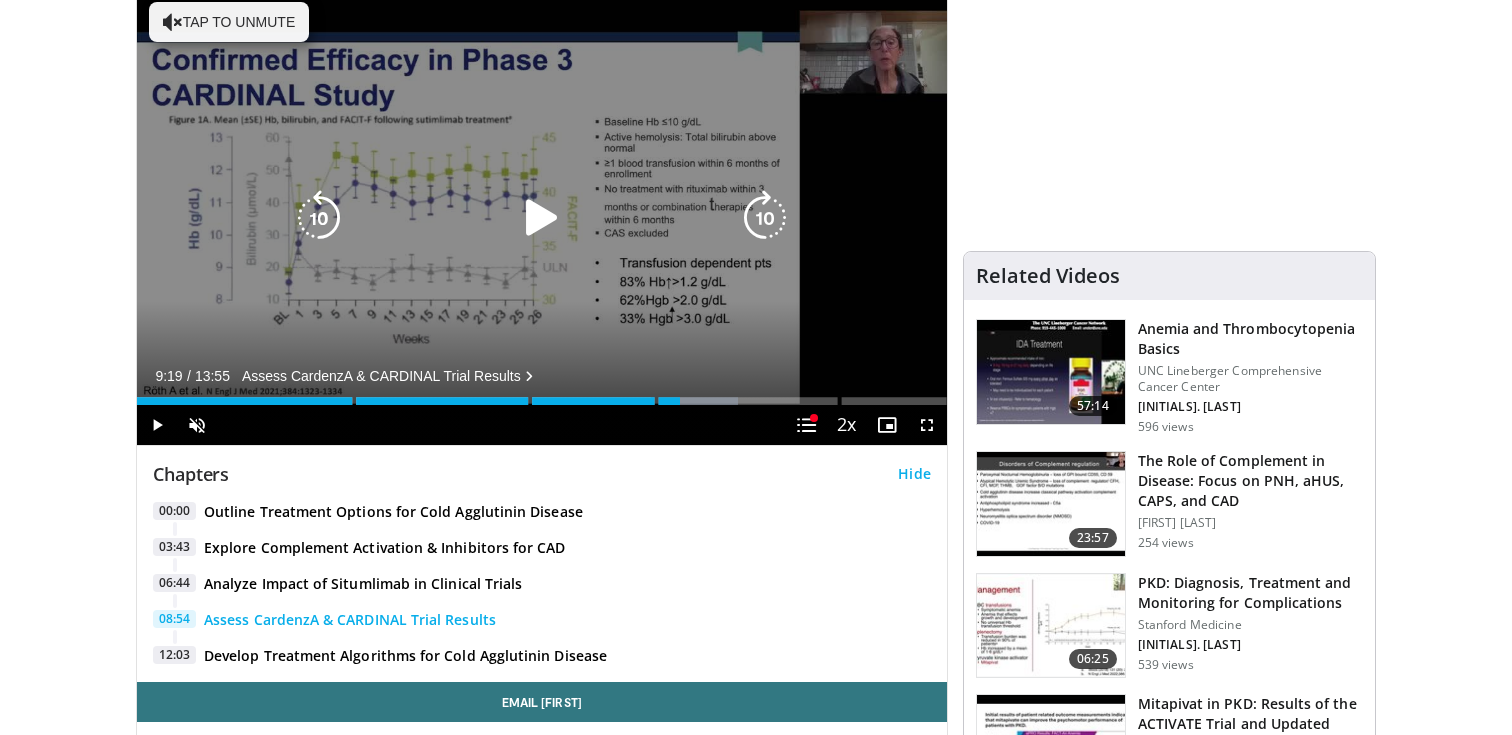 click at bounding box center [765, 218] 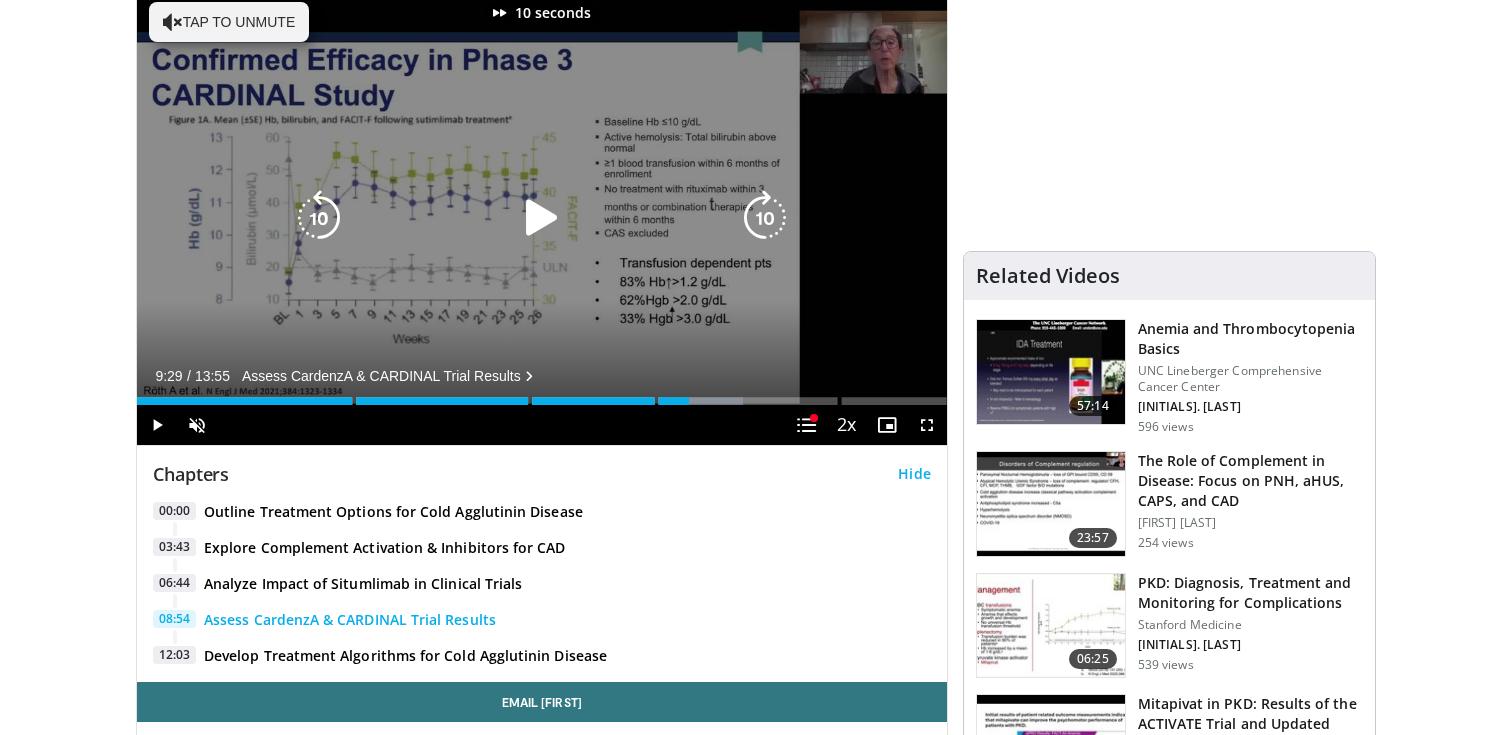 click at bounding box center (765, 218) 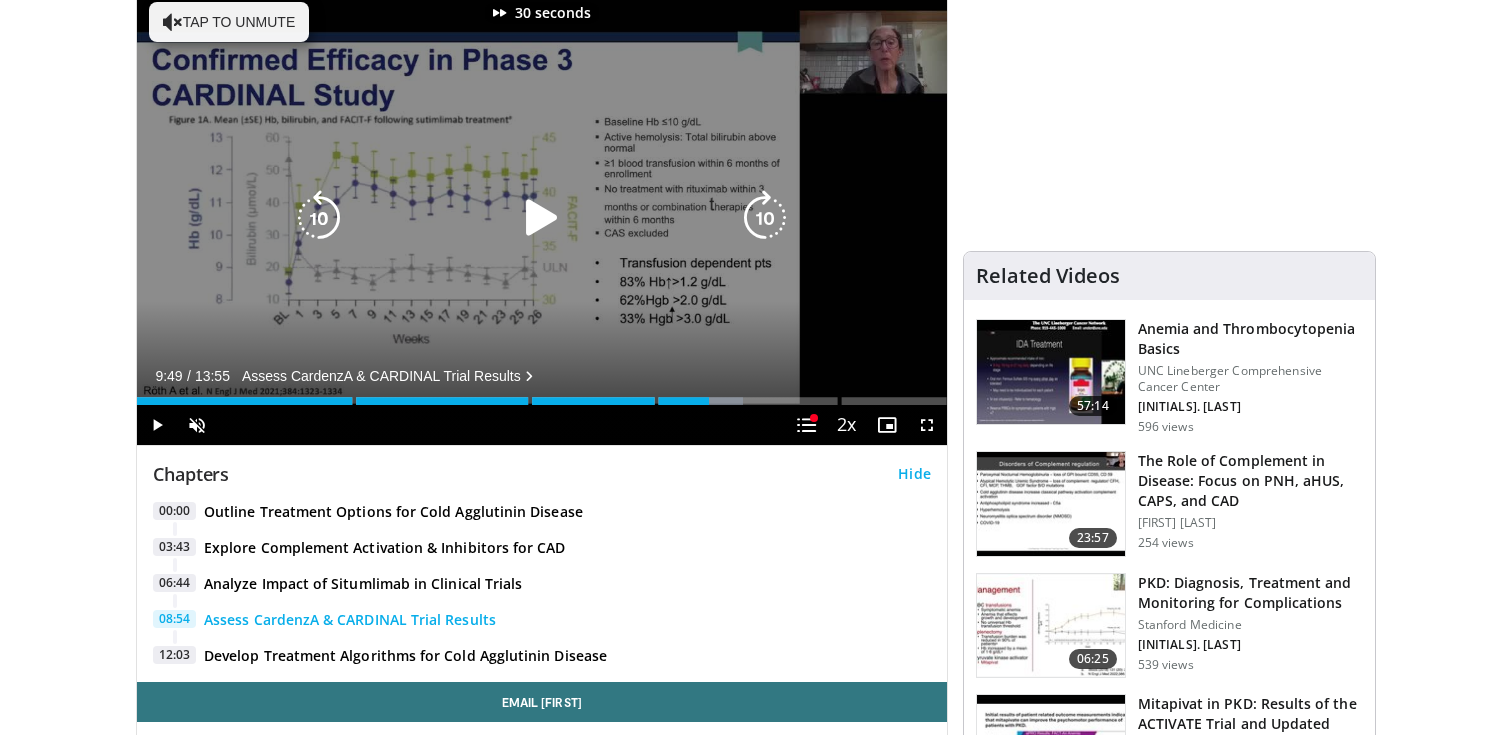 click at bounding box center (765, 218) 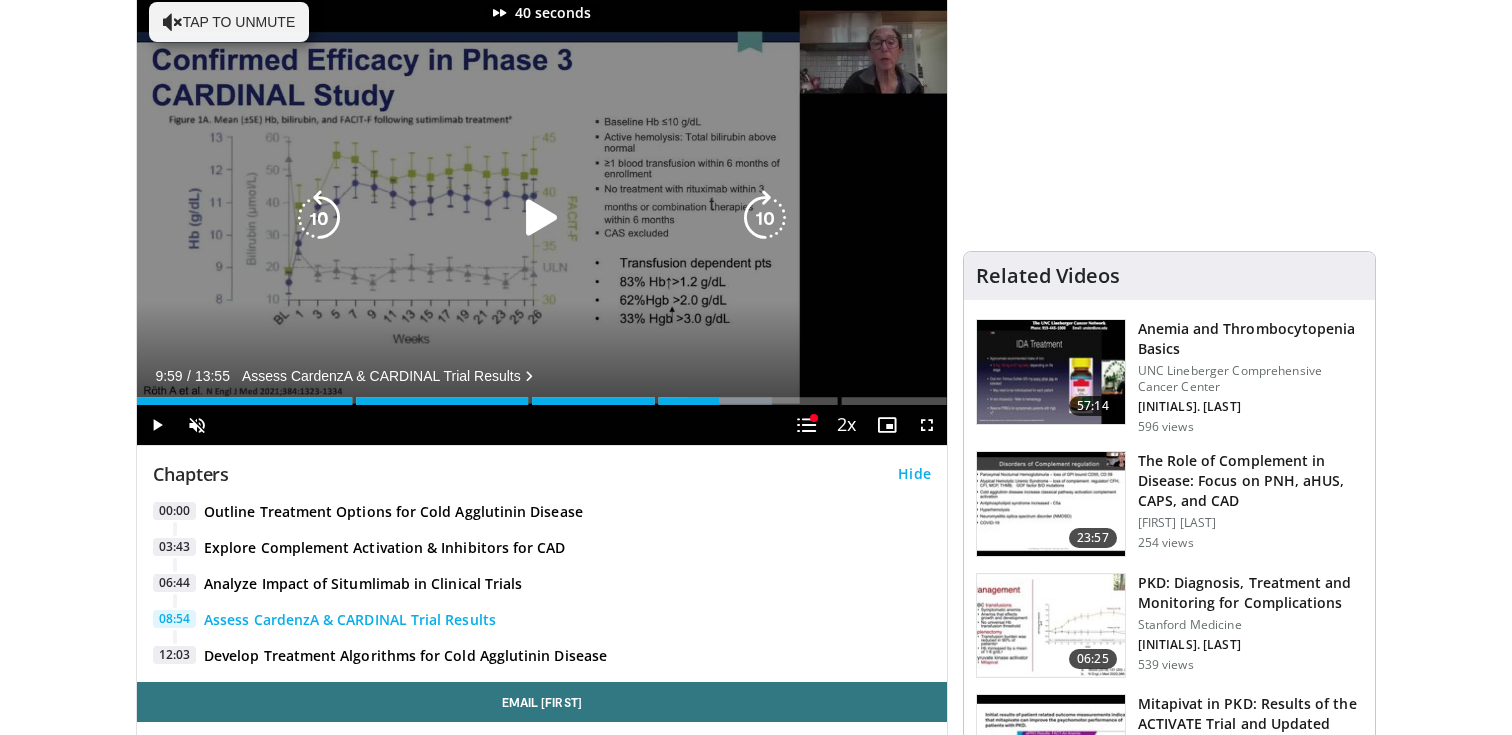click at bounding box center (765, 218) 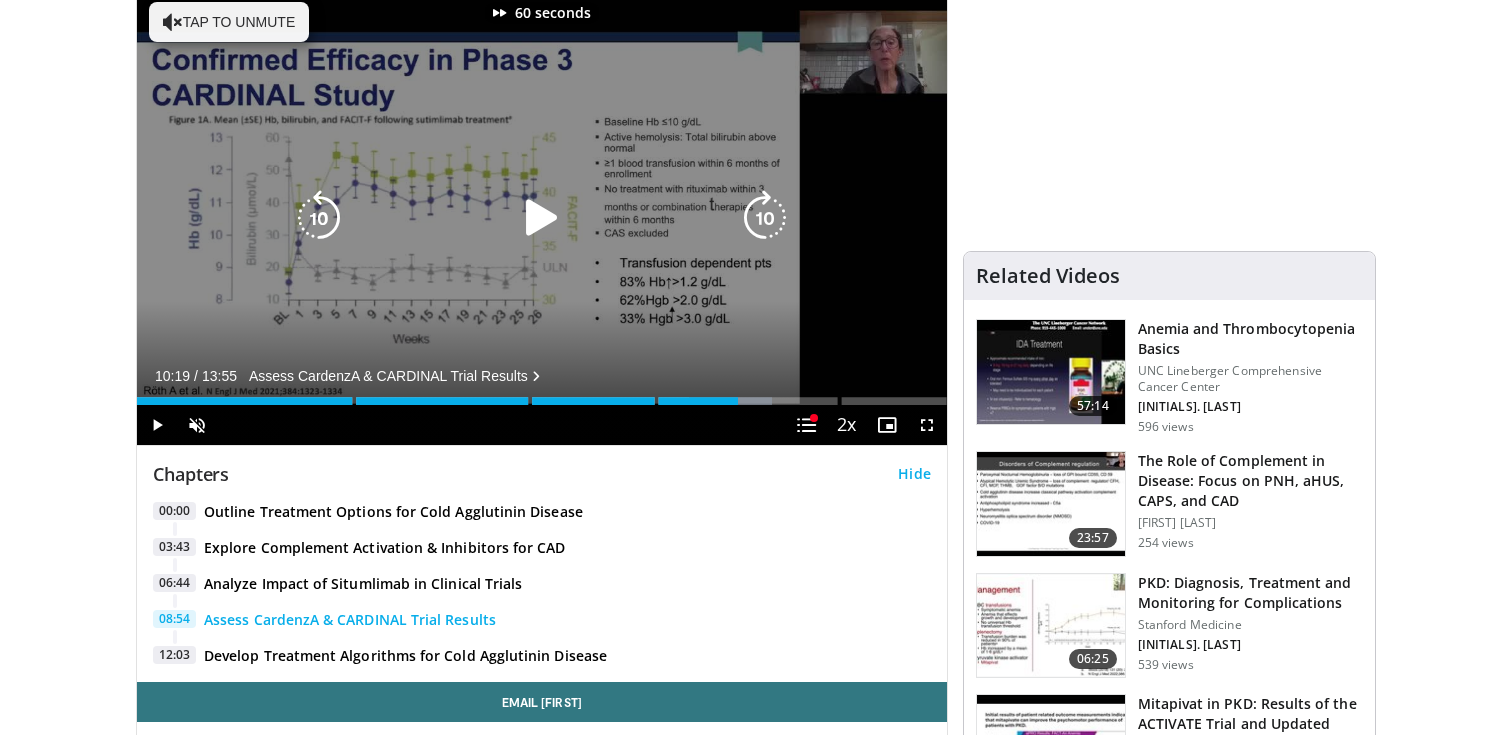 click at bounding box center (765, 218) 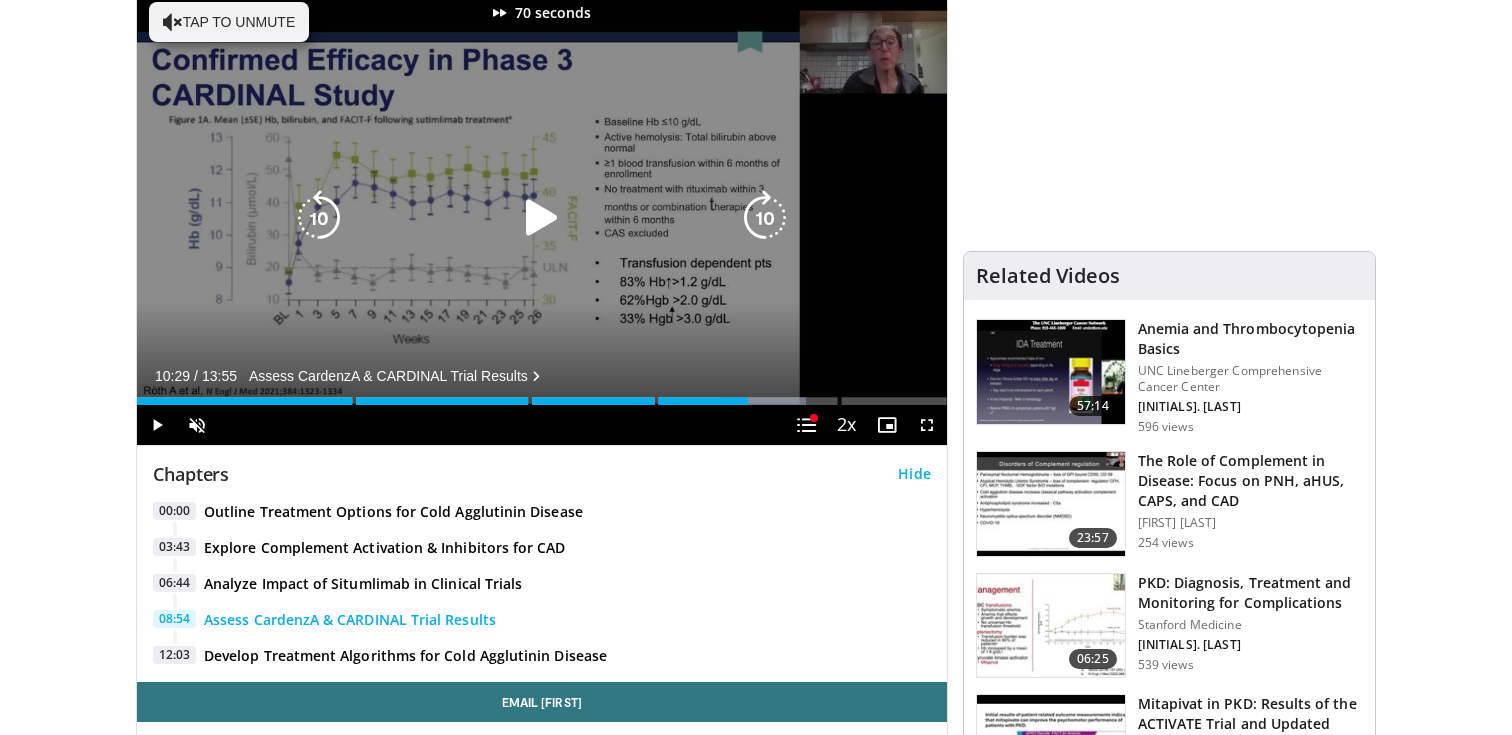 click at bounding box center [542, 218] 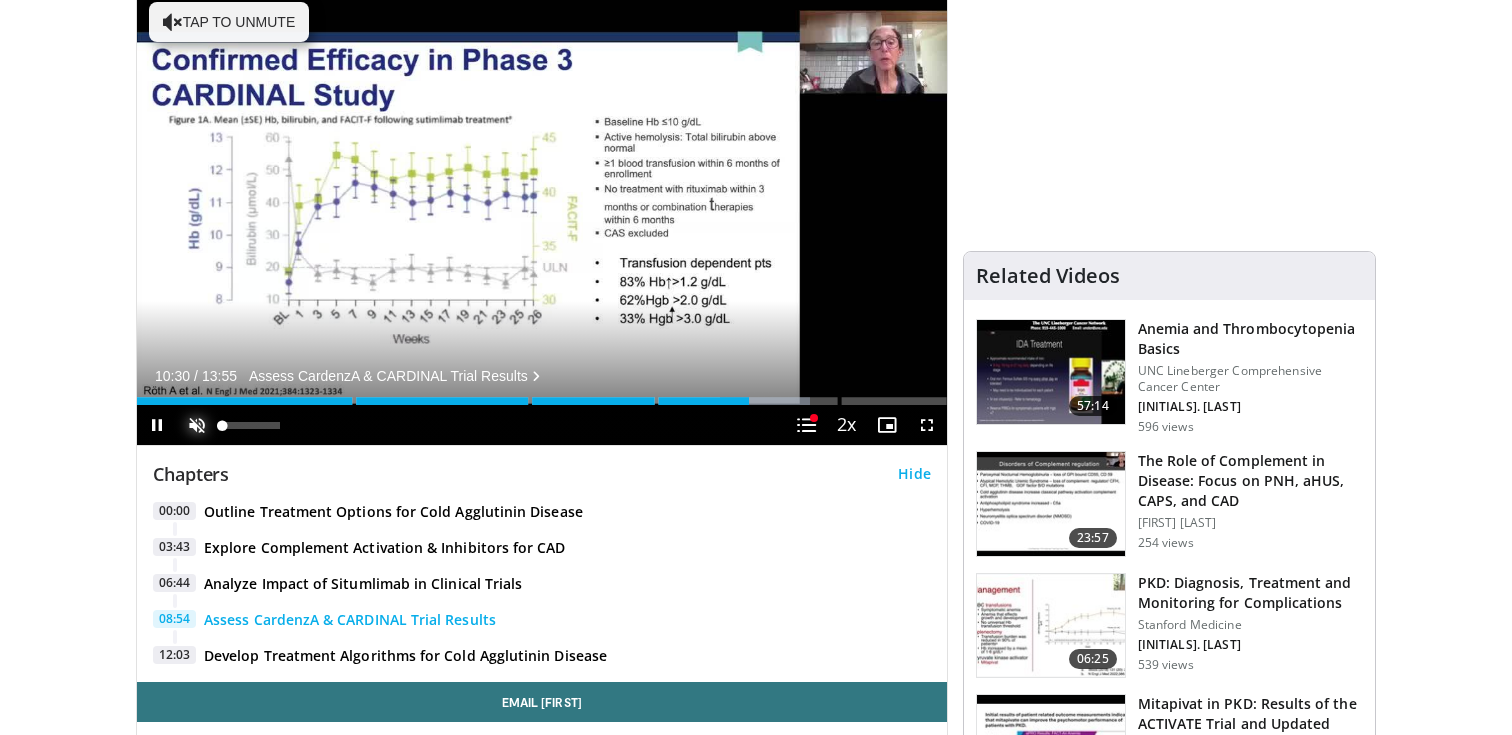 click at bounding box center (197, 425) 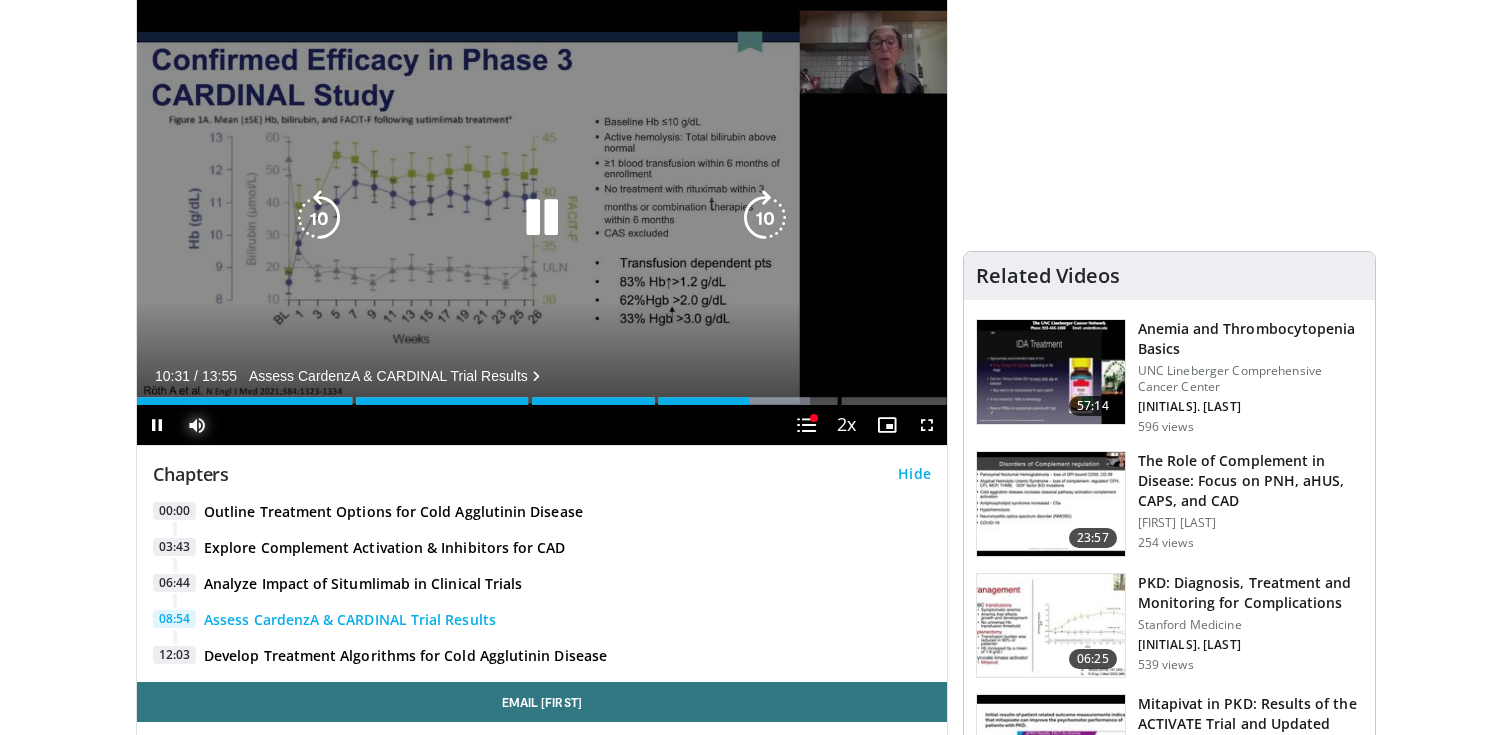 type 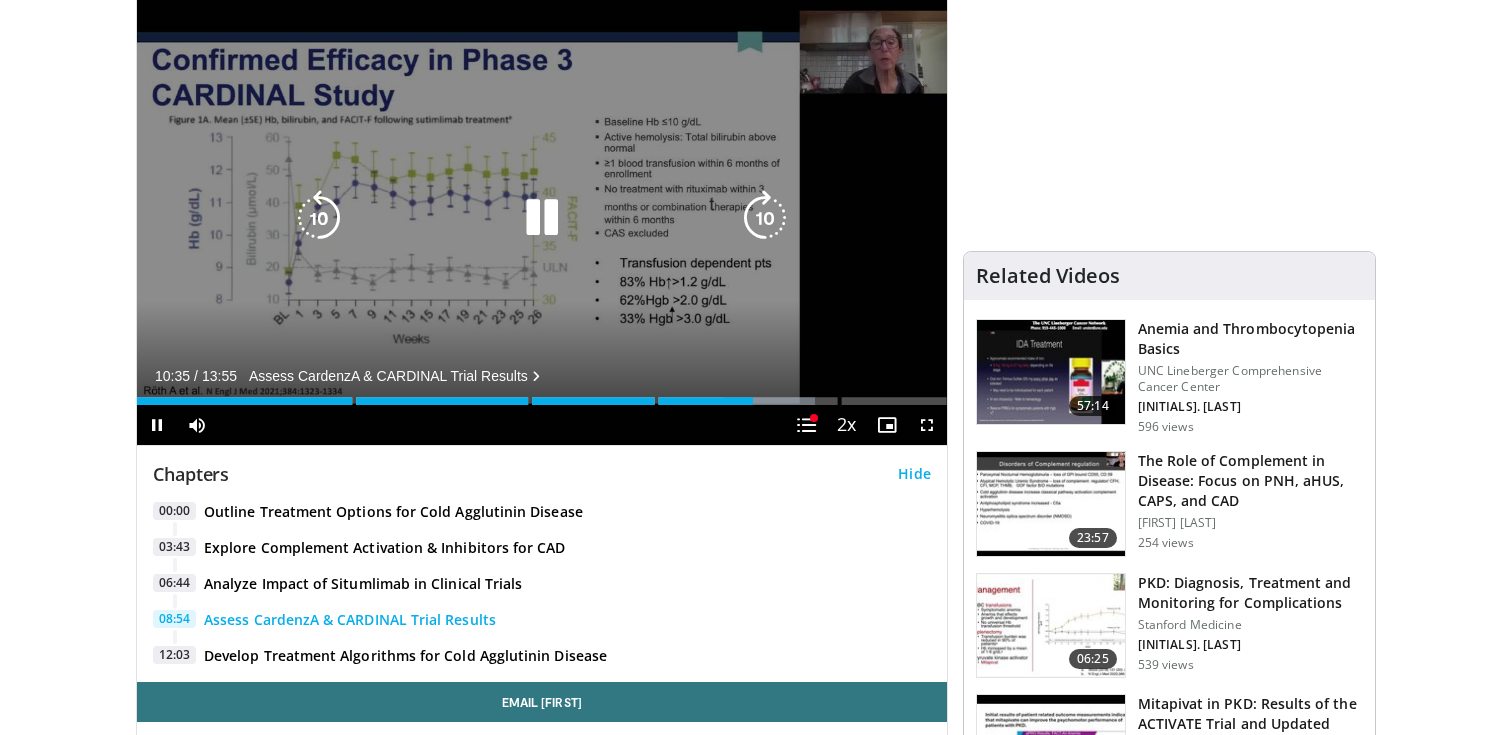 click at bounding box center [319, 218] 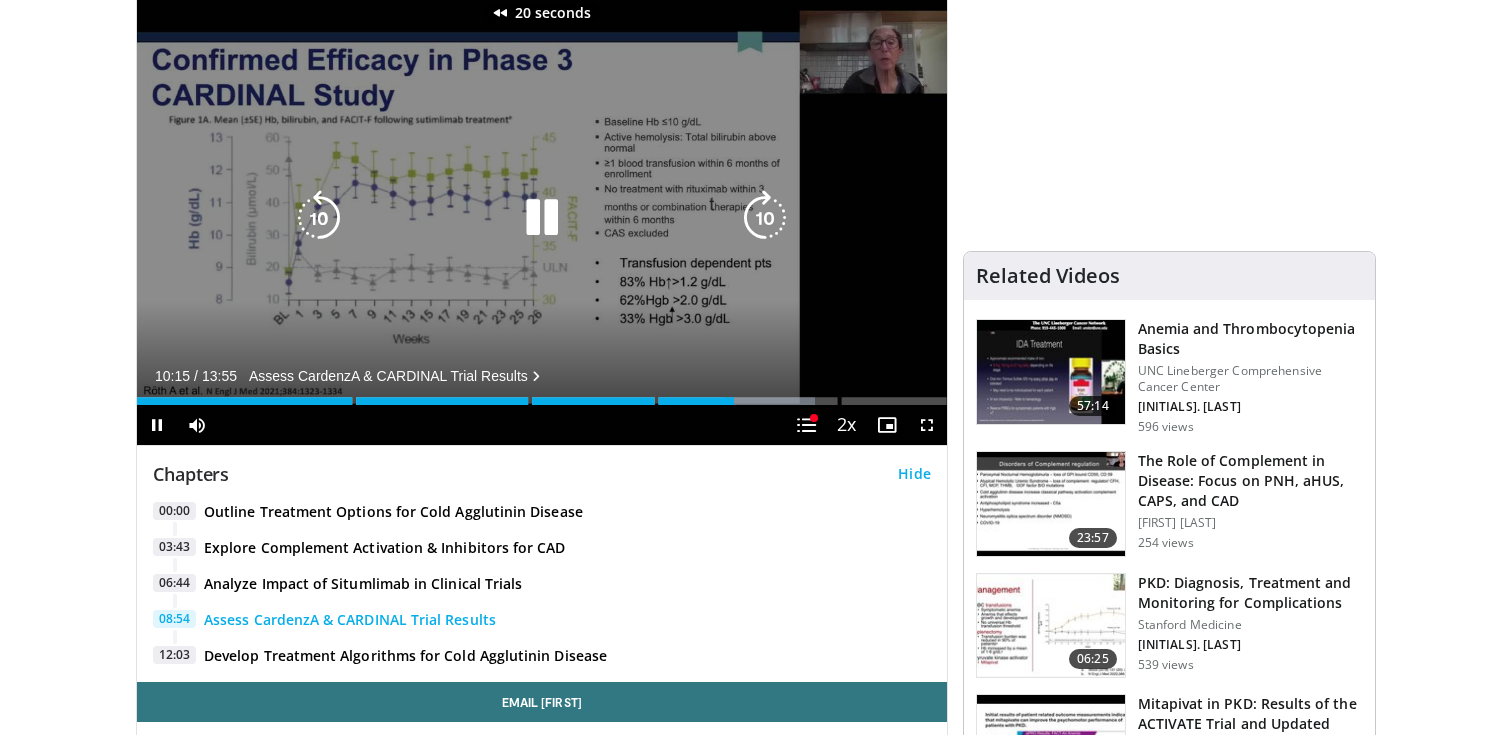 click at bounding box center (319, 218) 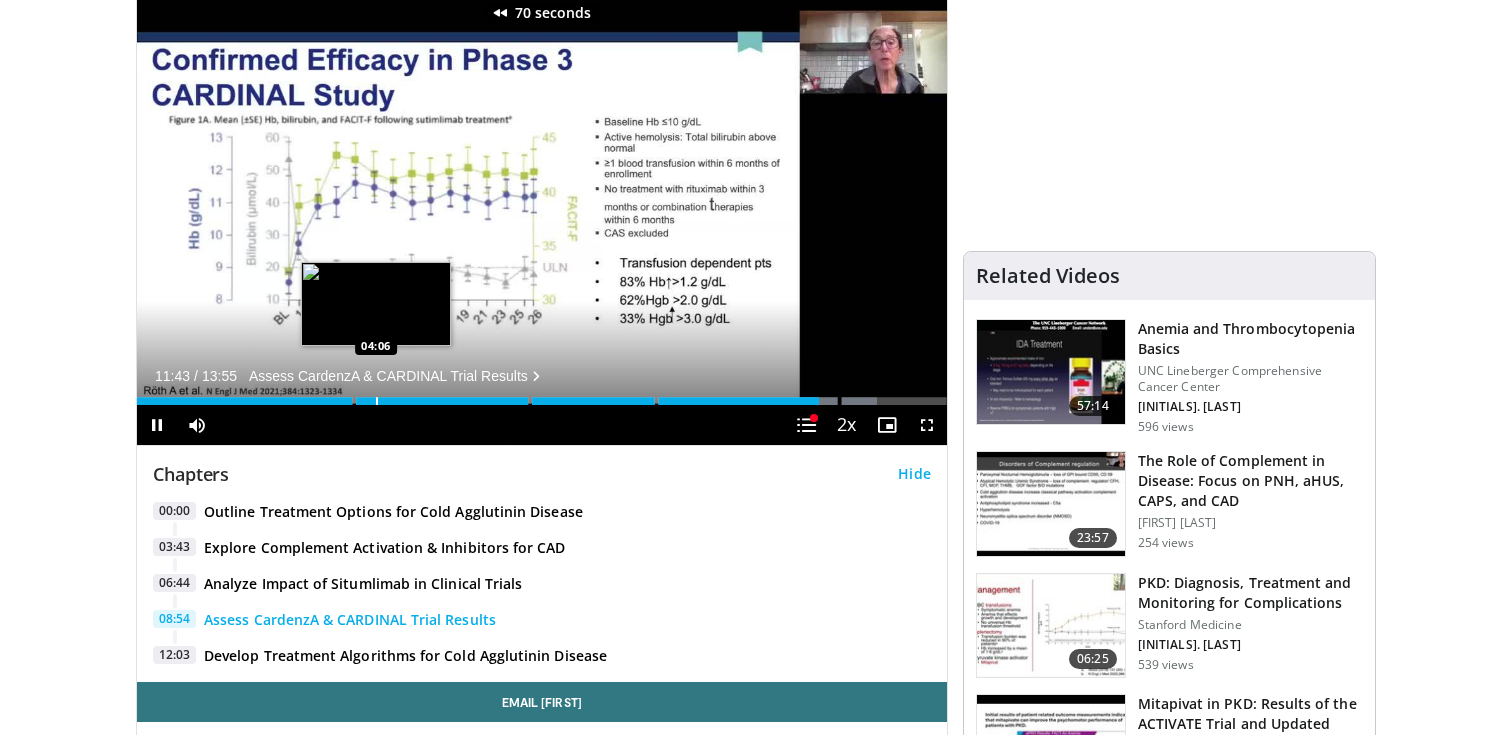 click at bounding box center (377, 401) 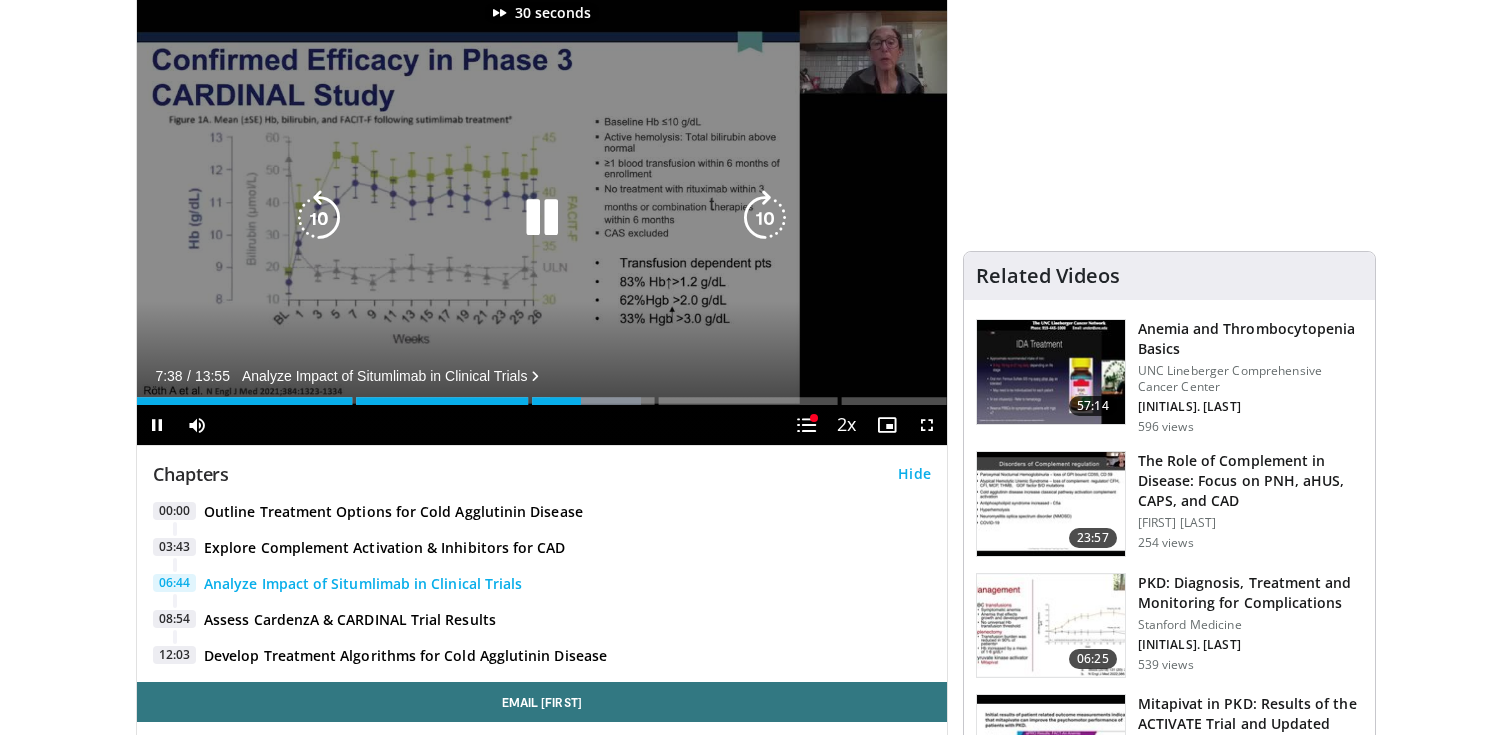 click at bounding box center (542, 218) 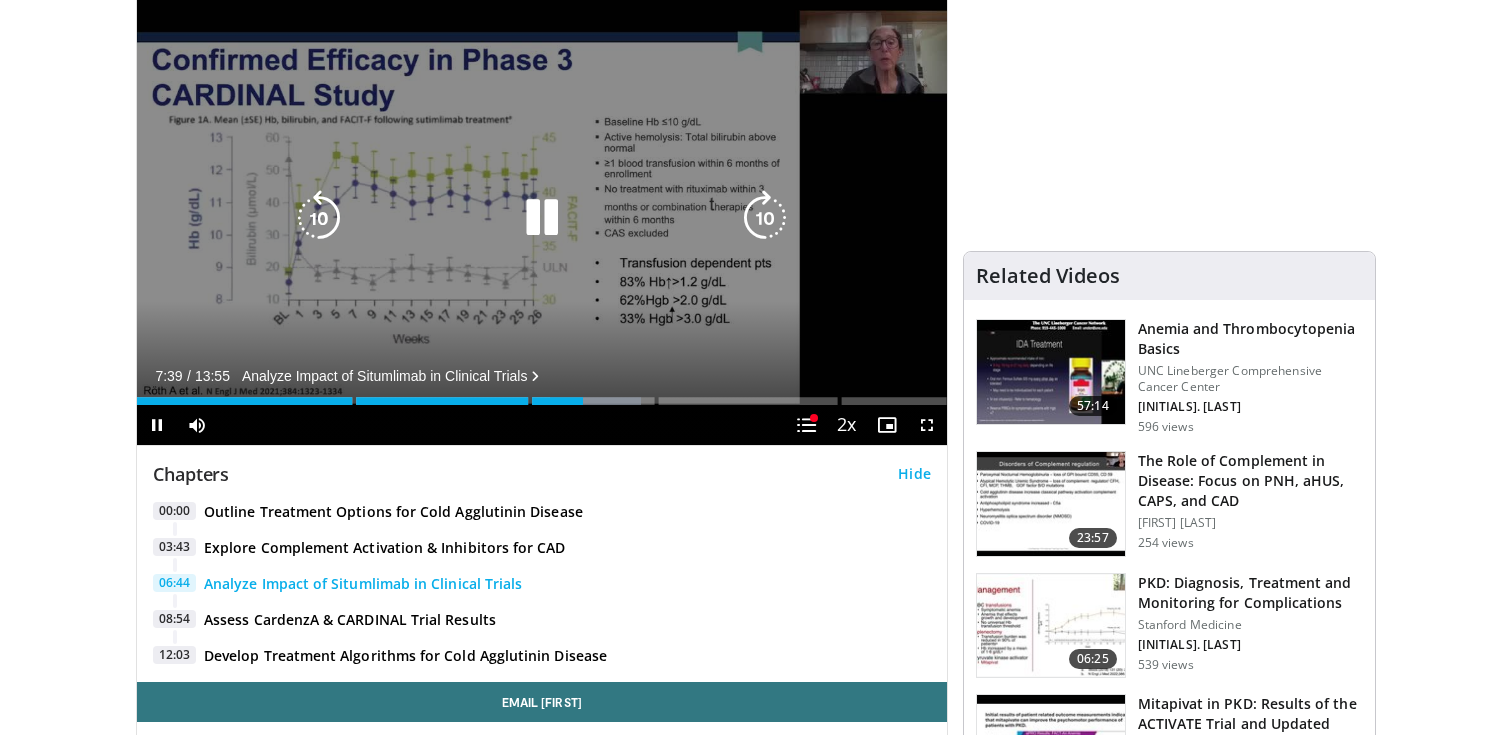 click at bounding box center (765, 218) 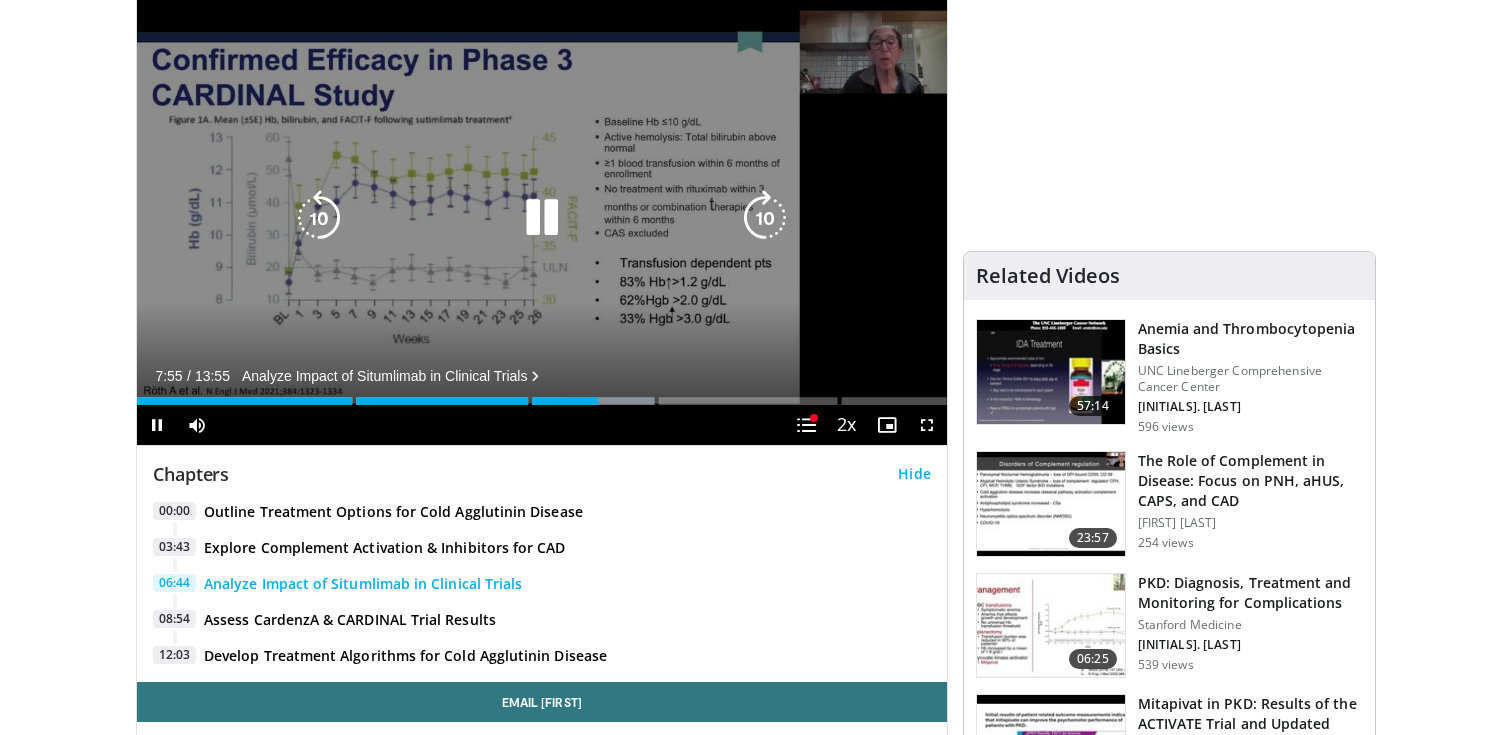 type 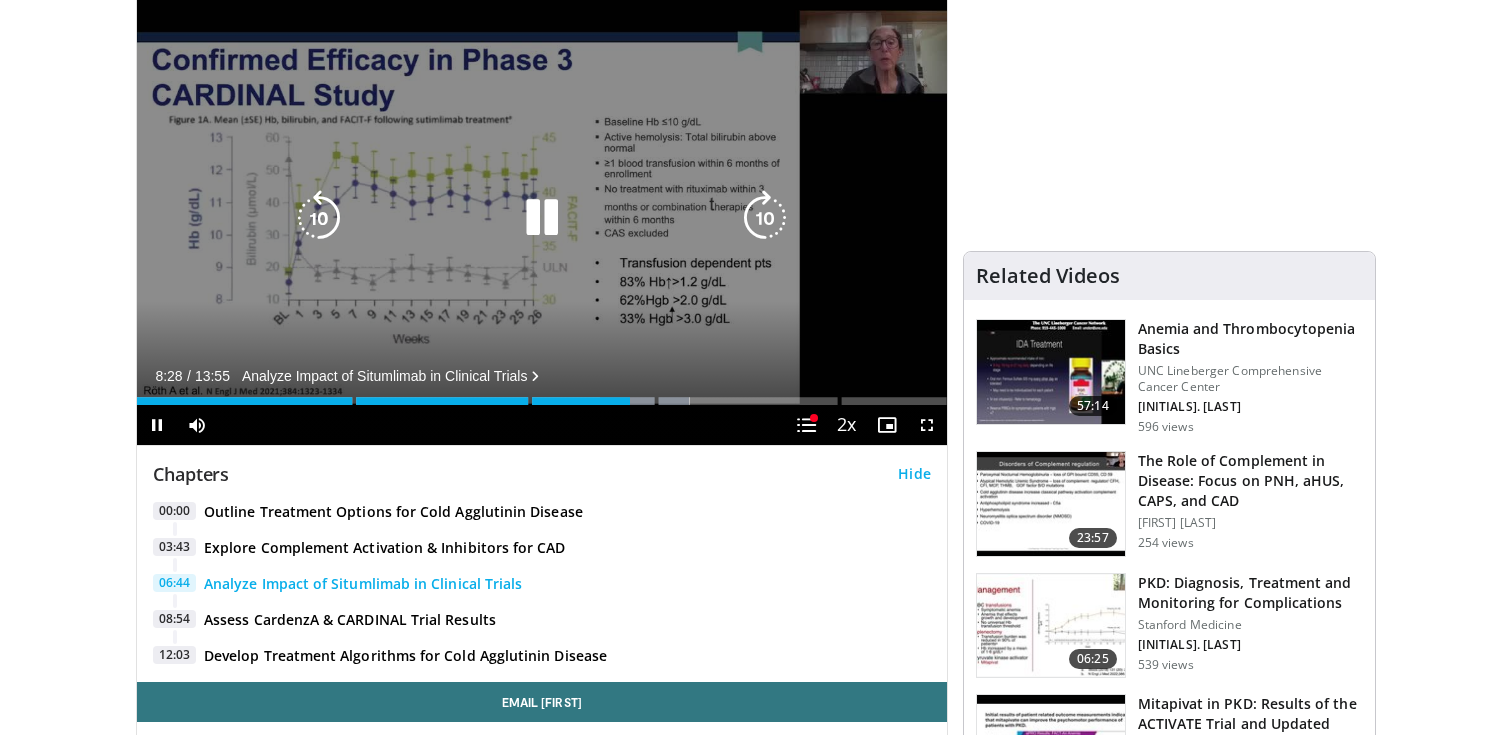 click at bounding box center [542, 218] 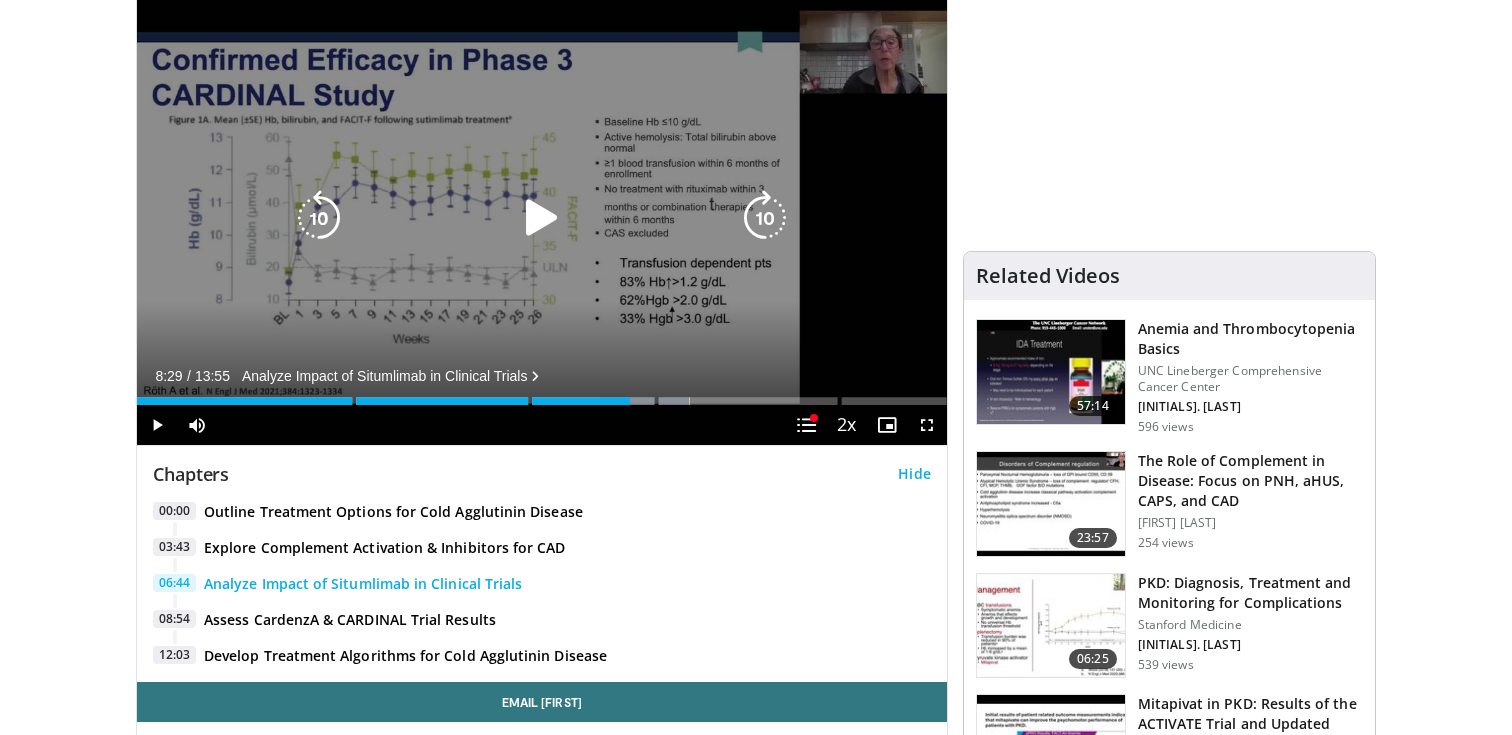 click at bounding box center (542, 218) 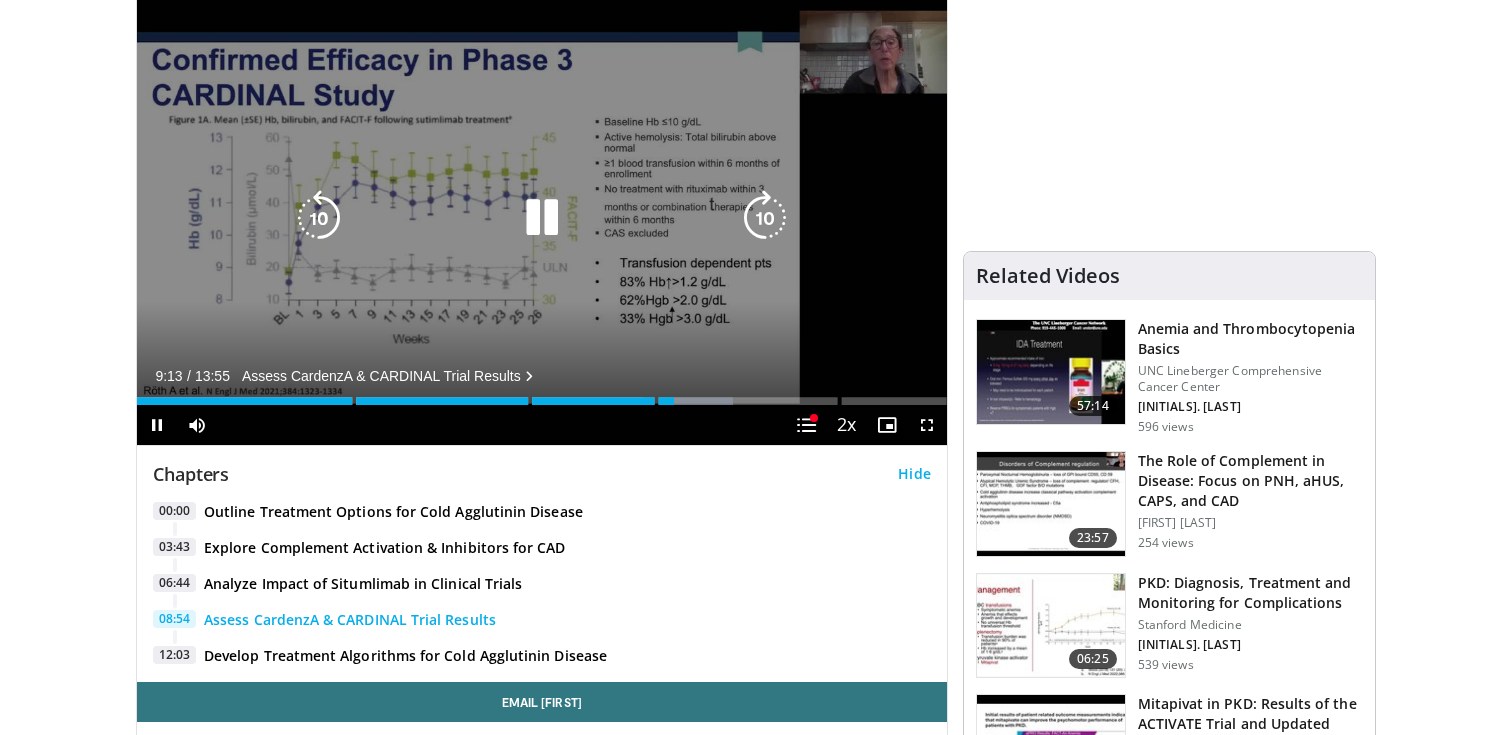 click at bounding box center [542, 218] 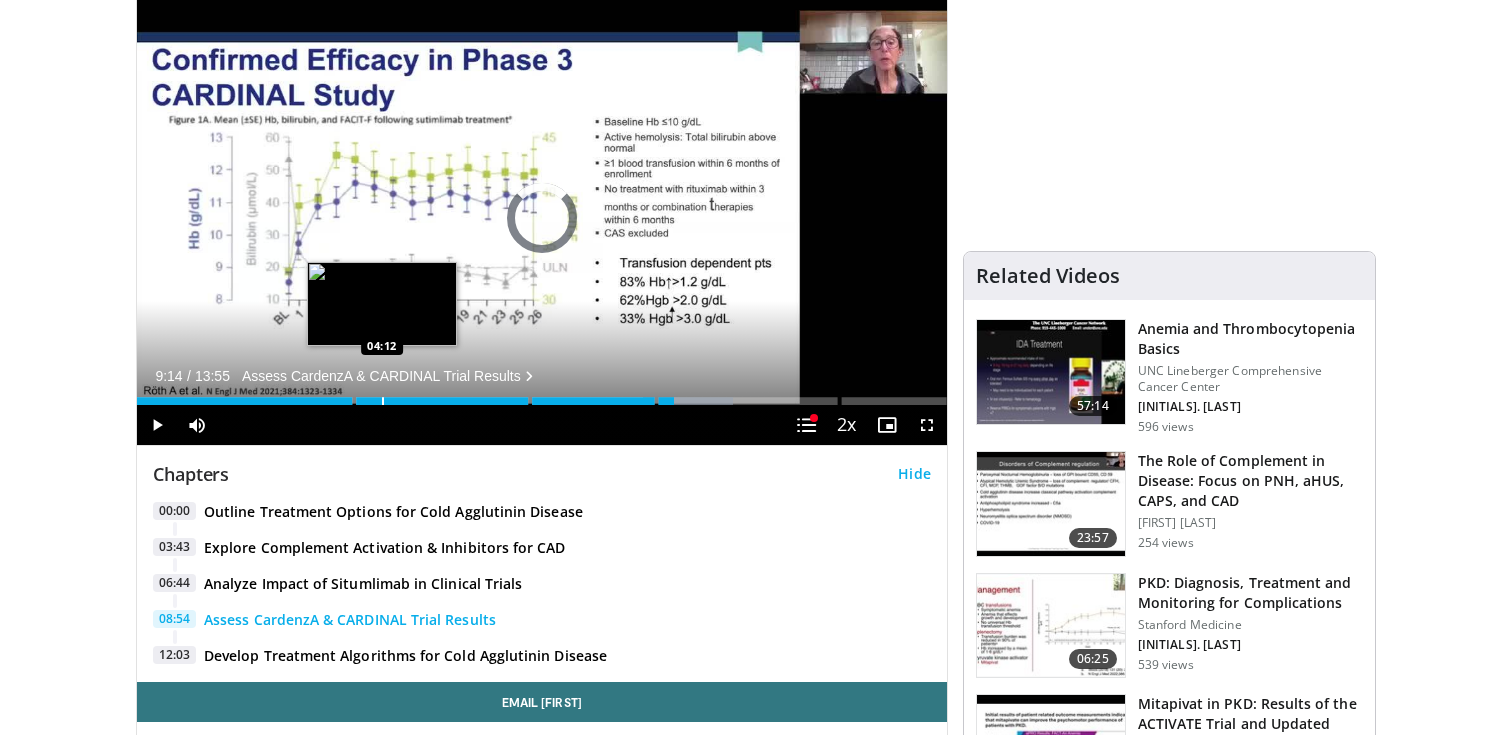 click at bounding box center [383, 401] 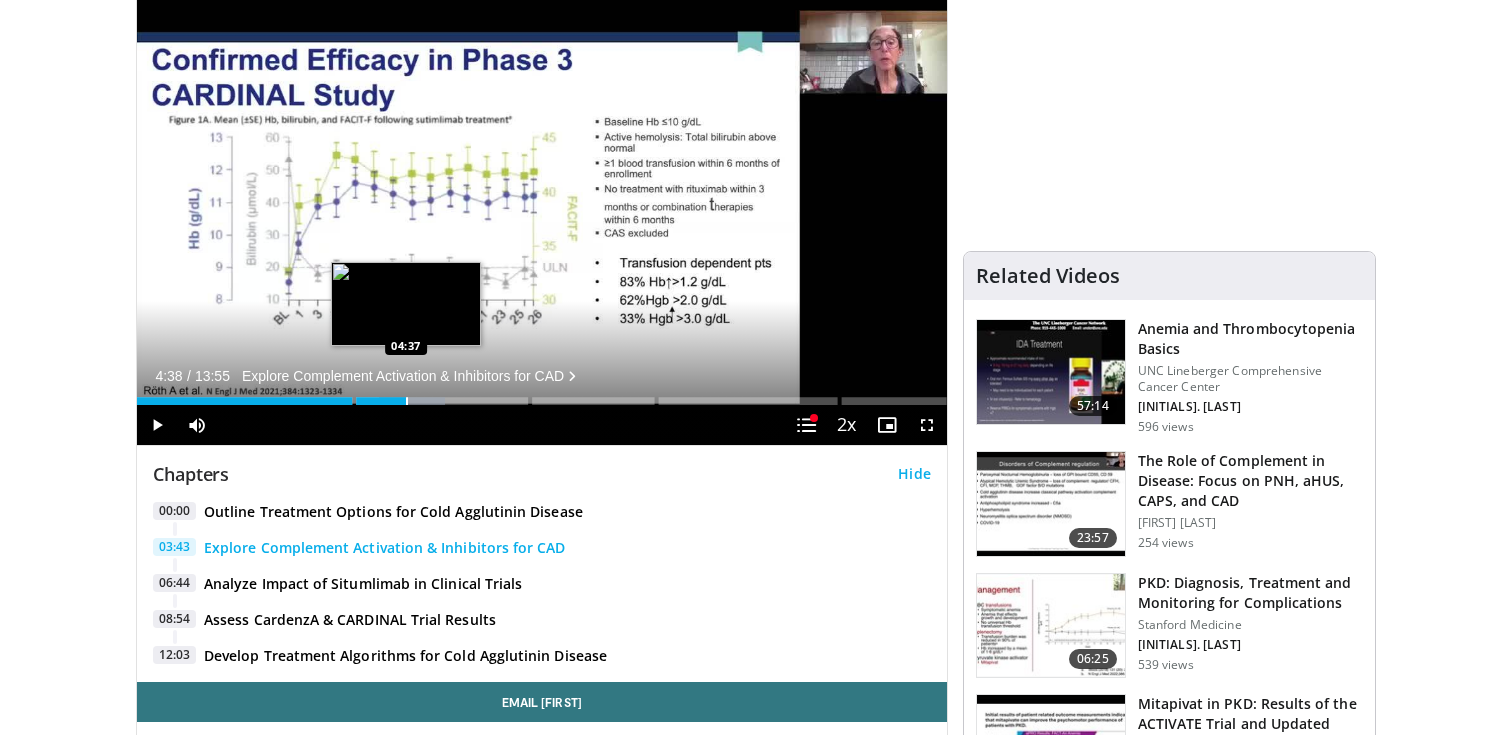 click at bounding box center (407, 401) 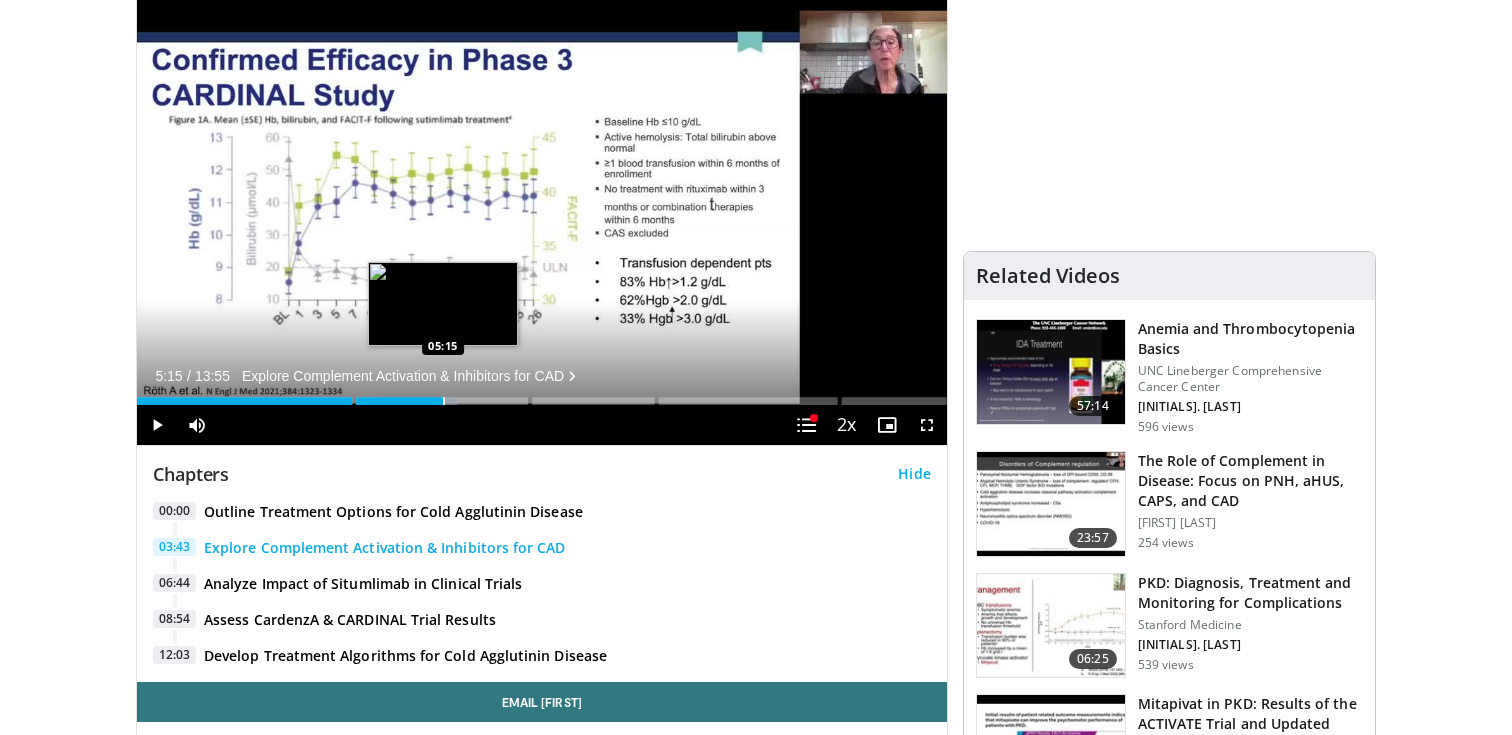 click at bounding box center (444, 401) 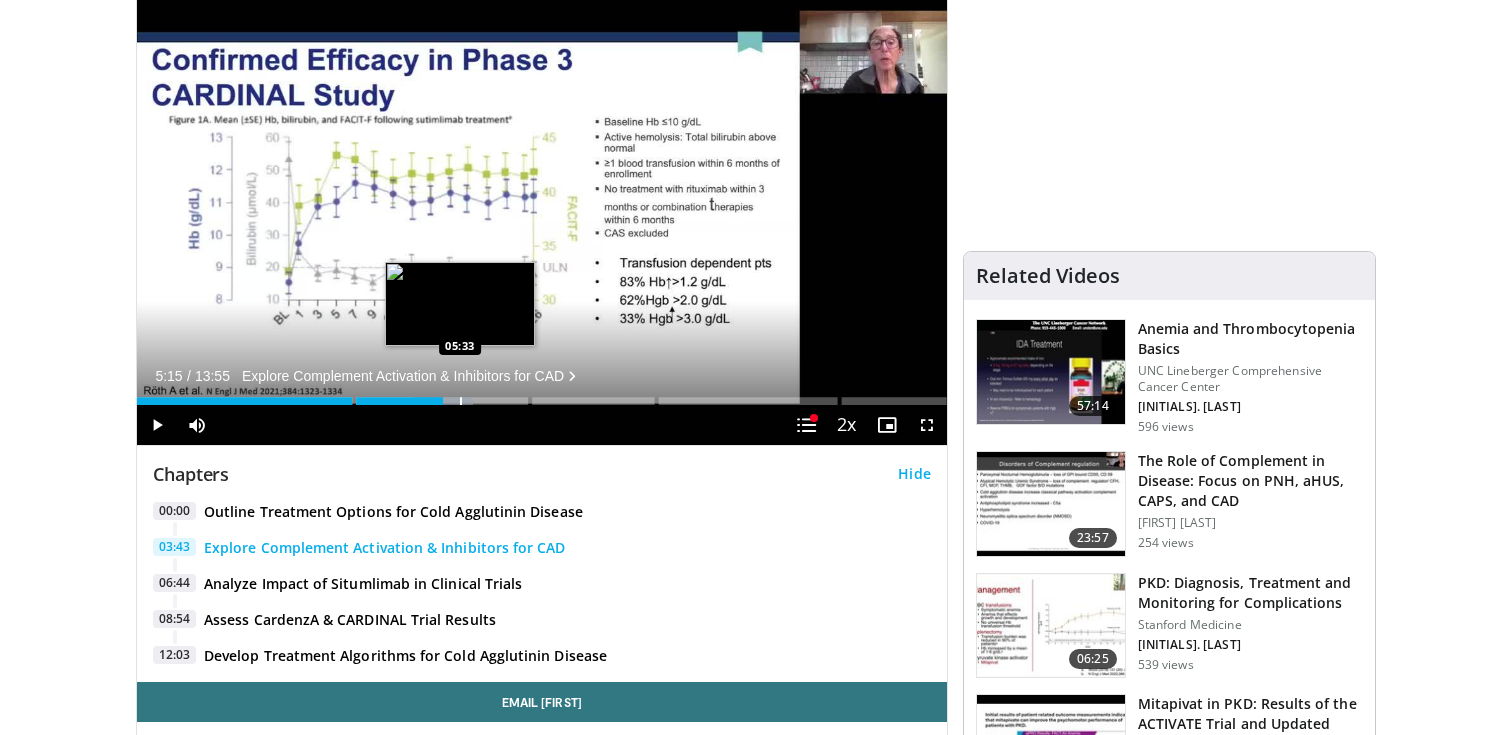 type 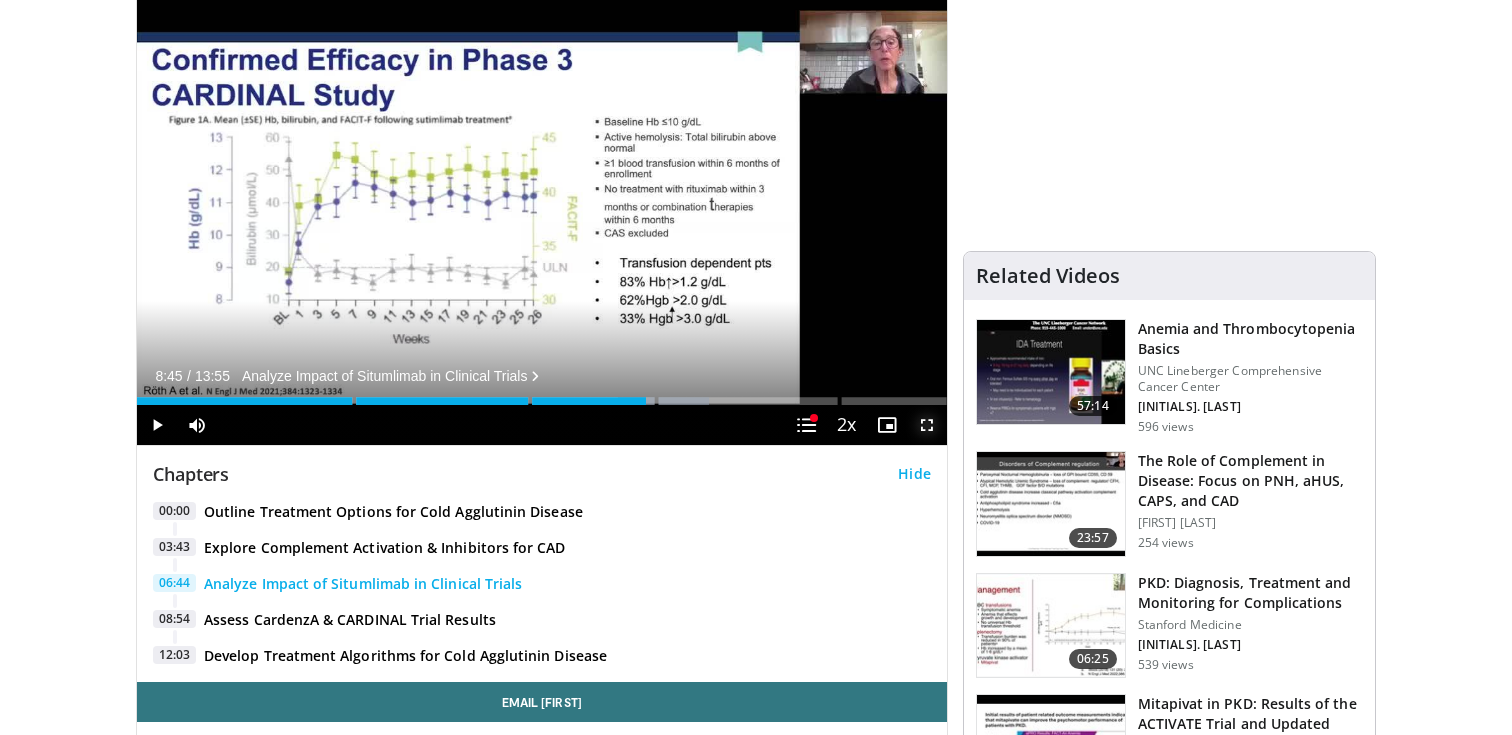 click at bounding box center [927, 425] 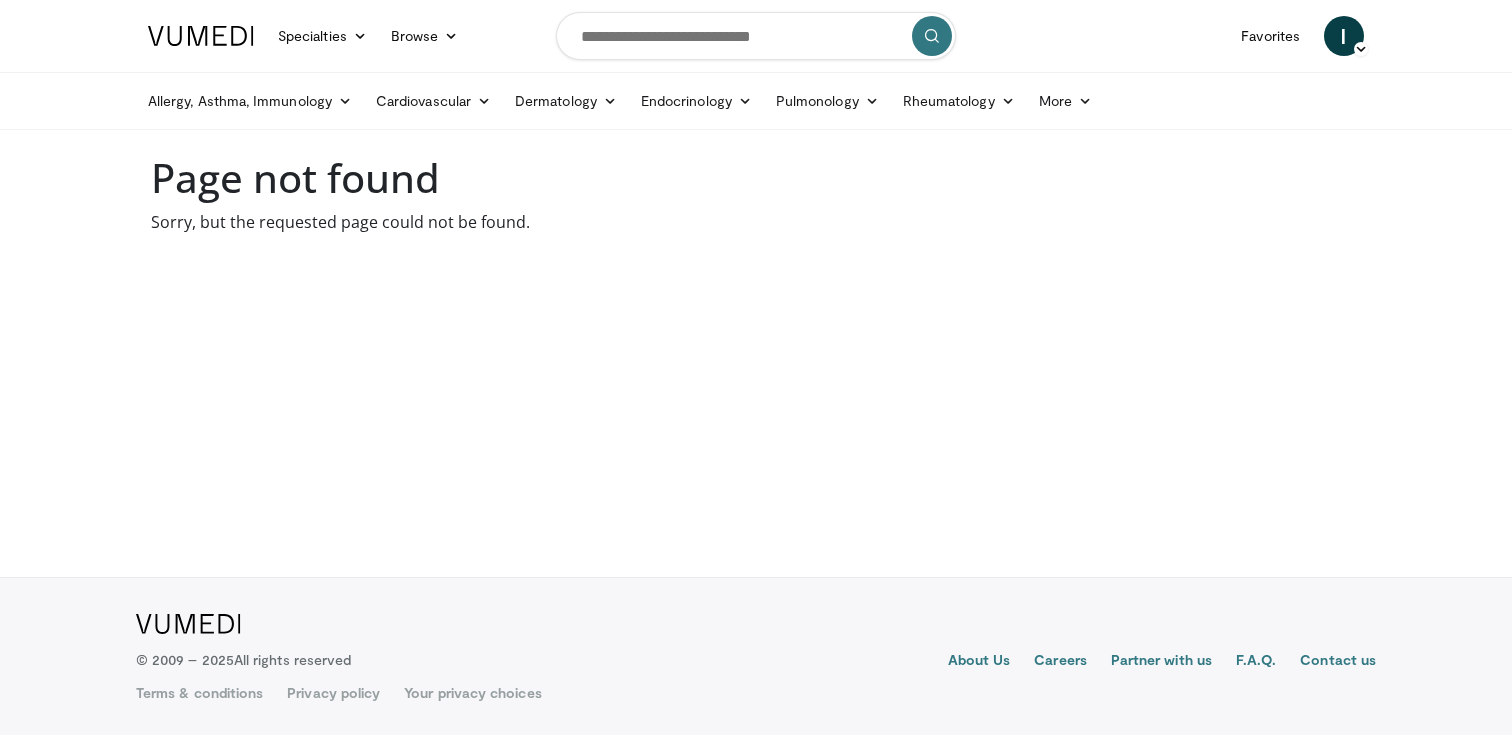 scroll, scrollTop: 0, scrollLeft: 0, axis: both 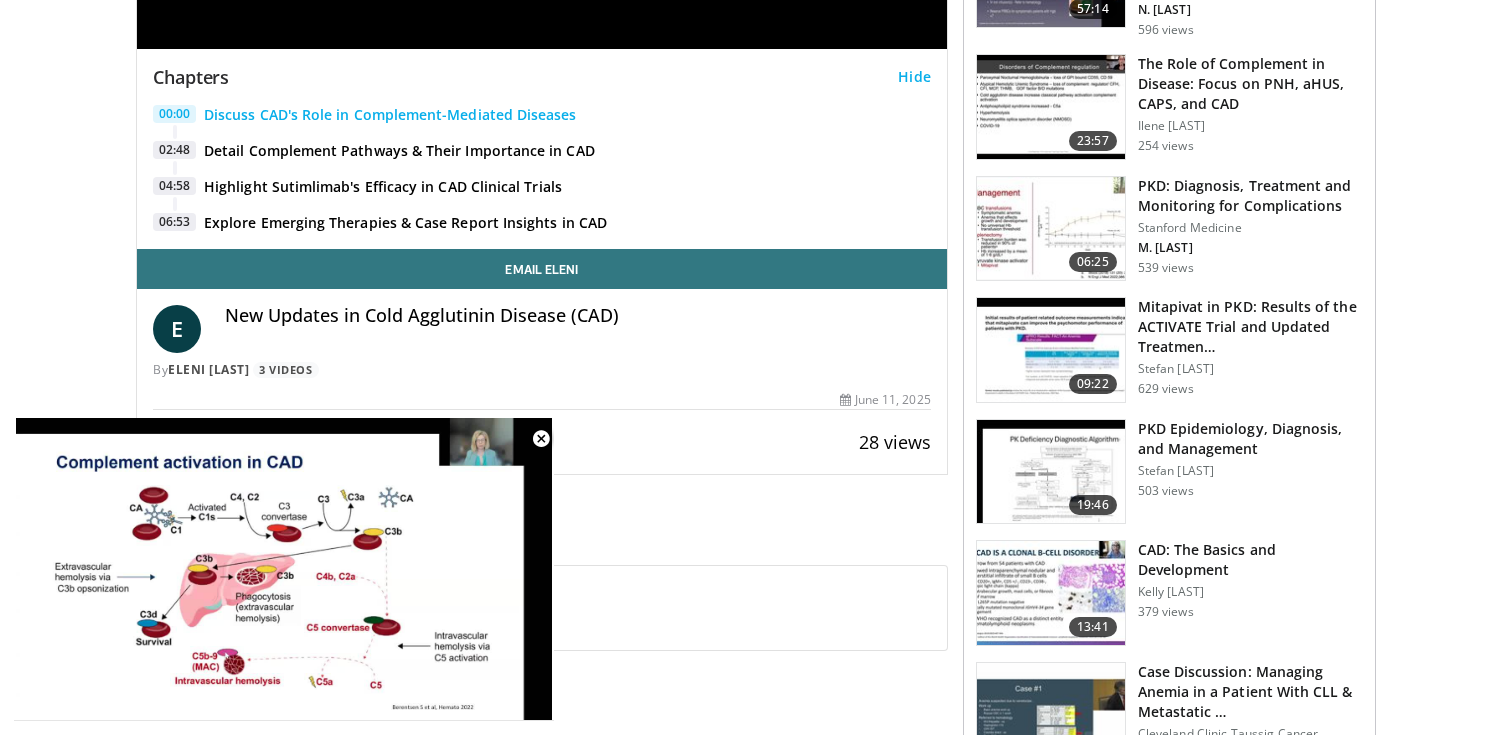click on "New Updates in Cold Agglutinin Disease (CAD)" at bounding box center (578, 316) 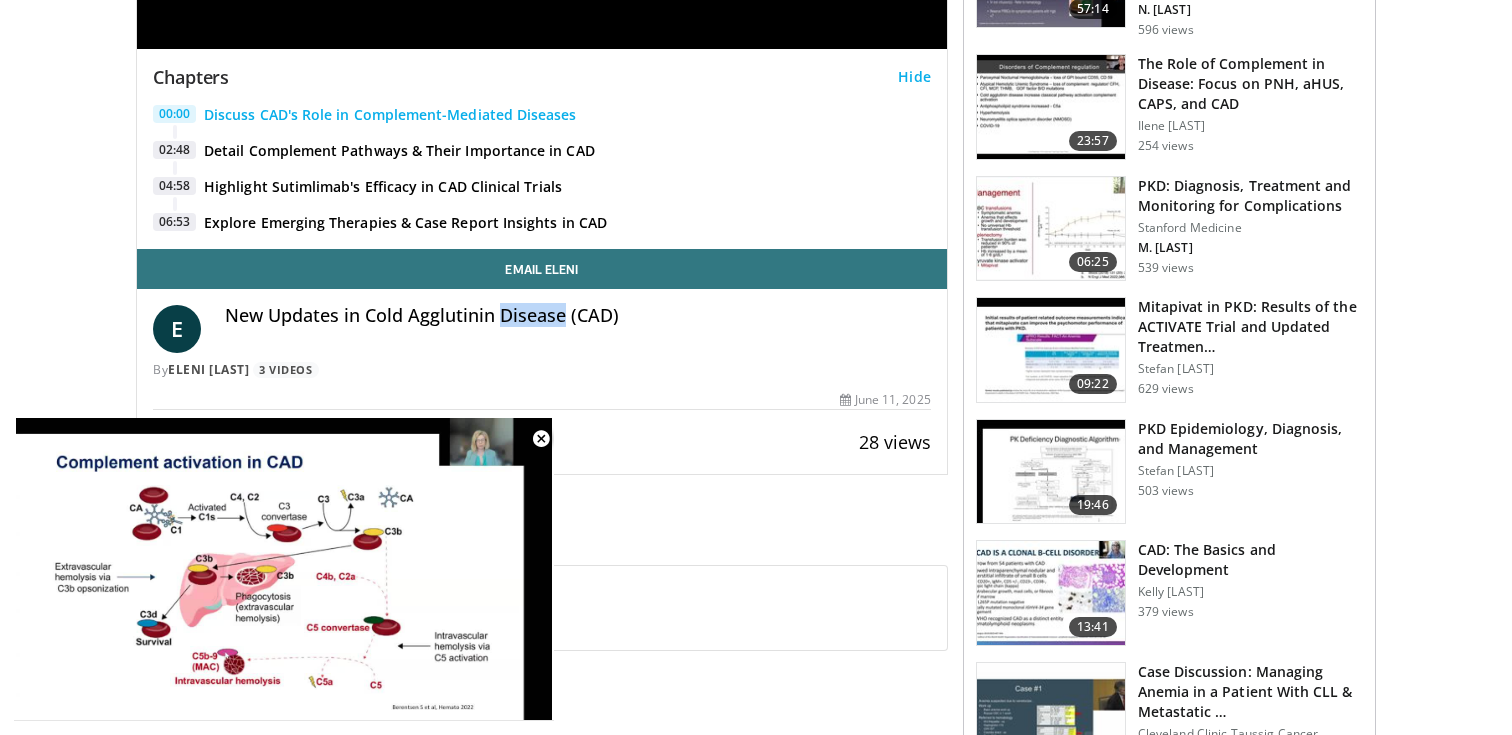 click on "New Updates in Cold Agglutinin Disease (CAD)" at bounding box center [578, 316] 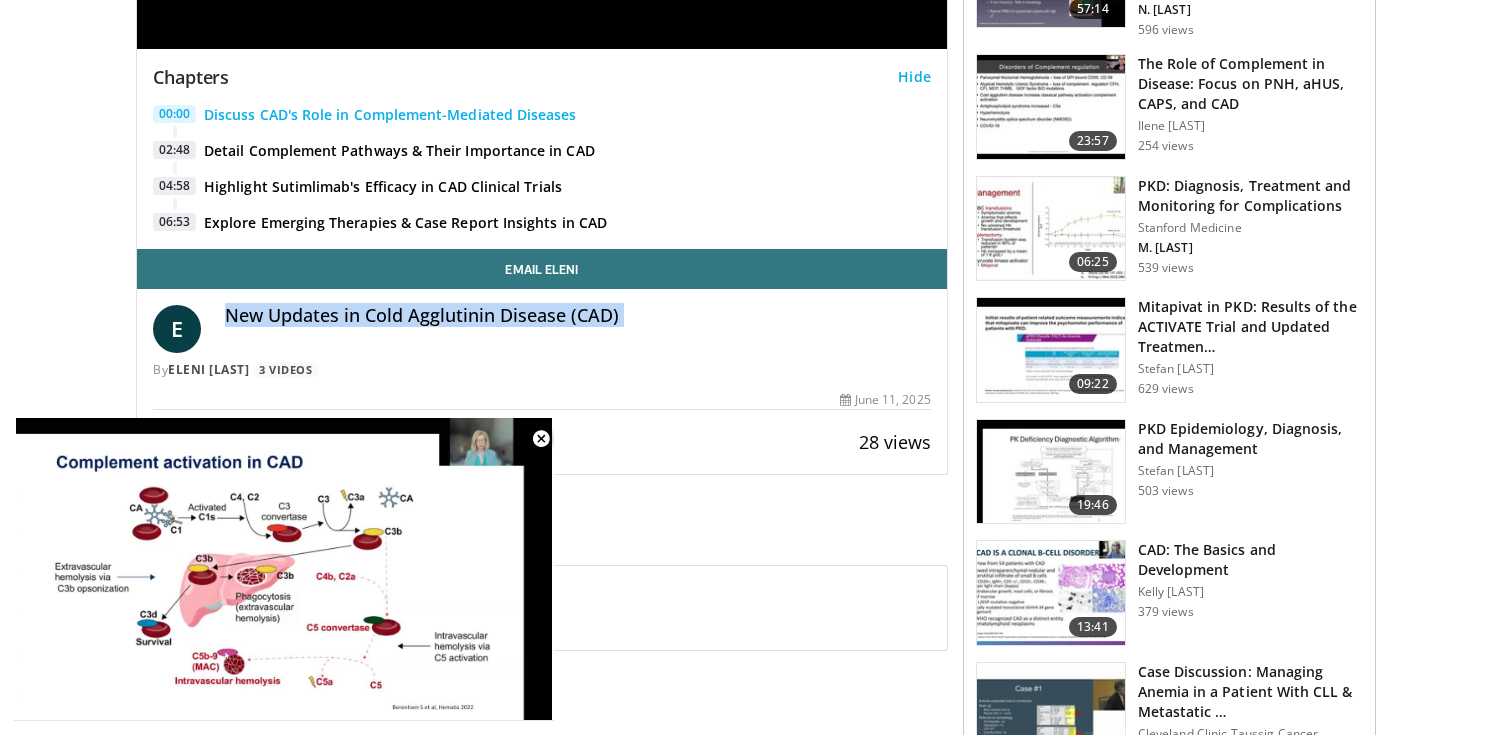 click on "New Updates in Cold Agglutinin Disease (CAD)" at bounding box center [578, 316] 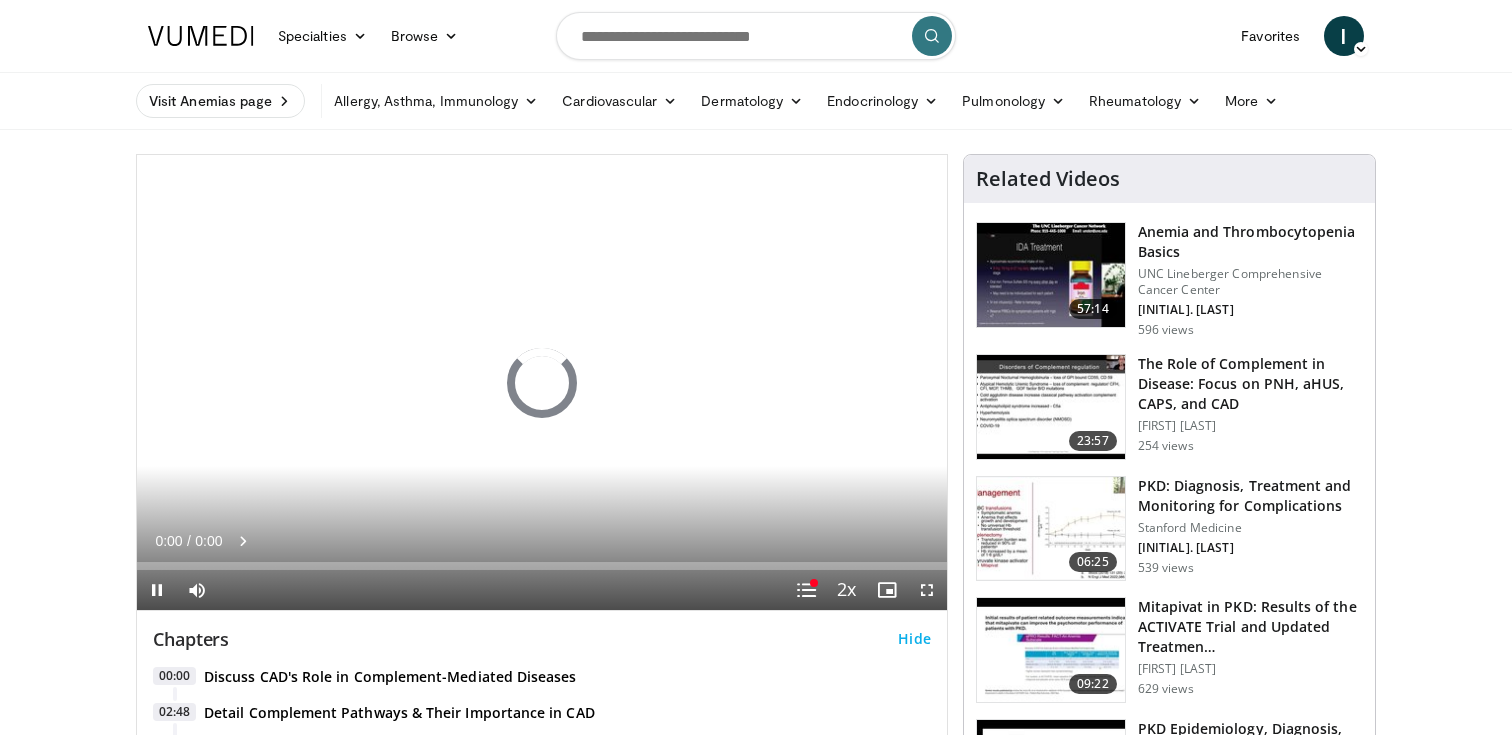 scroll, scrollTop: 0, scrollLeft: 0, axis: both 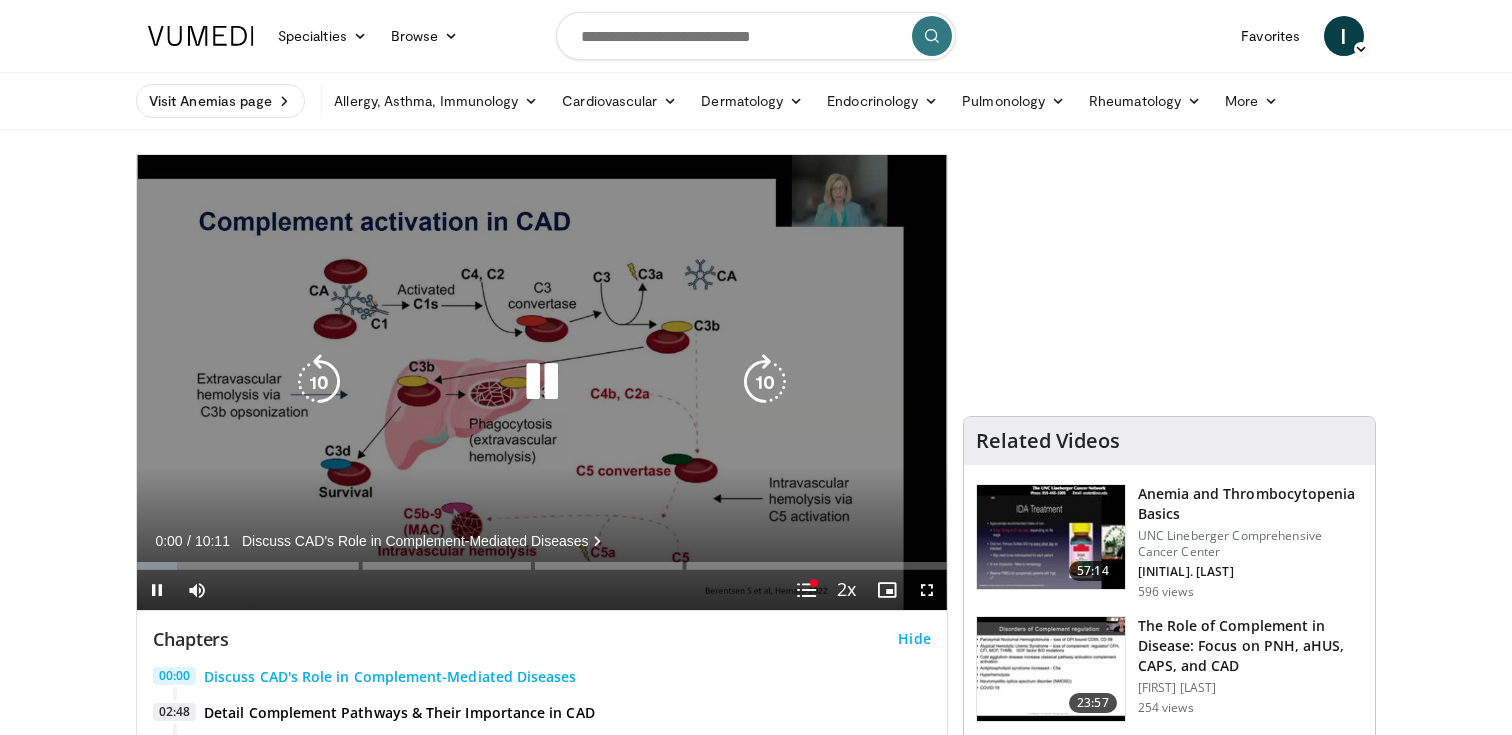 click at bounding box center (542, 382) 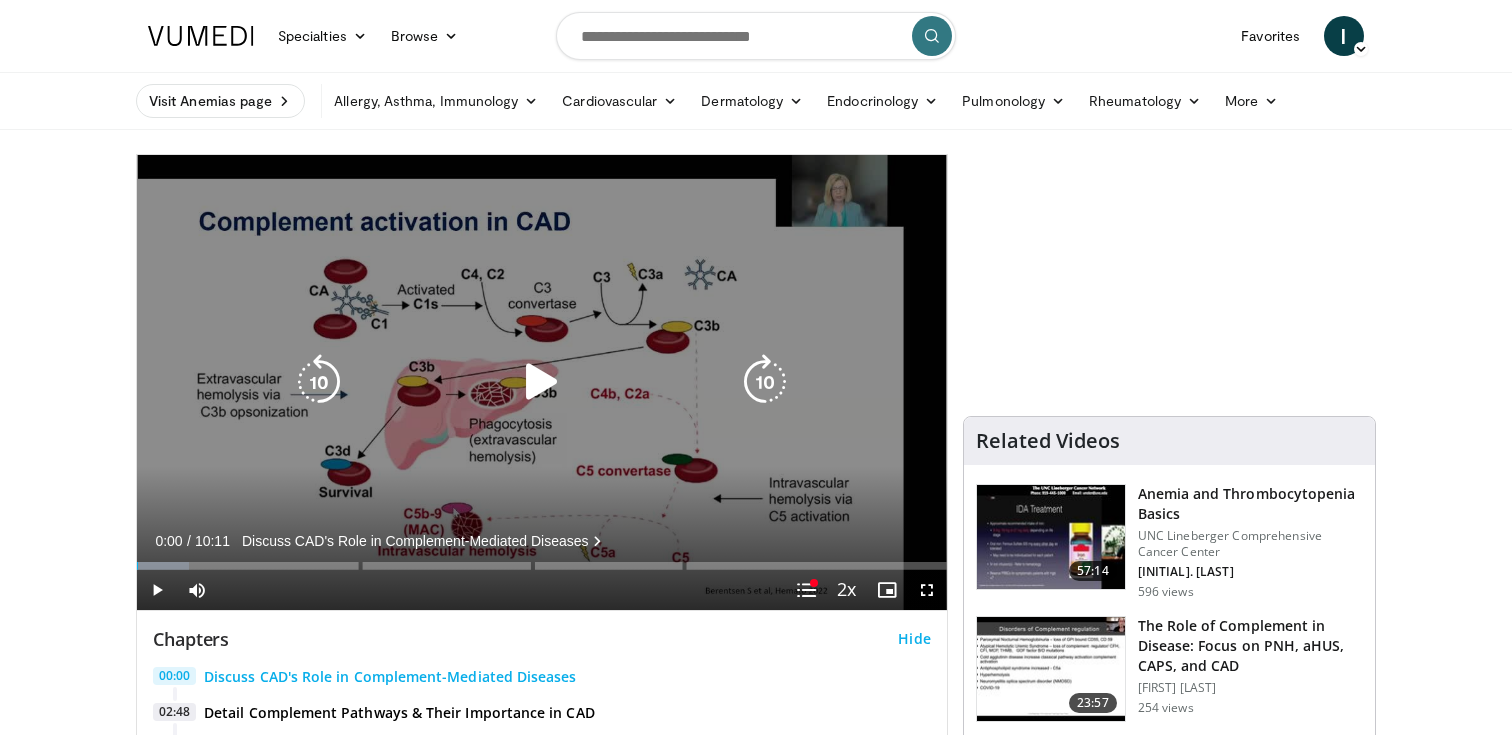 click at bounding box center (765, 382) 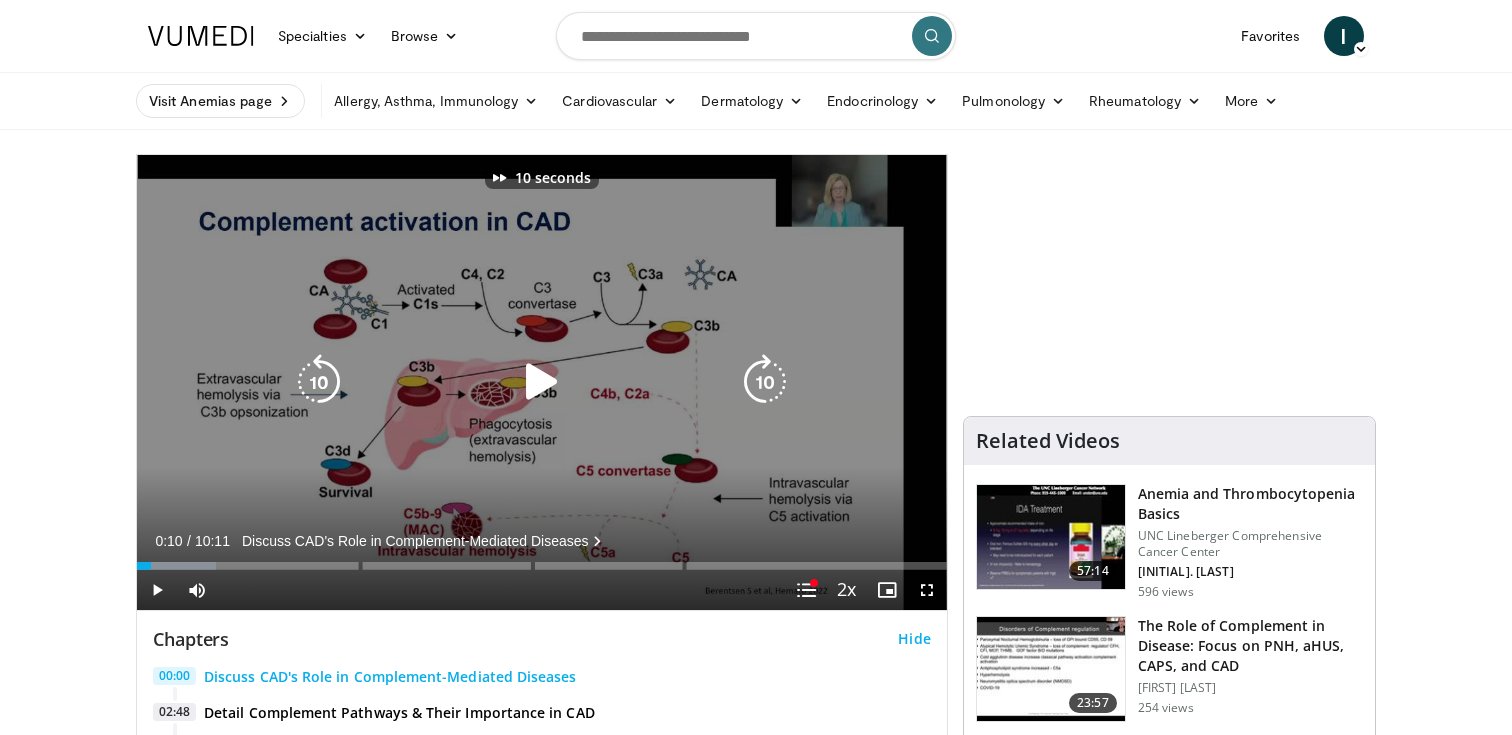 type 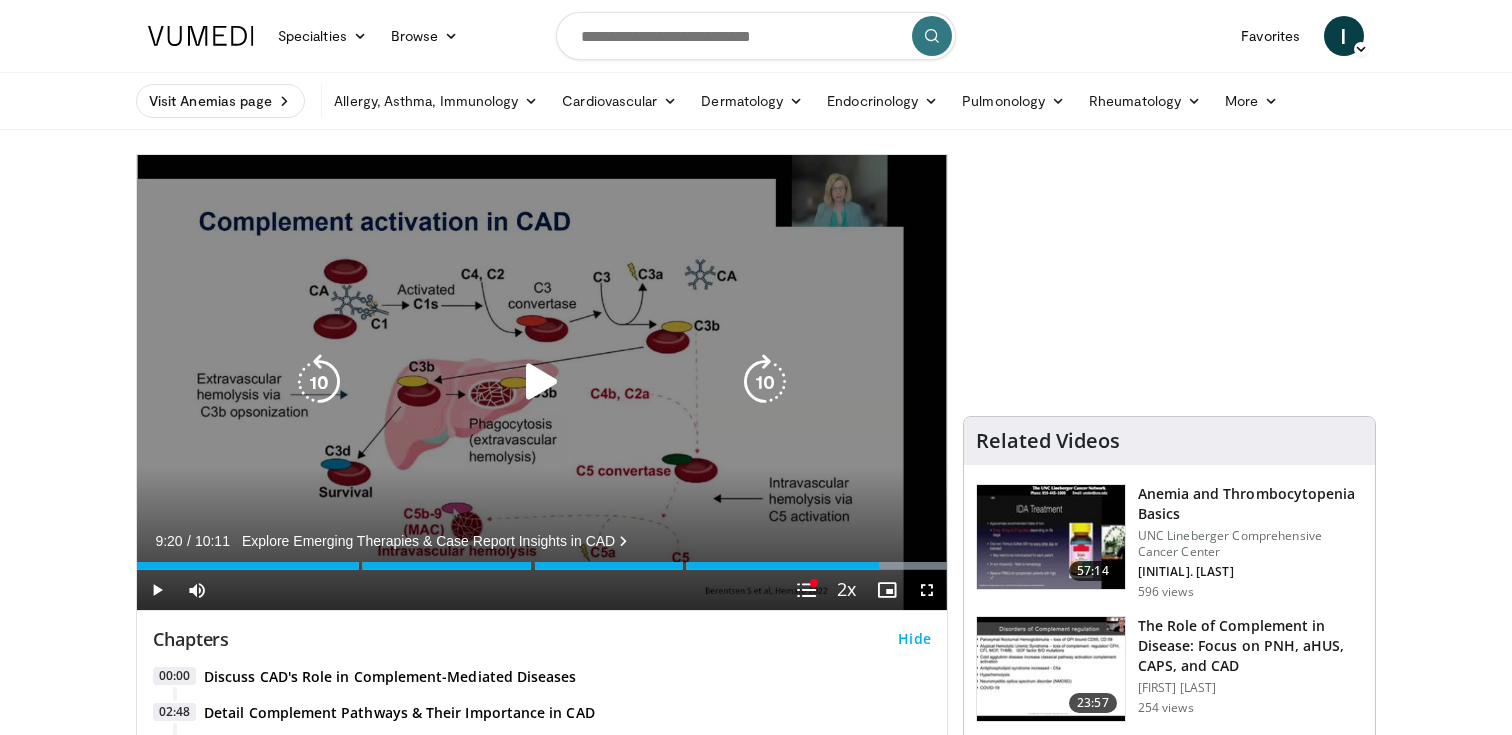 click on "30 seconds
Tap to unmute" at bounding box center (542, 382) 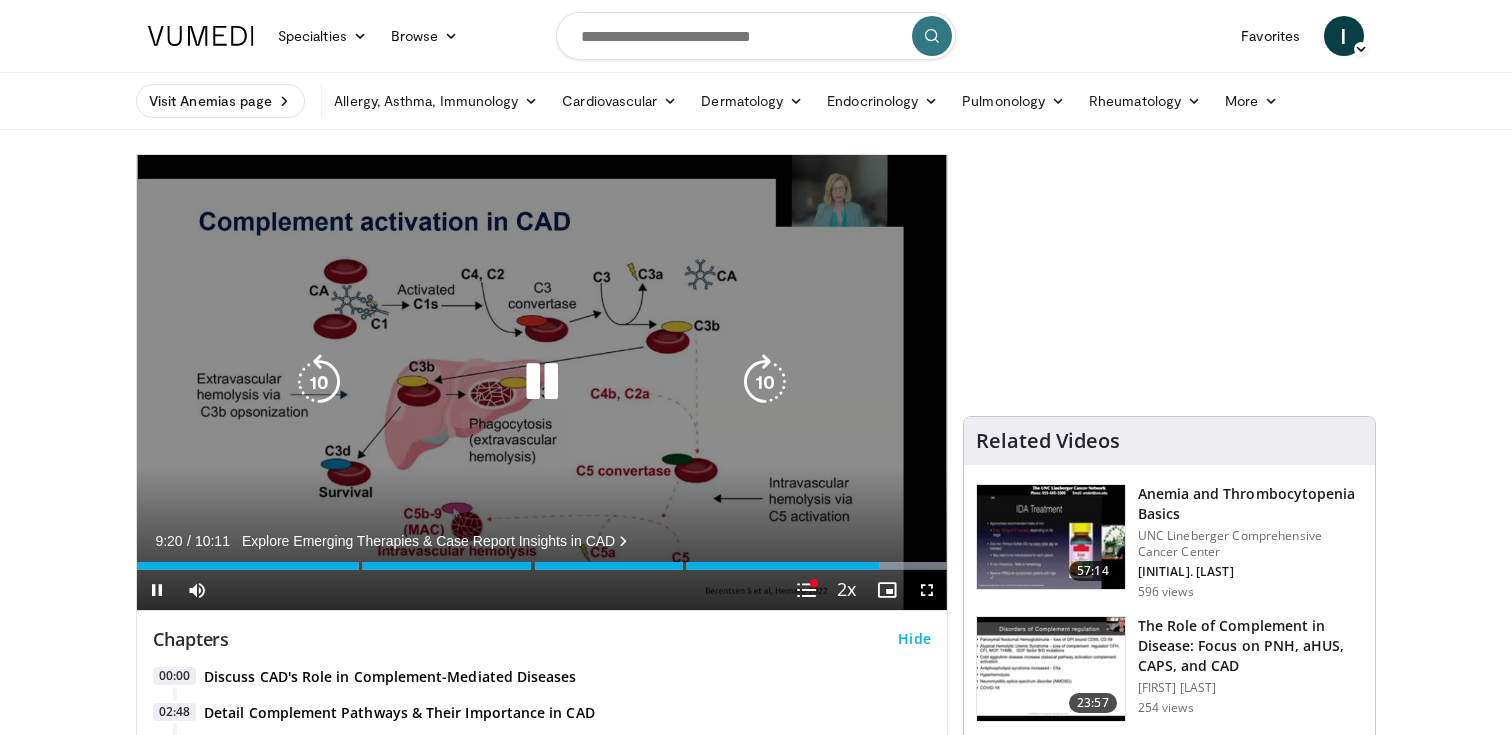 click at bounding box center [542, 382] 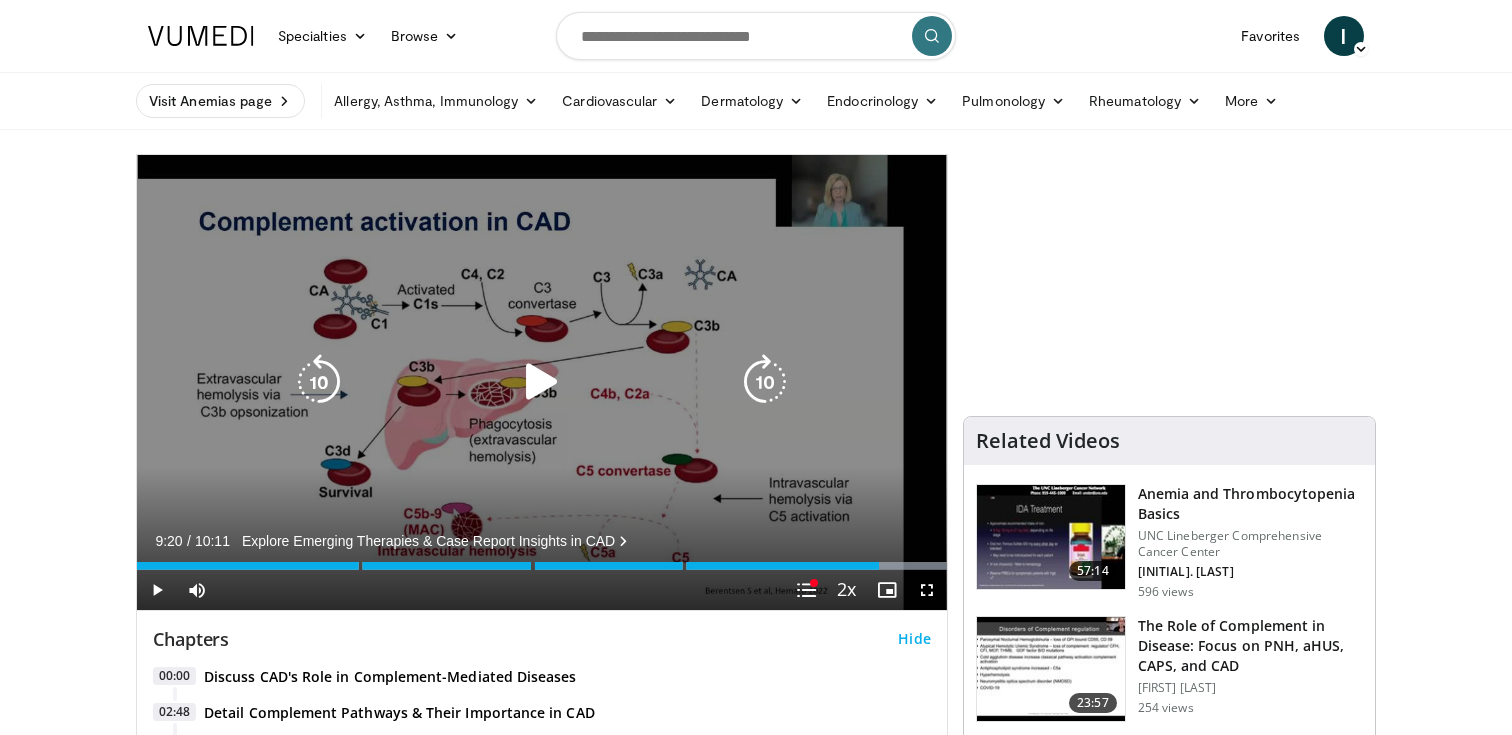 click at bounding box center [542, 382] 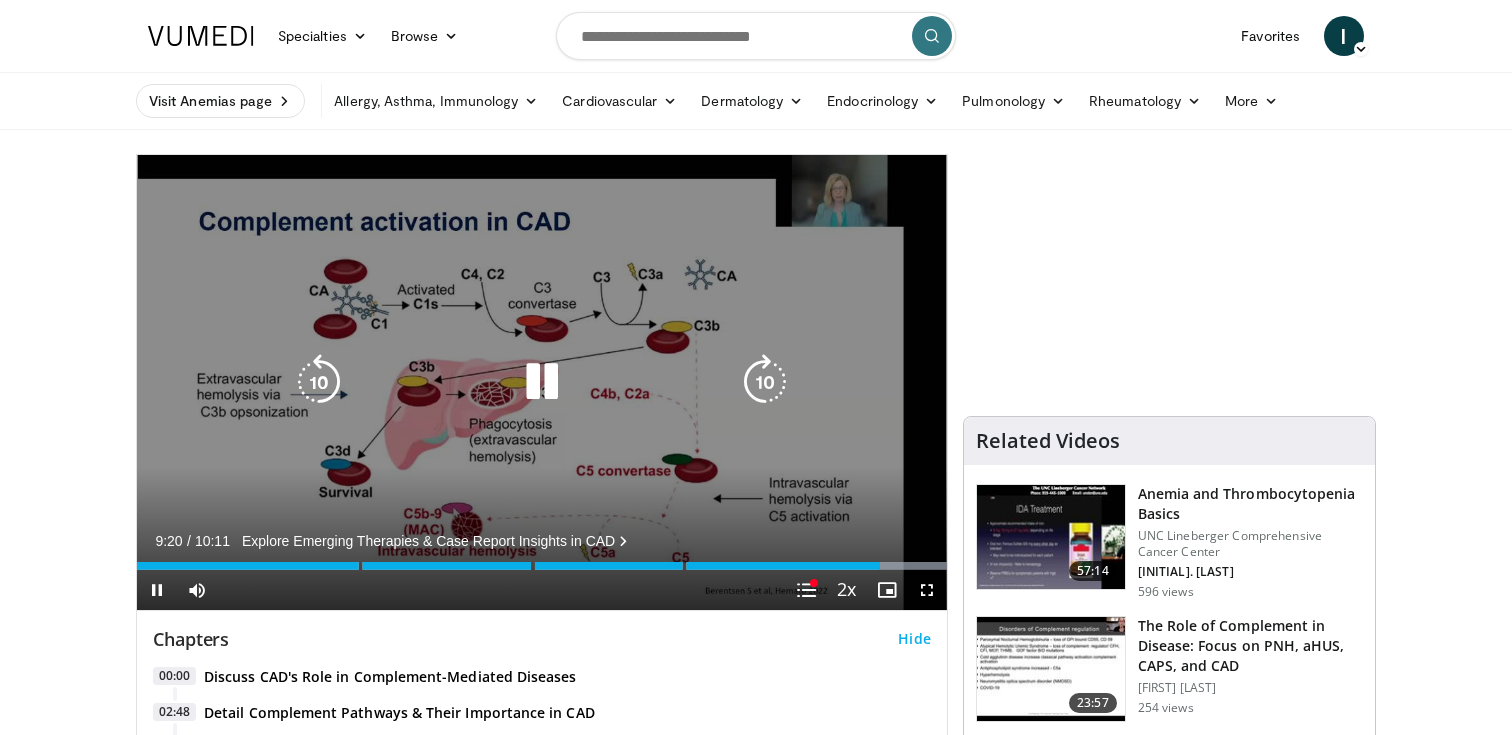 type 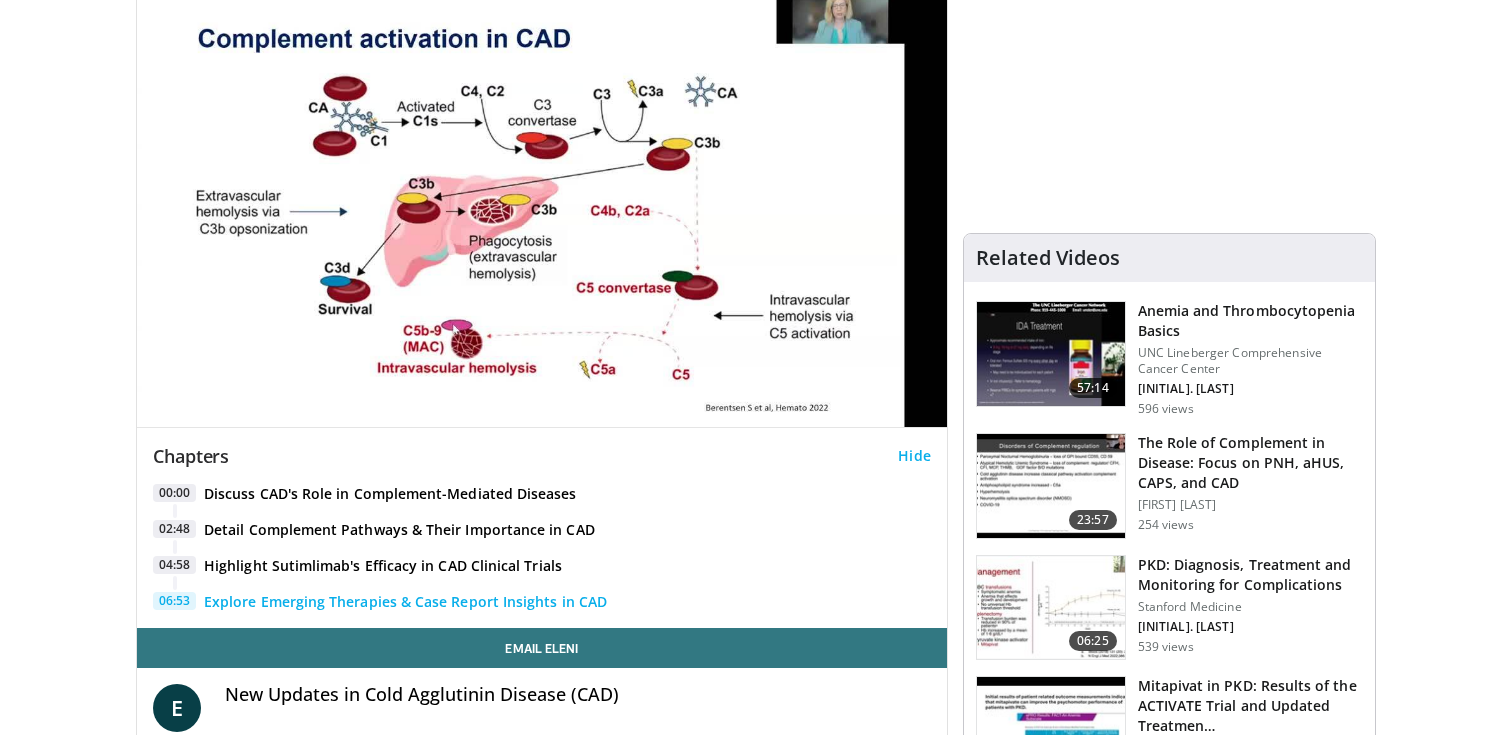 scroll, scrollTop: 190, scrollLeft: 0, axis: vertical 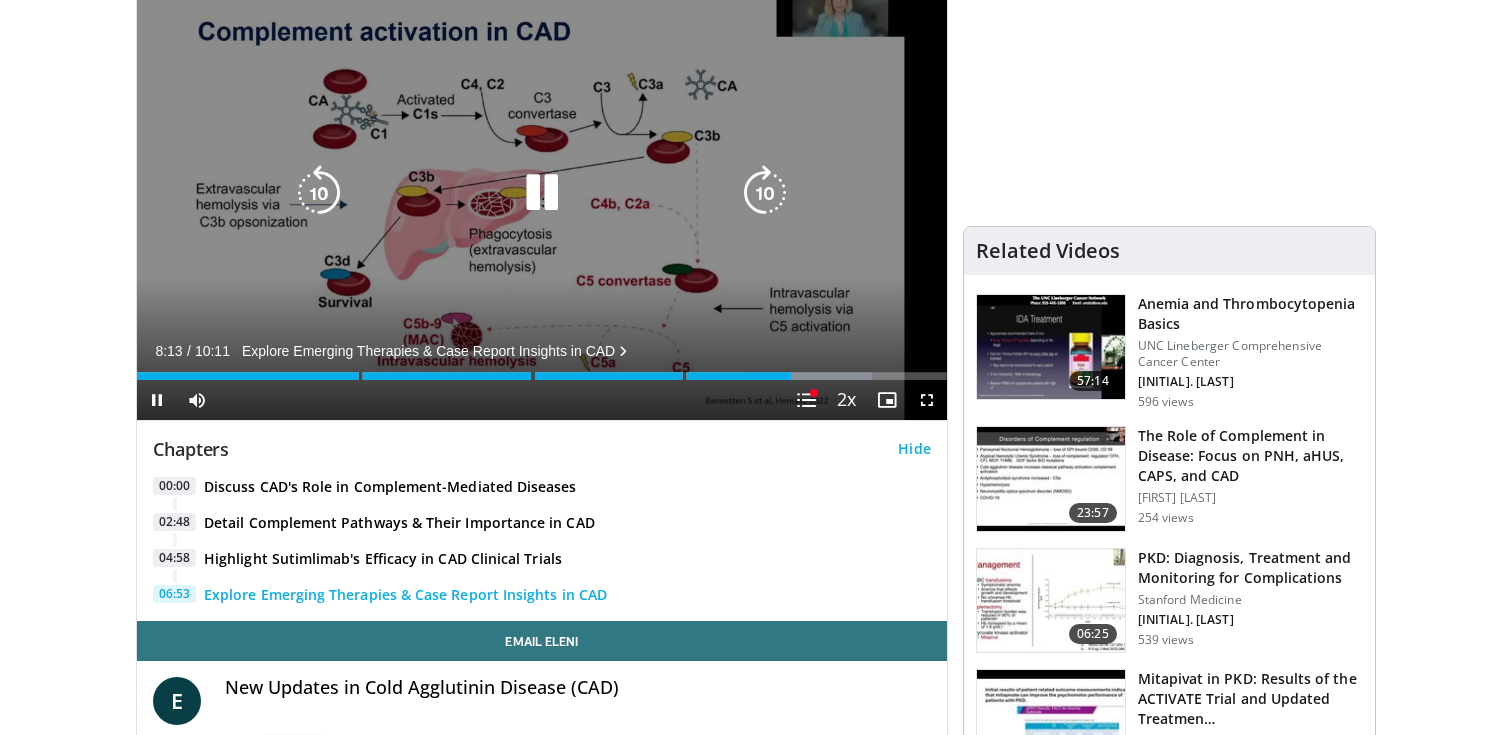 click at bounding box center [542, 193] 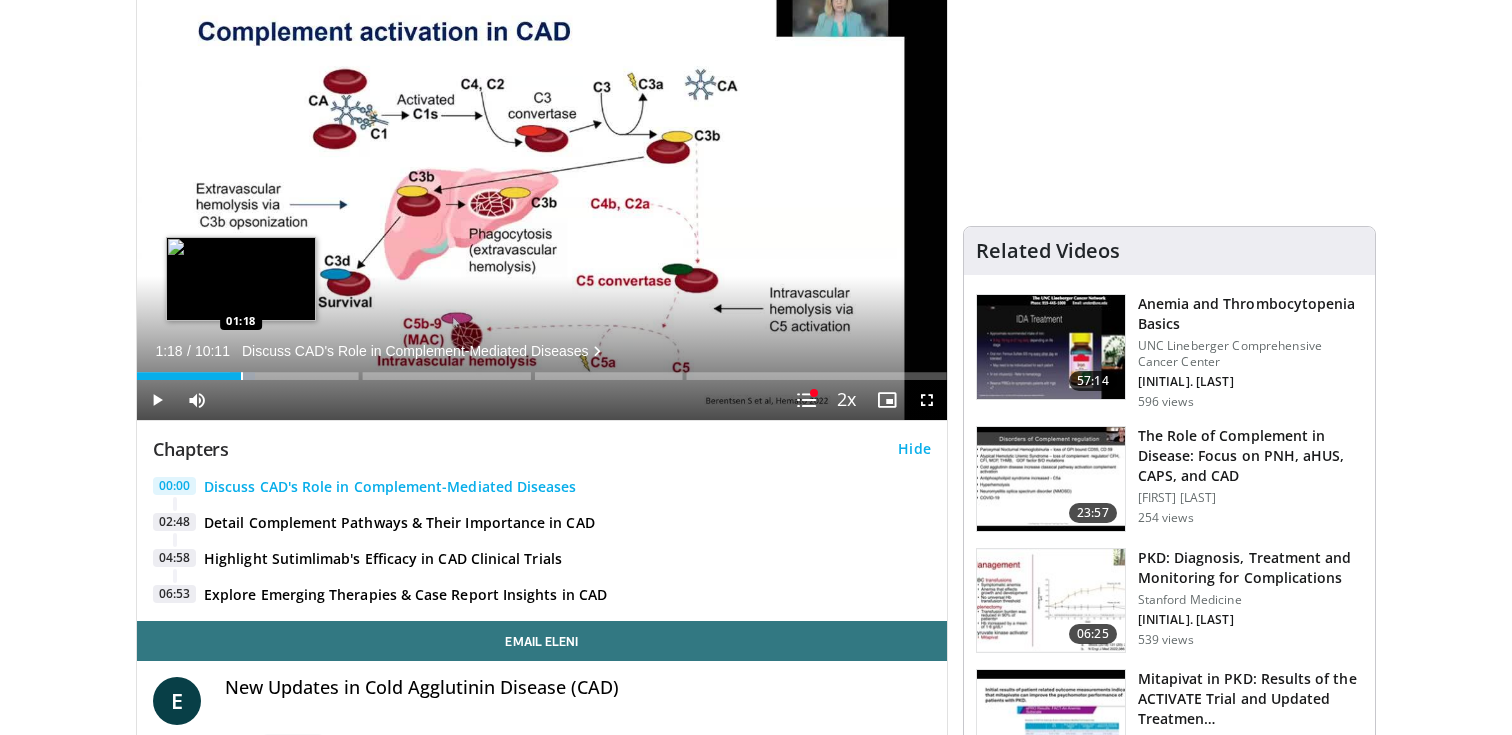 click at bounding box center (242, 376) 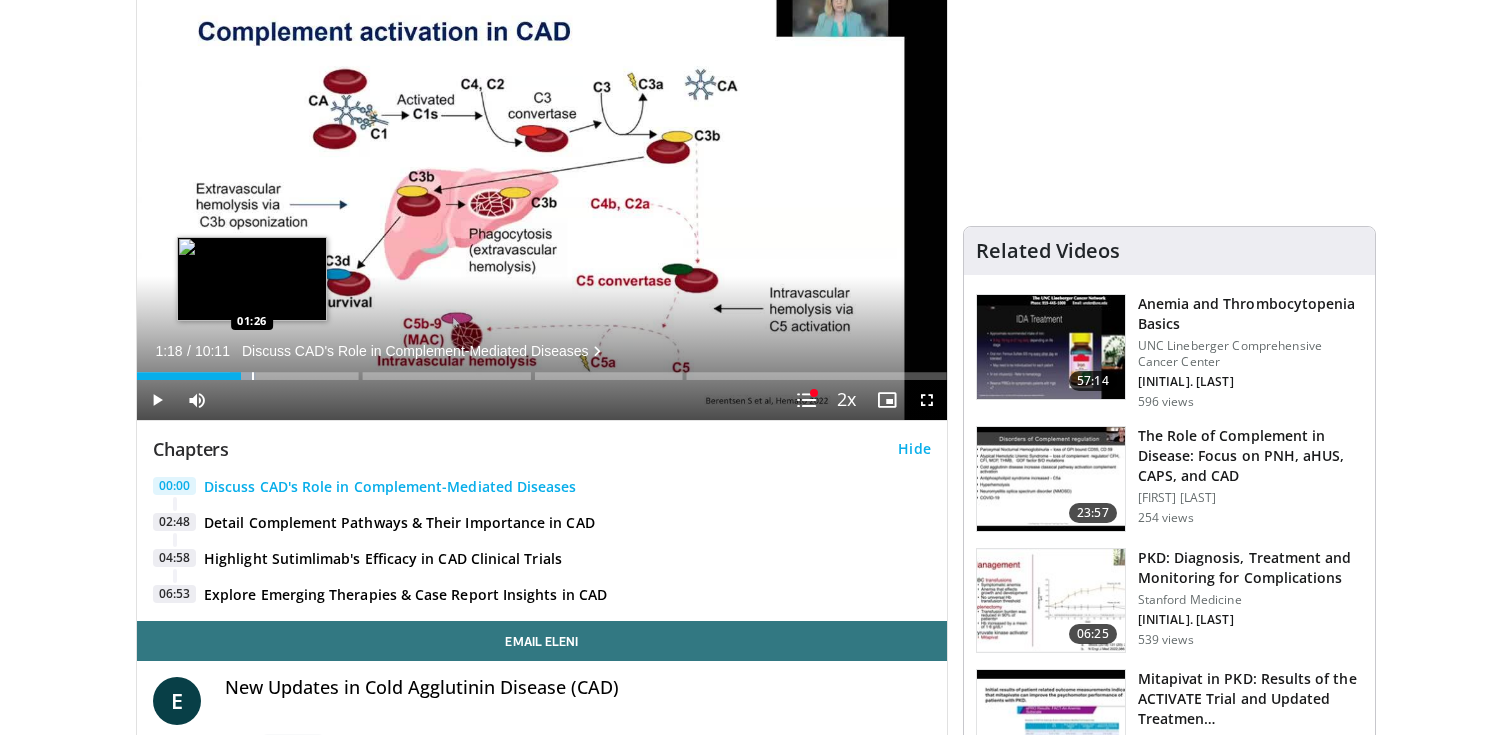 click on "Loaded :  14.71% 01:18 01:26" at bounding box center (542, 370) 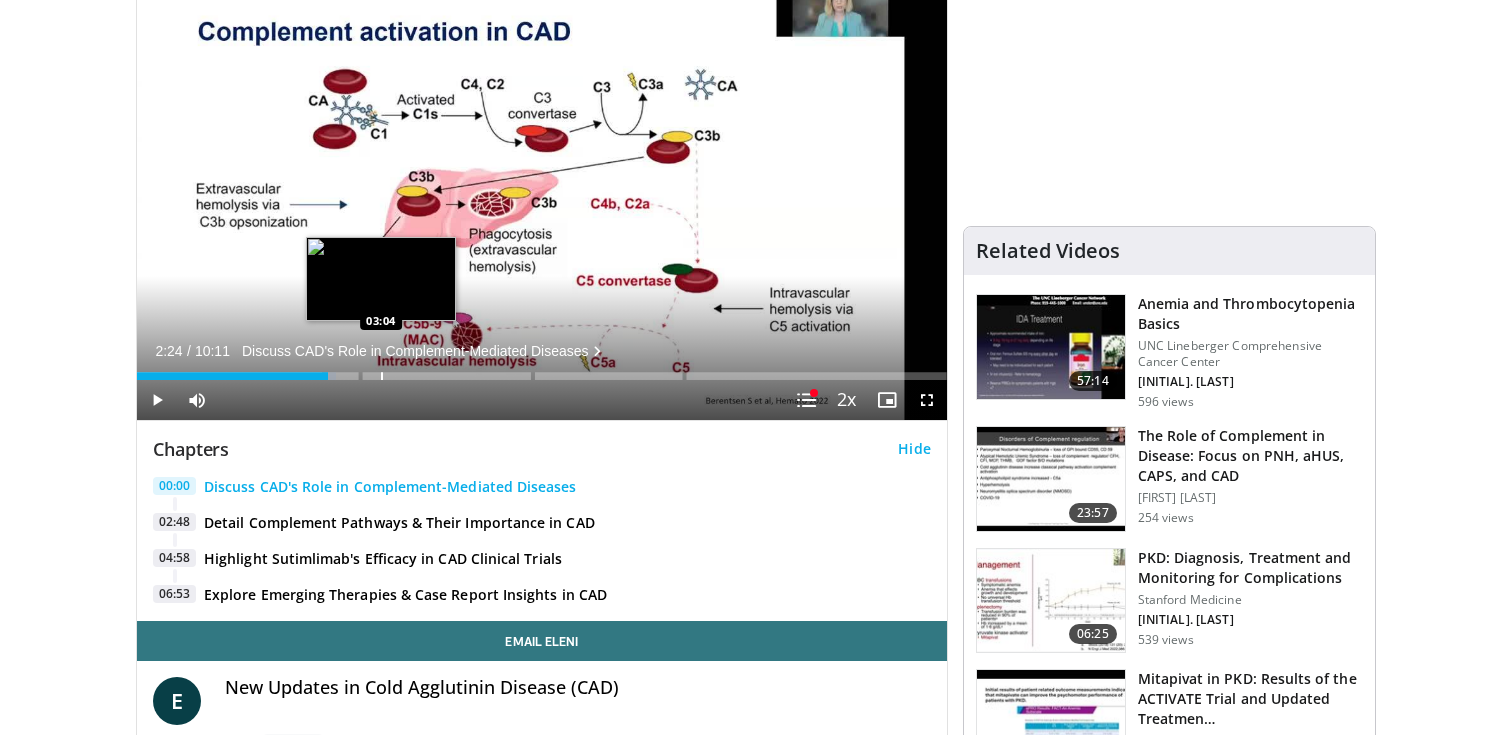 click on "Loaded :  24.52% 02:24 03:04" at bounding box center [542, 370] 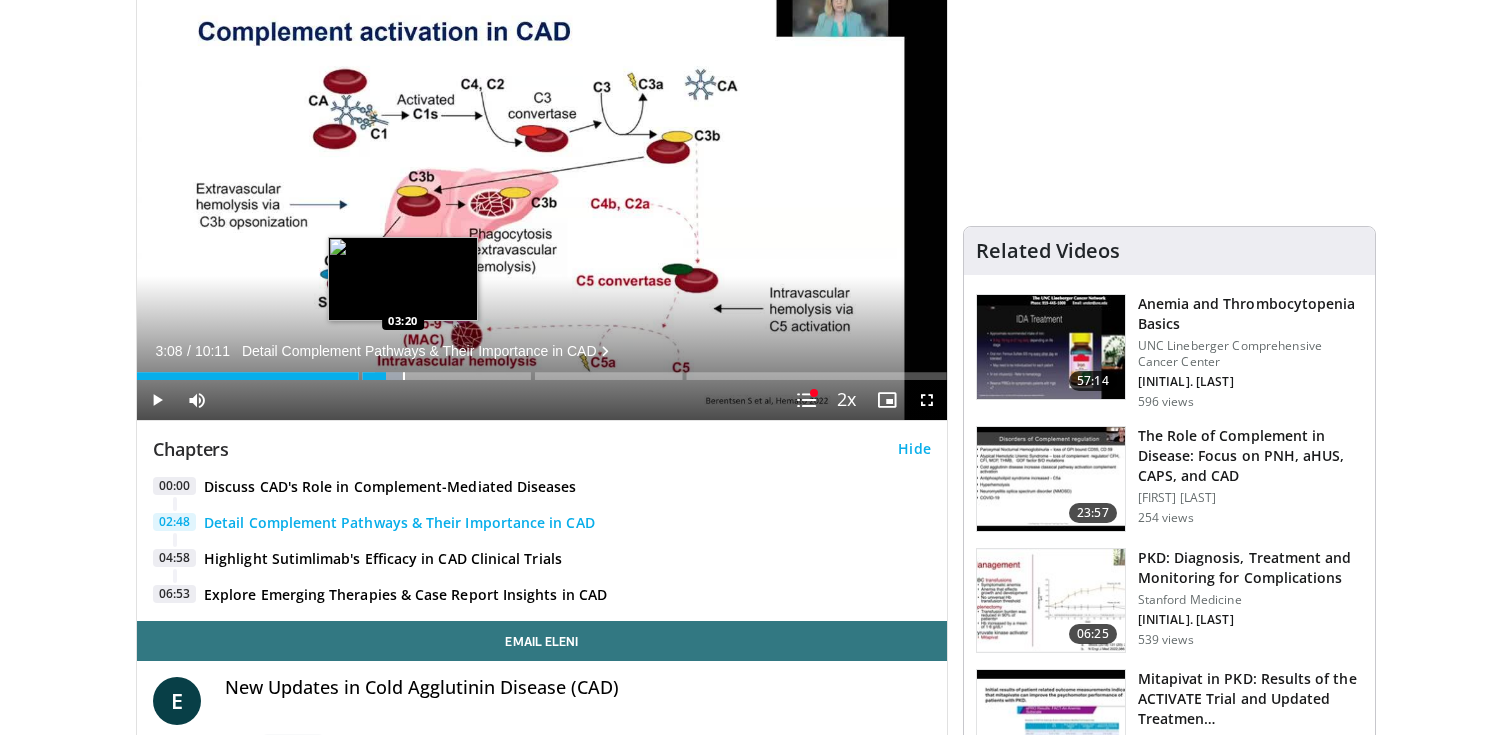 click at bounding box center [404, 376] 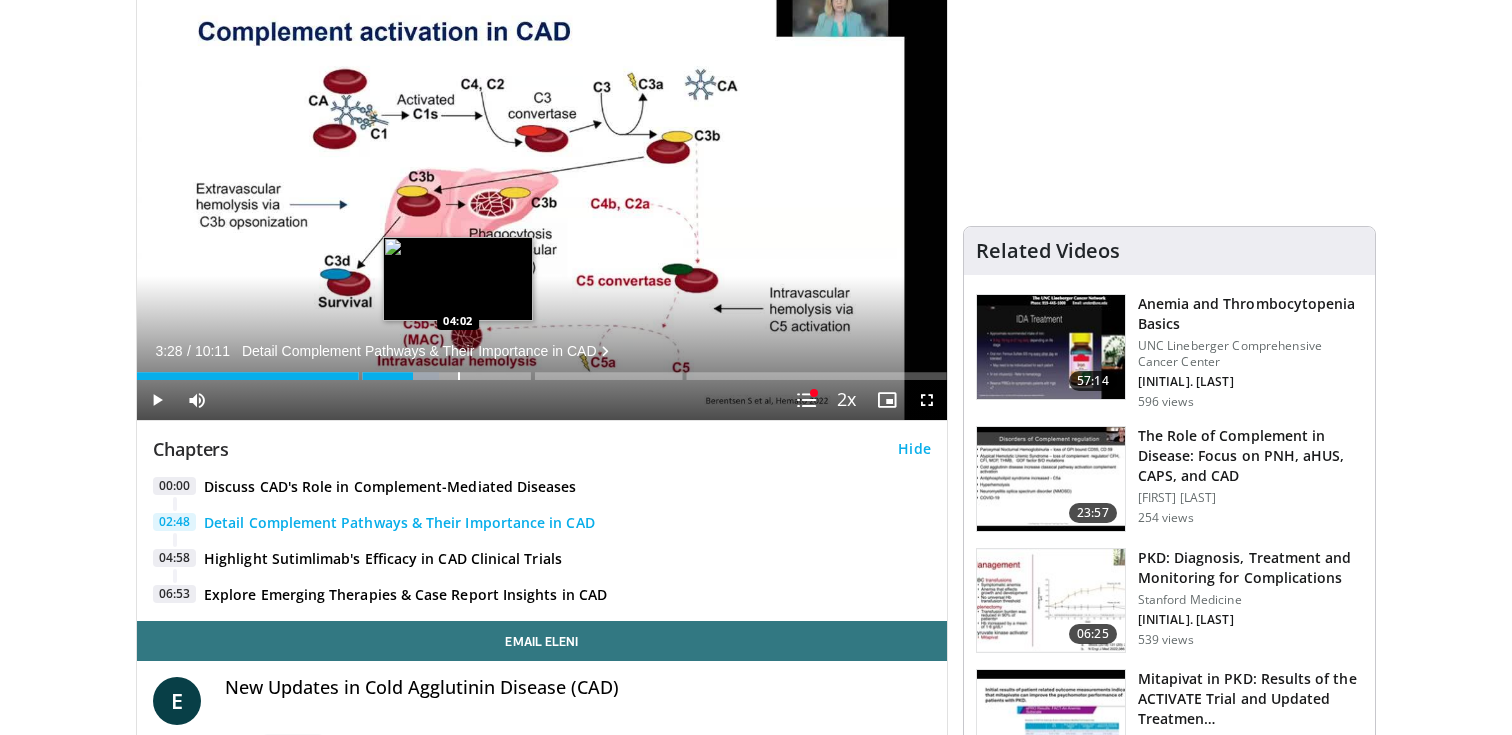 click on "Loaded :  37.29% 03:28 04:02" at bounding box center (542, 370) 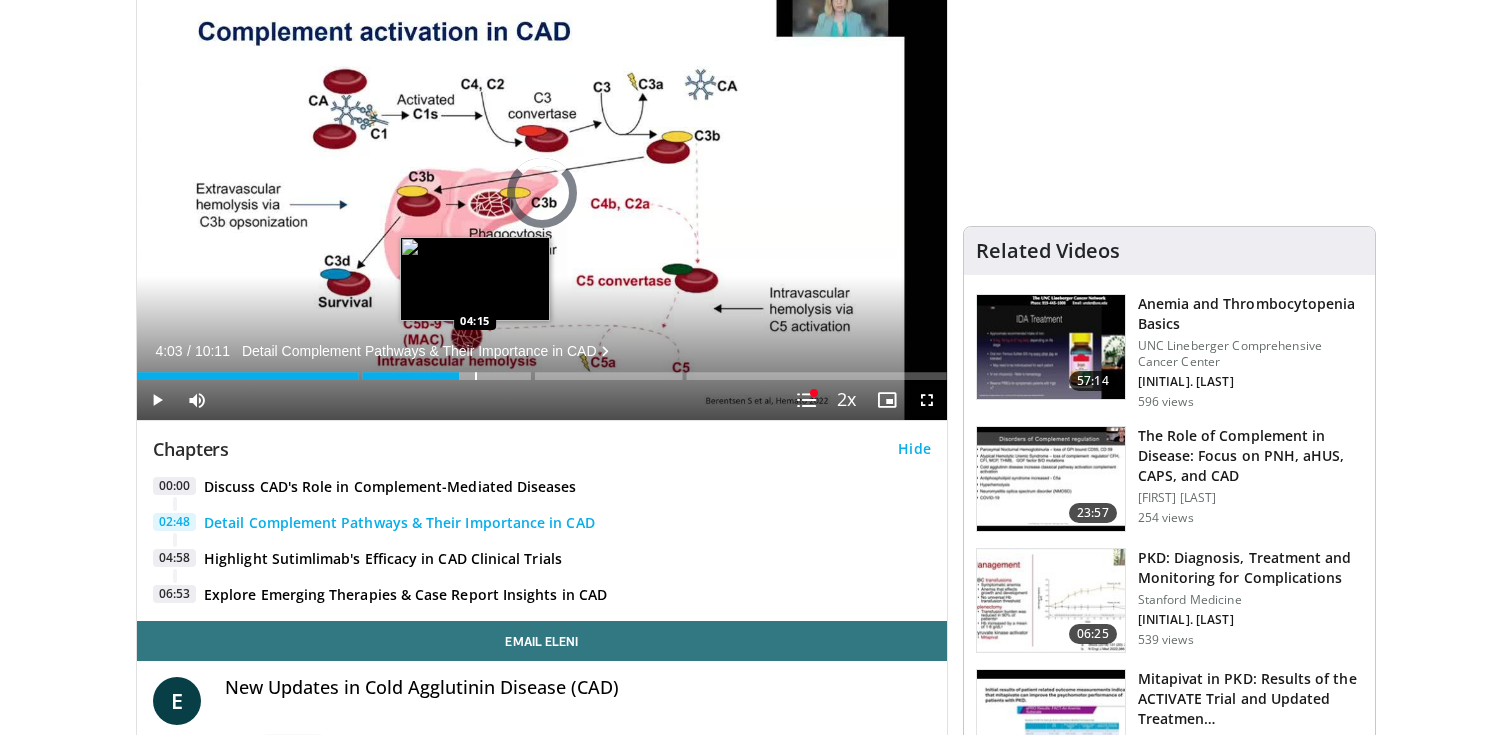 click on "Loaded :  0.00% 04:03 04:15" at bounding box center (542, 370) 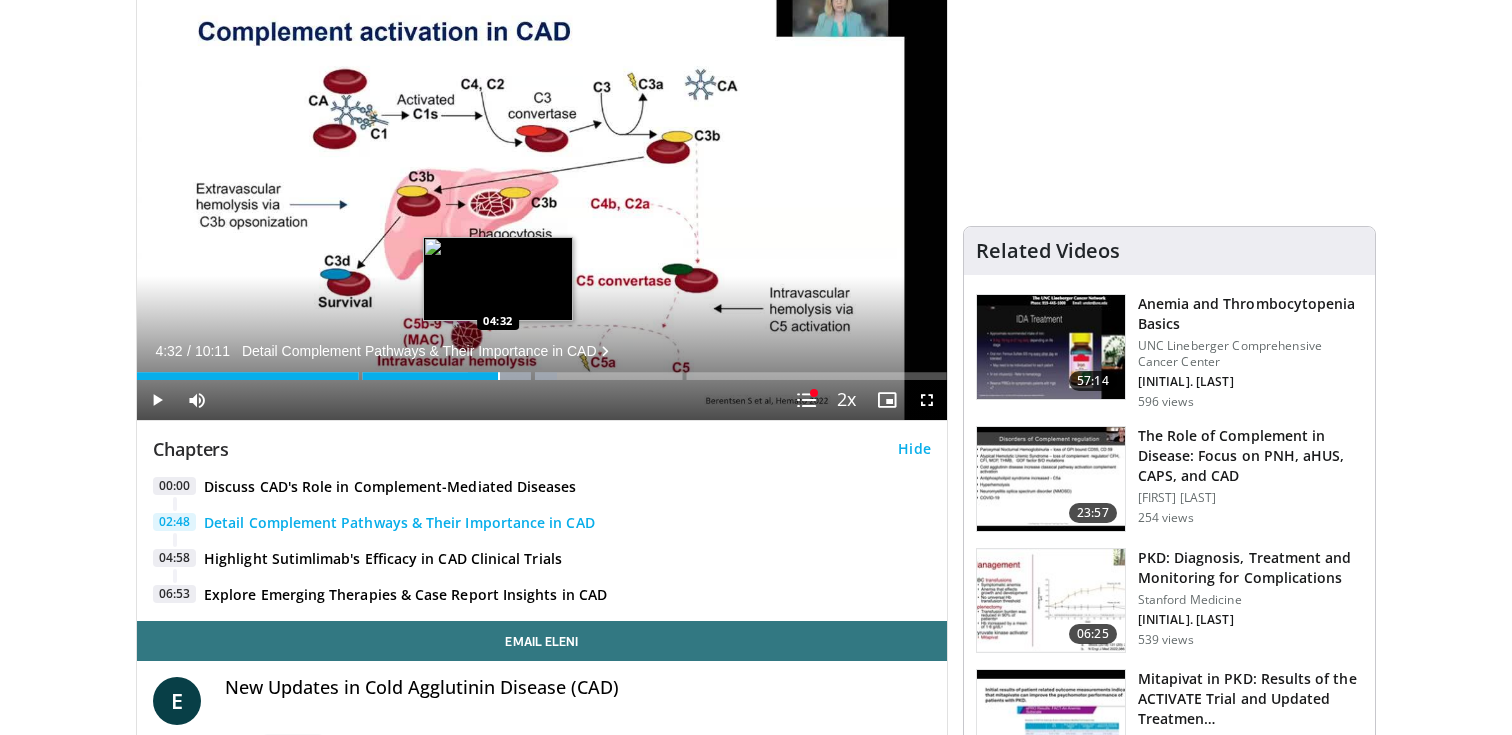 click at bounding box center [499, 376] 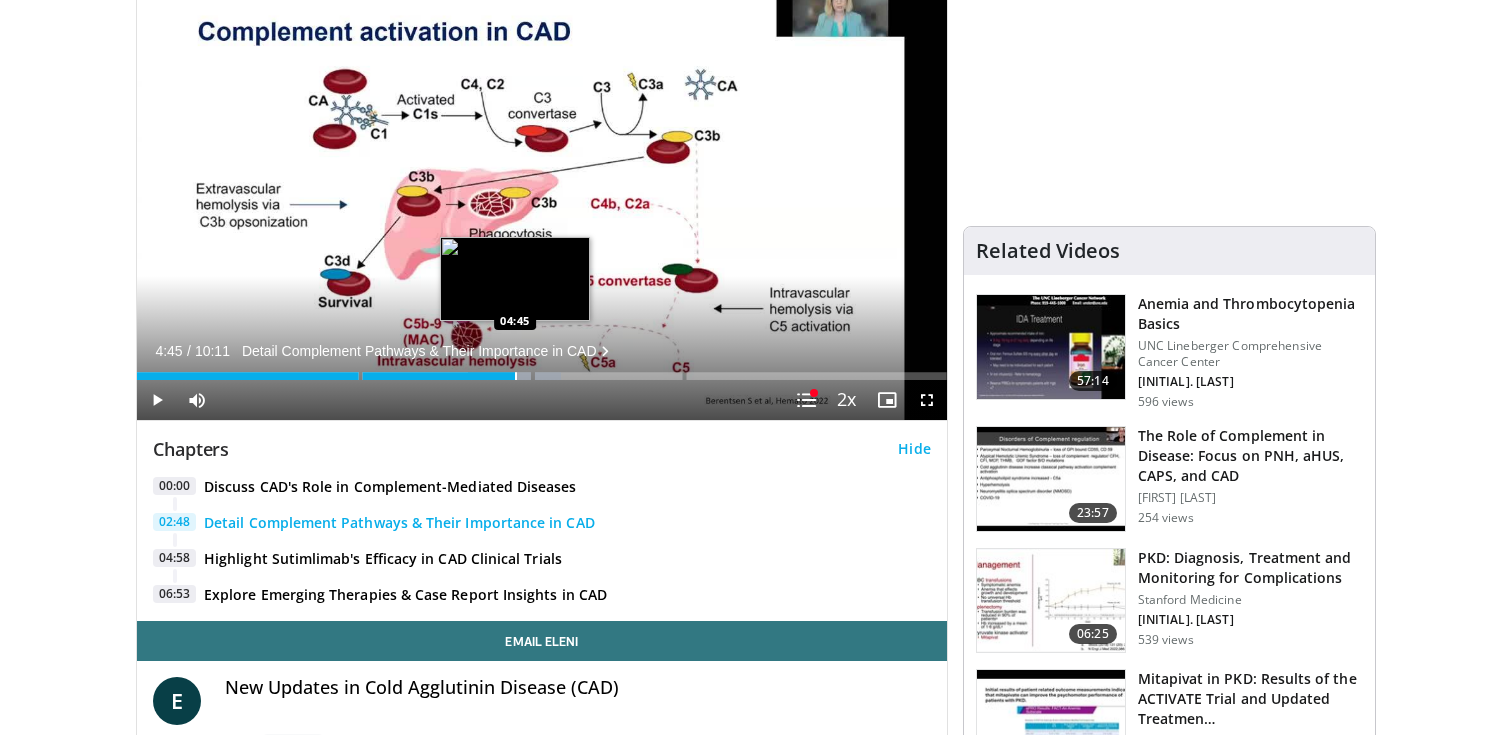 click at bounding box center [516, 376] 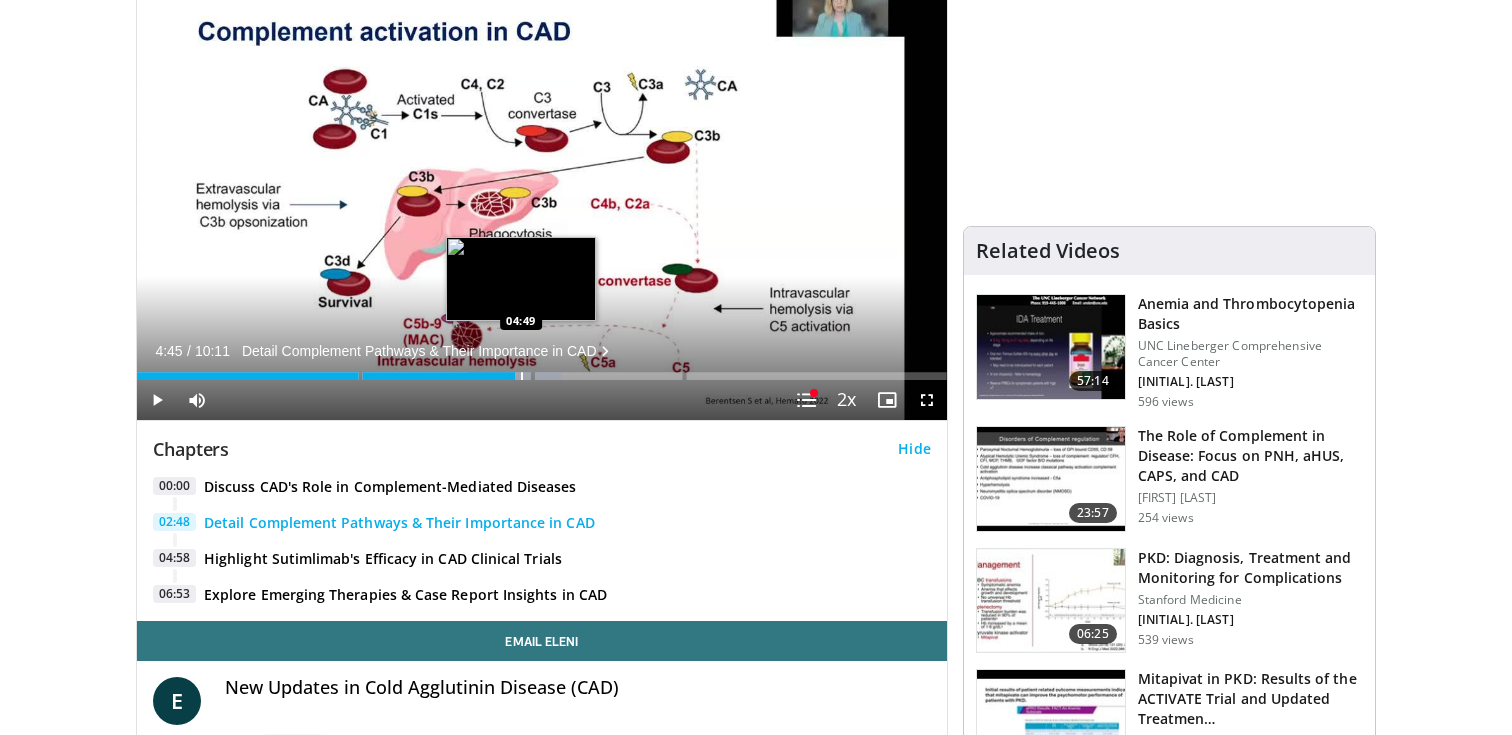 click at bounding box center (522, 376) 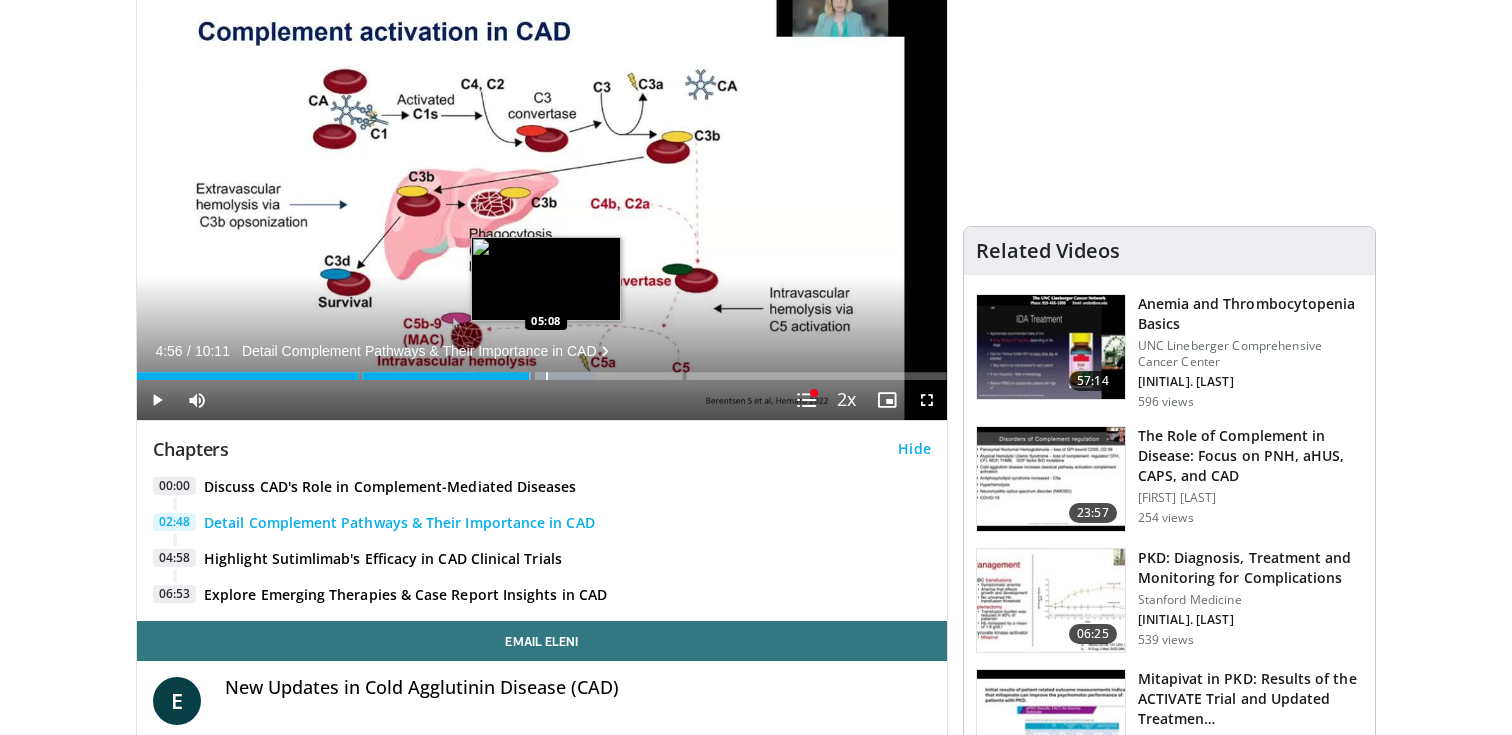 click at bounding box center (547, 376) 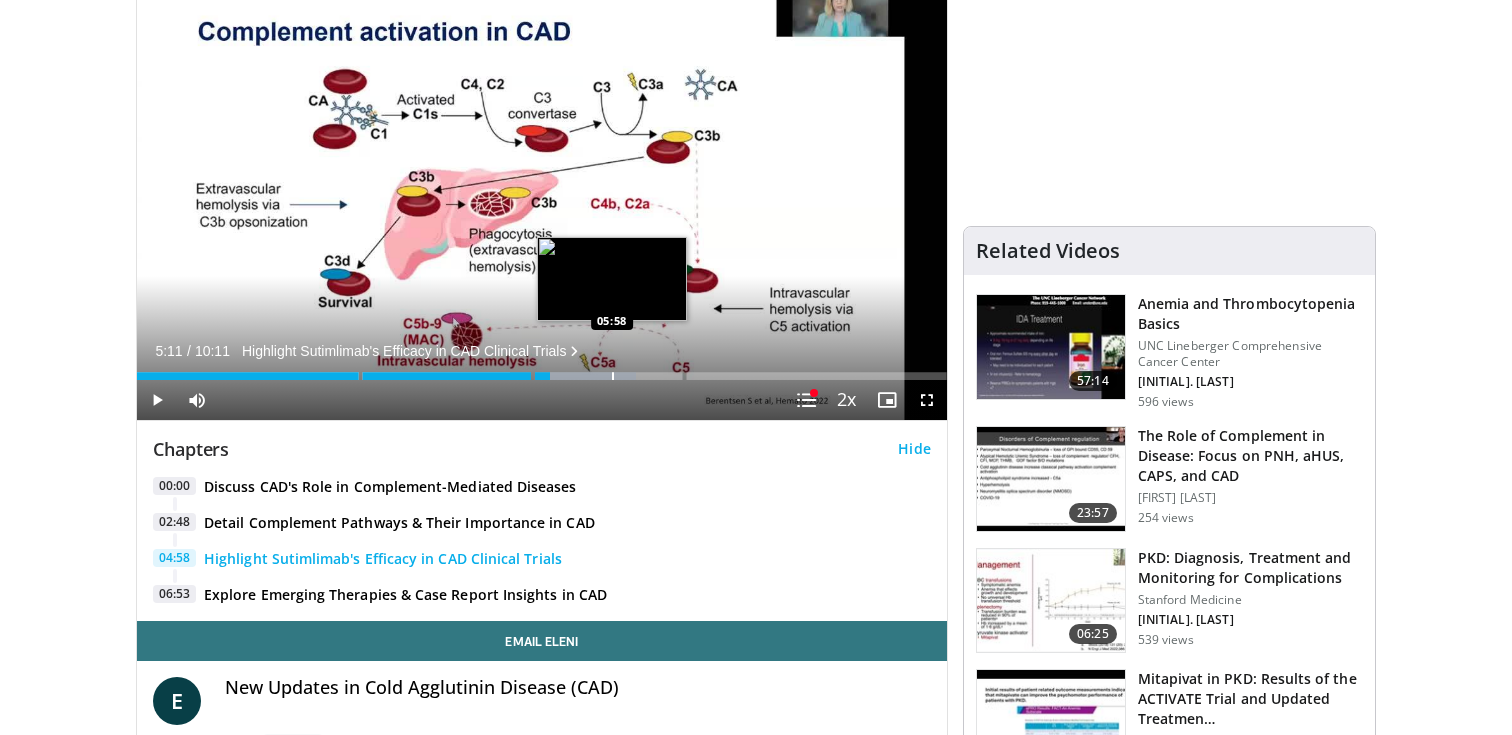 click at bounding box center [613, 376] 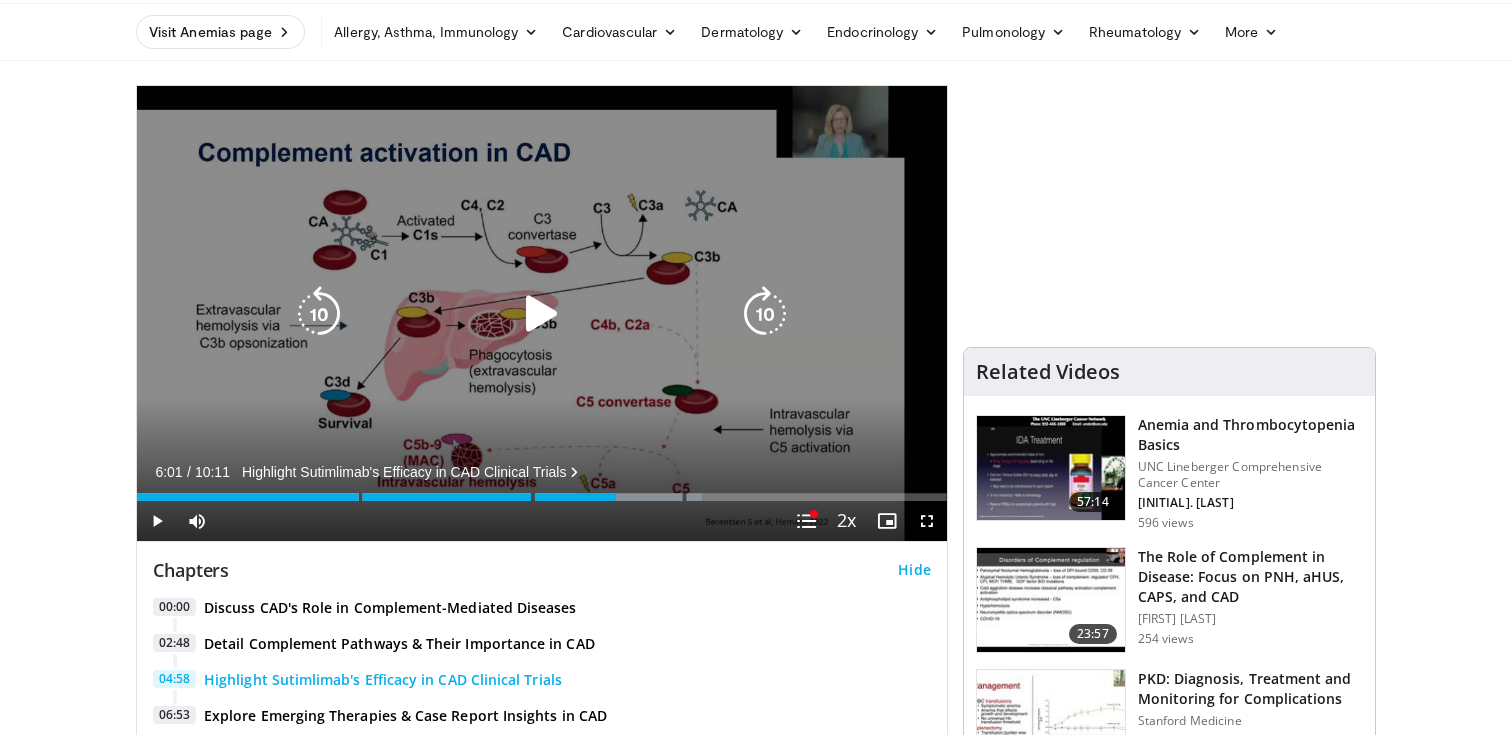 scroll, scrollTop: 63, scrollLeft: 0, axis: vertical 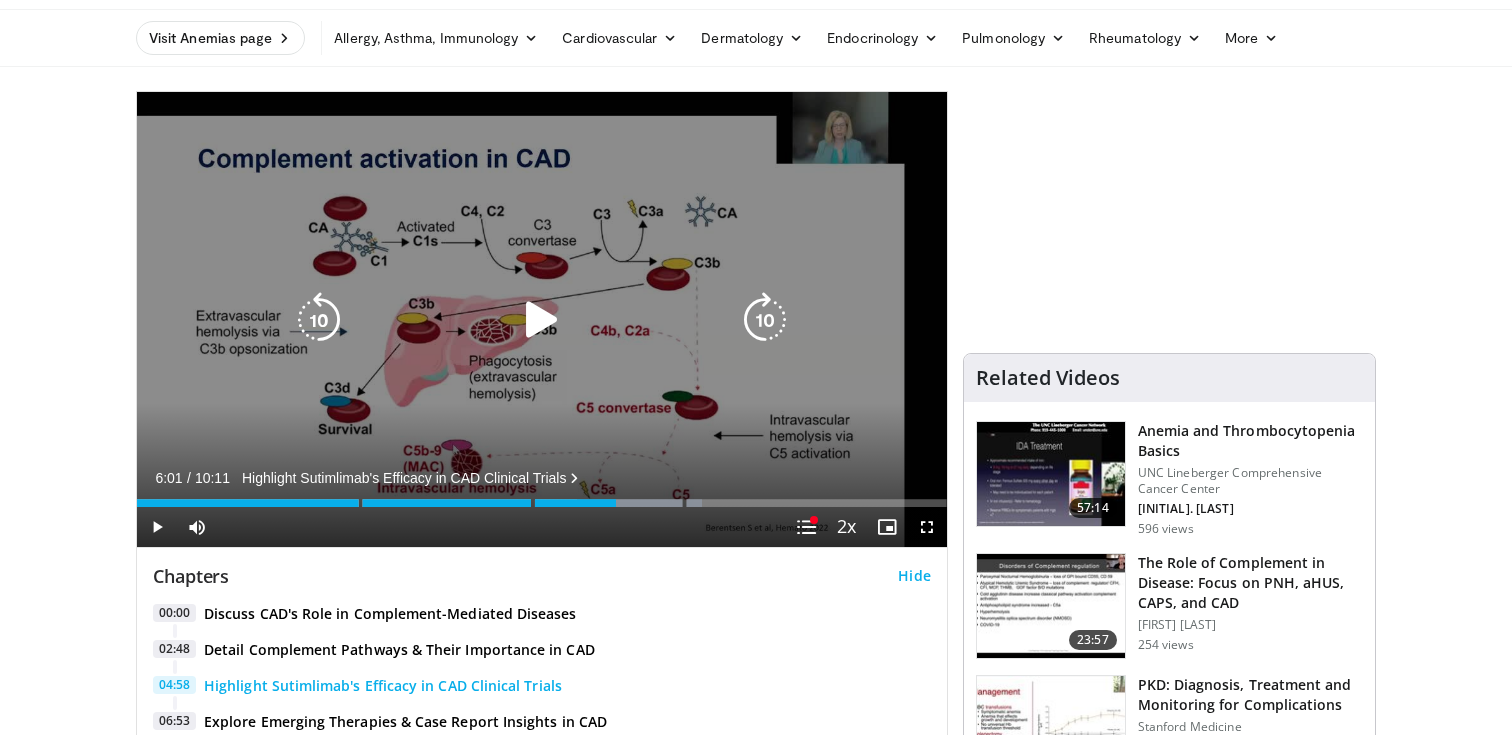 click on "180 seconds
Tap to unmute" at bounding box center [542, 319] 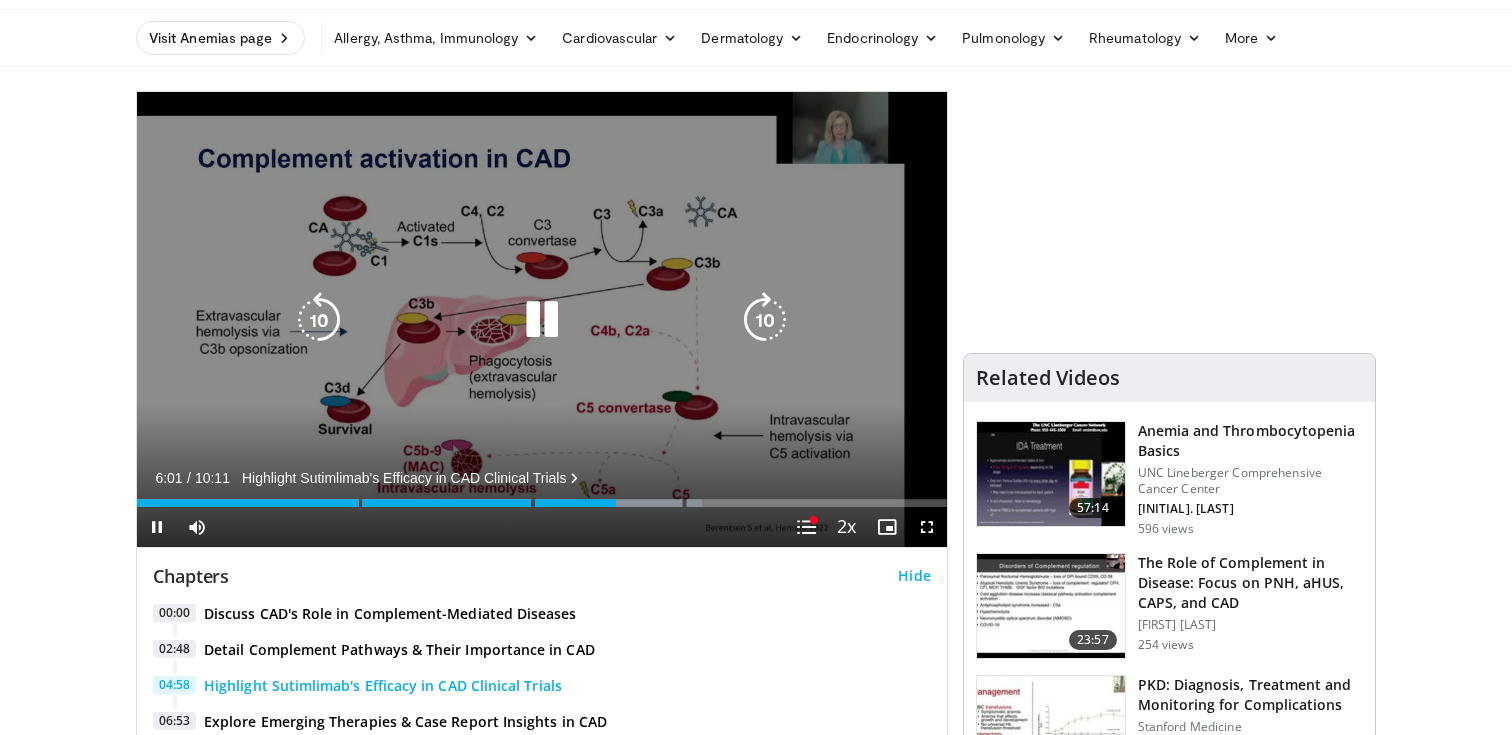 click at bounding box center [319, 320] 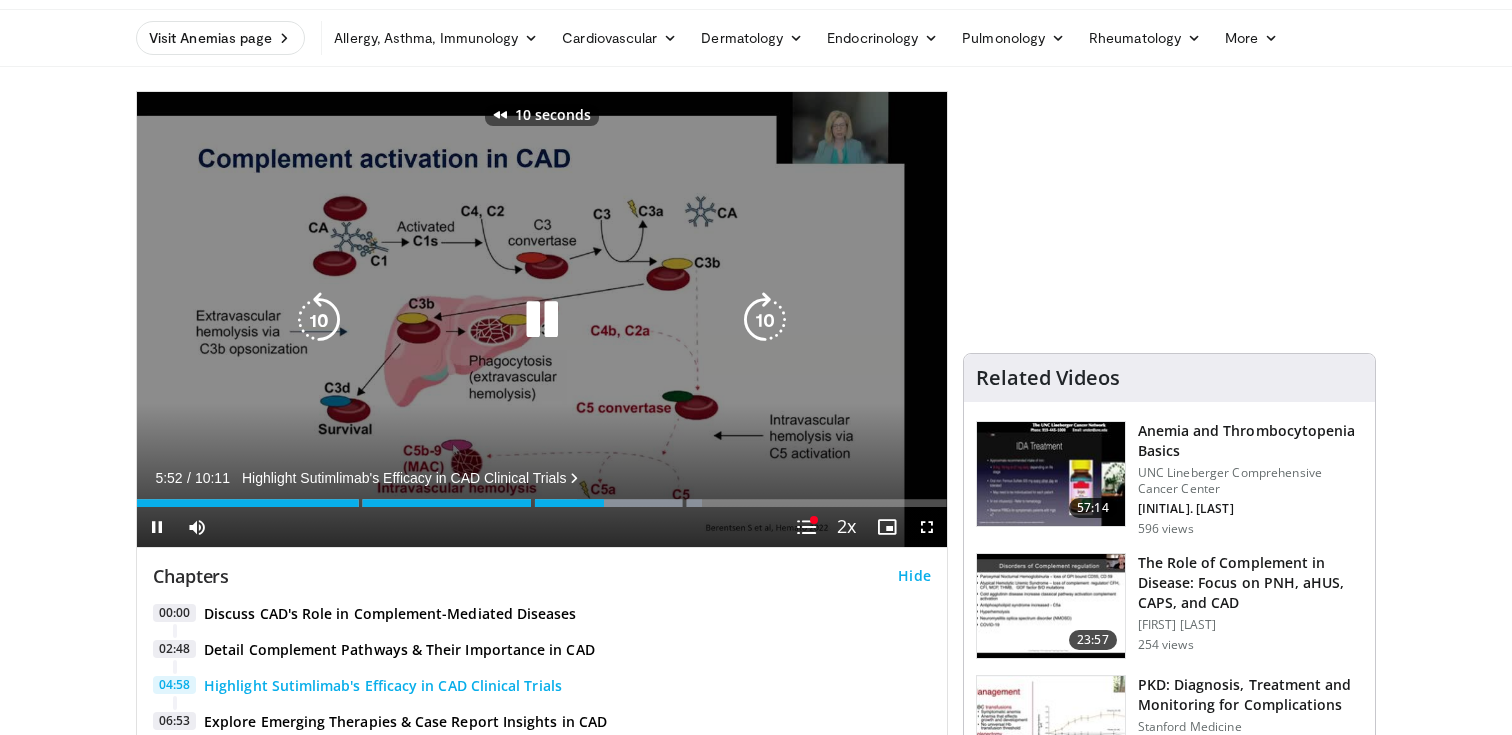 click at bounding box center (319, 320) 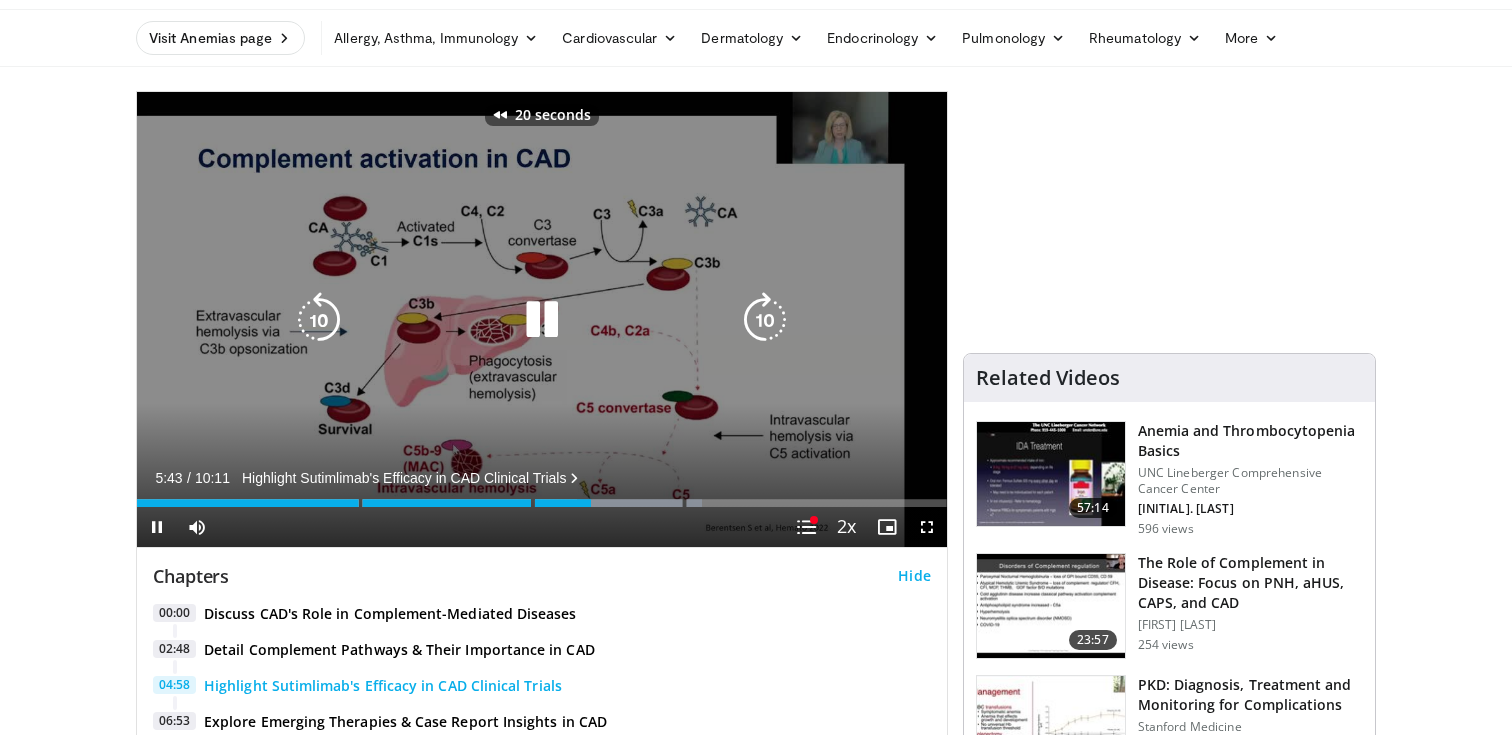 type 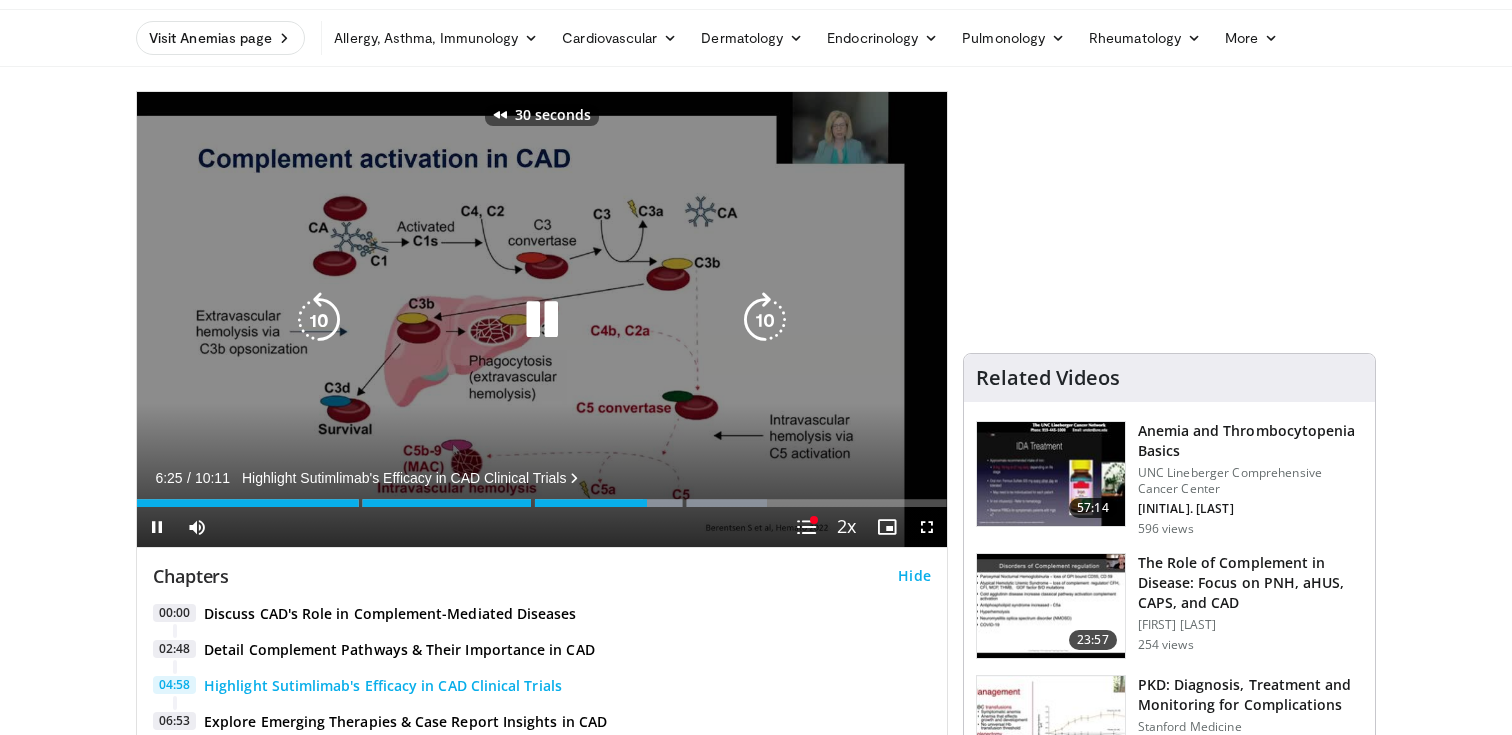 click on "30 seconds
Tap to unmute" at bounding box center (542, 319) 